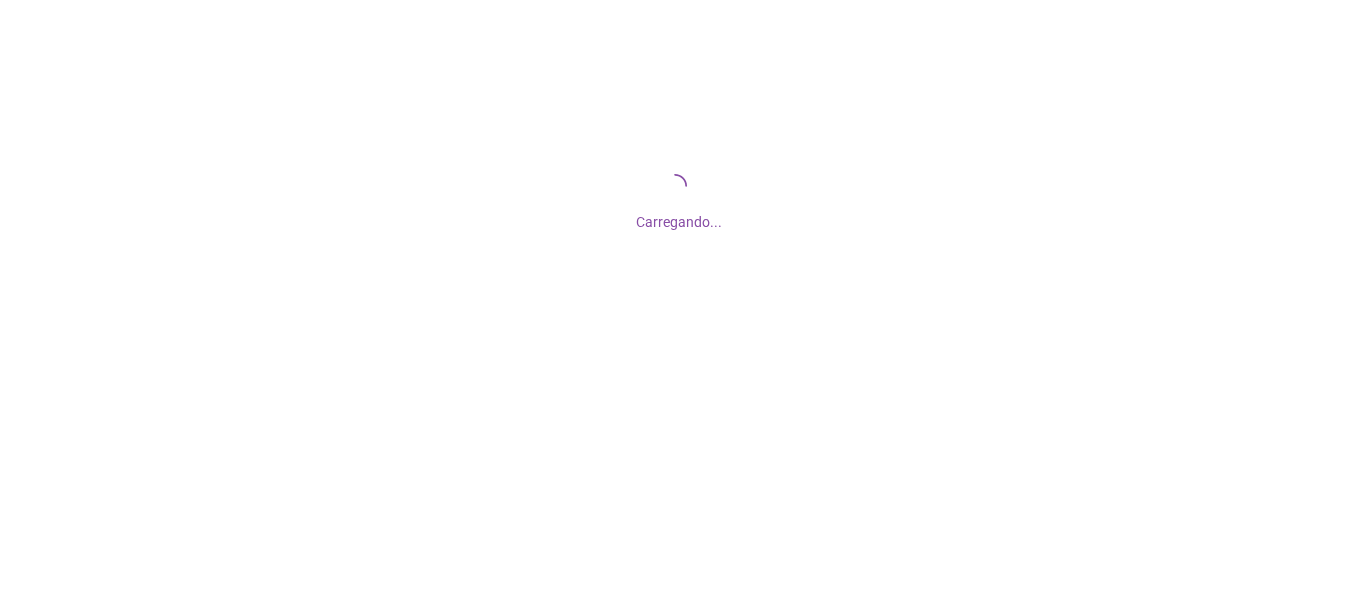 scroll, scrollTop: 0, scrollLeft: 0, axis: both 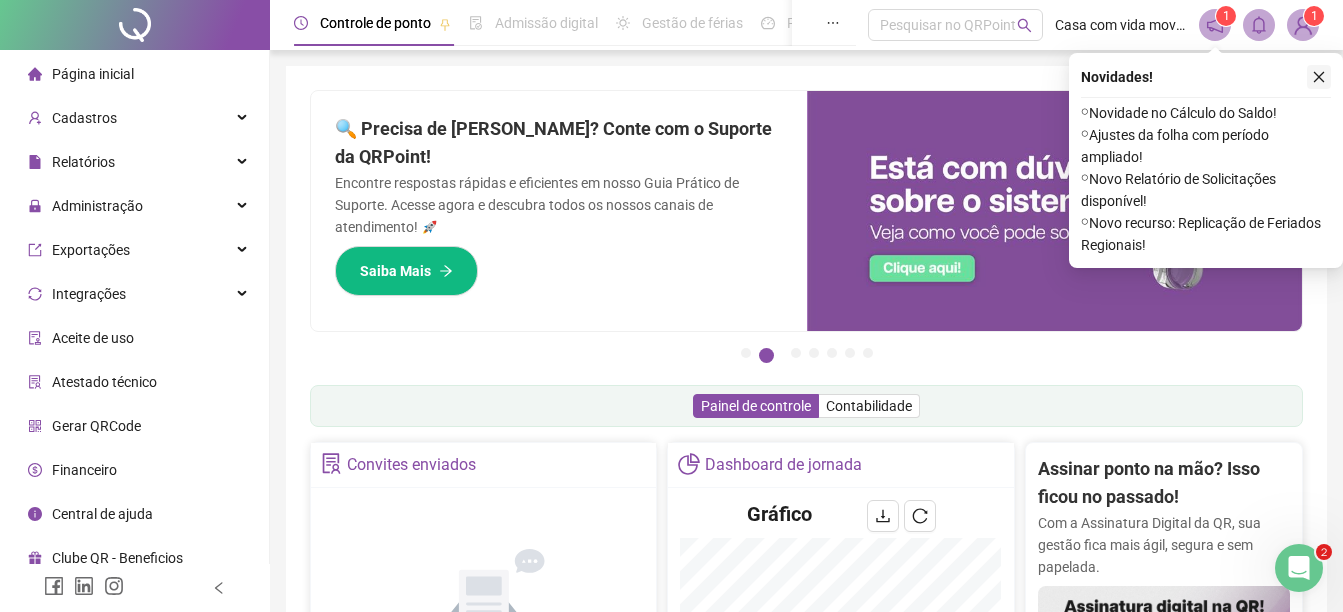 click 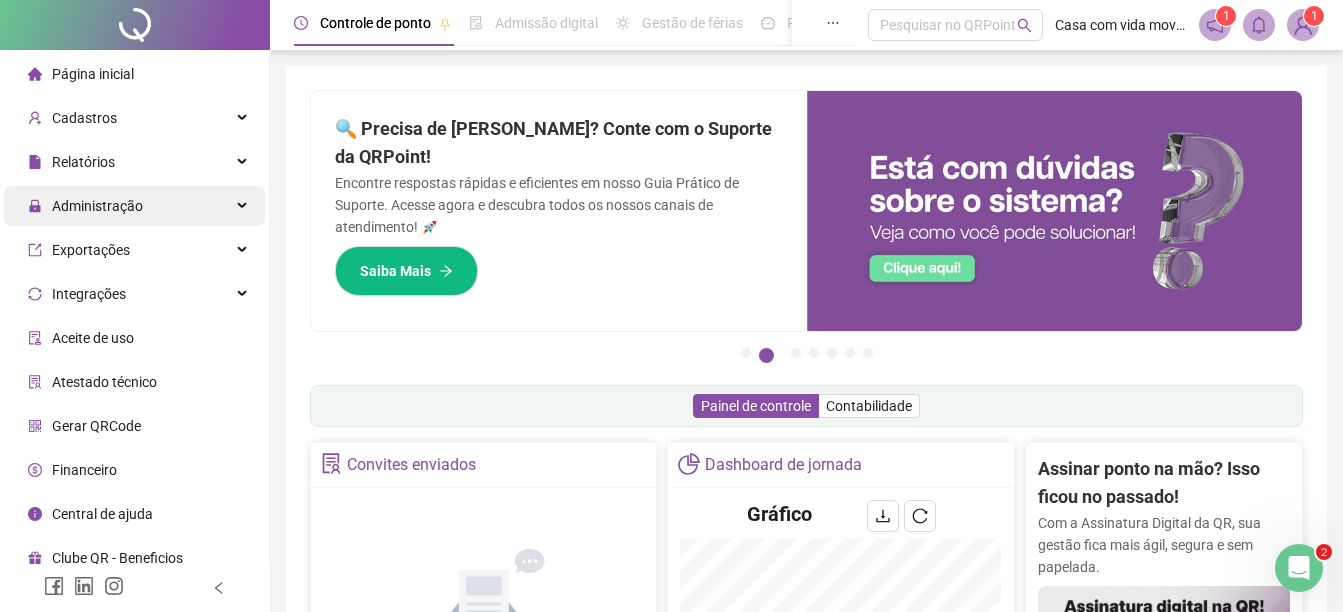 click on "Administração" at bounding box center (97, 206) 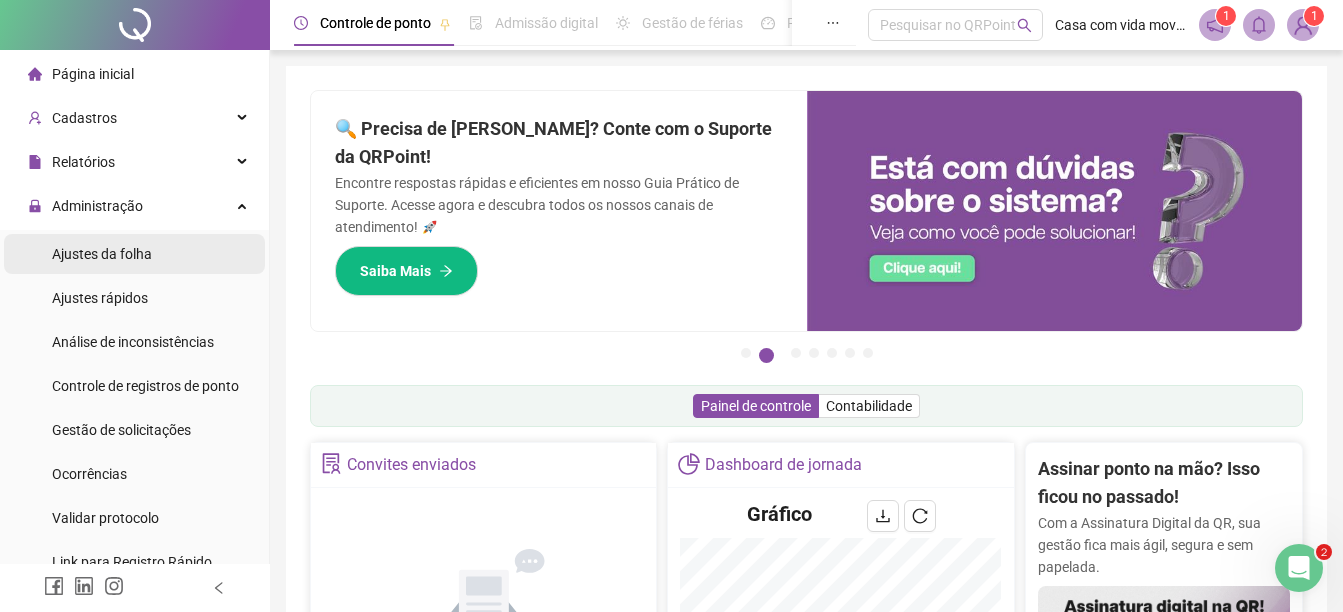 click on "Ajustes da folha" at bounding box center [102, 254] 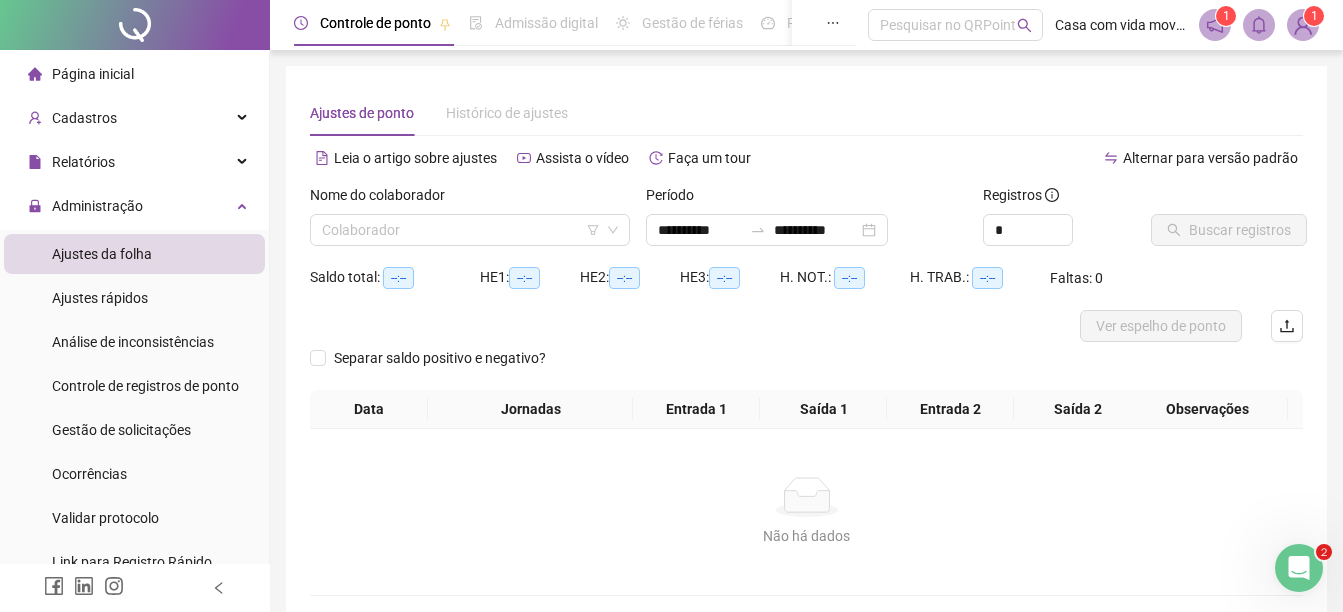 type 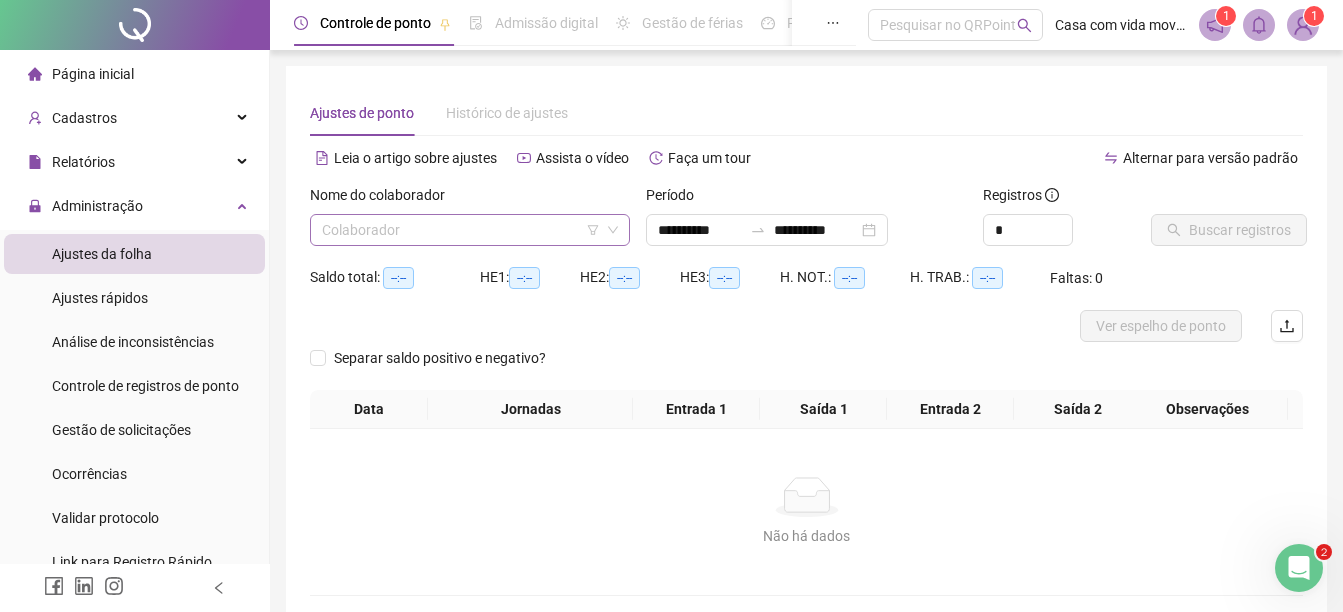 click at bounding box center [464, 230] 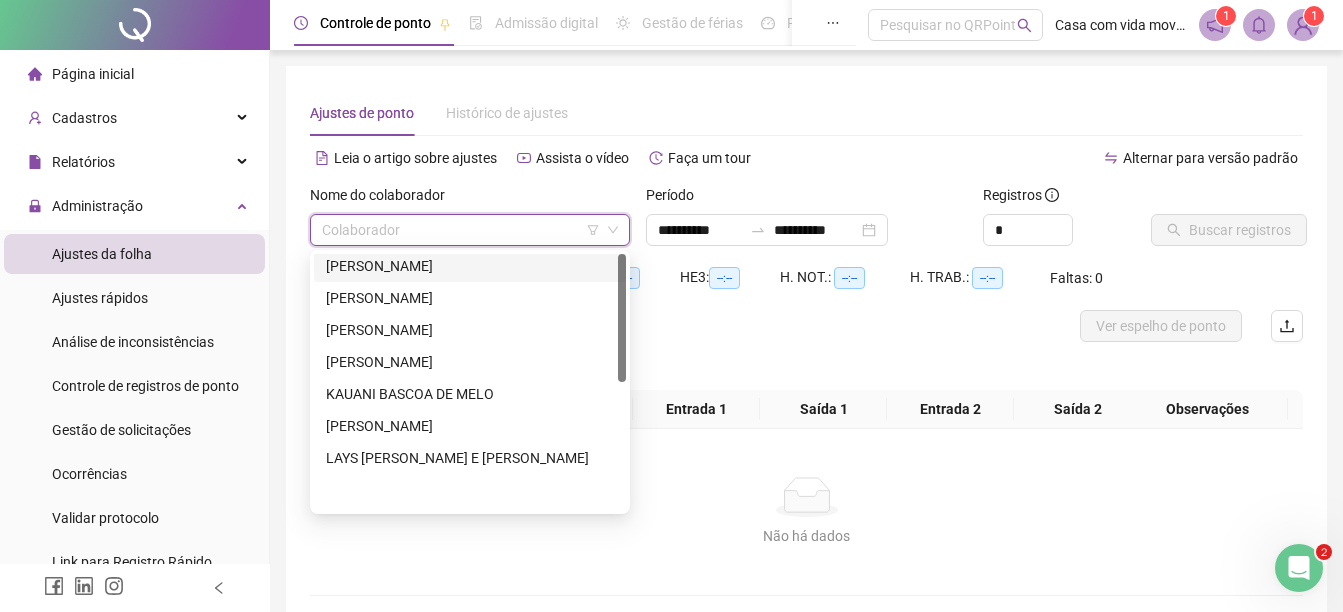 scroll, scrollTop: 256, scrollLeft: 0, axis: vertical 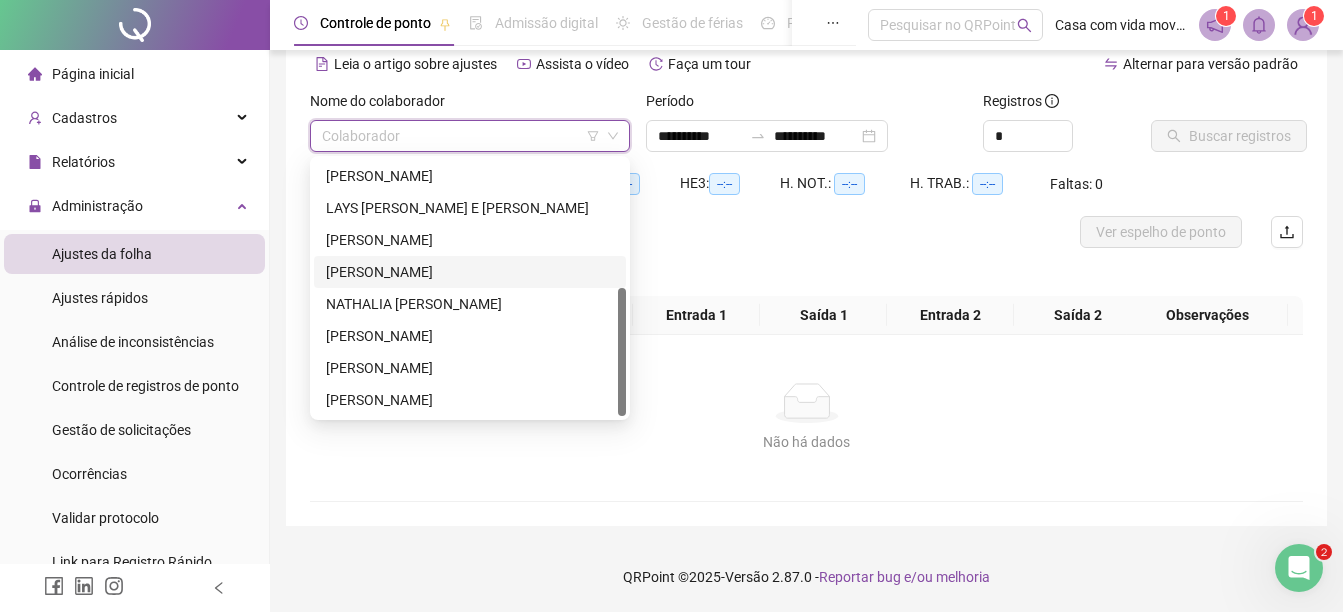 click on "[PERSON_NAME]" at bounding box center [470, 272] 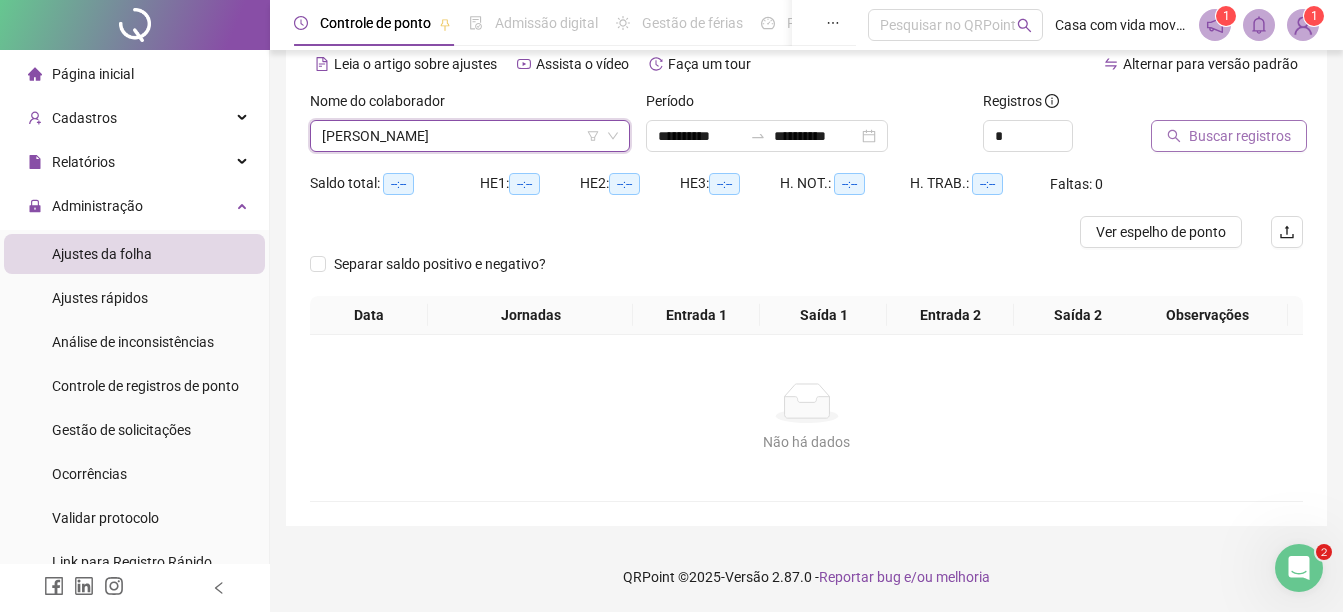 click on "Buscar registros" at bounding box center (1240, 136) 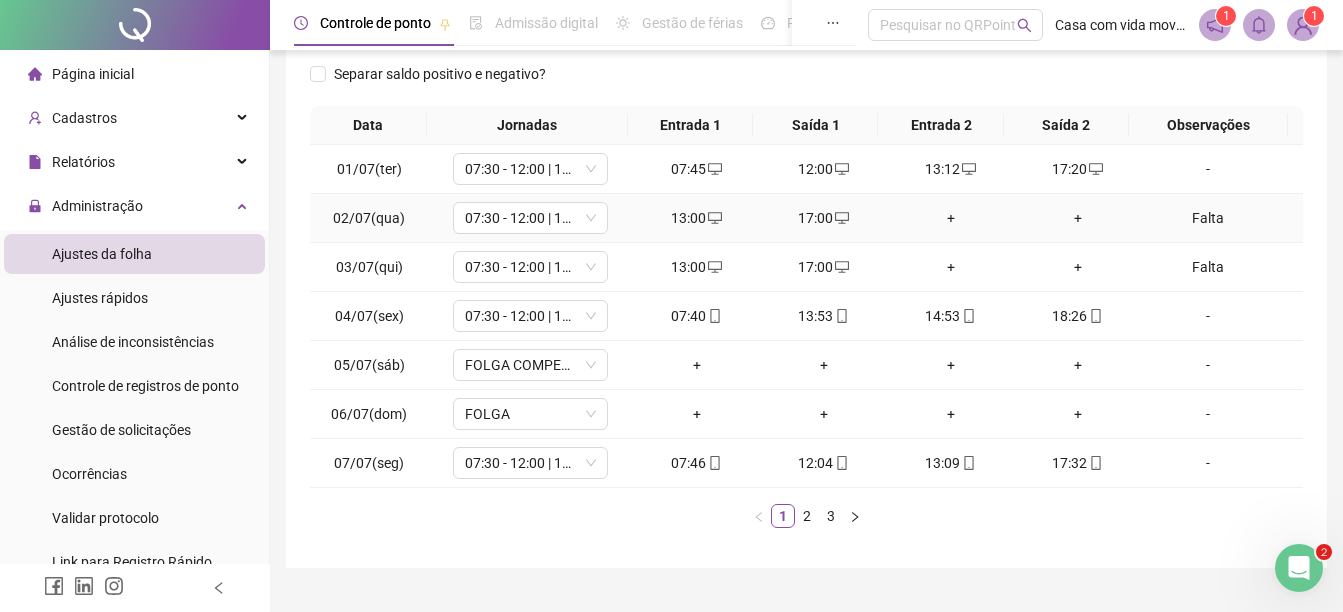 scroll, scrollTop: 342, scrollLeft: 0, axis: vertical 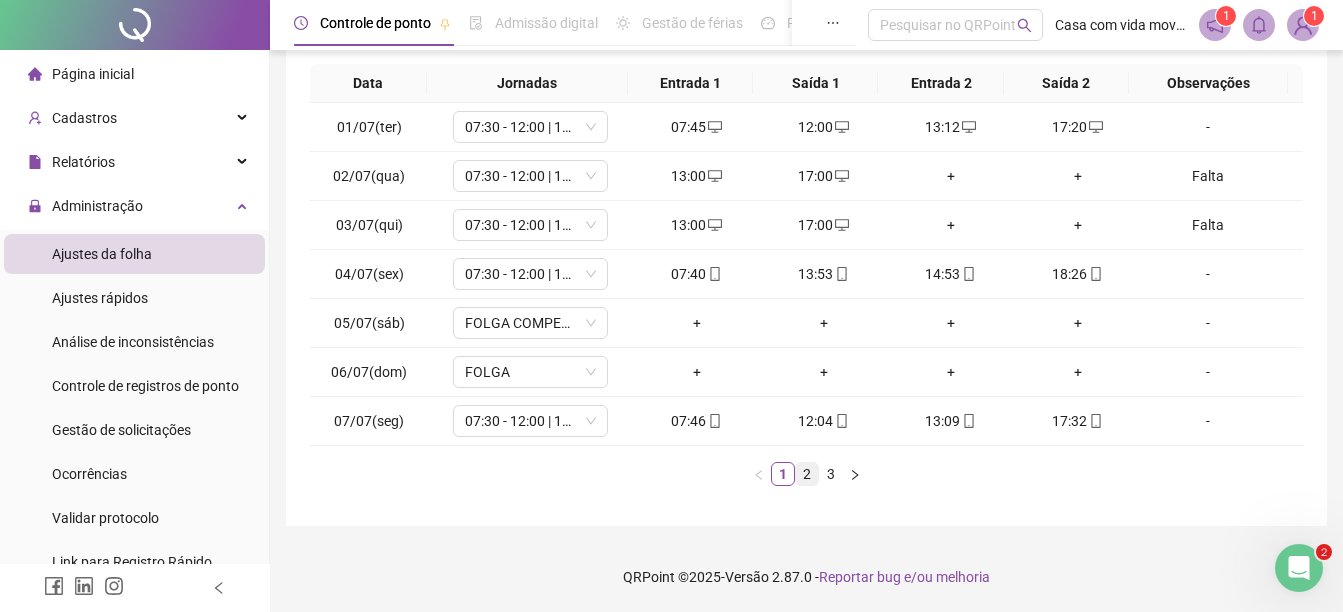 click on "2" at bounding box center (807, 474) 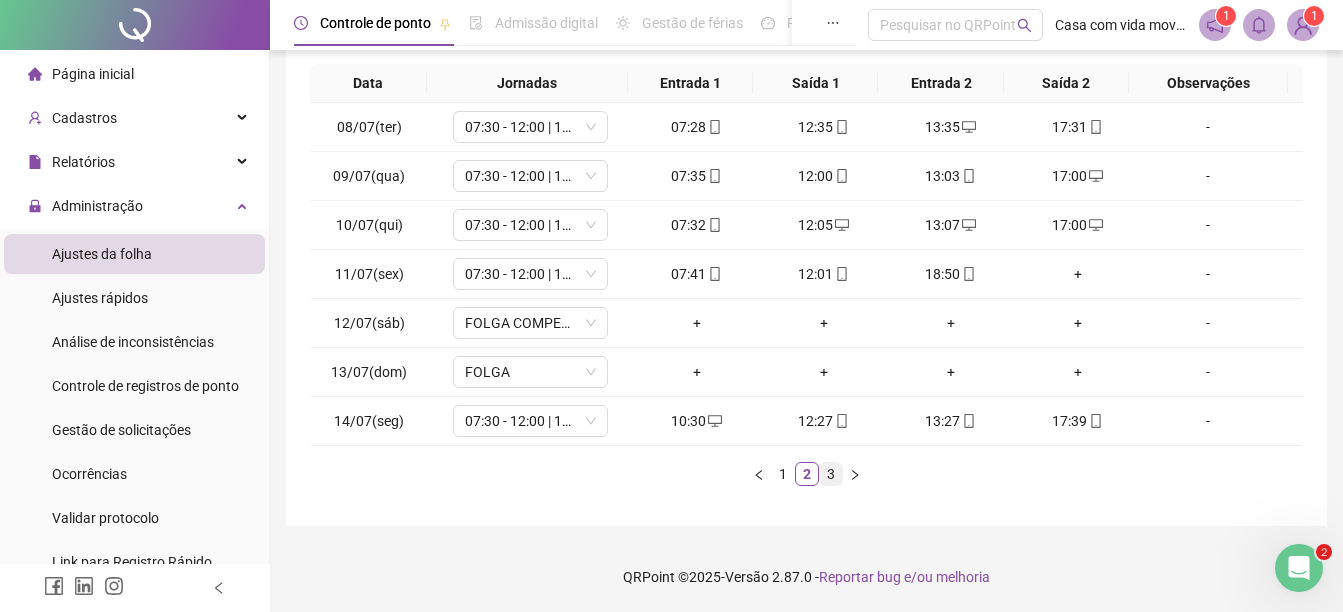 click on "3" at bounding box center (831, 474) 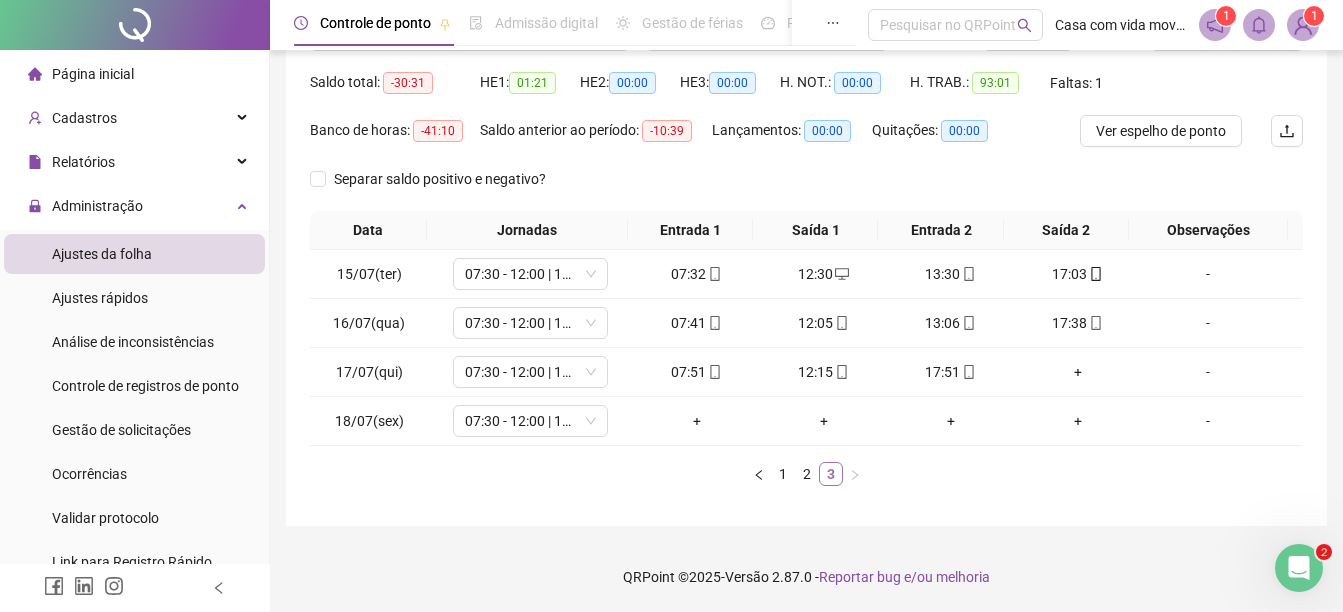 scroll, scrollTop: 195, scrollLeft: 0, axis: vertical 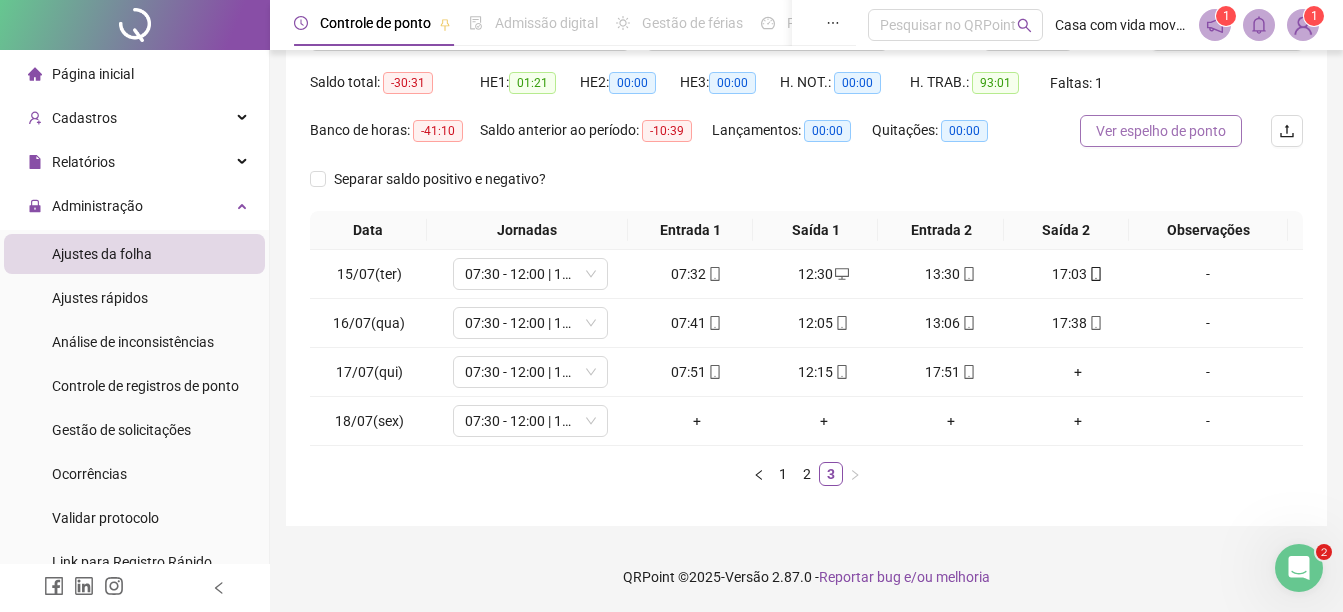 click on "Ver espelho de ponto" at bounding box center (1161, 131) 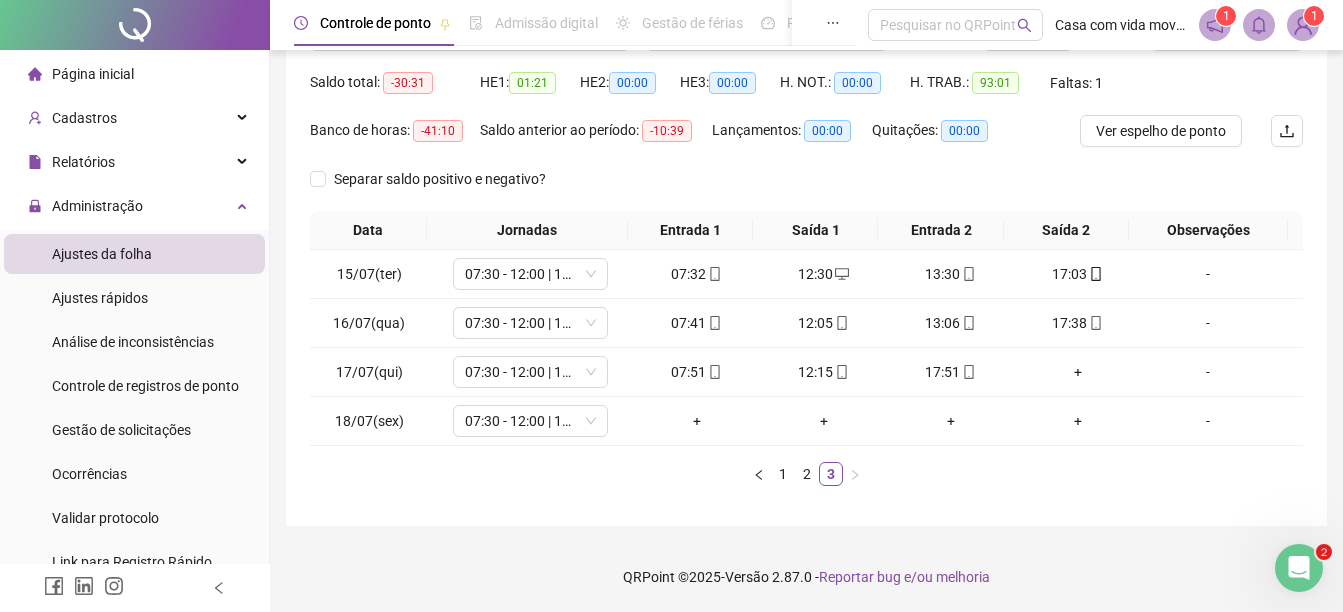 scroll, scrollTop: 0, scrollLeft: 0, axis: both 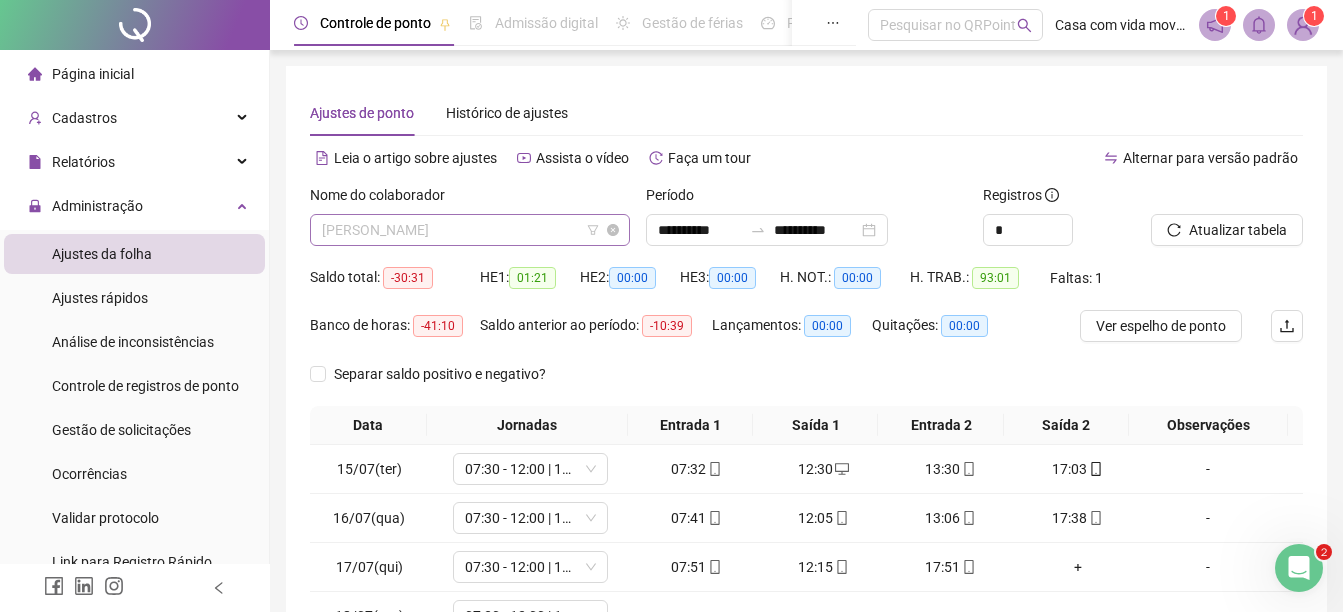 click on "[PERSON_NAME]" at bounding box center [470, 230] 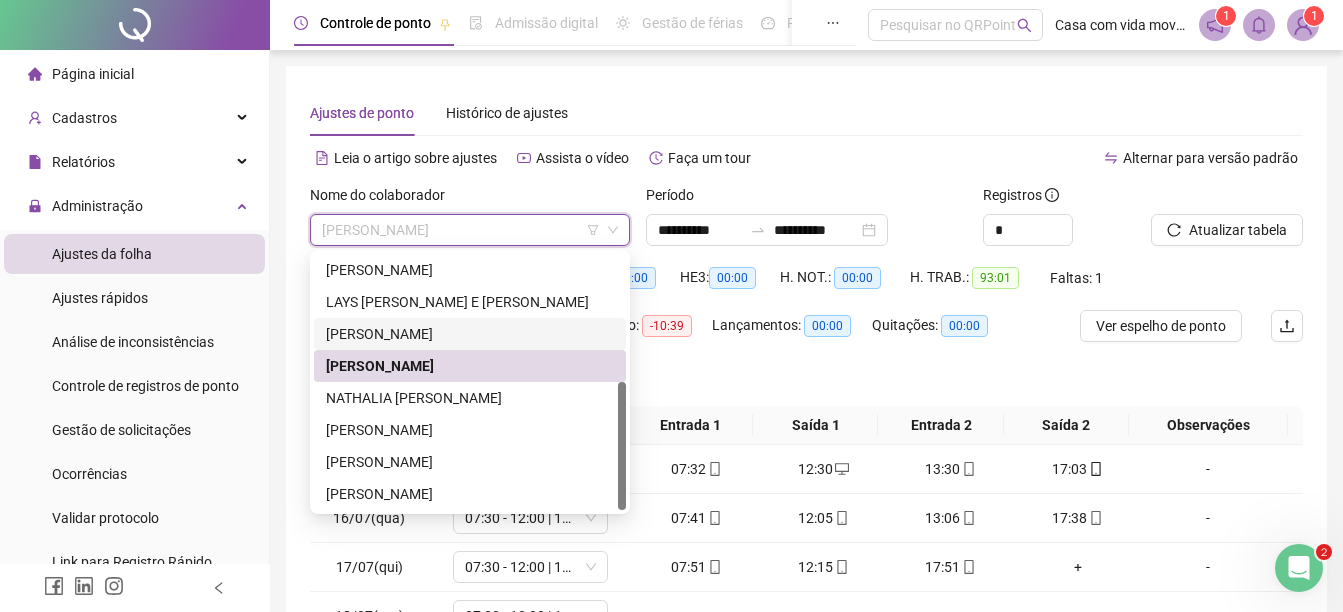 click on "[PERSON_NAME]" at bounding box center (470, 334) 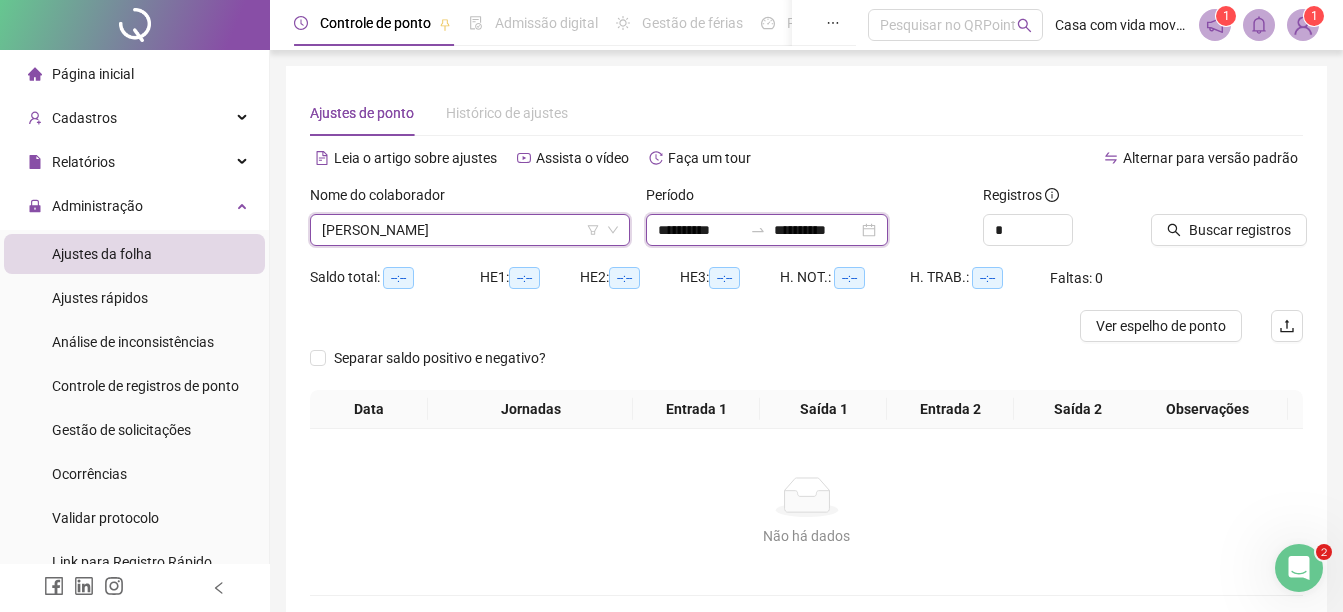 click on "**********" at bounding box center [700, 230] 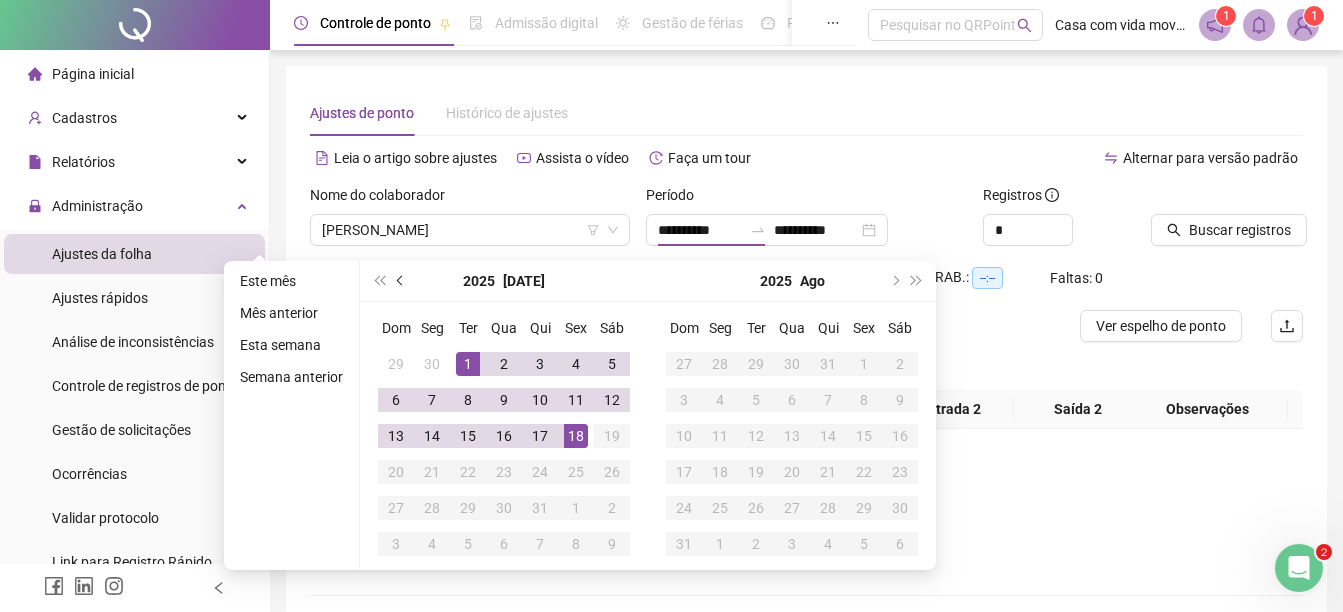 click at bounding box center (401, 281) 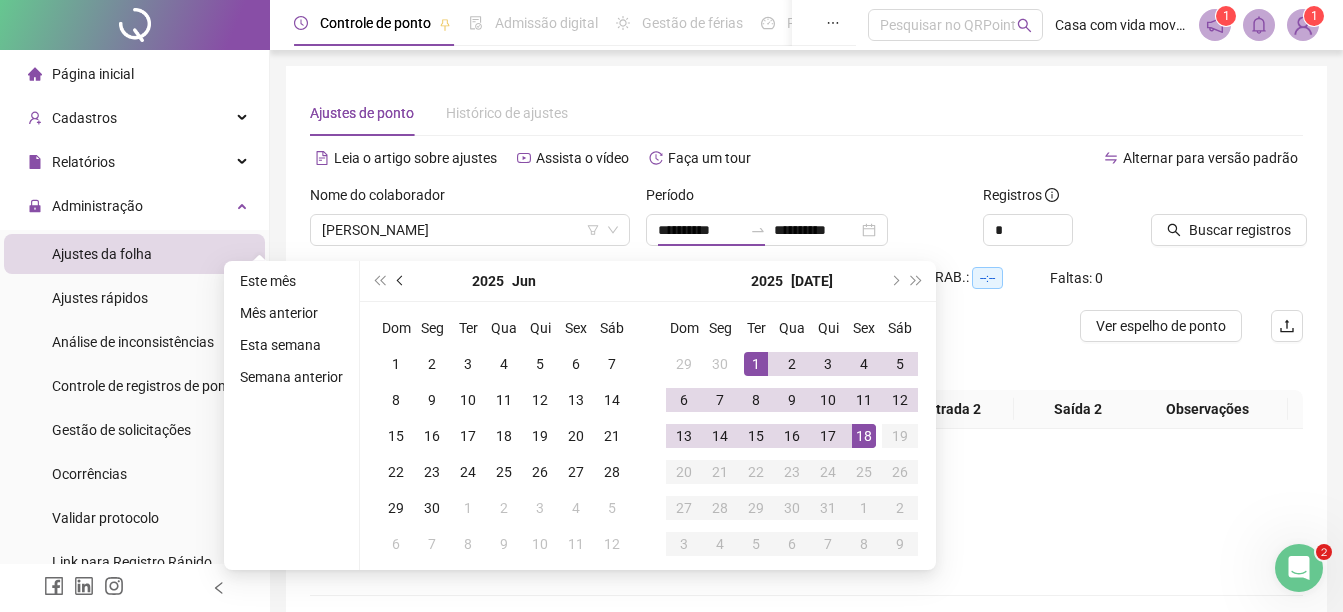 click at bounding box center (401, 281) 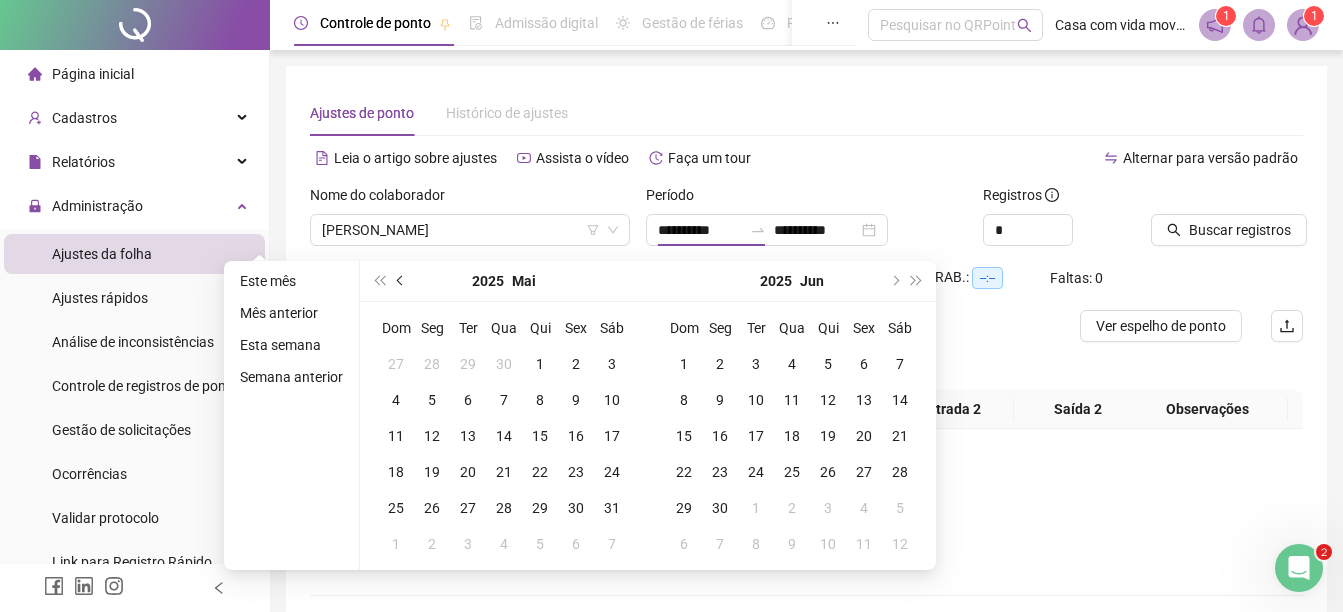 click at bounding box center [401, 281] 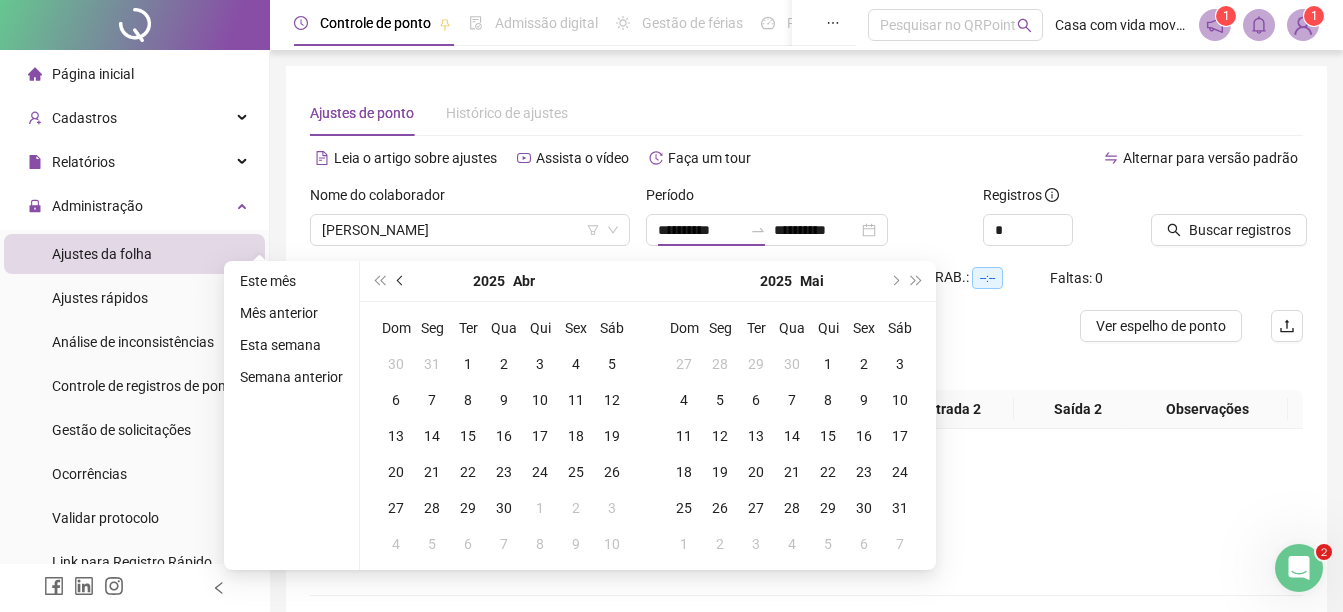 click at bounding box center [401, 281] 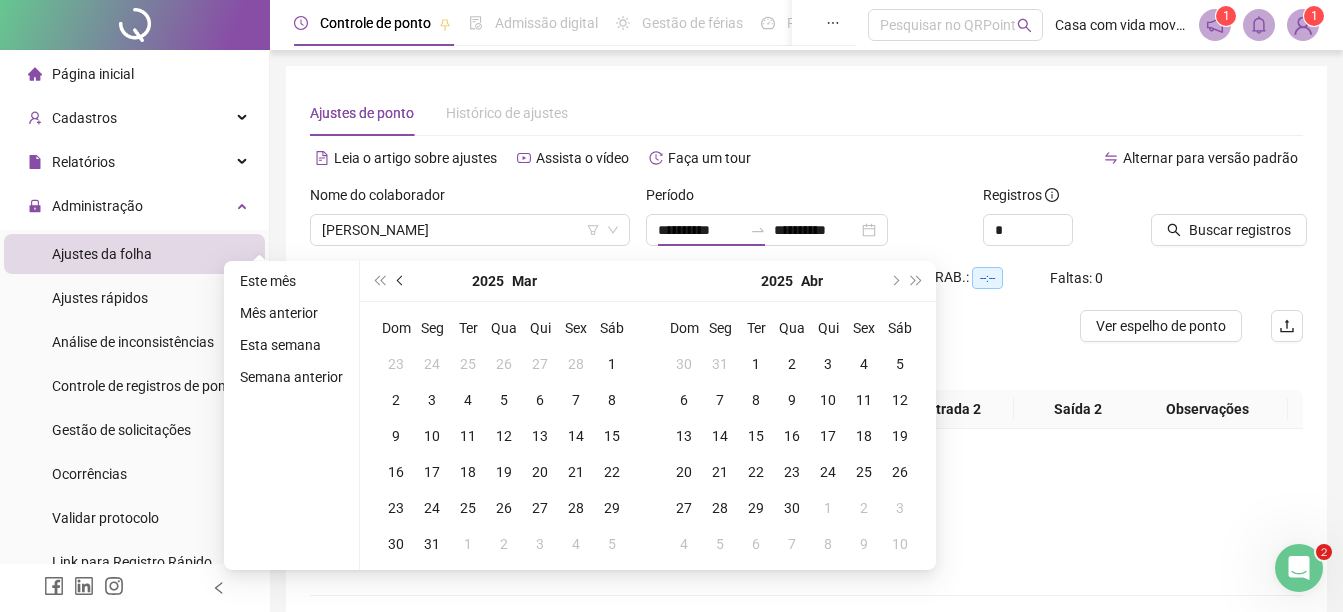 click at bounding box center (401, 281) 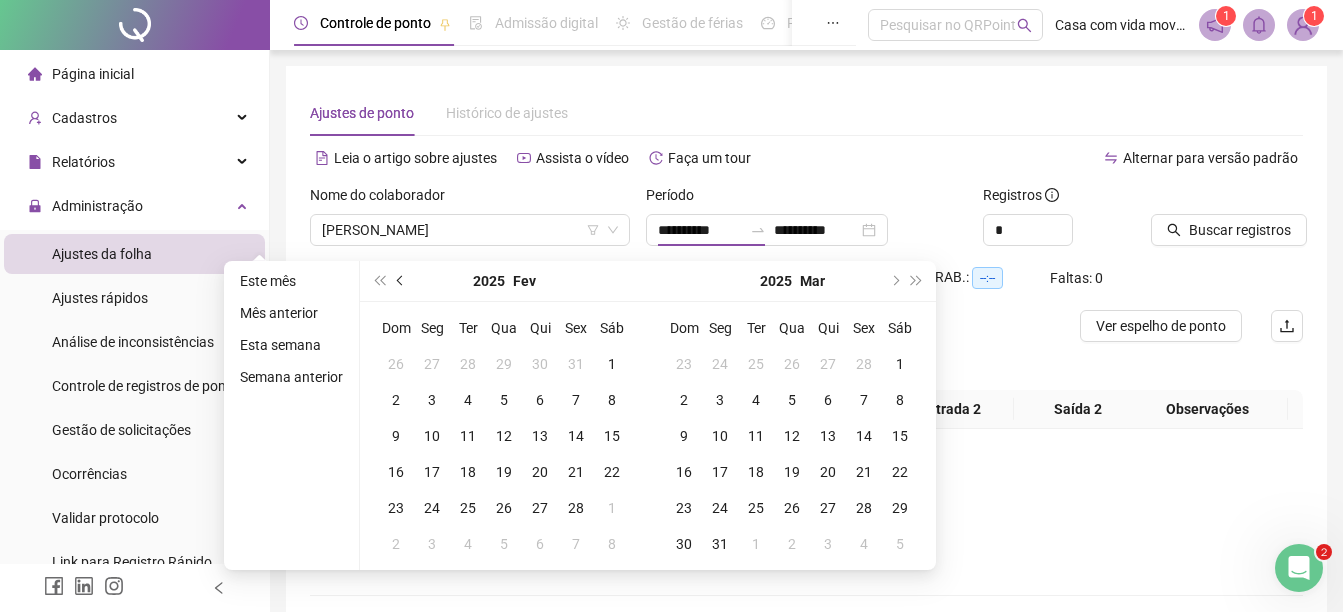 click at bounding box center [401, 281] 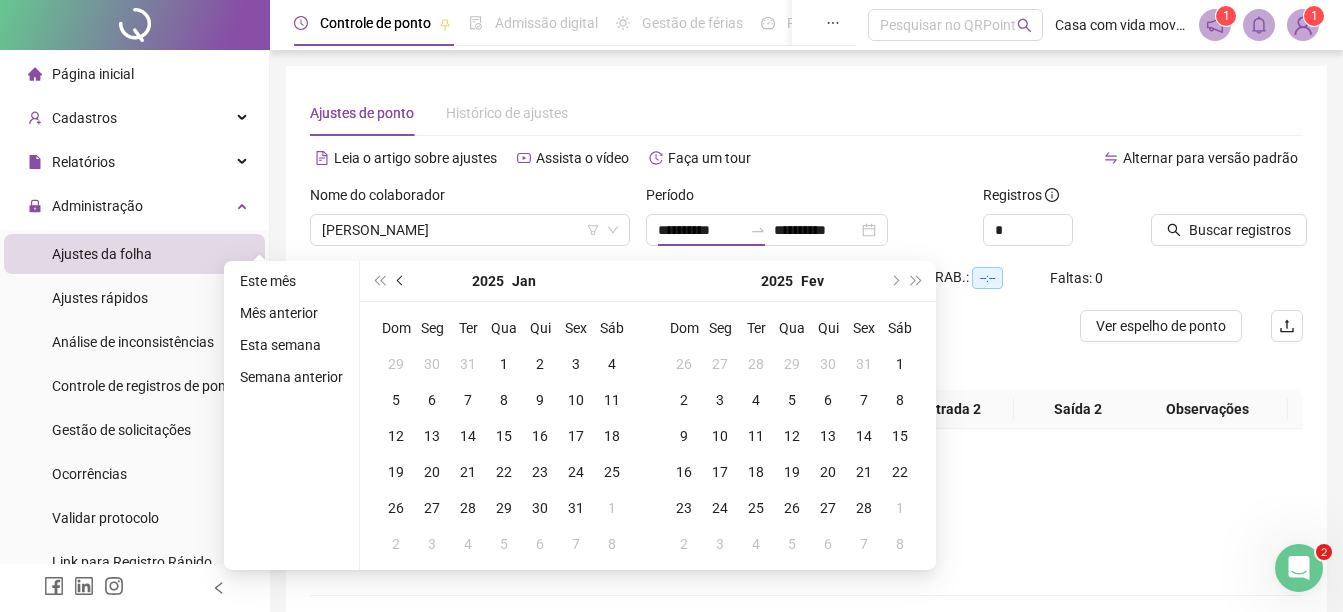 click at bounding box center (401, 281) 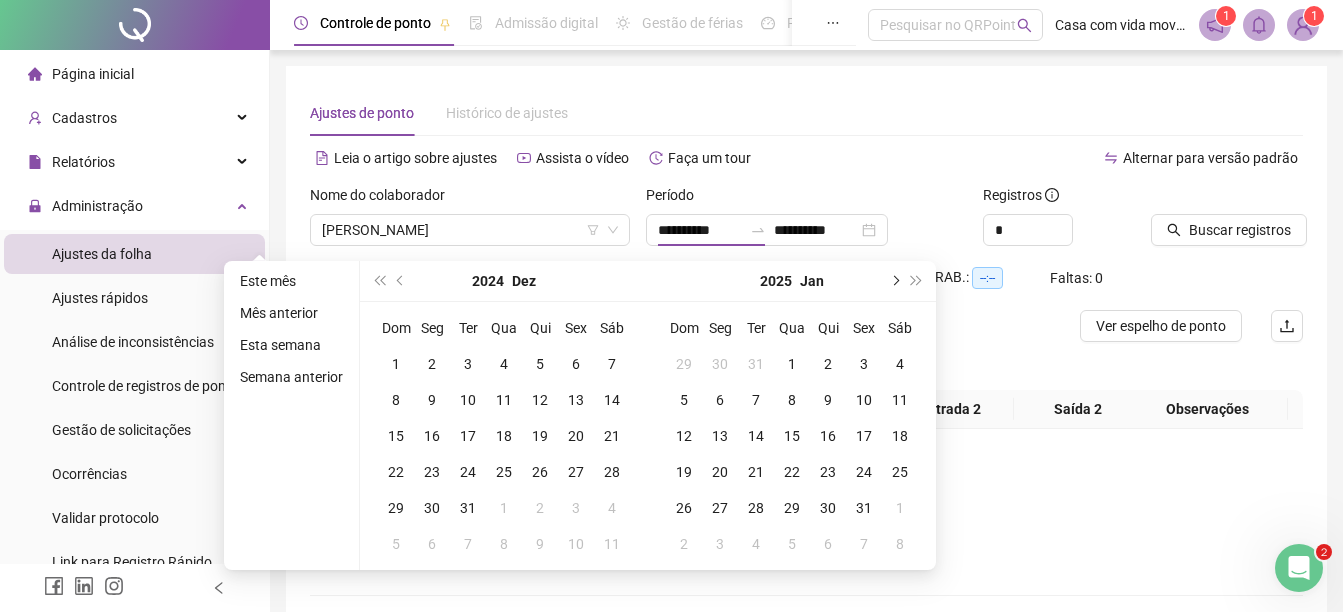 click at bounding box center [894, 281] 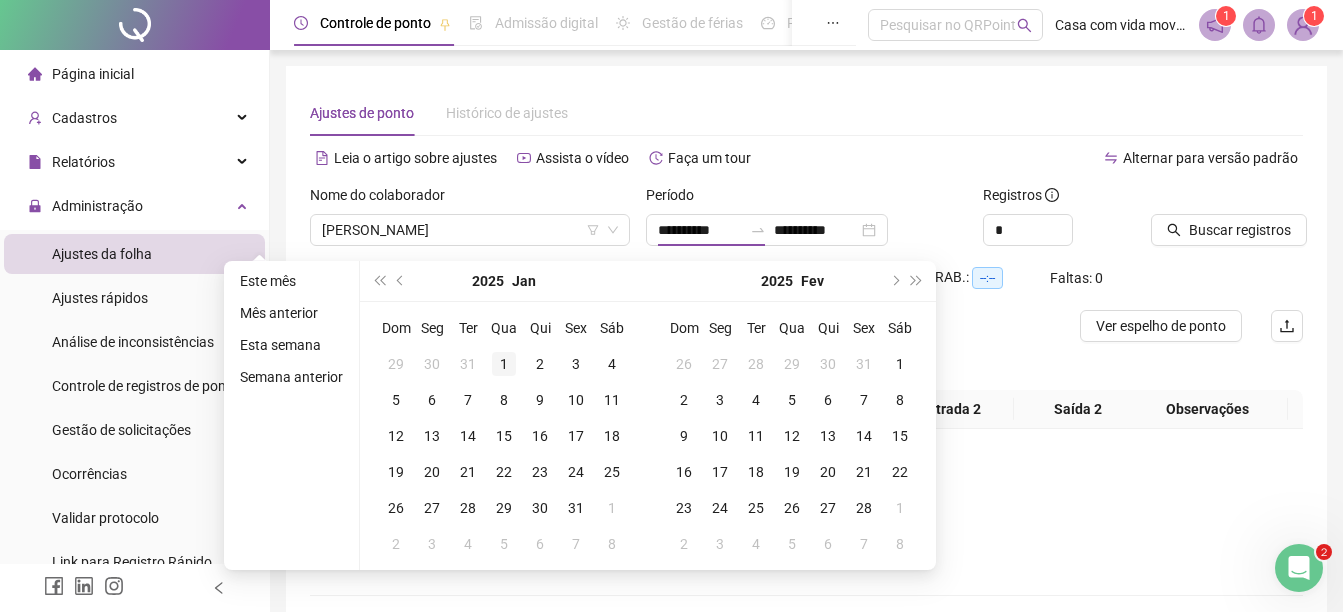type on "**********" 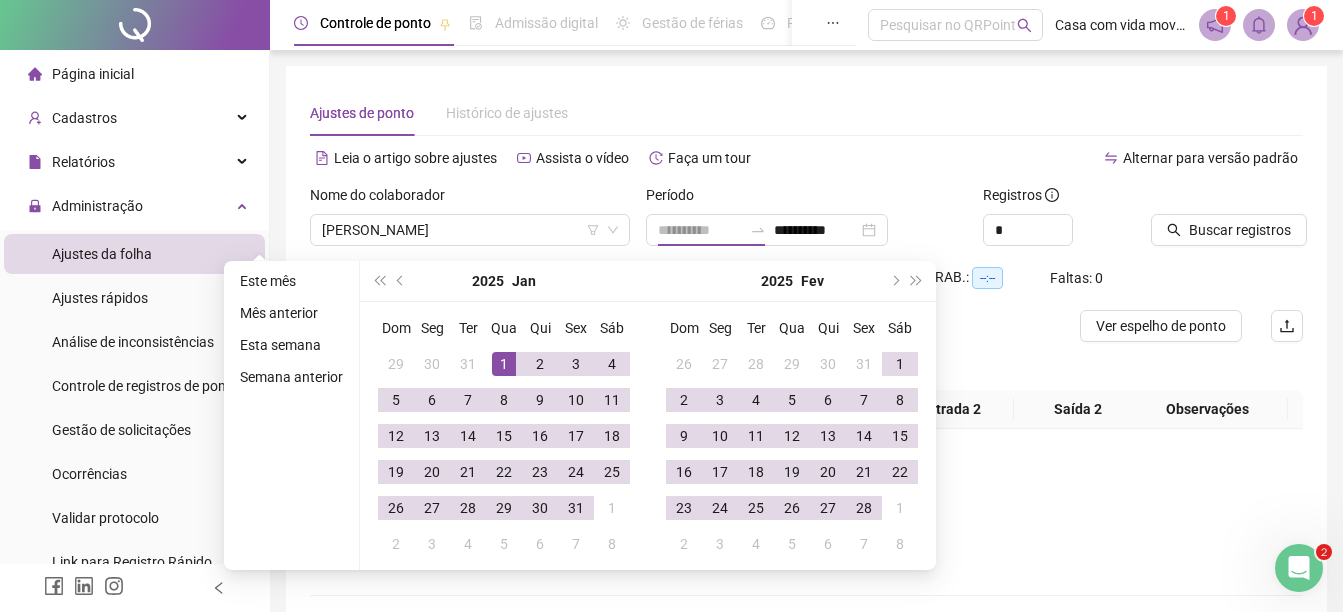 click on "1" at bounding box center (504, 364) 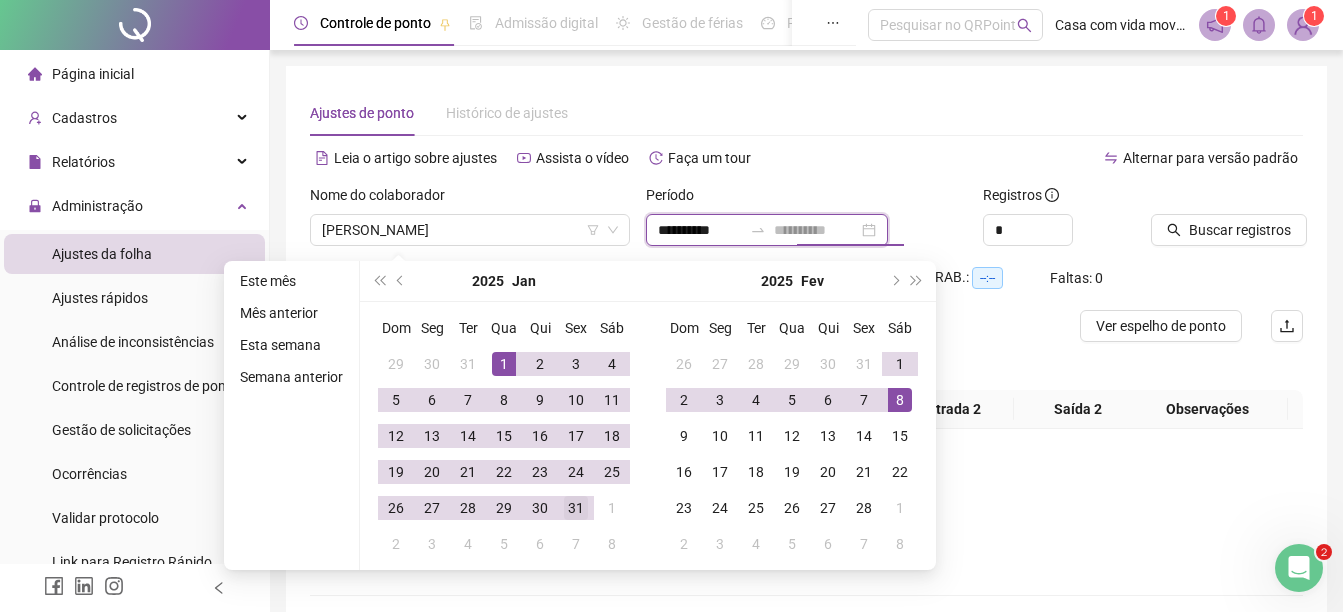 type on "**********" 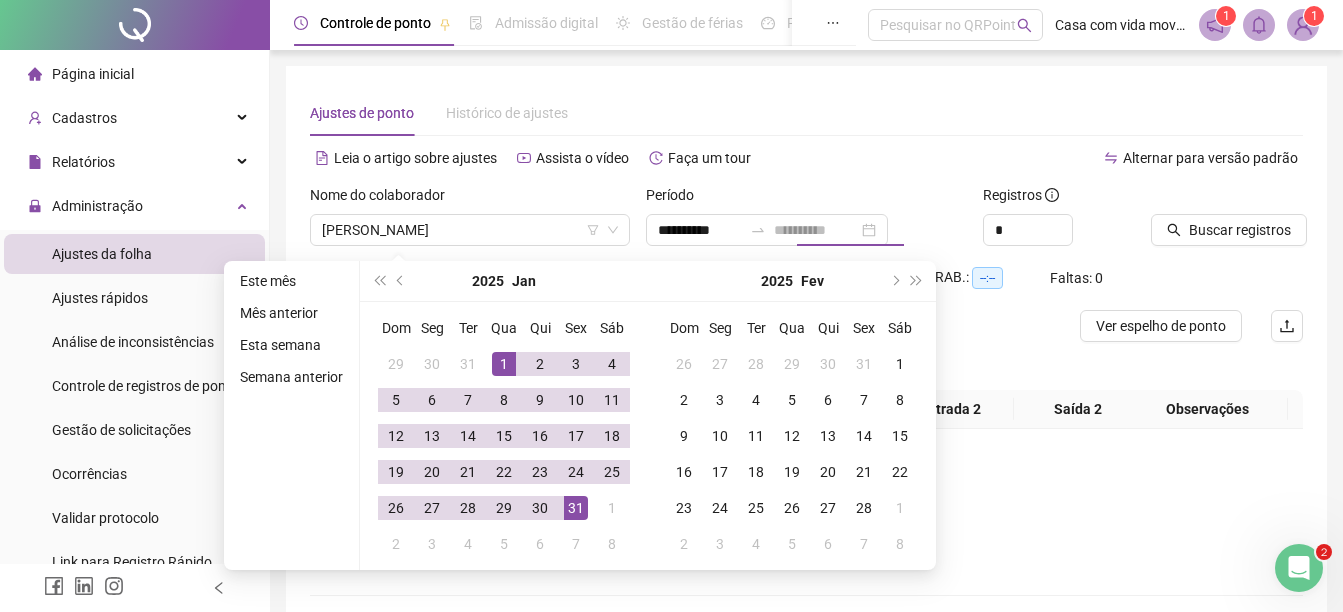 click on "31" at bounding box center (576, 508) 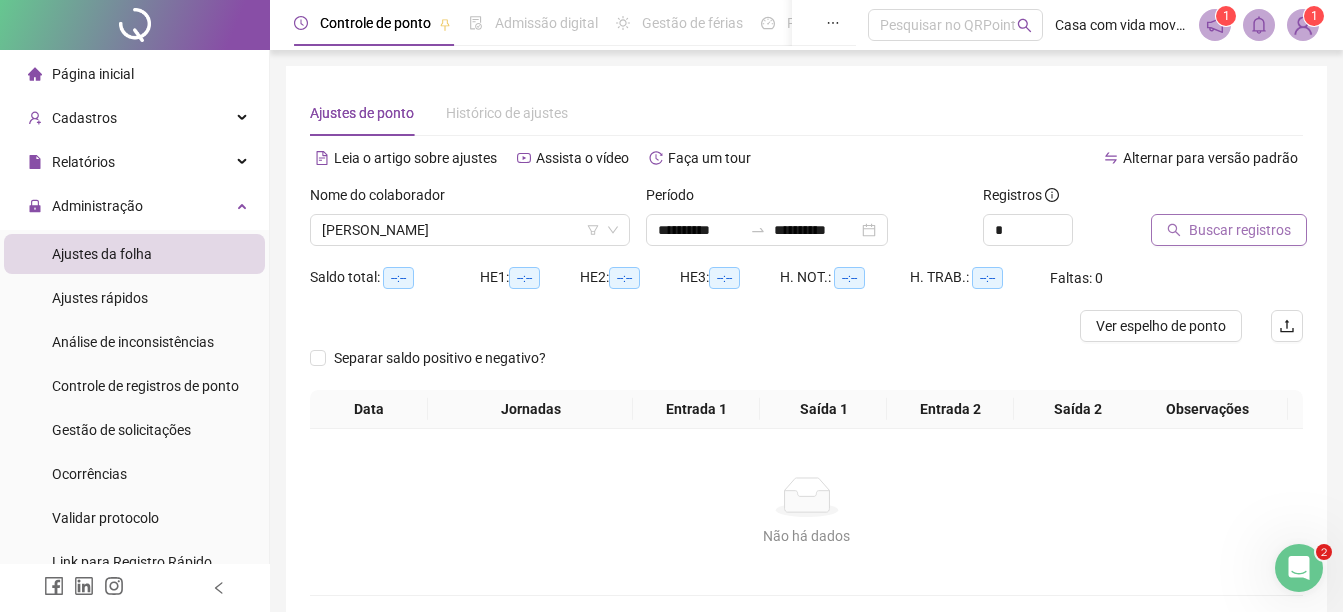 click on "Buscar registros" at bounding box center [1240, 230] 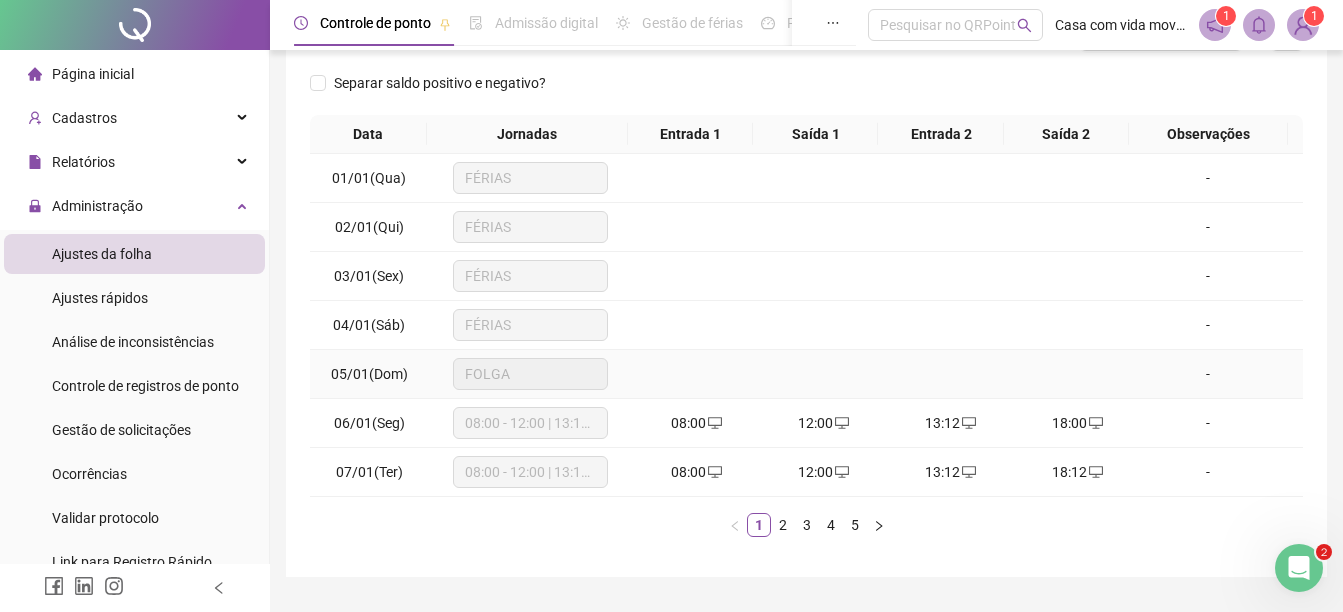 scroll, scrollTop: 342, scrollLeft: 0, axis: vertical 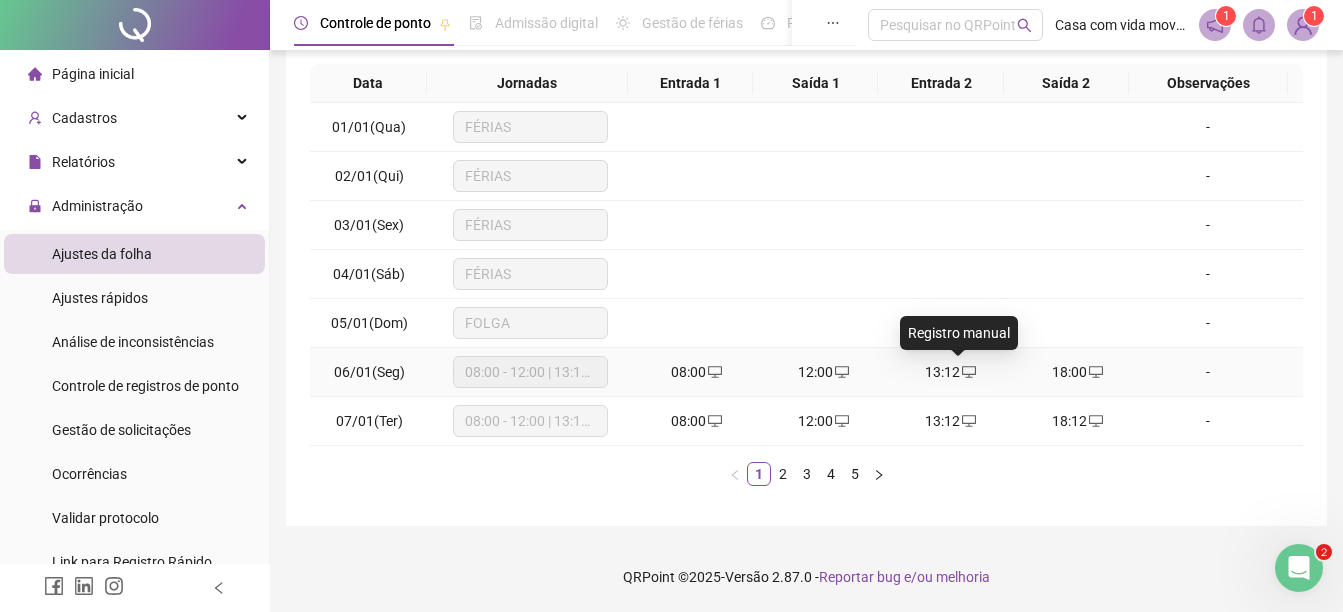 click at bounding box center (968, 372) 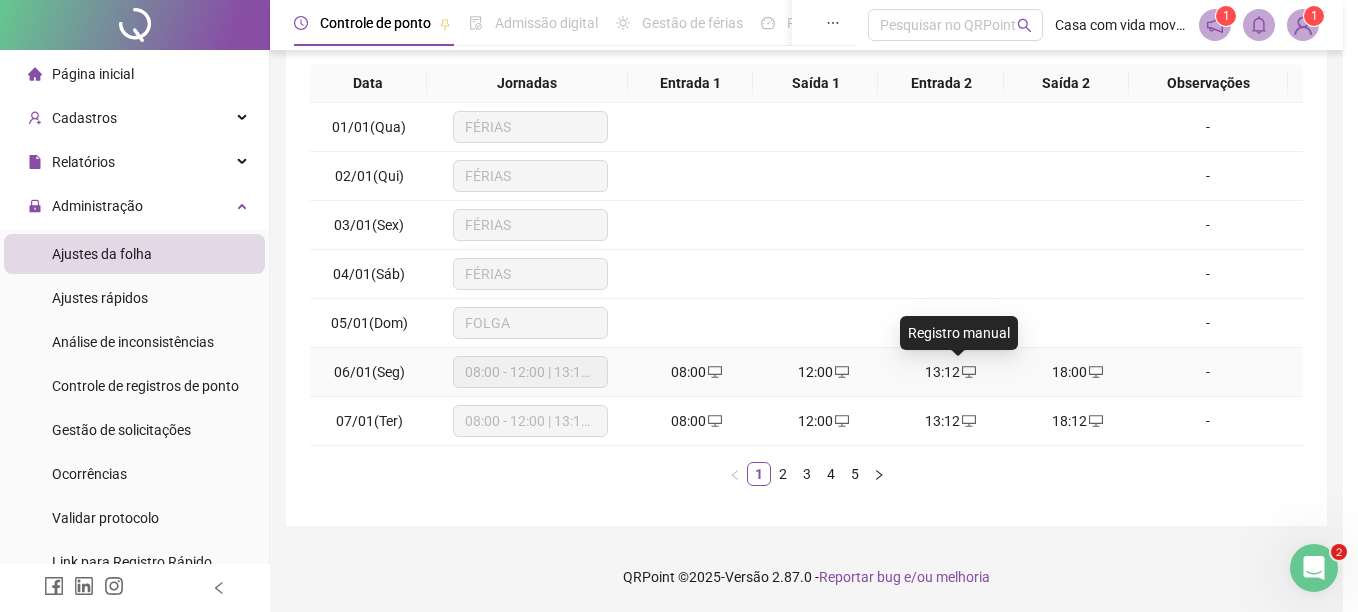 type on "**********" 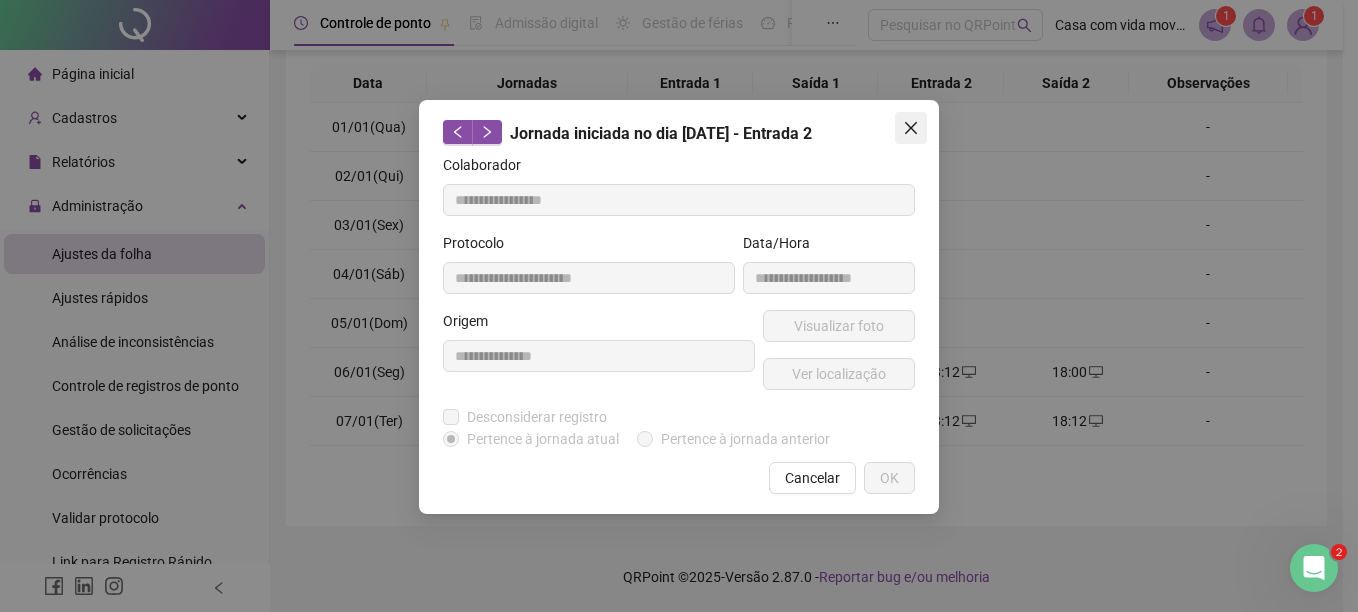 click 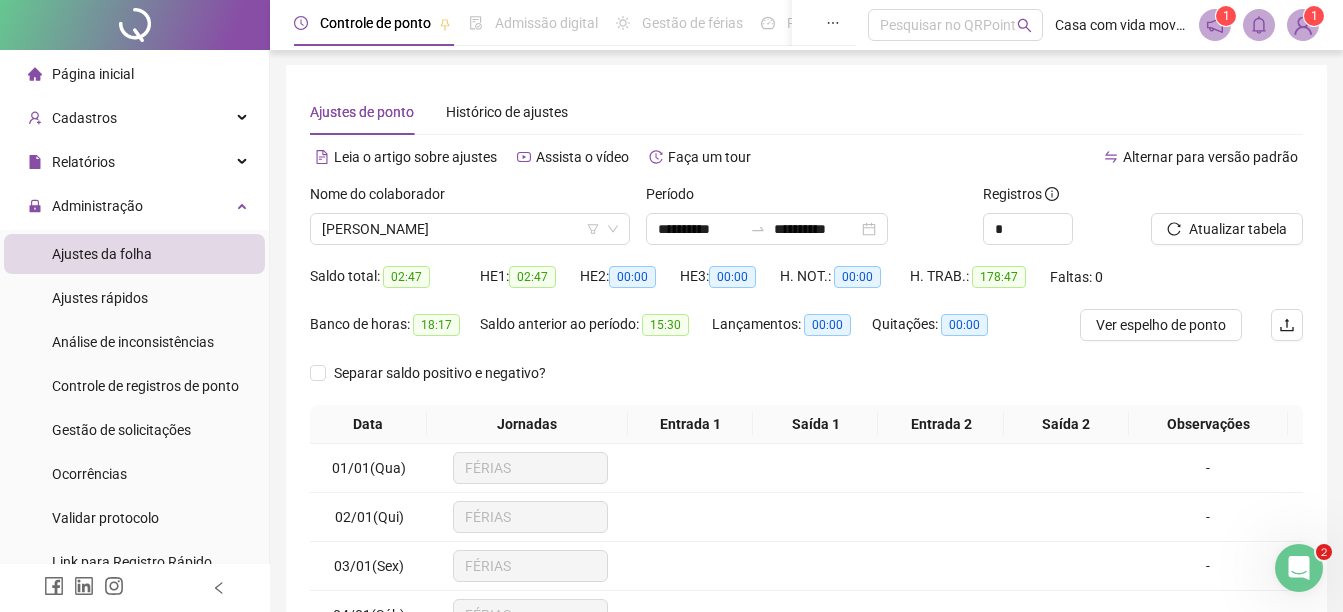 scroll, scrollTop: 0, scrollLeft: 0, axis: both 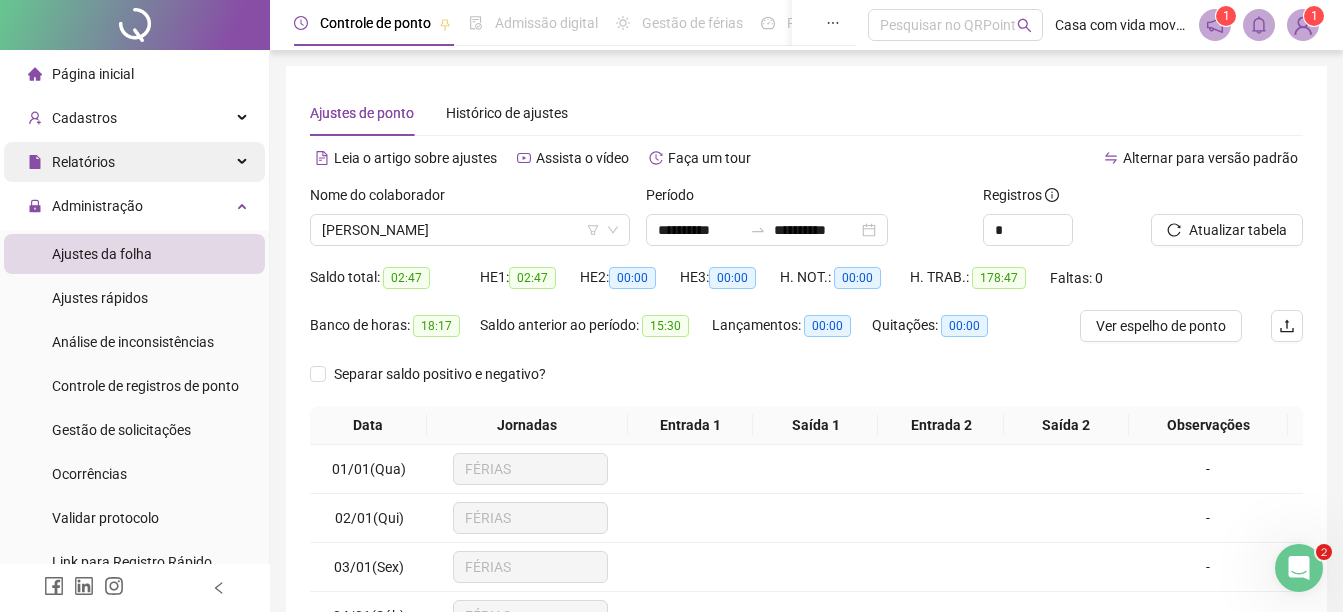 click on "Relatórios" at bounding box center (83, 162) 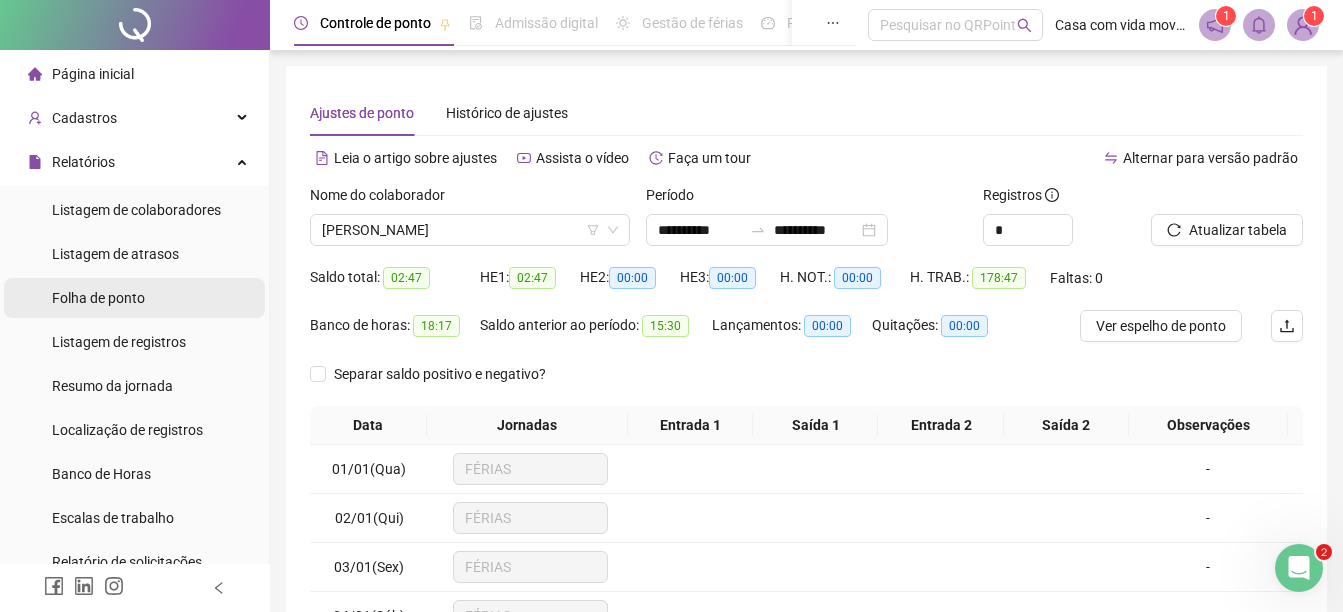 click on "Folha de ponto" at bounding box center (98, 298) 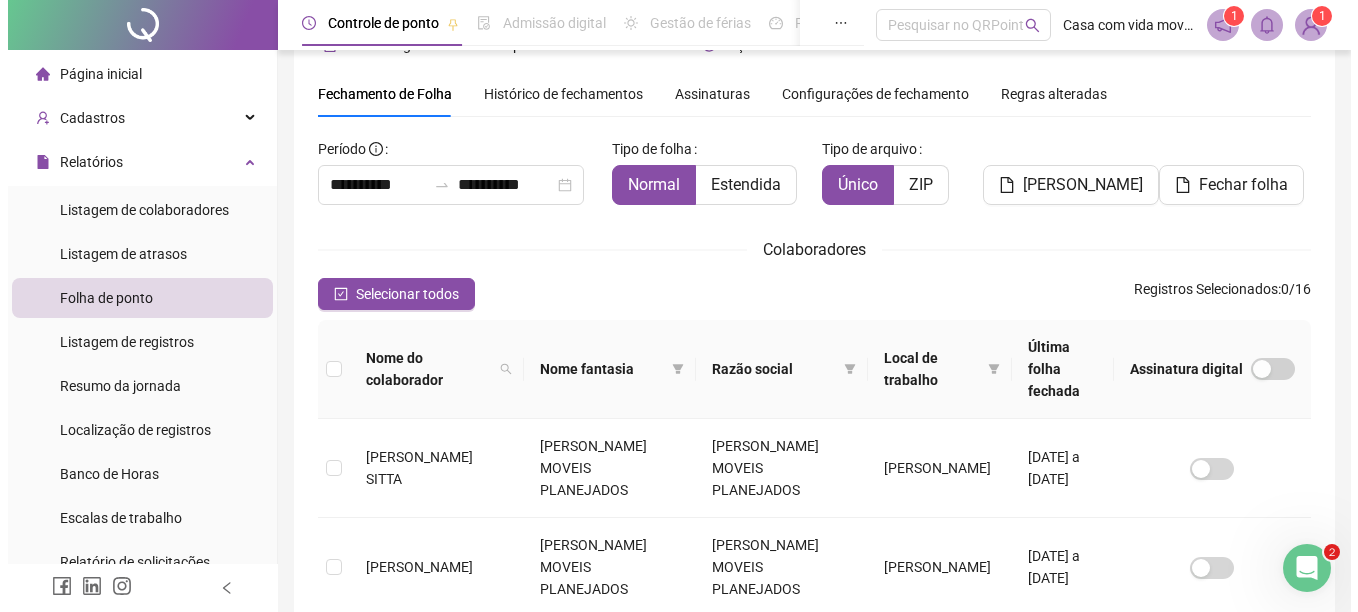 scroll, scrollTop: 0, scrollLeft: 0, axis: both 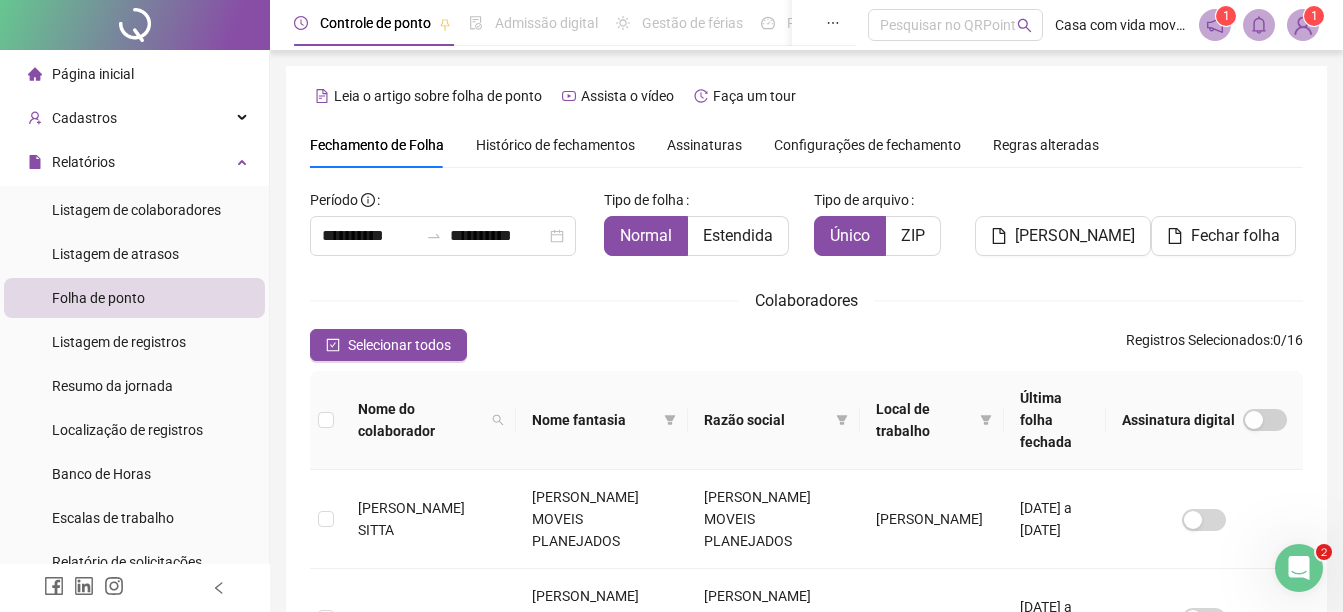 click on "Histórico de fechamentos" at bounding box center [555, 145] 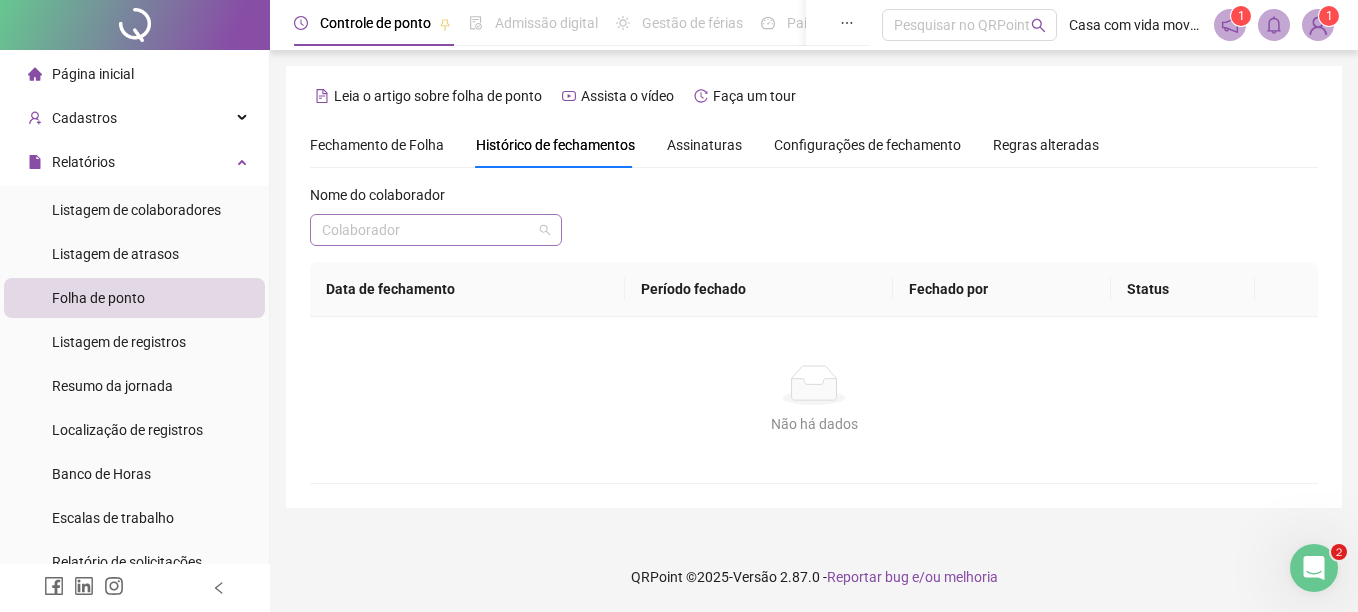 click at bounding box center [430, 230] 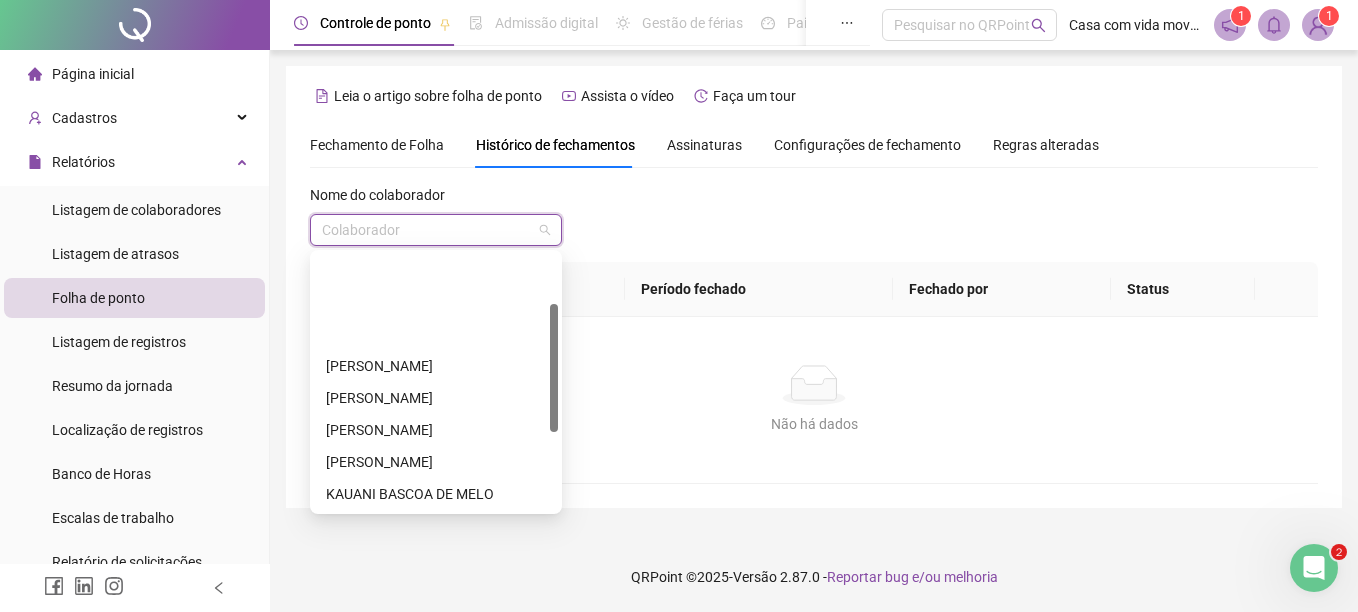 scroll, scrollTop: 100, scrollLeft: 0, axis: vertical 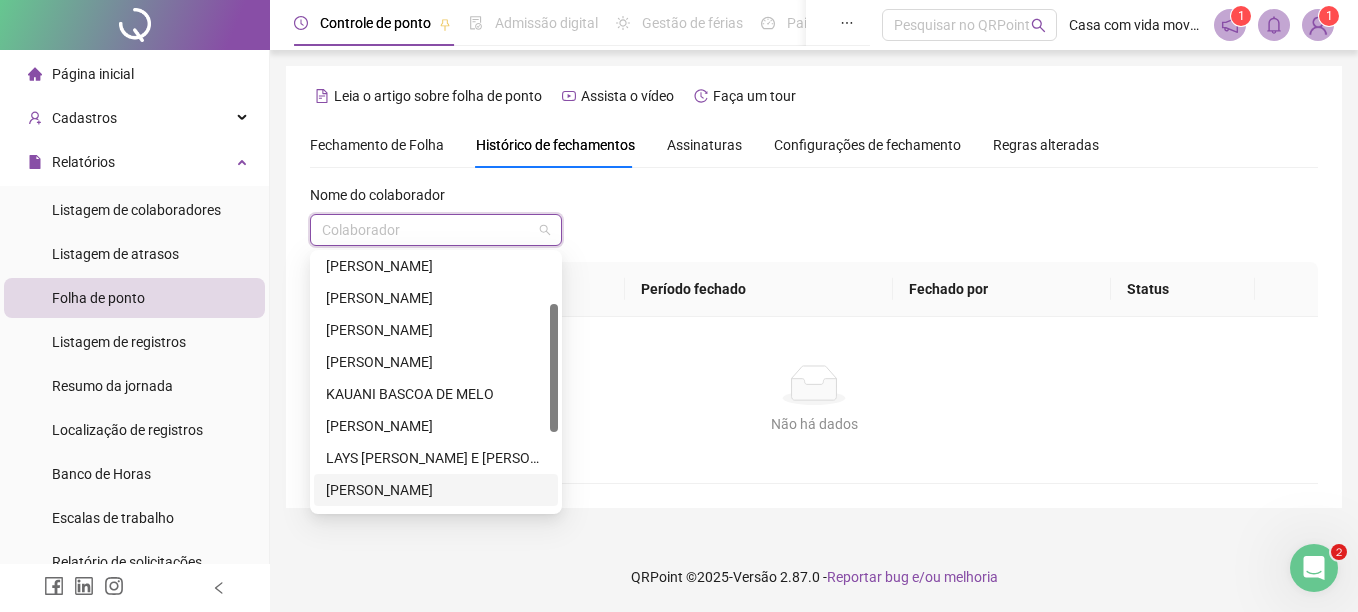 click on "[PERSON_NAME]" at bounding box center [436, 490] 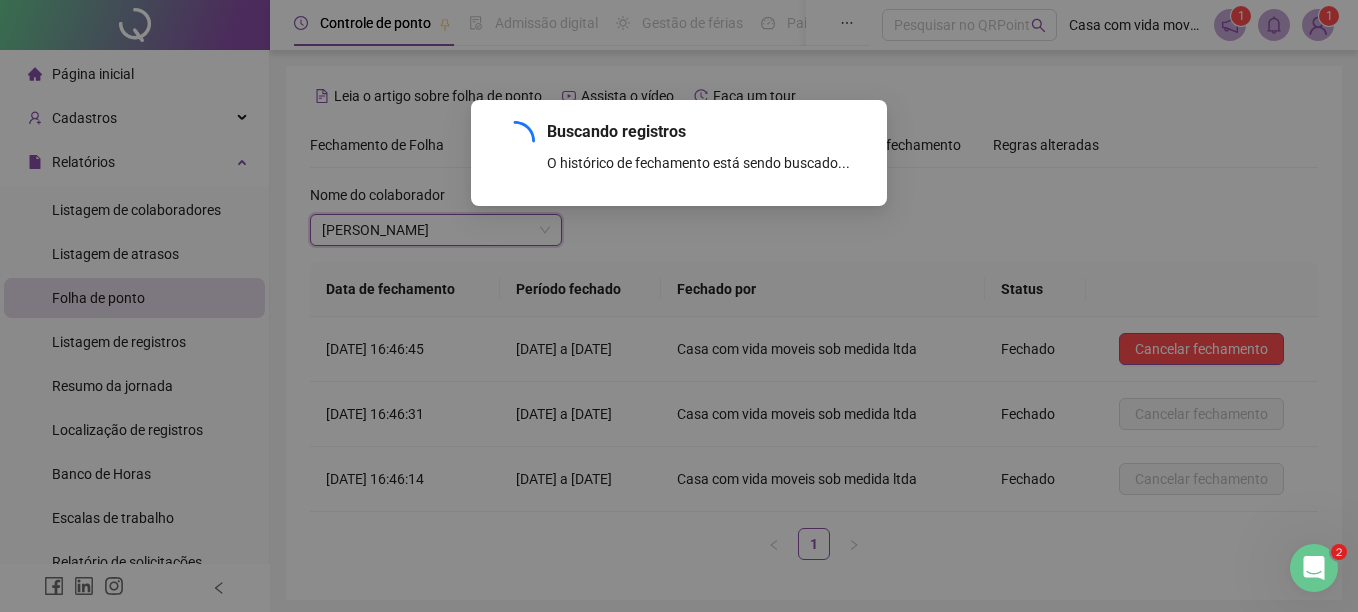 scroll, scrollTop: 74, scrollLeft: 0, axis: vertical 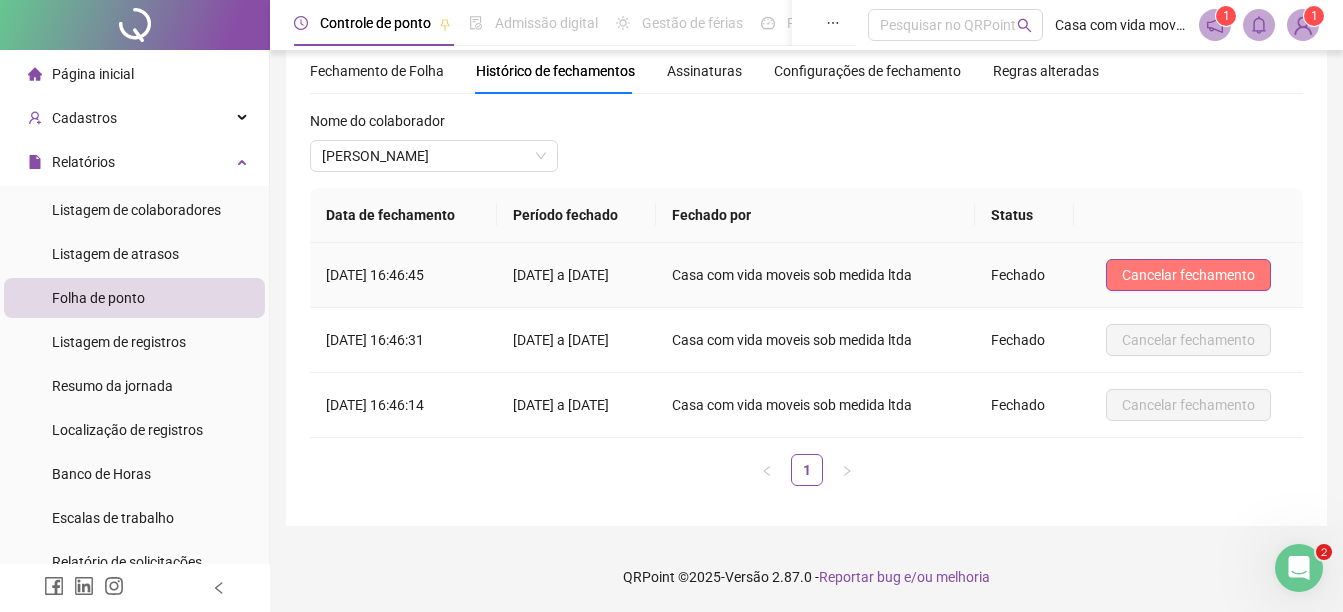click on "Cancelar fechamento" at bounding box center (1188, 275) 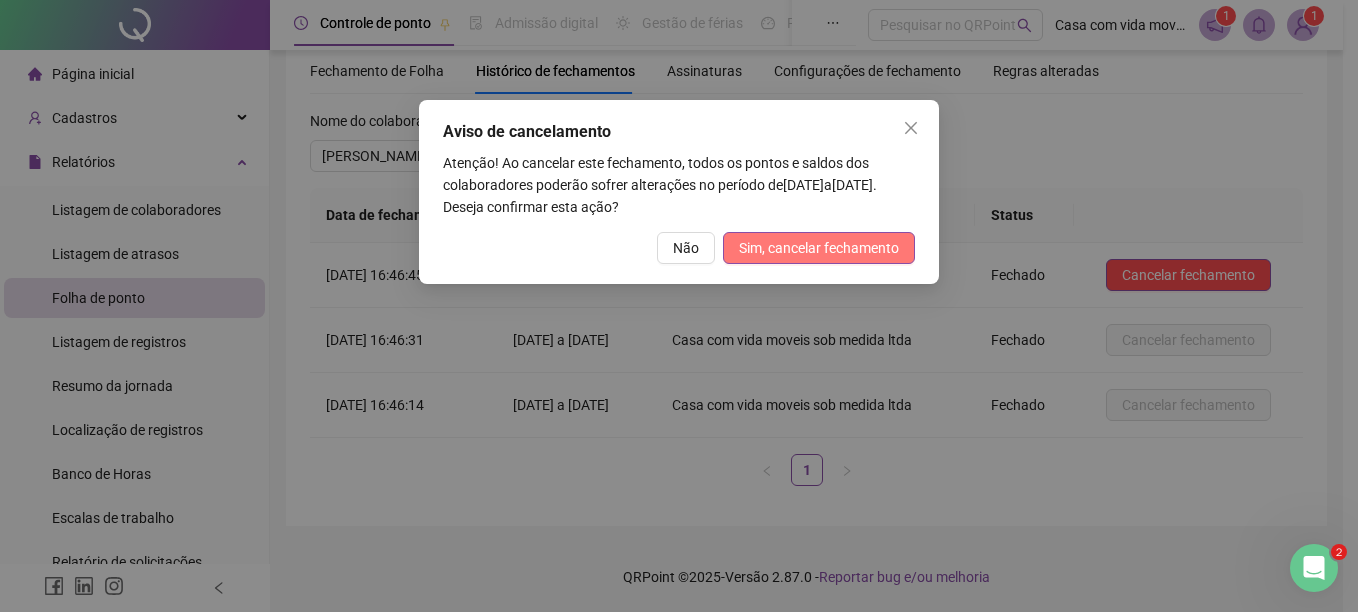 click on "Sim, cancelar fechamento" at bounding box center [819, 248] 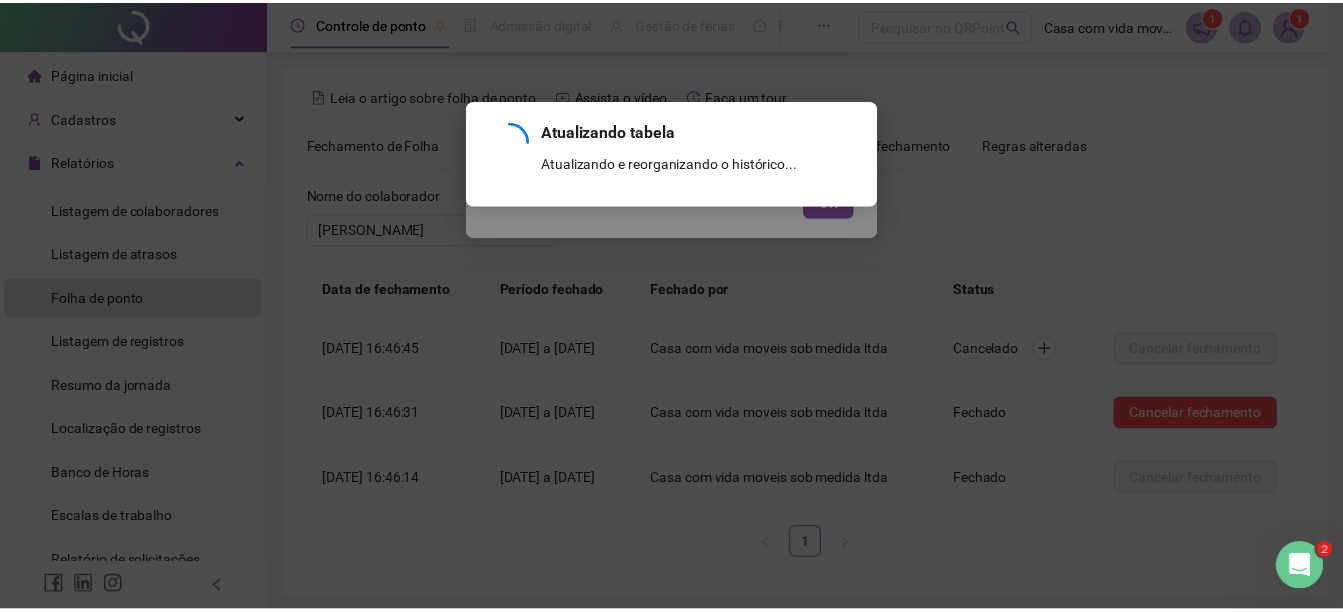 scroll, scrollTop: 74, scrollLeft: 0, axis: vertical 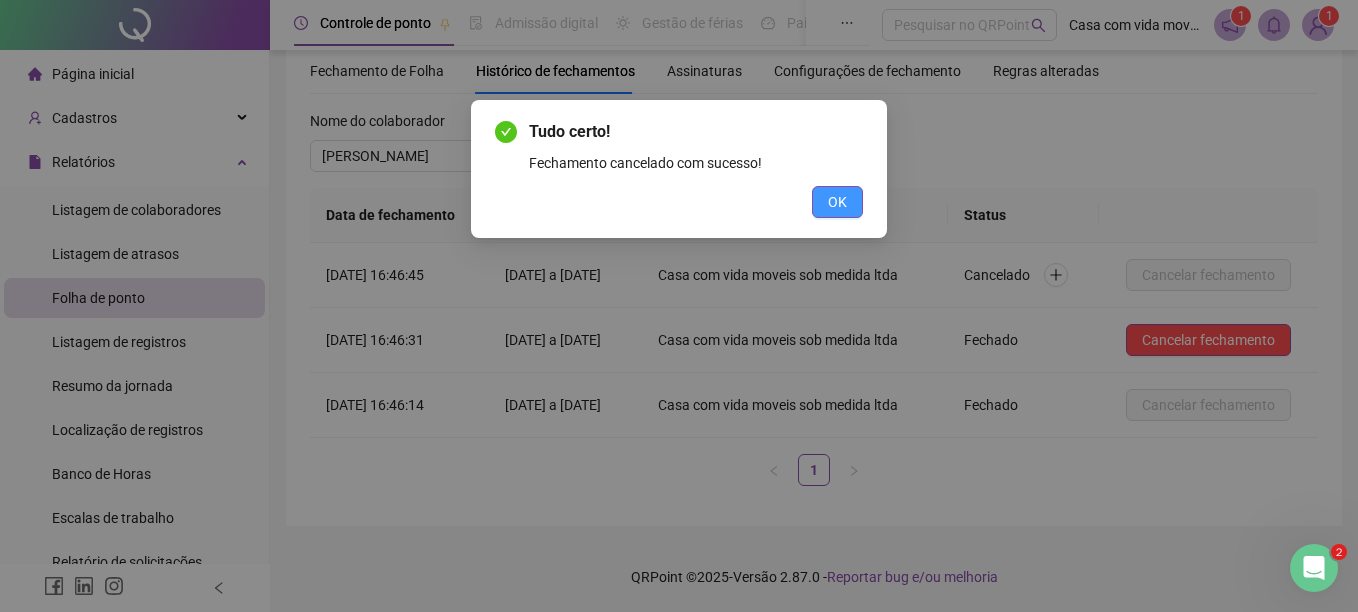 click on "OK" at bounding box center (837, 202) 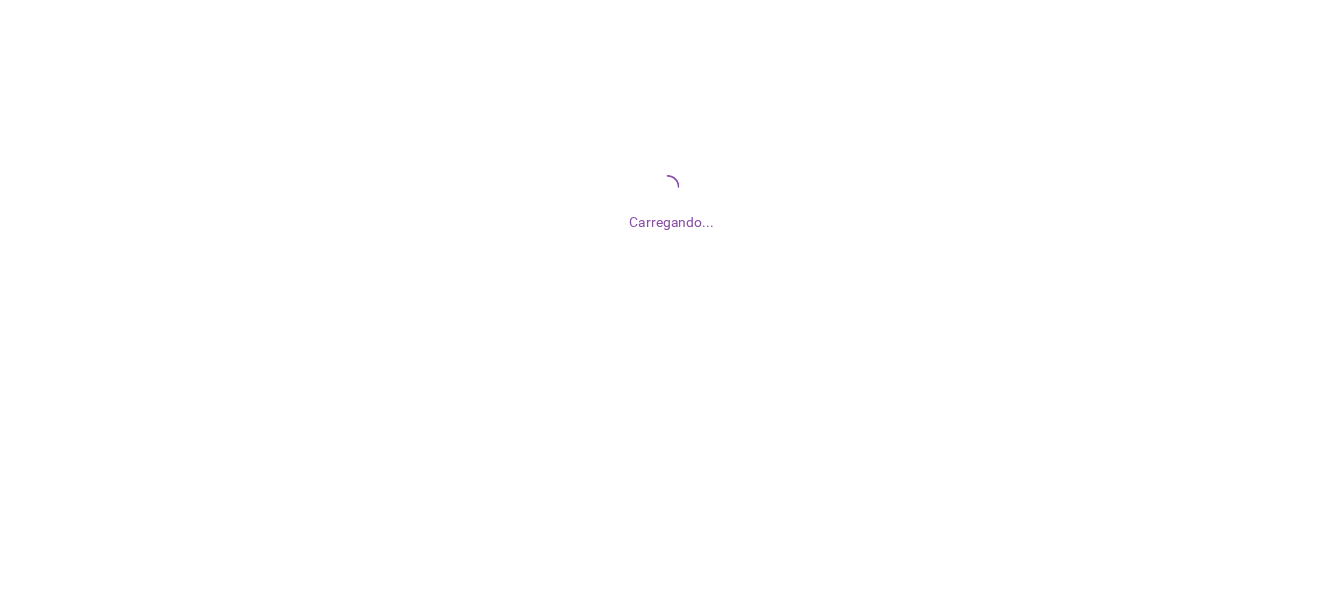 scroll, scrollTop: 0, scrollLeft: 0, axis: both 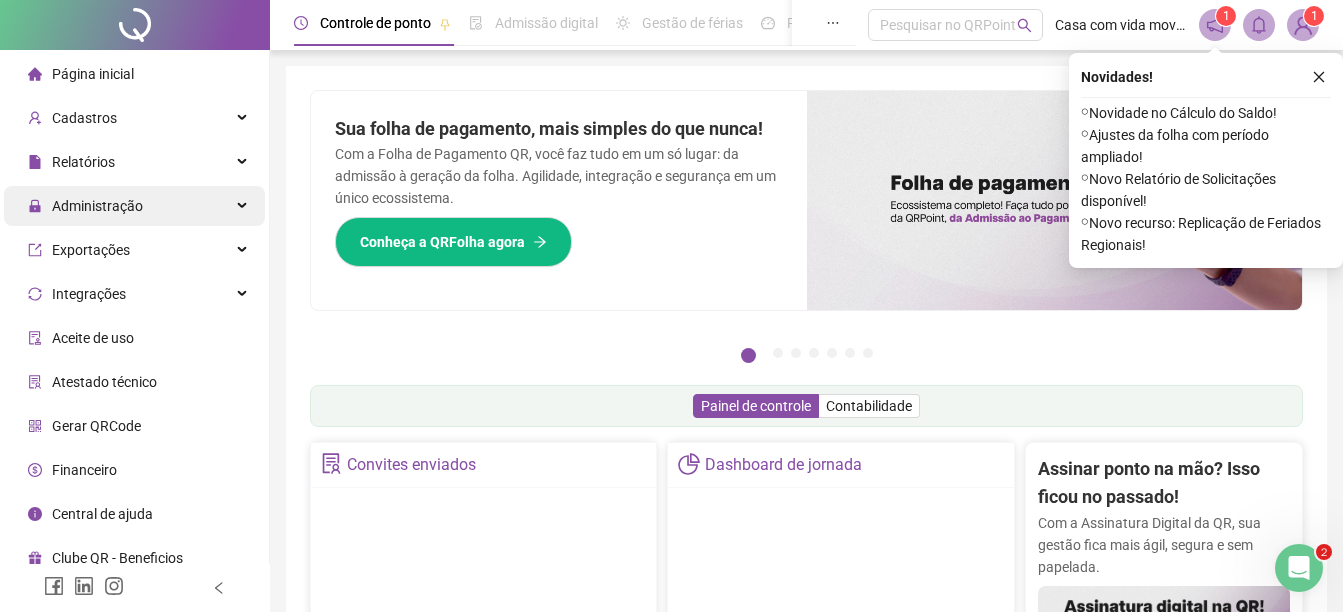 click on "Administração" at bounding box center (97, 206) 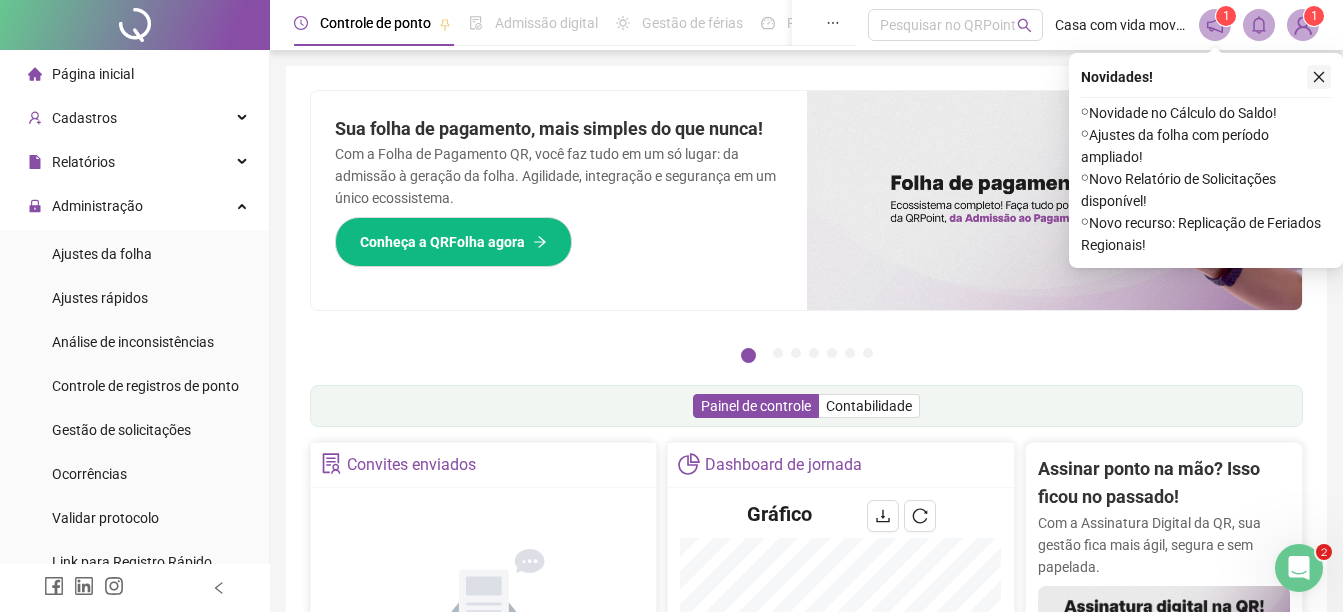 click at bounding box center (1319, 77) 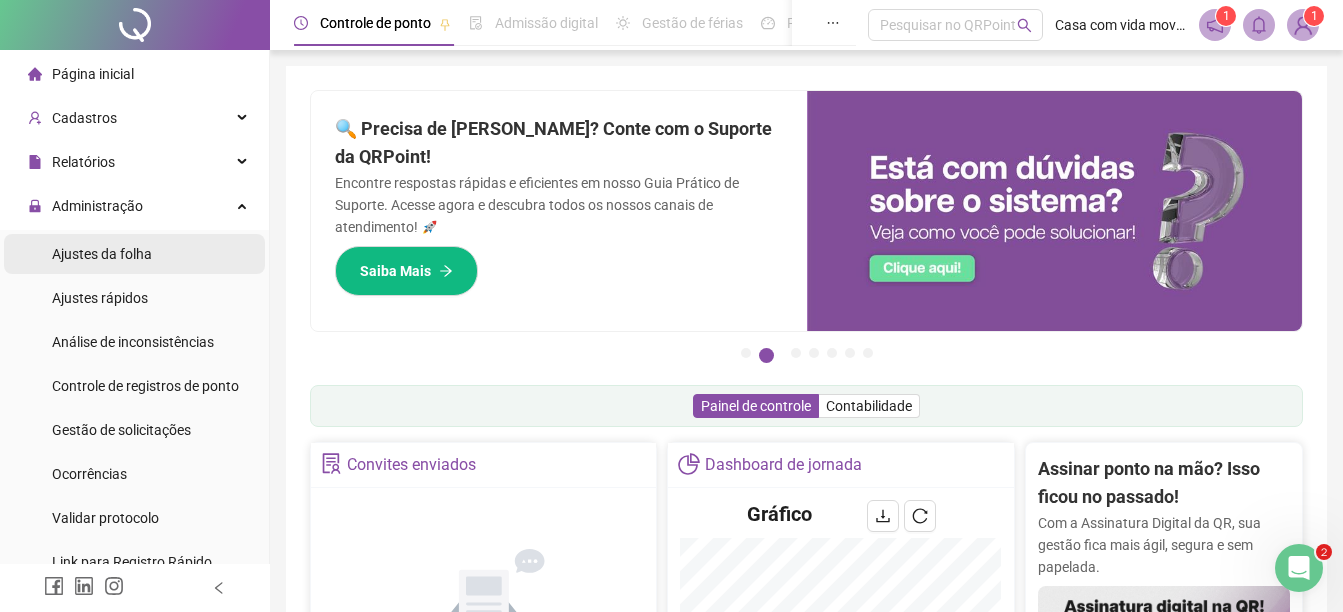 click on "Ajustes da folha" at bounding box center [102, 254] 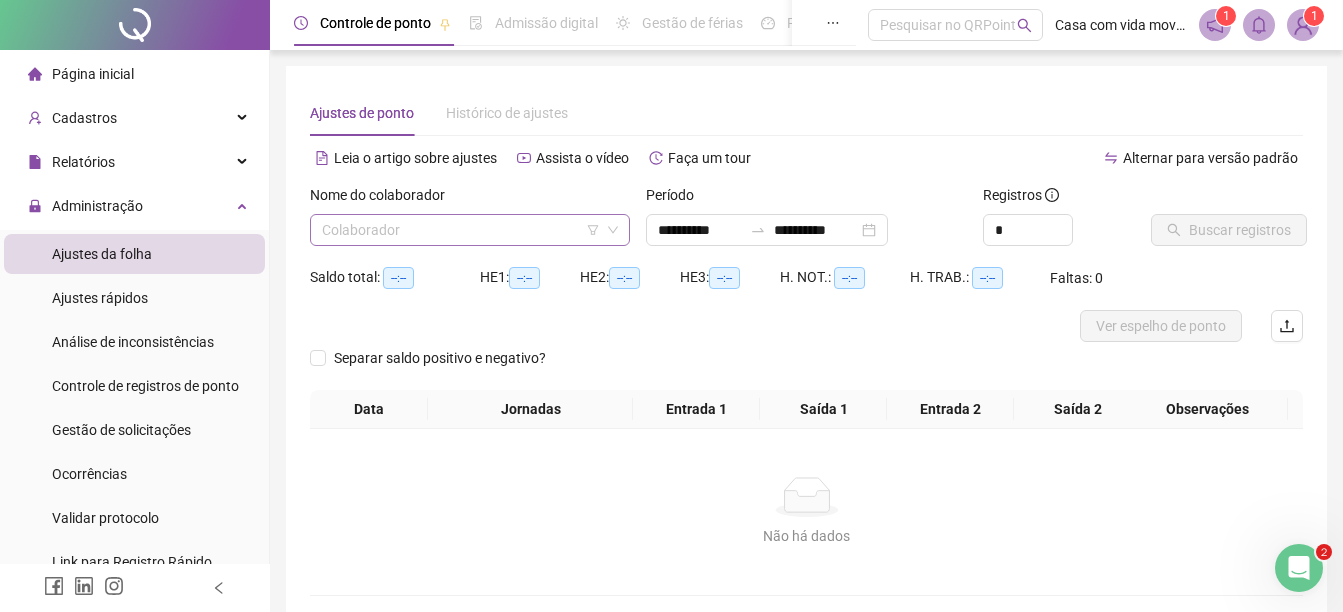 click at bounding box center (464, 230) 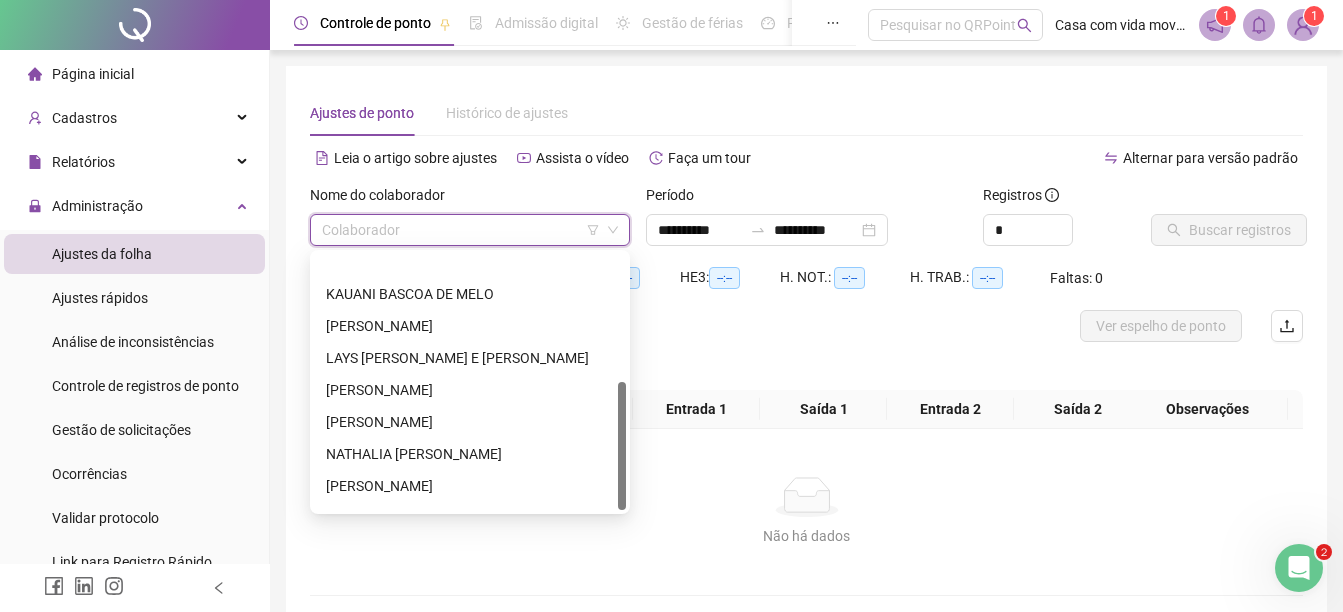 scroll, scrollTop: 256, scrollLeft: 0, axis: vertical 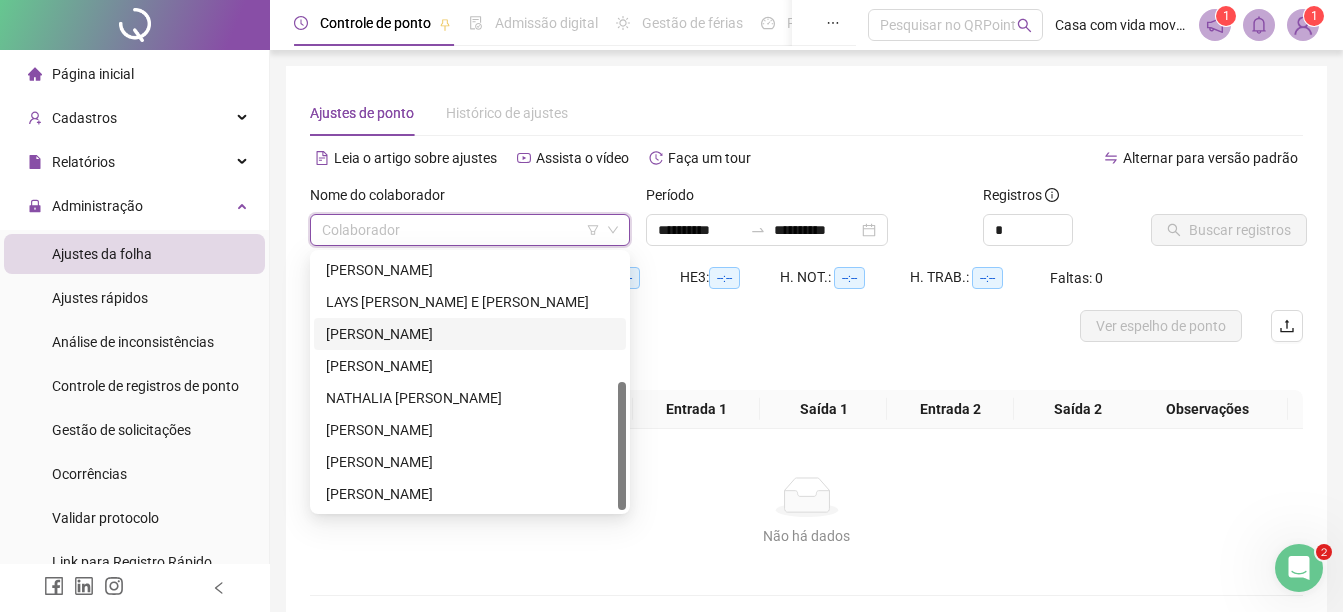 click on "[PERSON_NAME]" at bounding box center (470, 334) 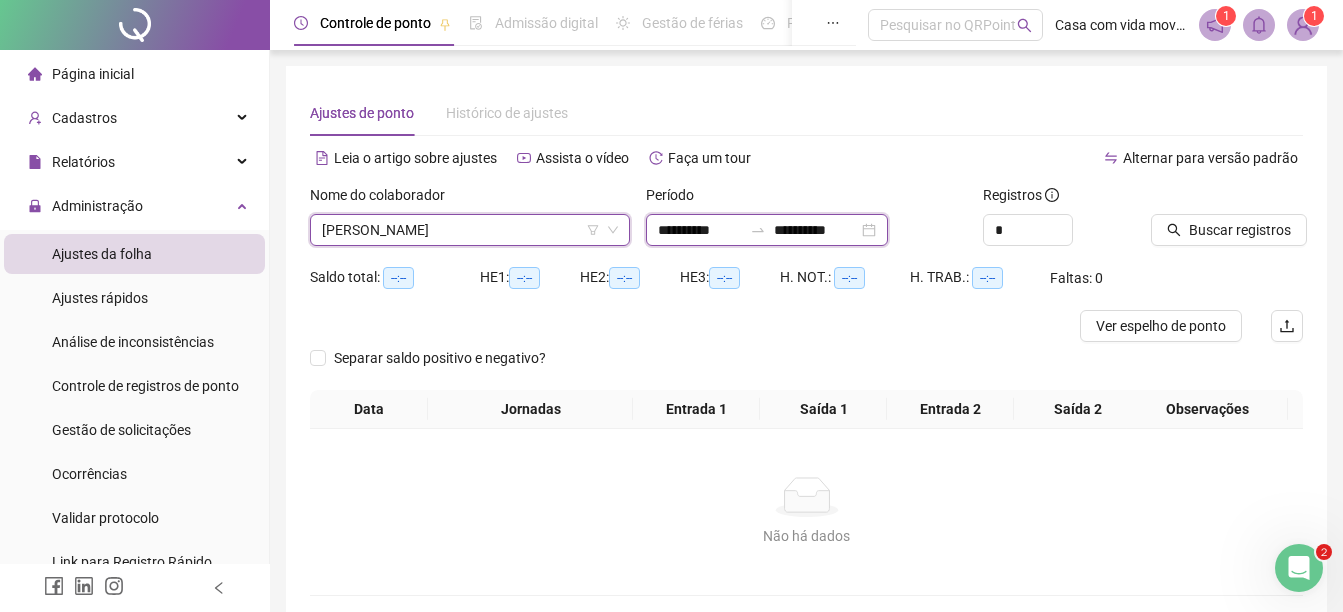 click on "**********" at bounding box center [816, 230] 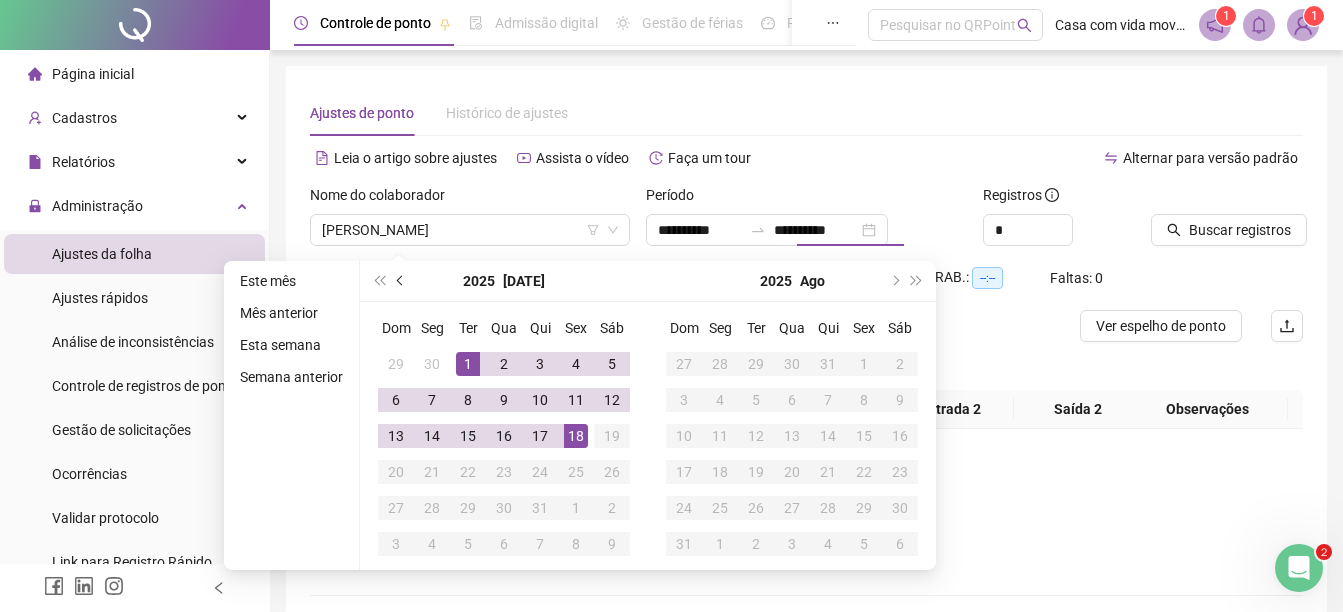 click at bounding box center (401, 281) 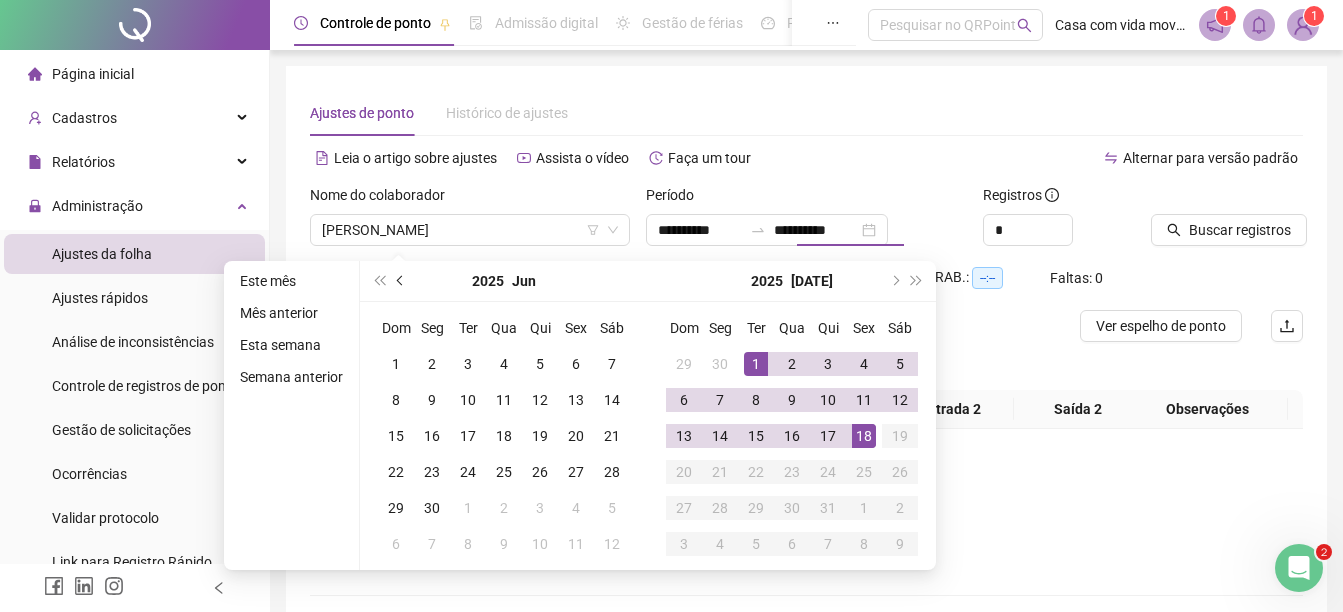click at bounding box center (401, 281) 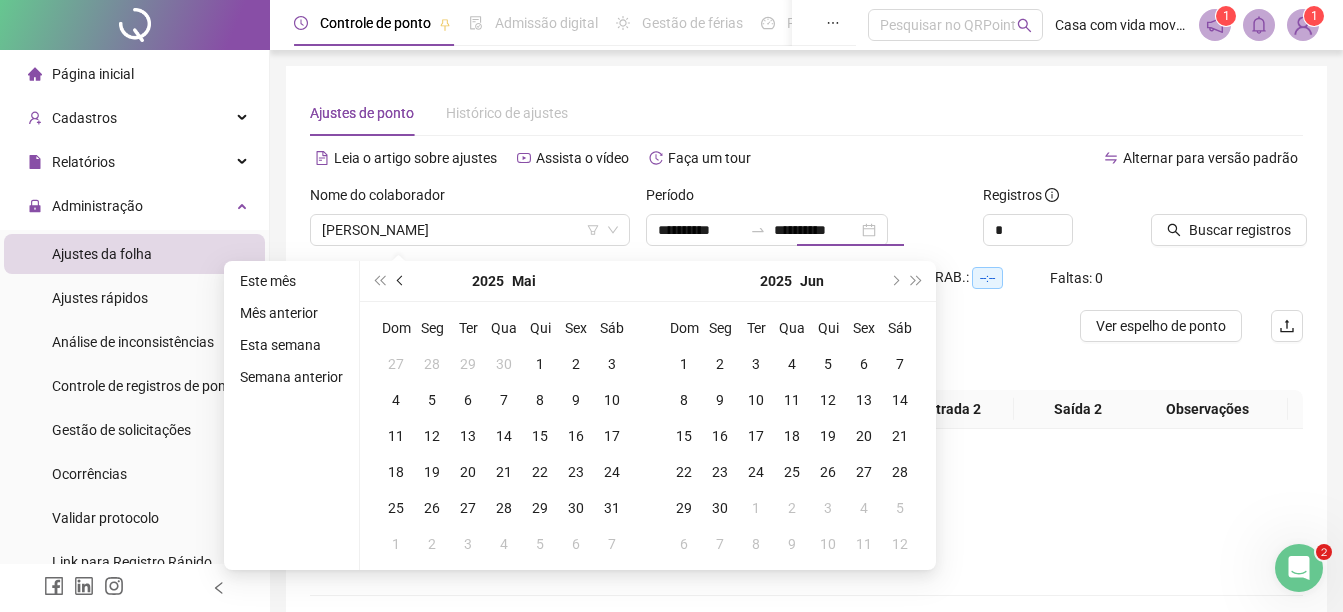click at bounding box center [401, 281] 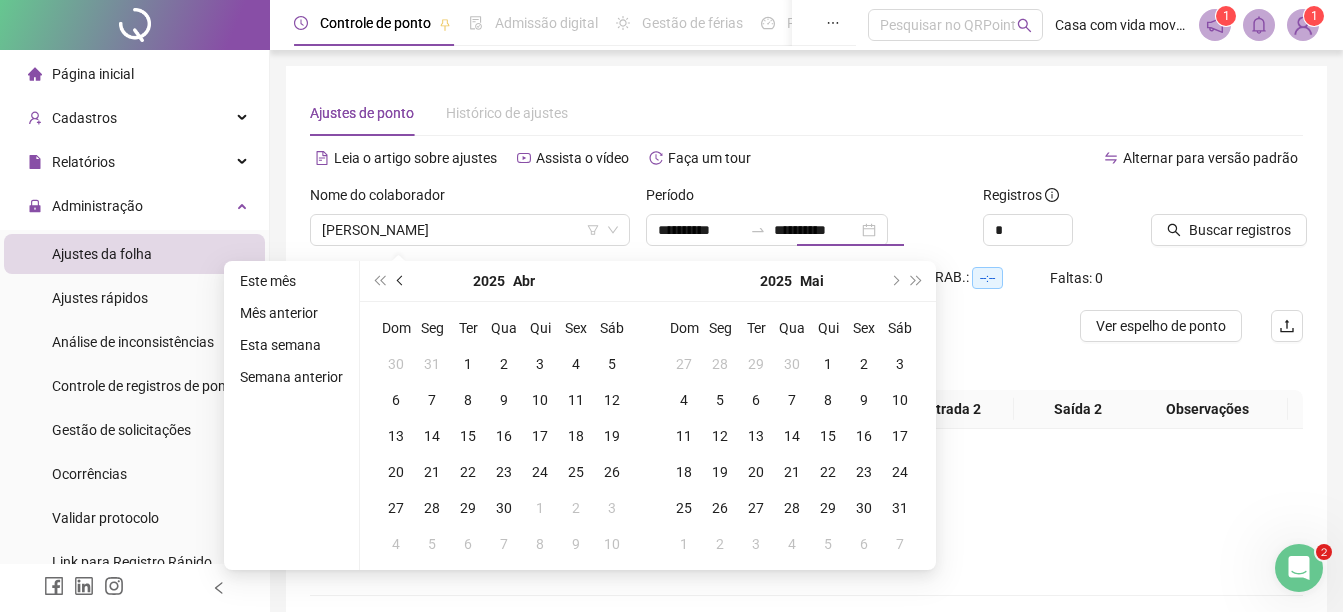 click at bounding box center (401, 281) 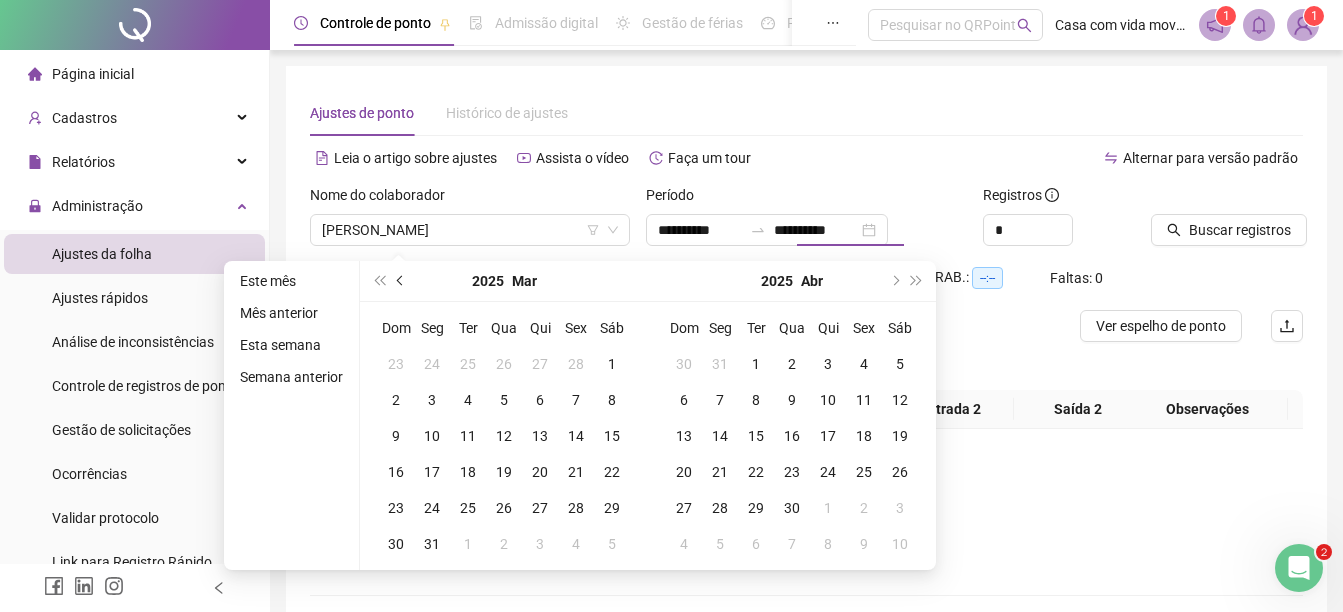 click at bounding box center [401, 281] 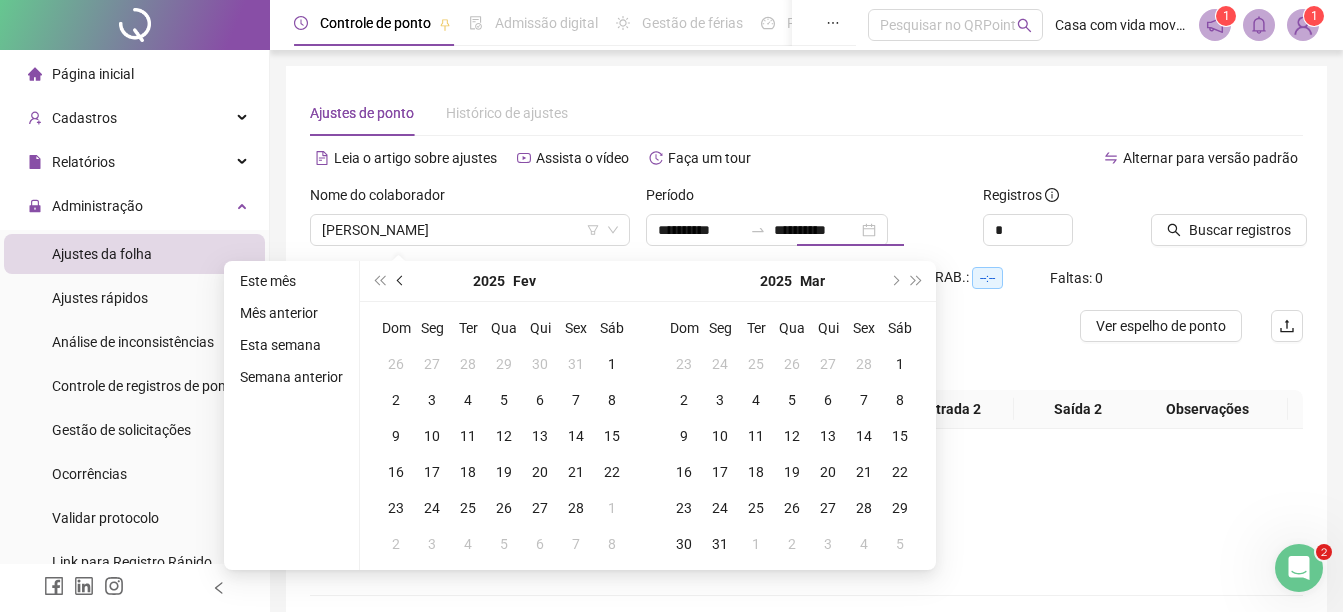 click at bounding box center (401, 281) 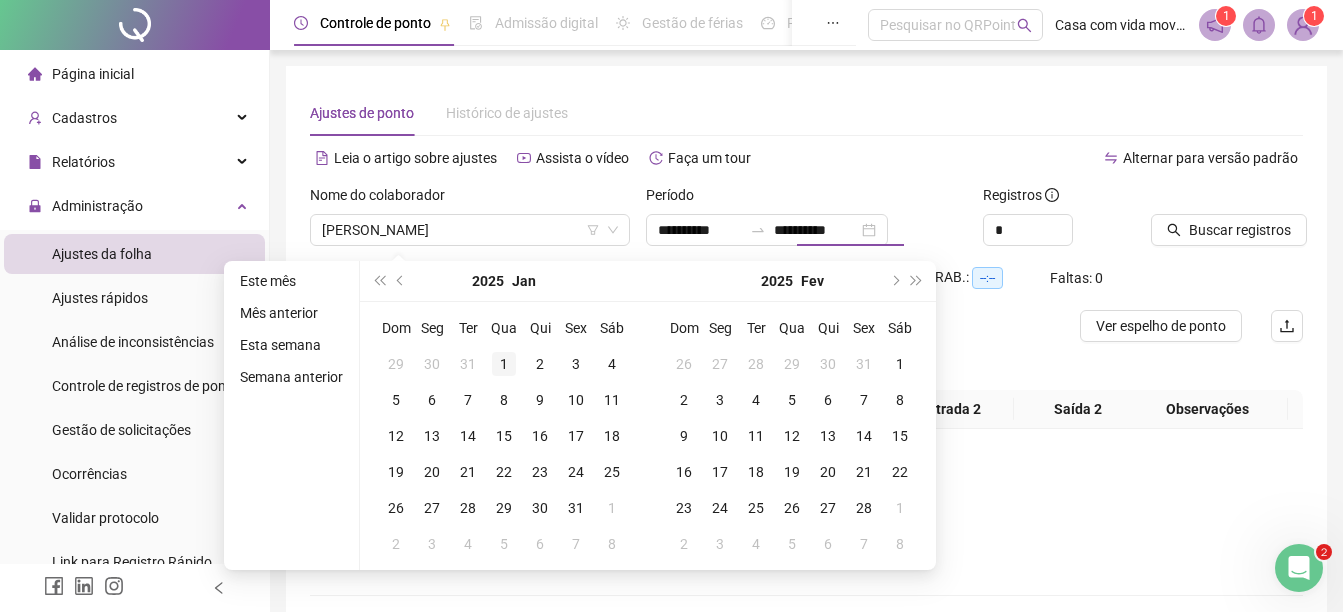 type on "**********" 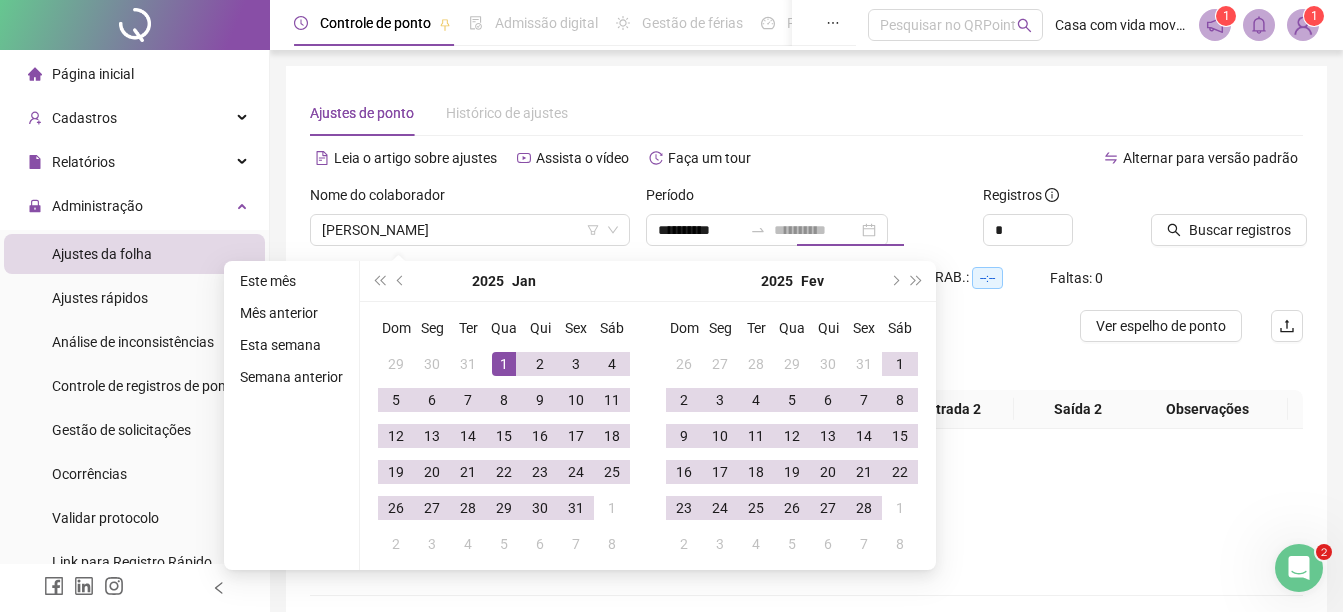 click on "1" at bounding box center (504, 364) 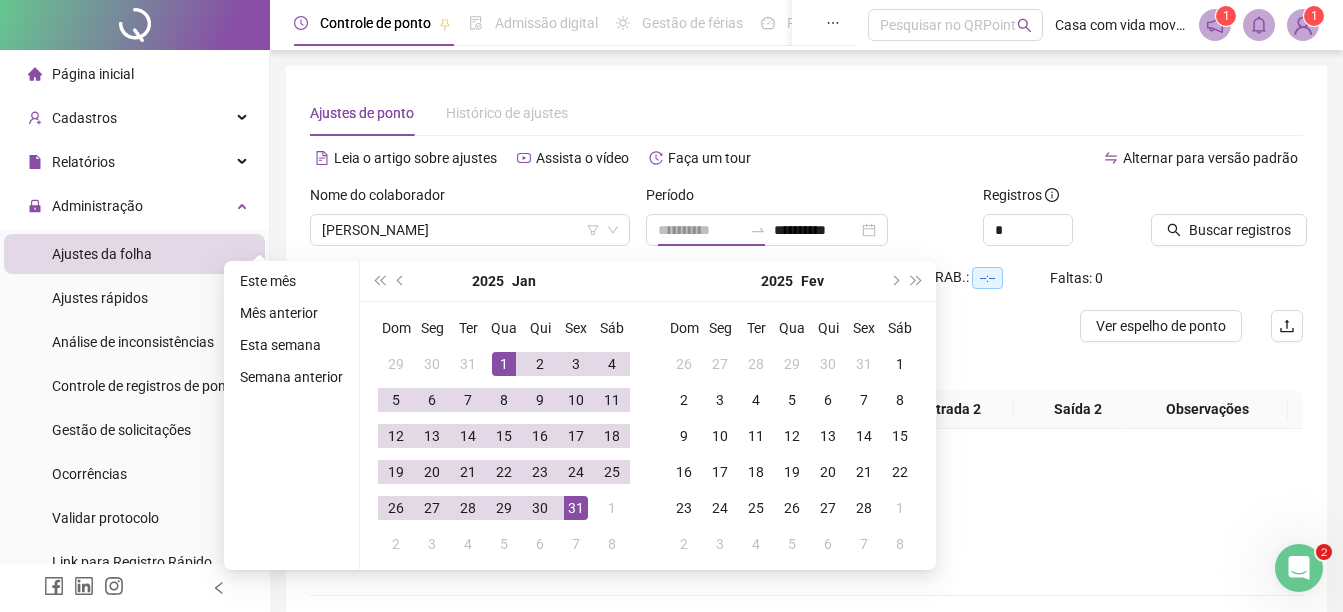click on "31" at bounding box center (576, 508) 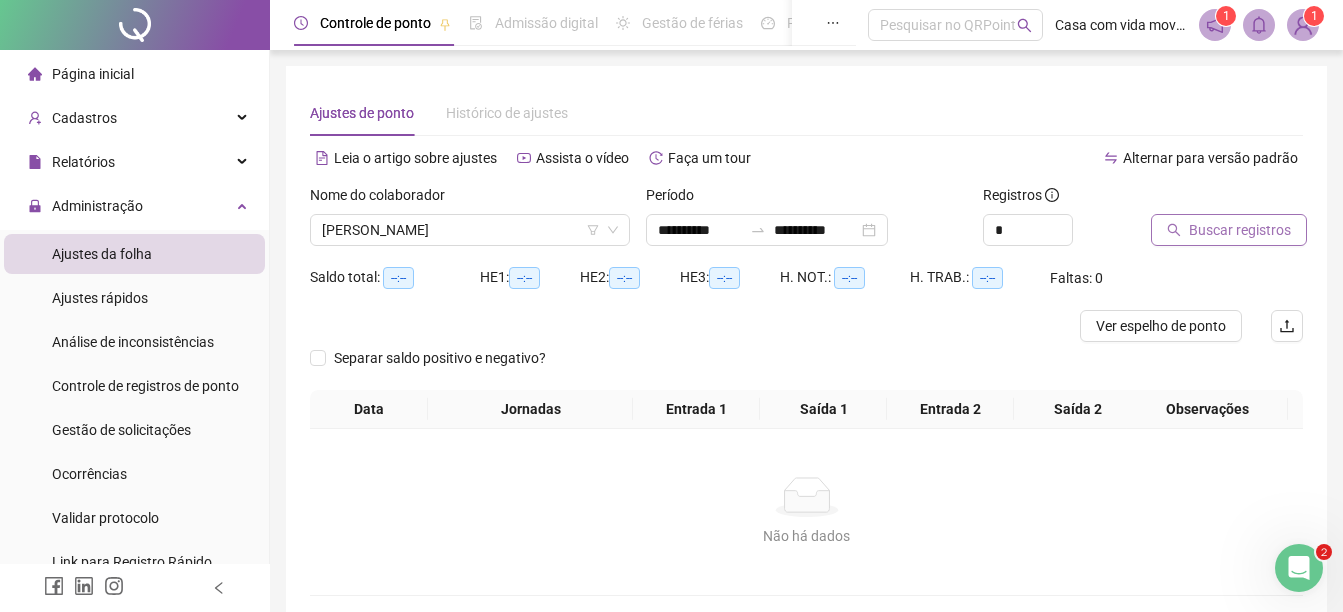 click on "Buscar registros" at bounding box center [1240, 230] 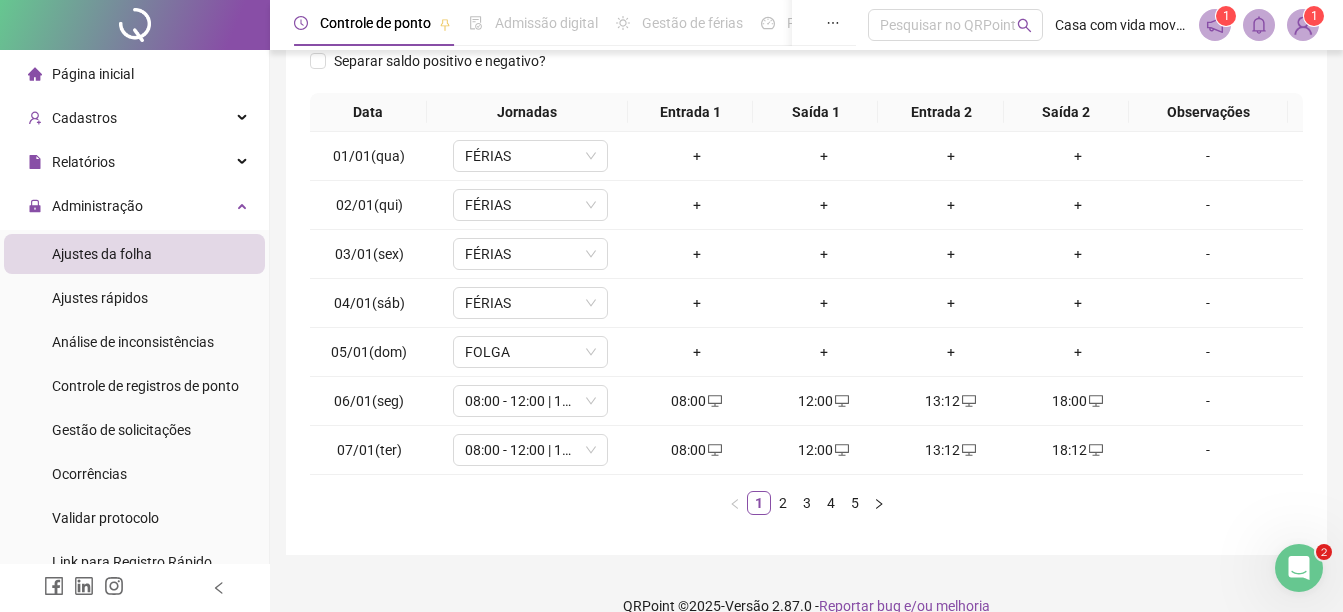 scroll, scrollTop: 342, scrollLeft: 0, axis: vertical 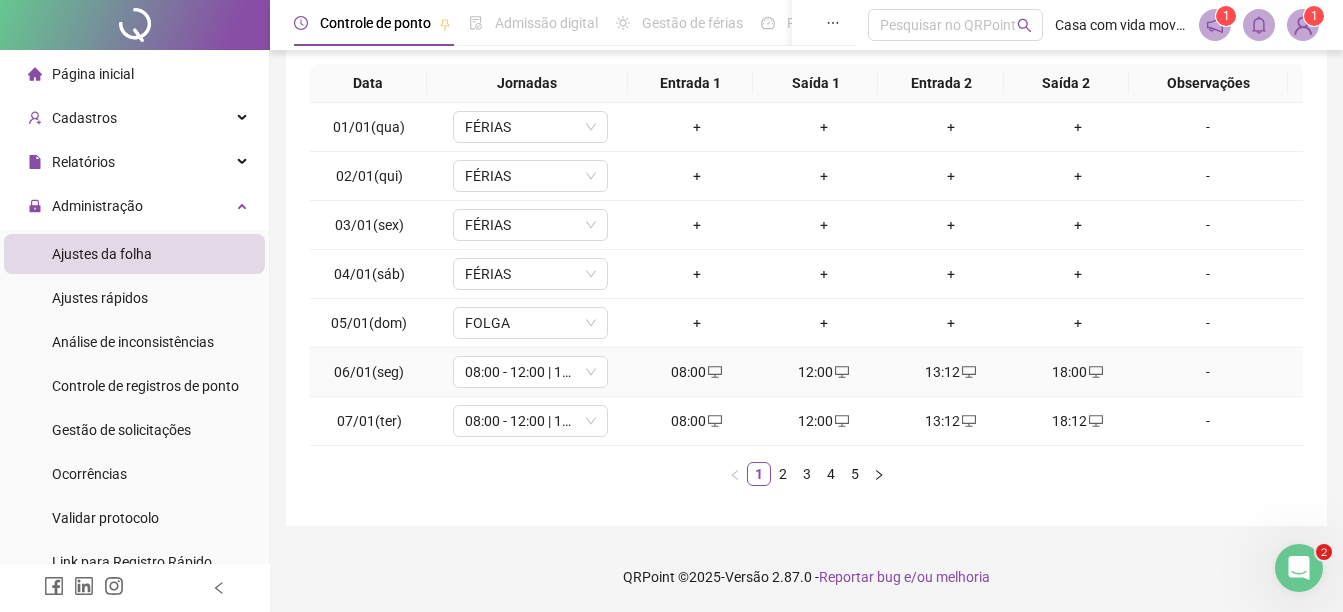 click on "13:12" at bounding box center [950, 372] 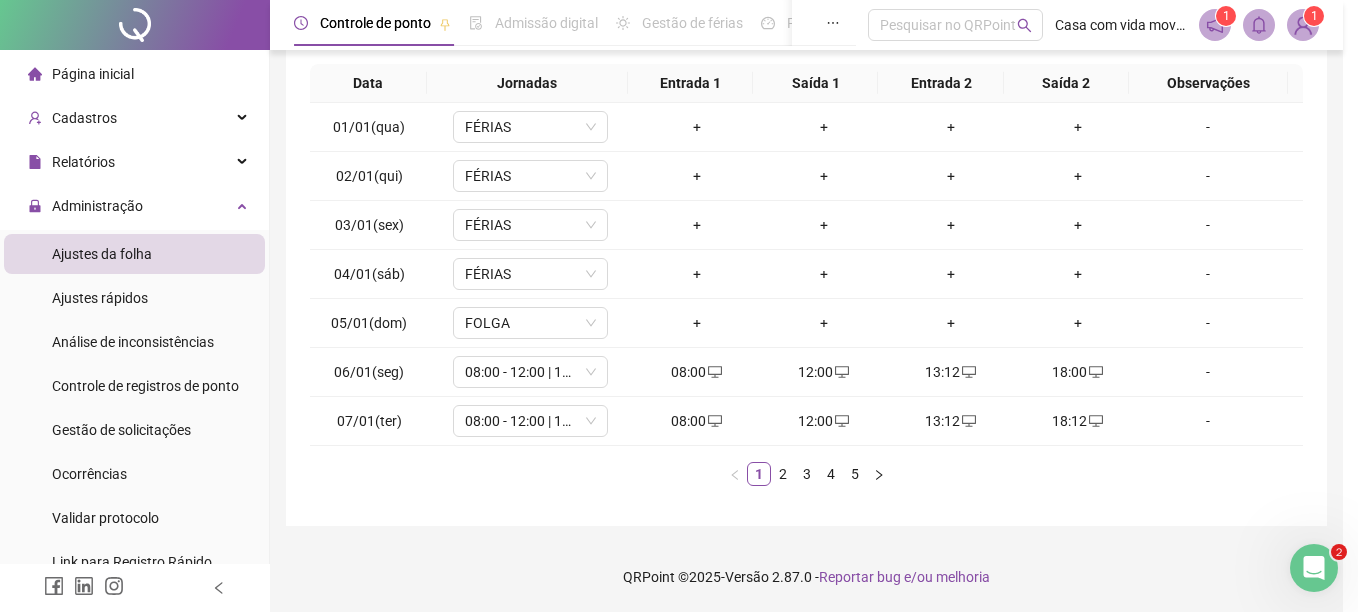 type on "**********" 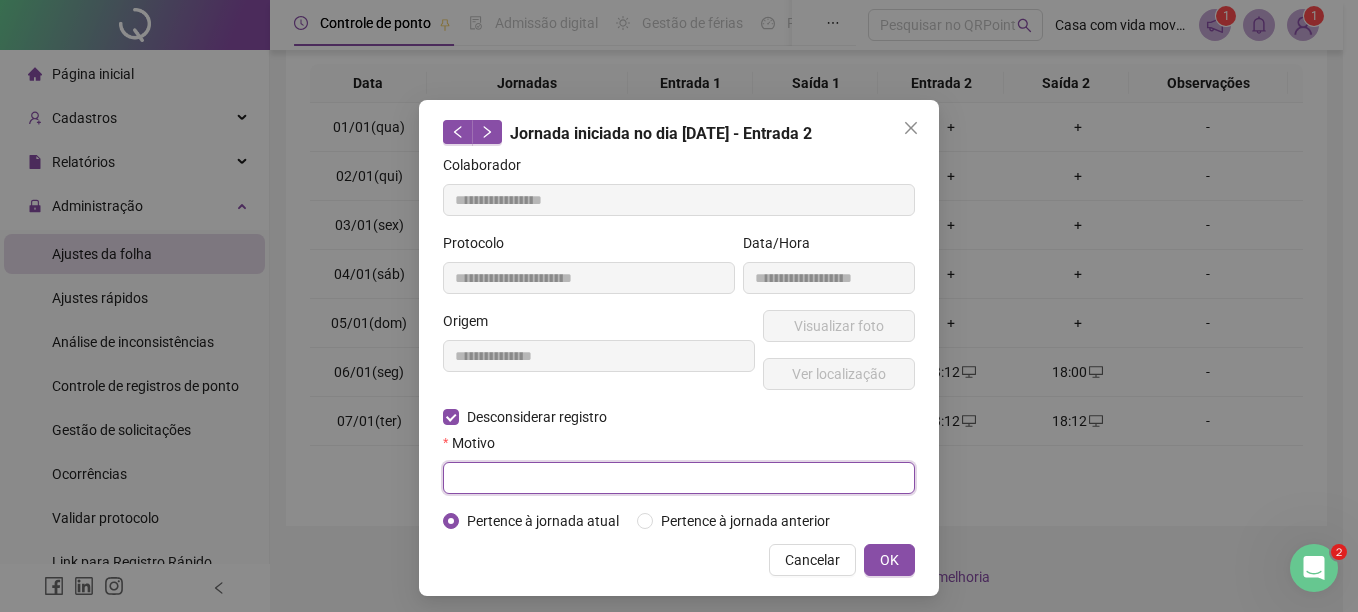 click at bounding box center [679, 478] 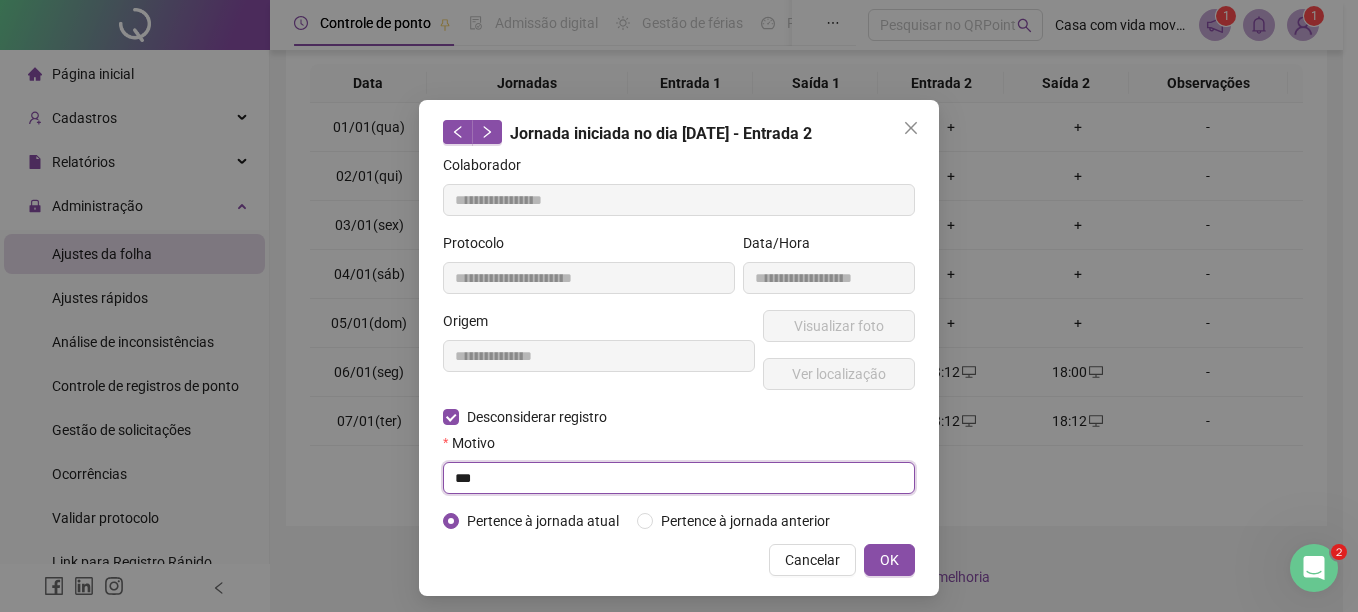 type on "****" 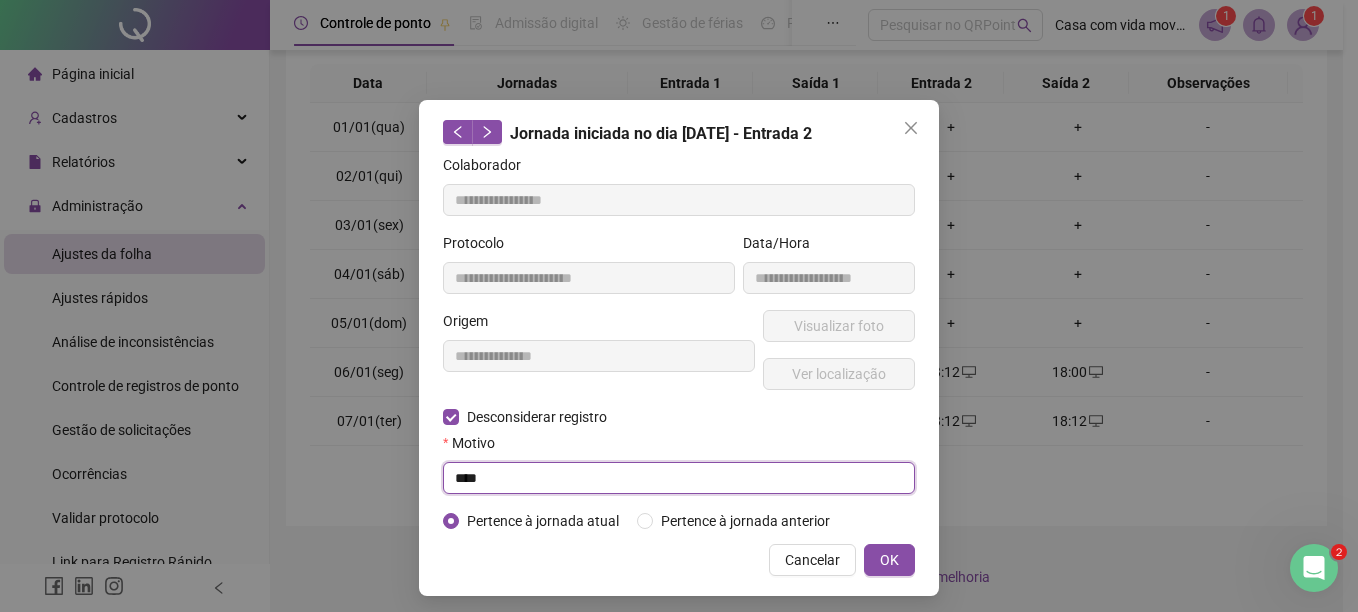 drag, startPoint x: 591, startPoint y: 476, endPoint x: 246, endPoint y: 499, distance: 345.7658 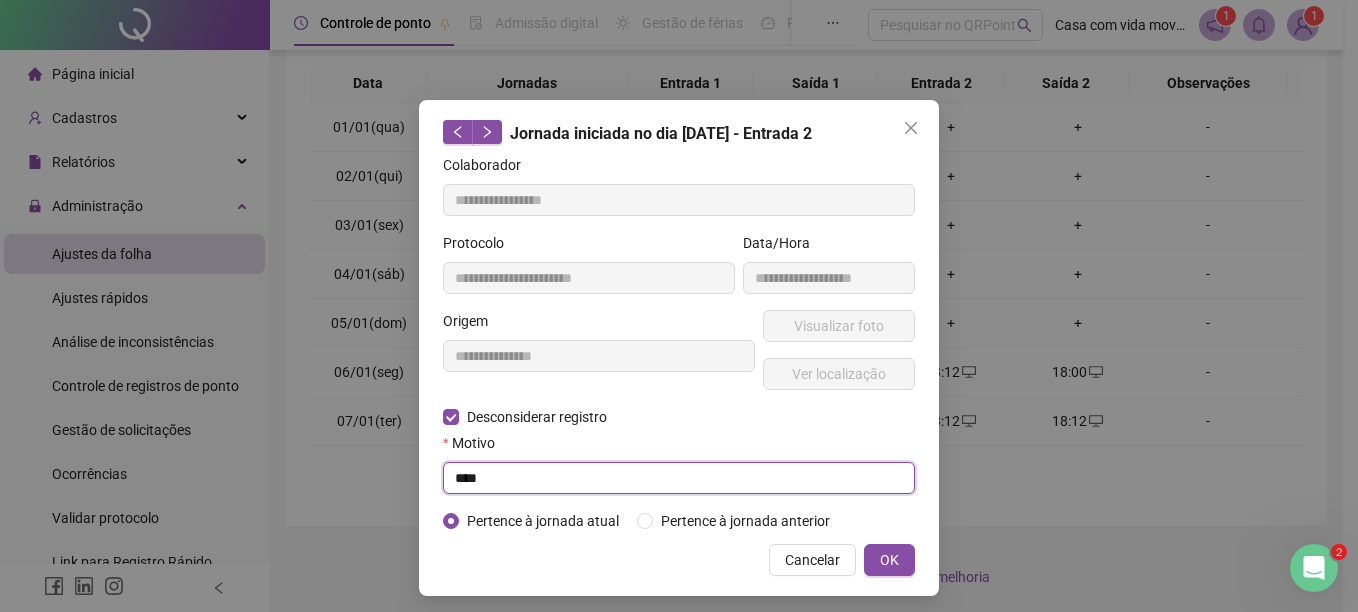 click on "**********" at bounding box center (679, 306) 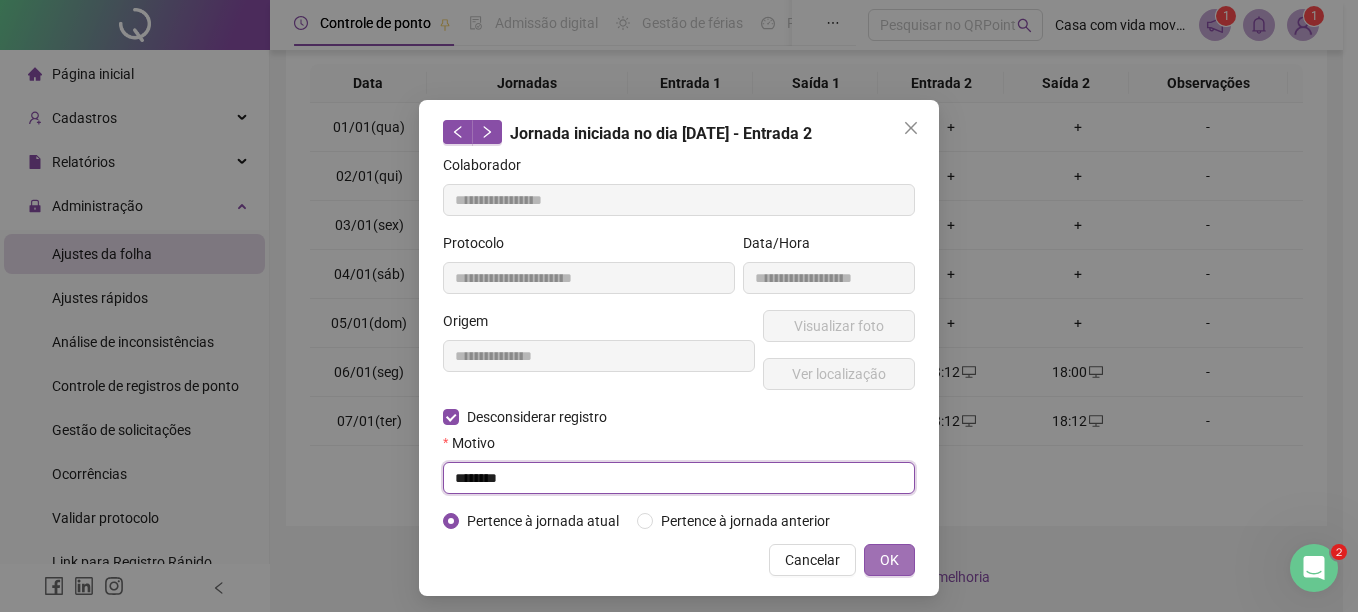 type on "********" 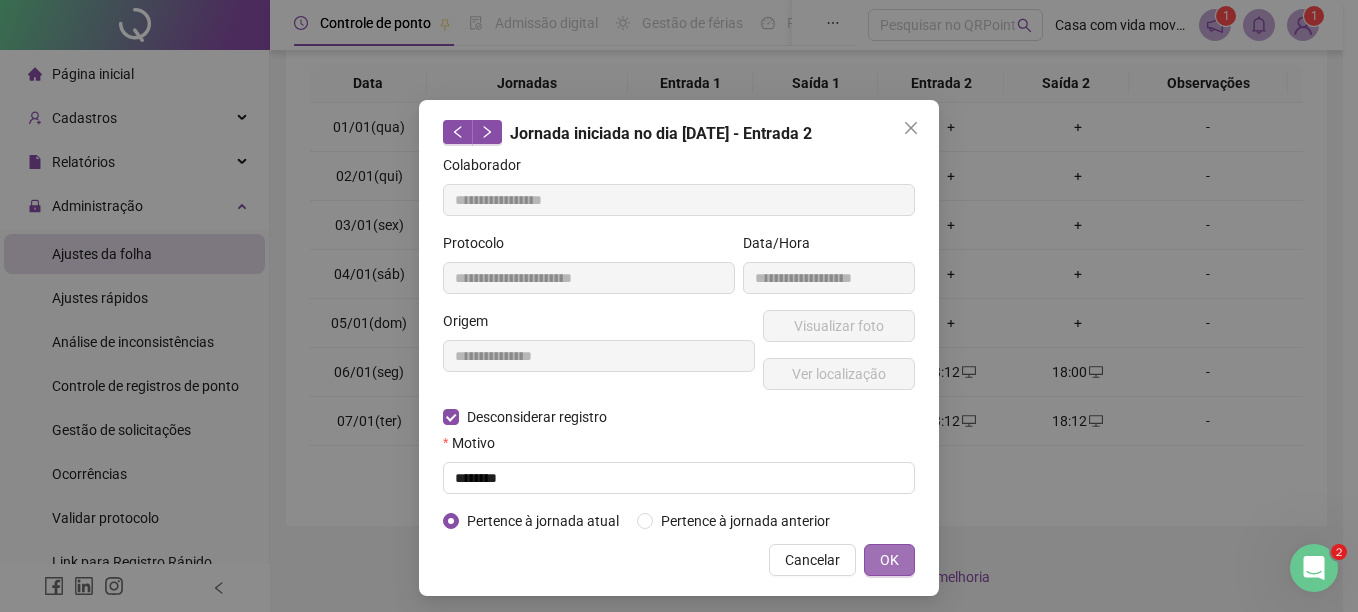 click on "OK" at bounding box center [889, 560] 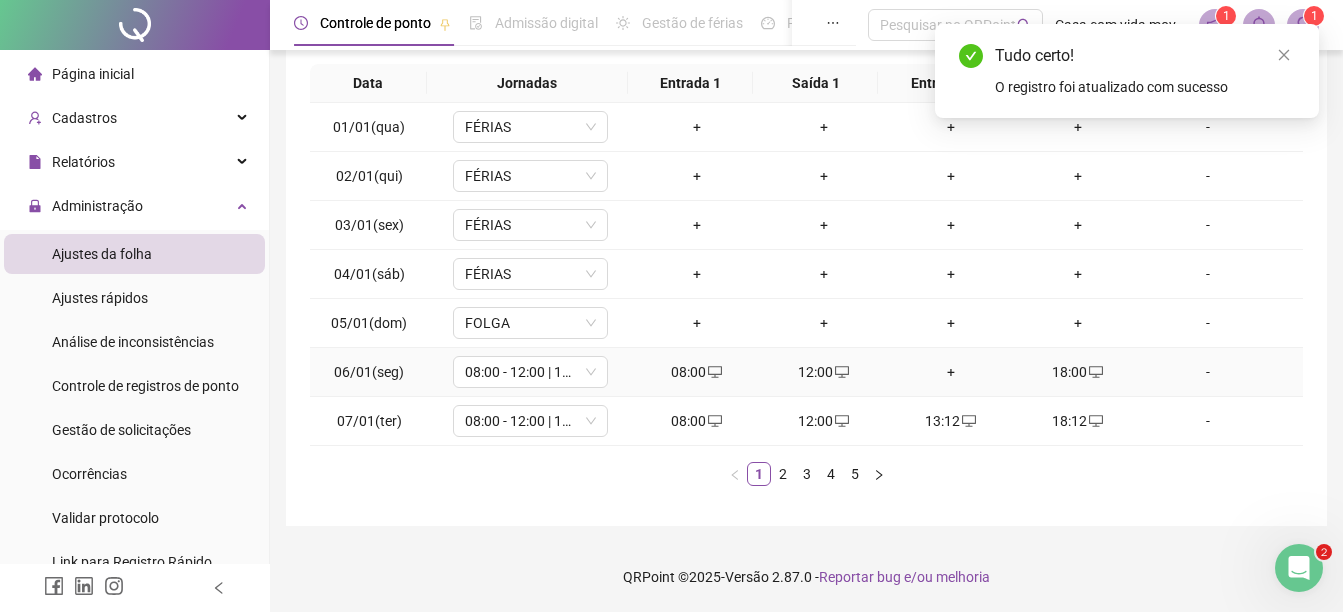 click on "+" at bounding box center (950, 372) 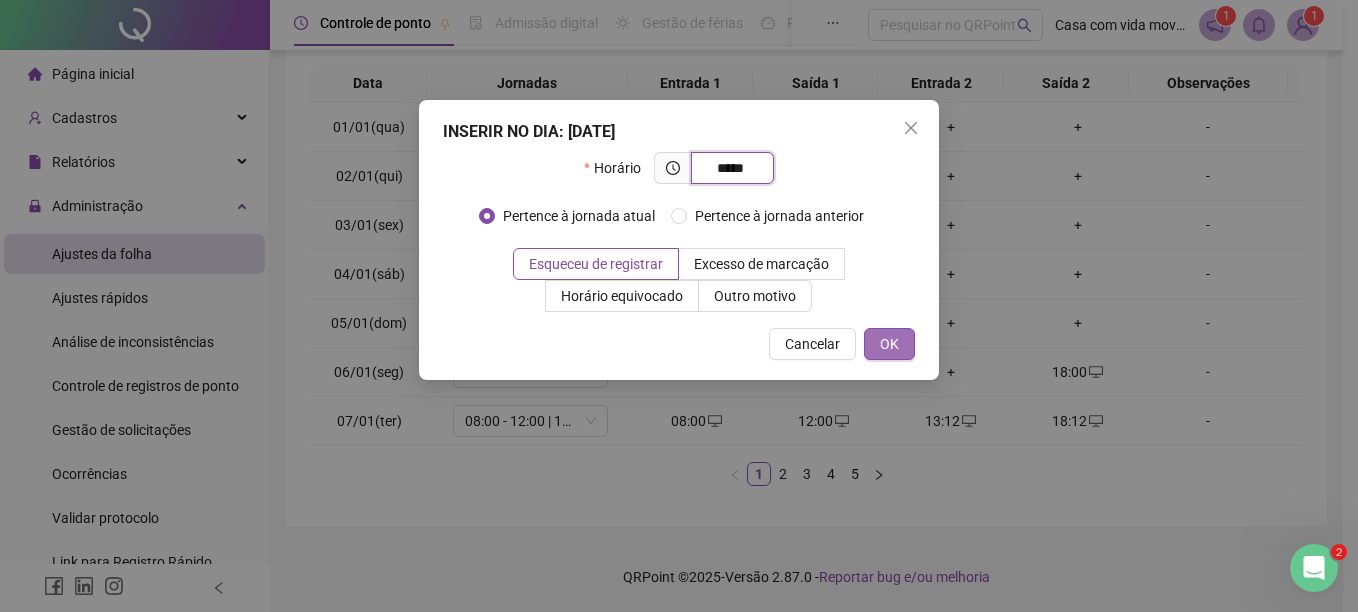 type on "*****" 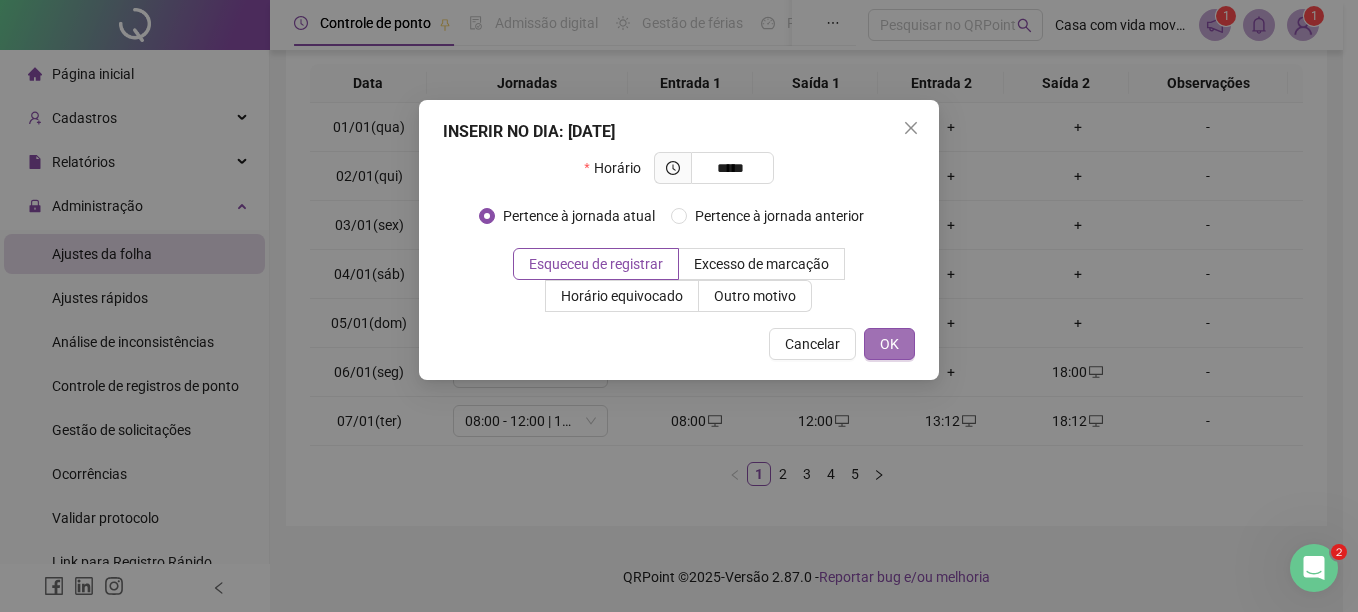click on "OK" at bounding box center (889, 344) 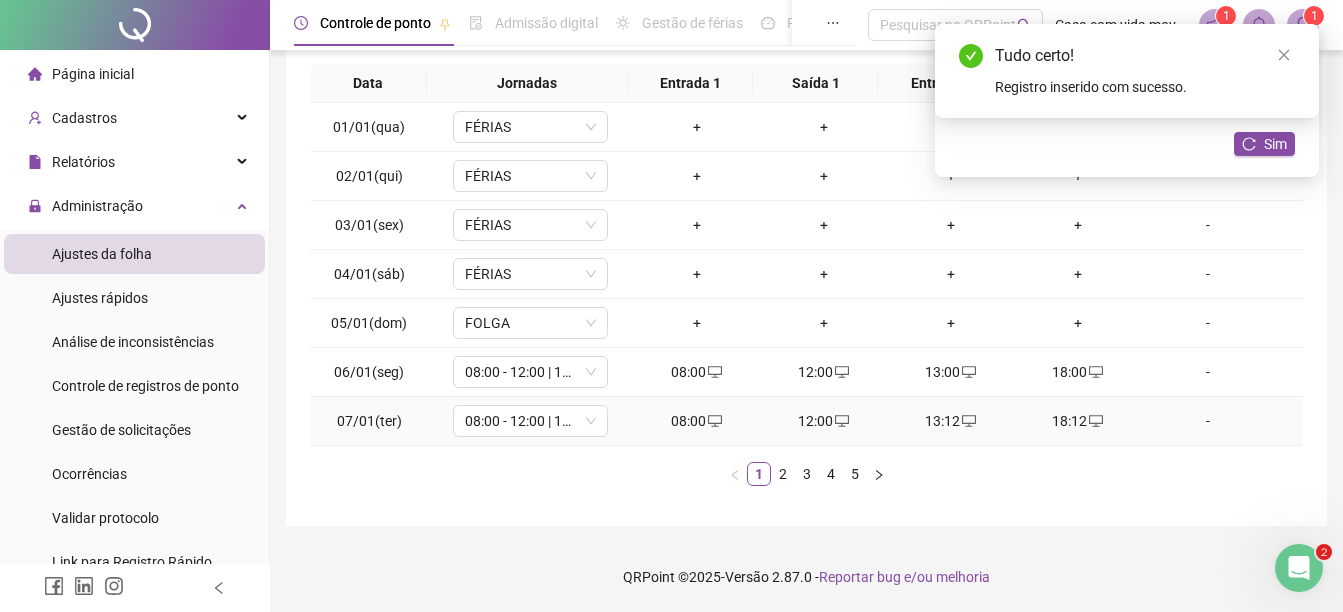 click on "13:12" at bounding box center [950, 421] 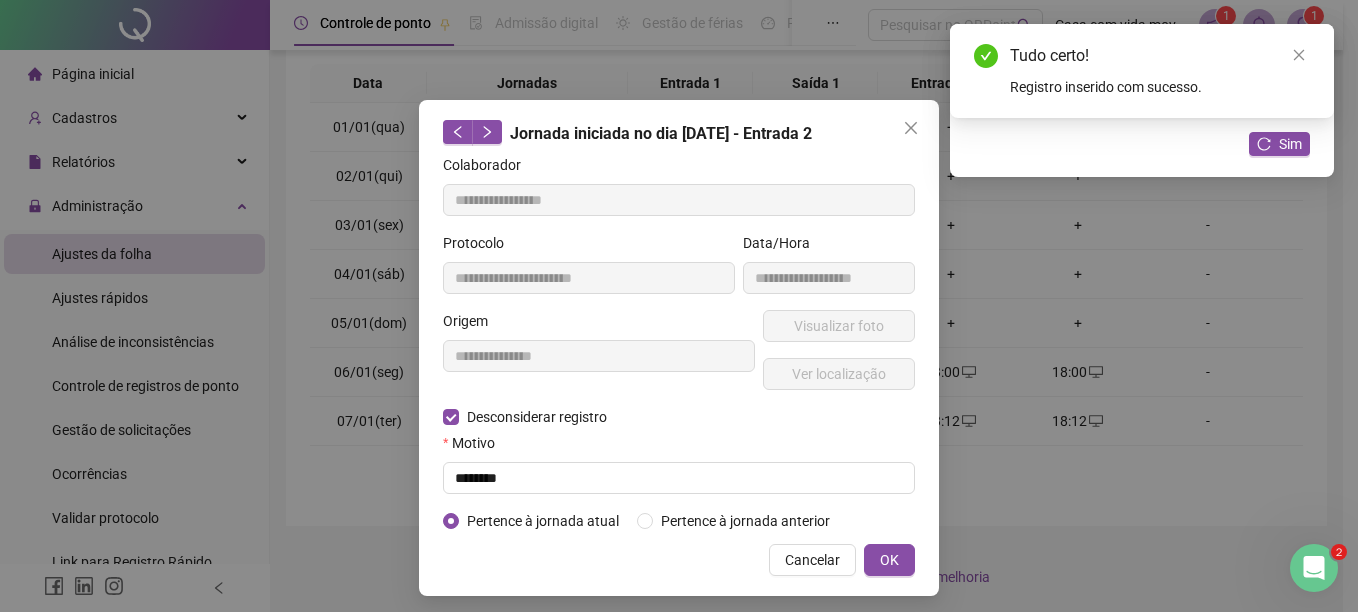 type on "**********" 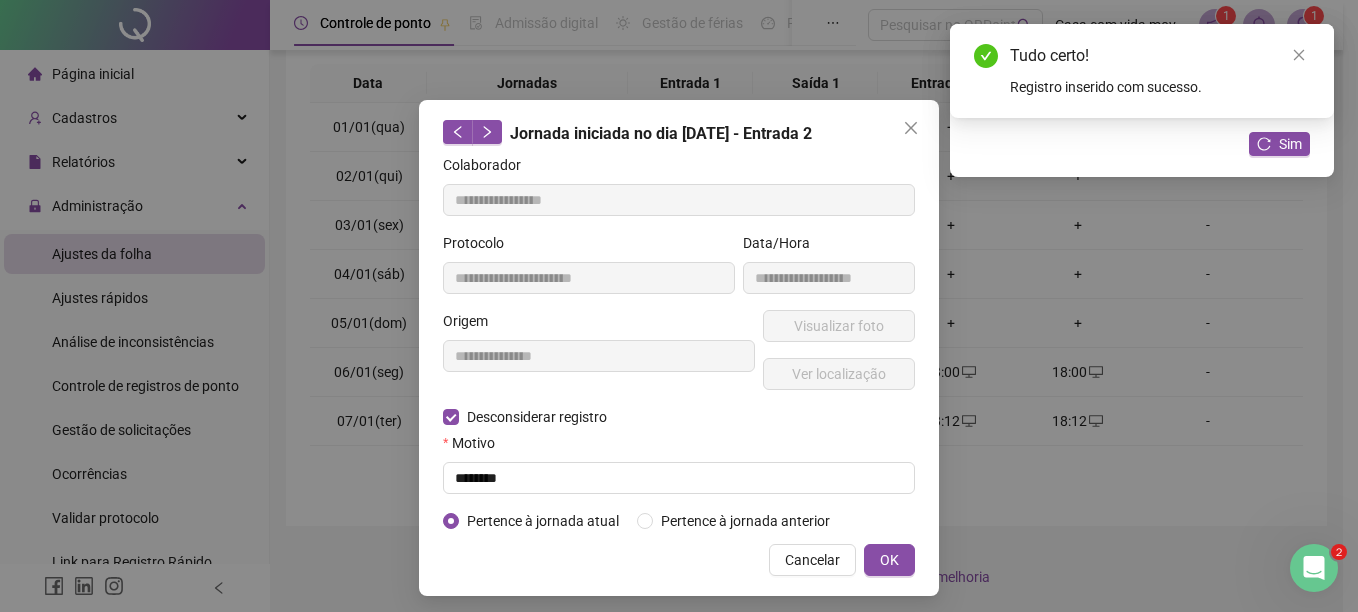 type on "**********" 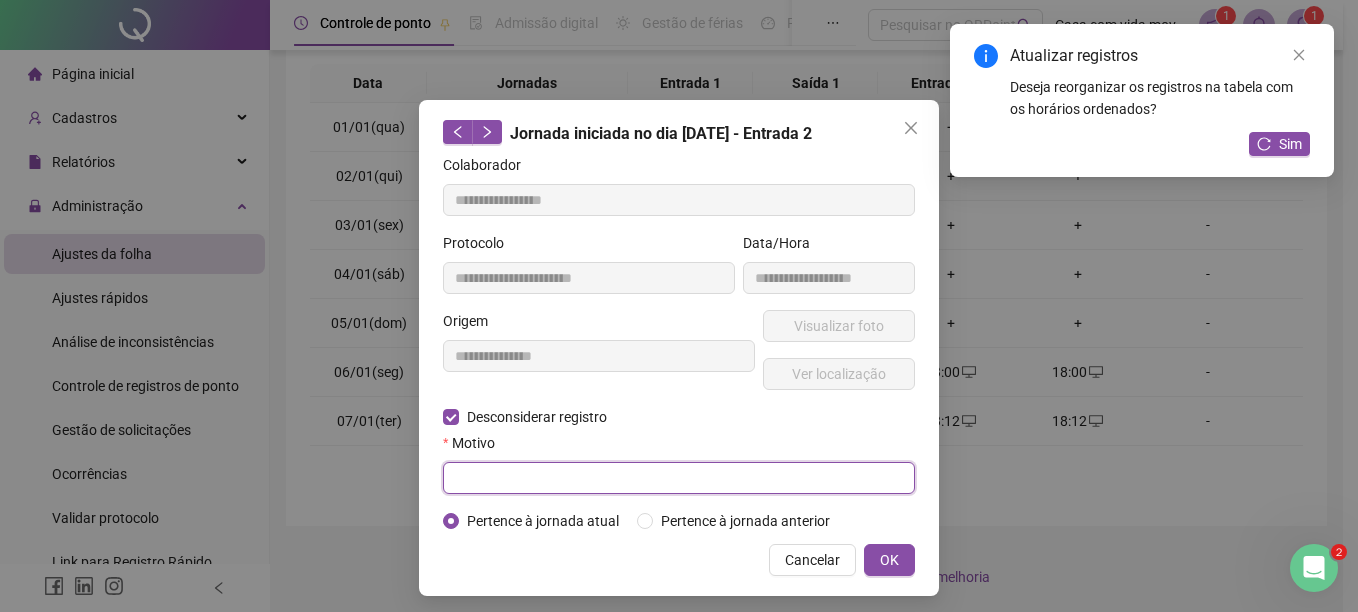click at bounding box center [679, 478] 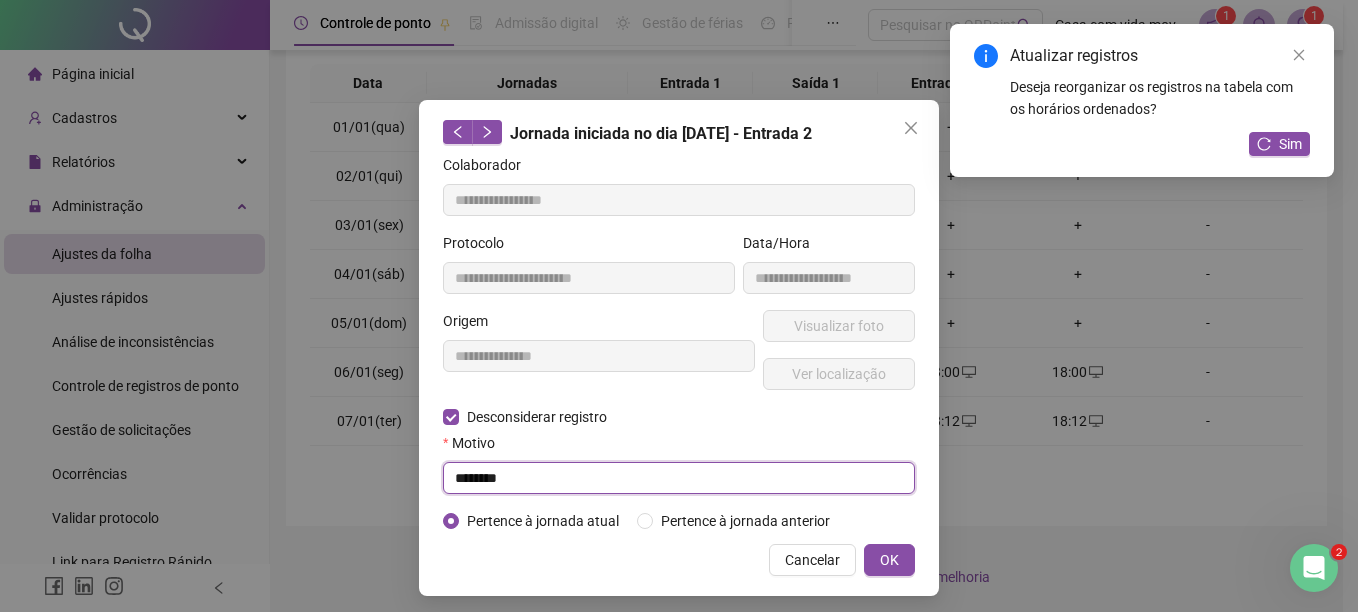 drag, startPoint x: 525, startPoint y: 473, endPoint x: 287, endPoint y: 450, distance: 239.10876 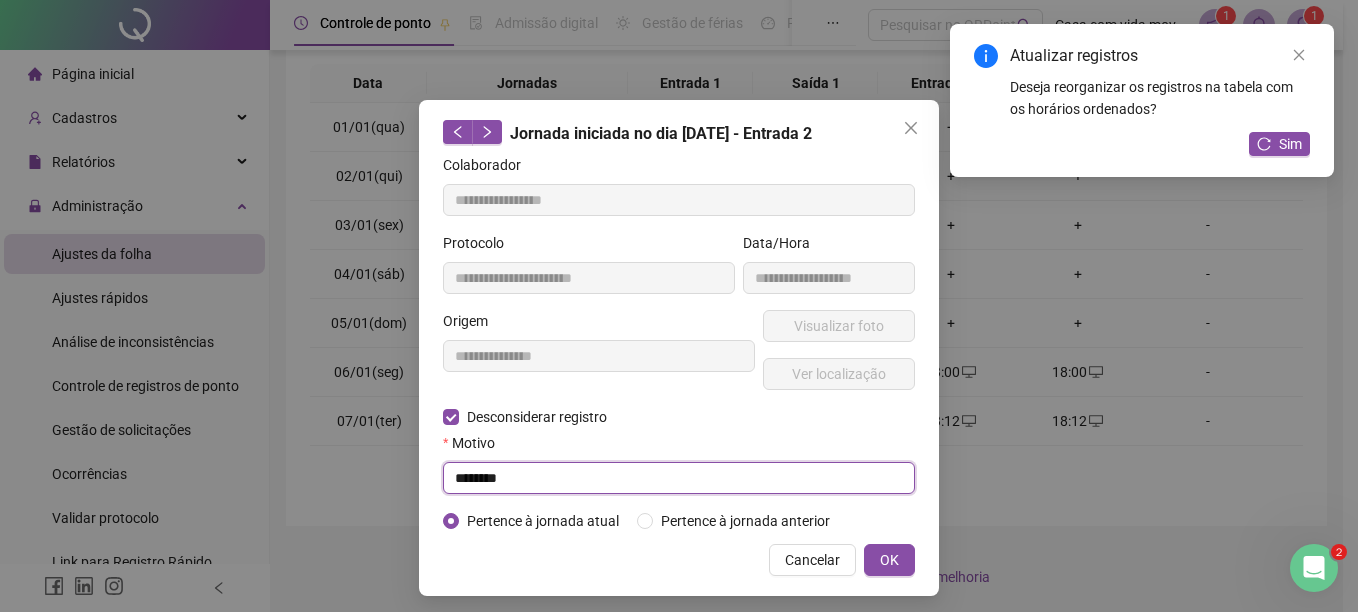 click on "**********" at bounding box center [679, 306] 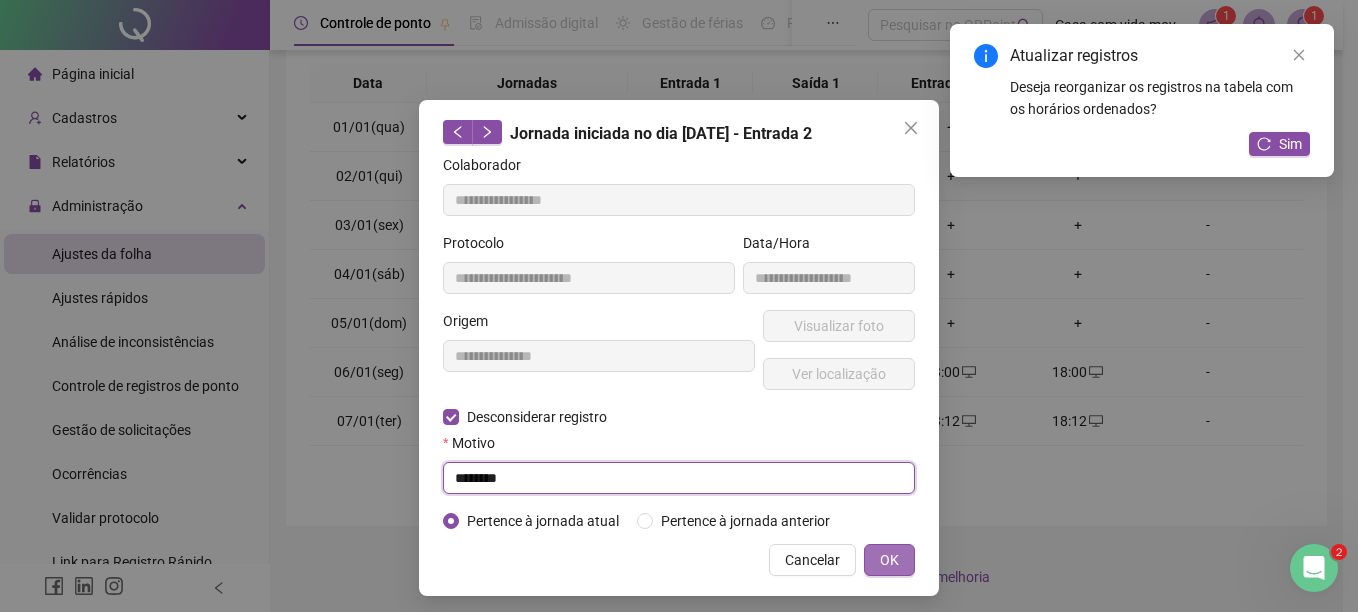 type on "********" 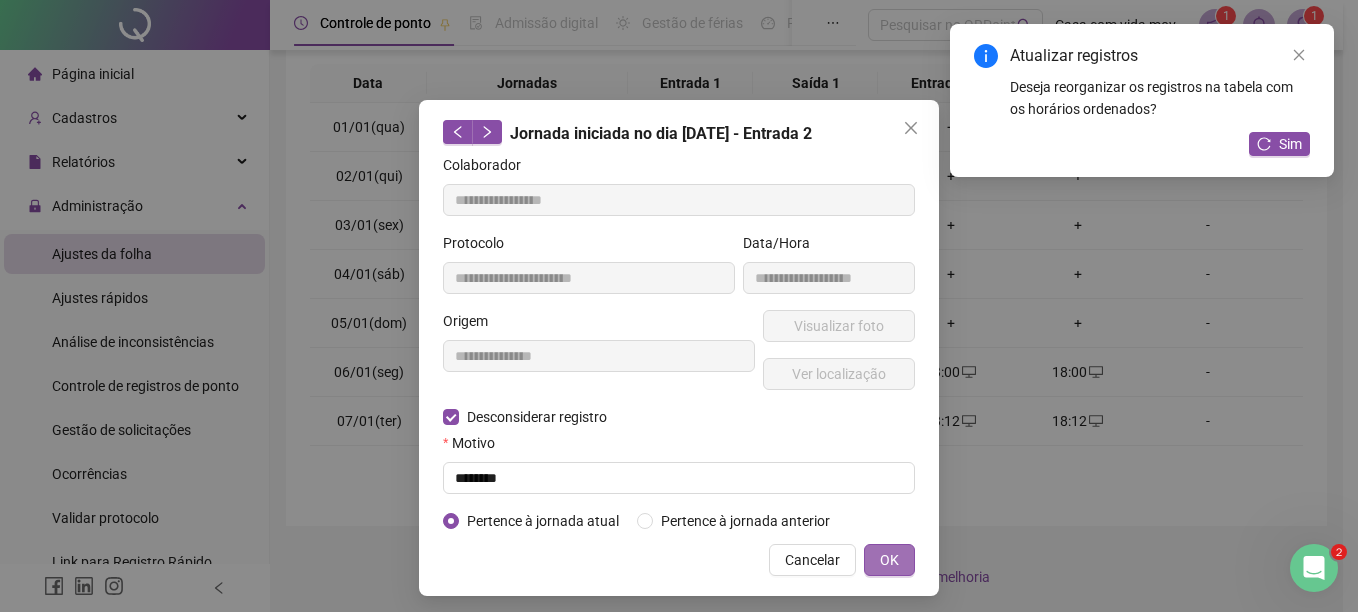 click on "OK" at bounding box center (889, 560) 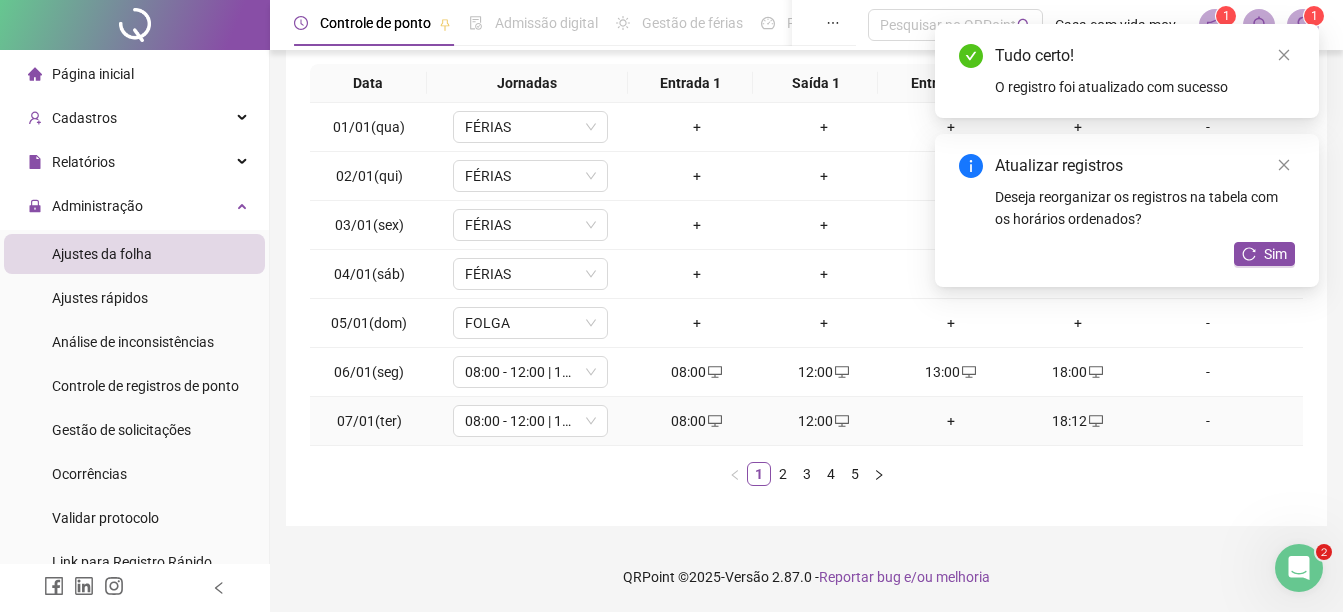 click on "+" at bounding box center [950, 421] 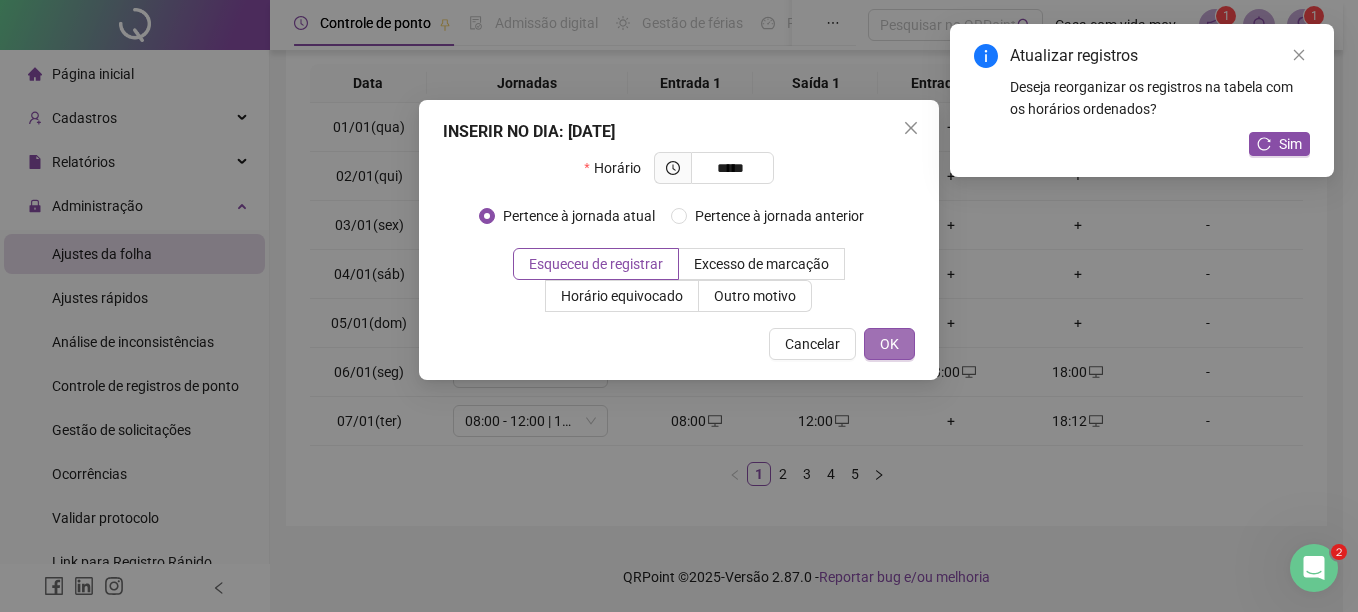 type on "*****" 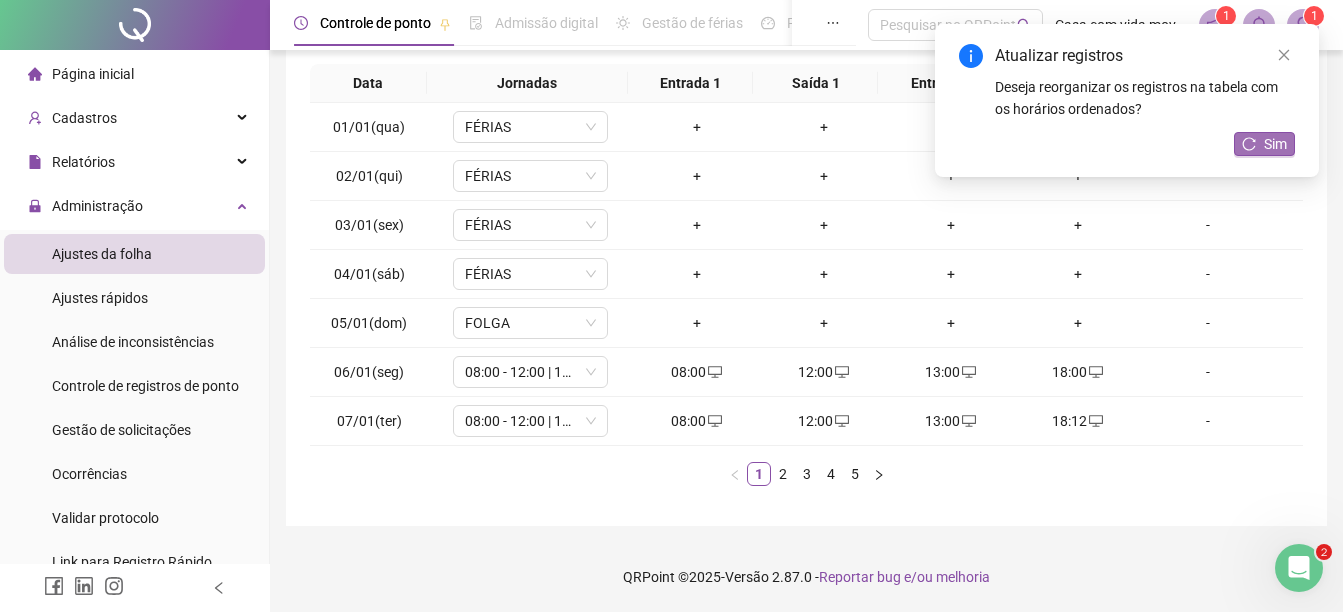 click on "Sim" at bounding box center [1275, 144] 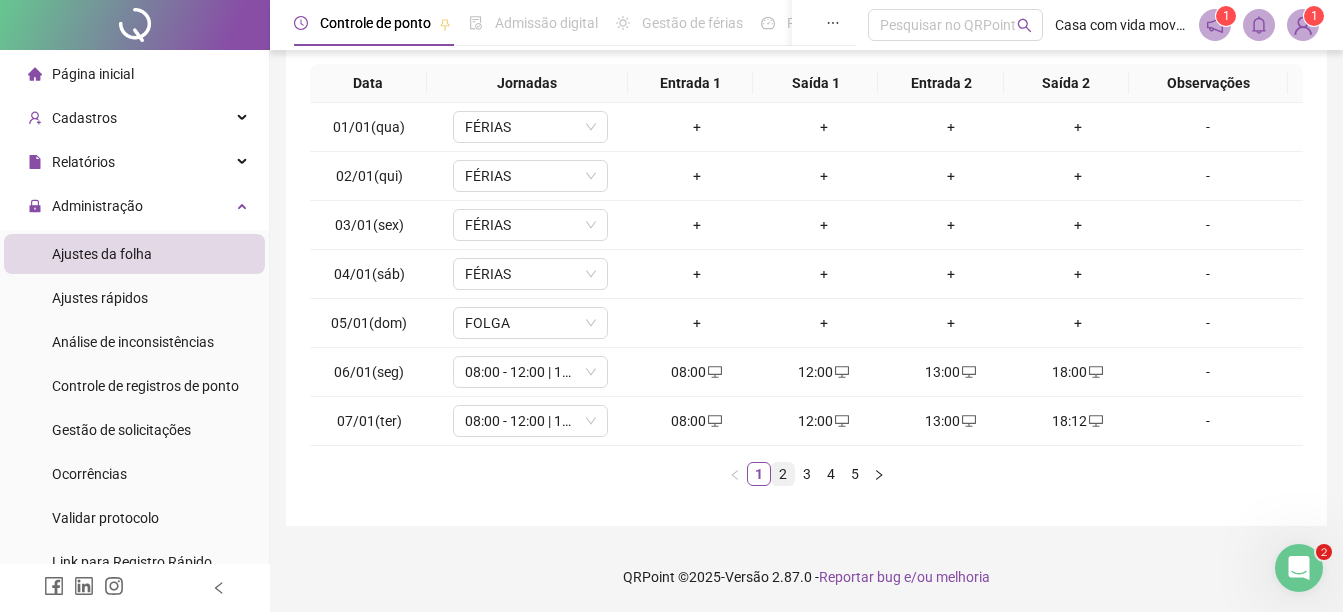 click on "2" at bounding box center [783, 474] 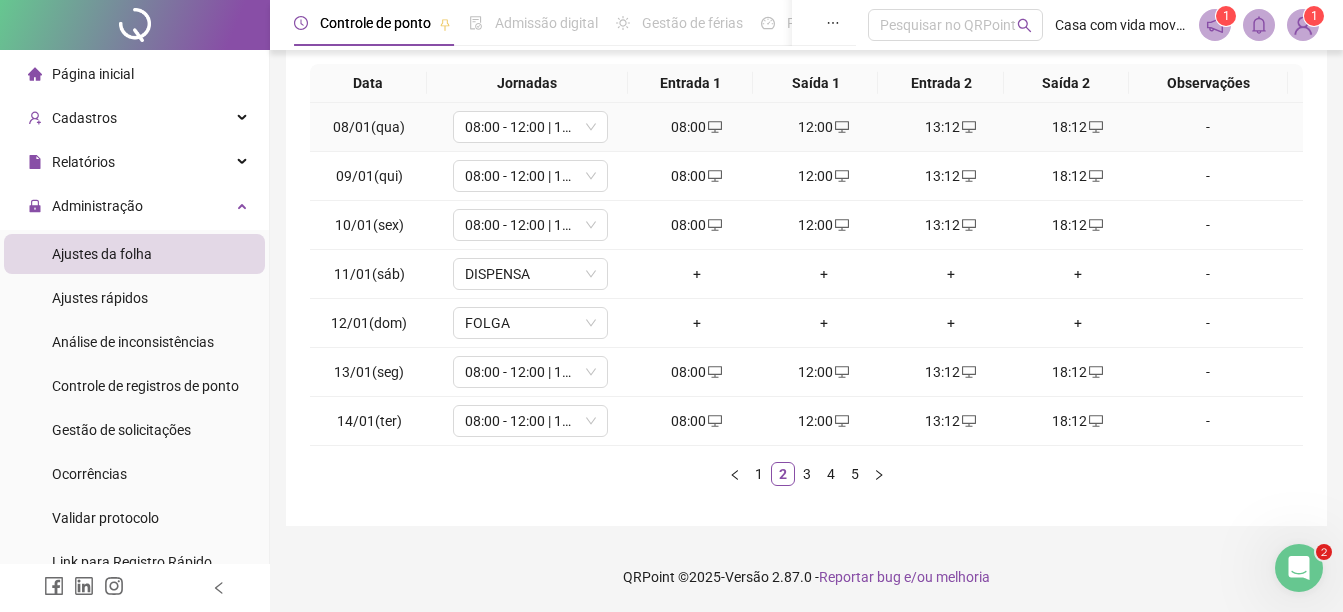 click on "13:12" at bounding box center [950, 127] 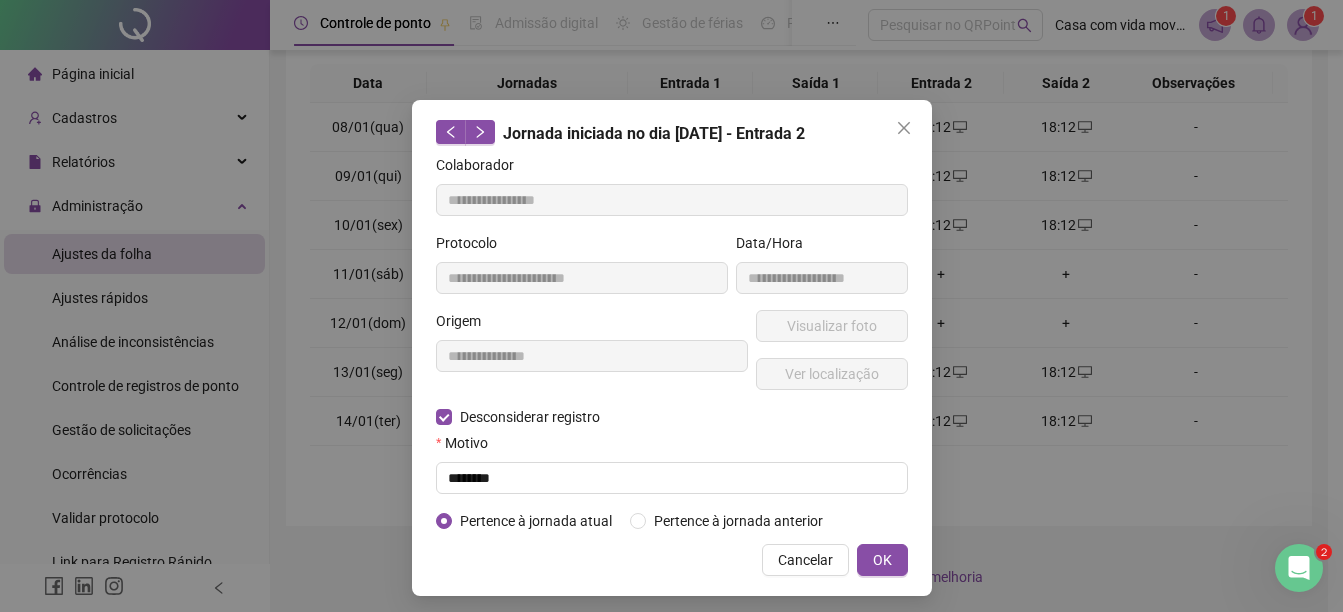 type on "**********" 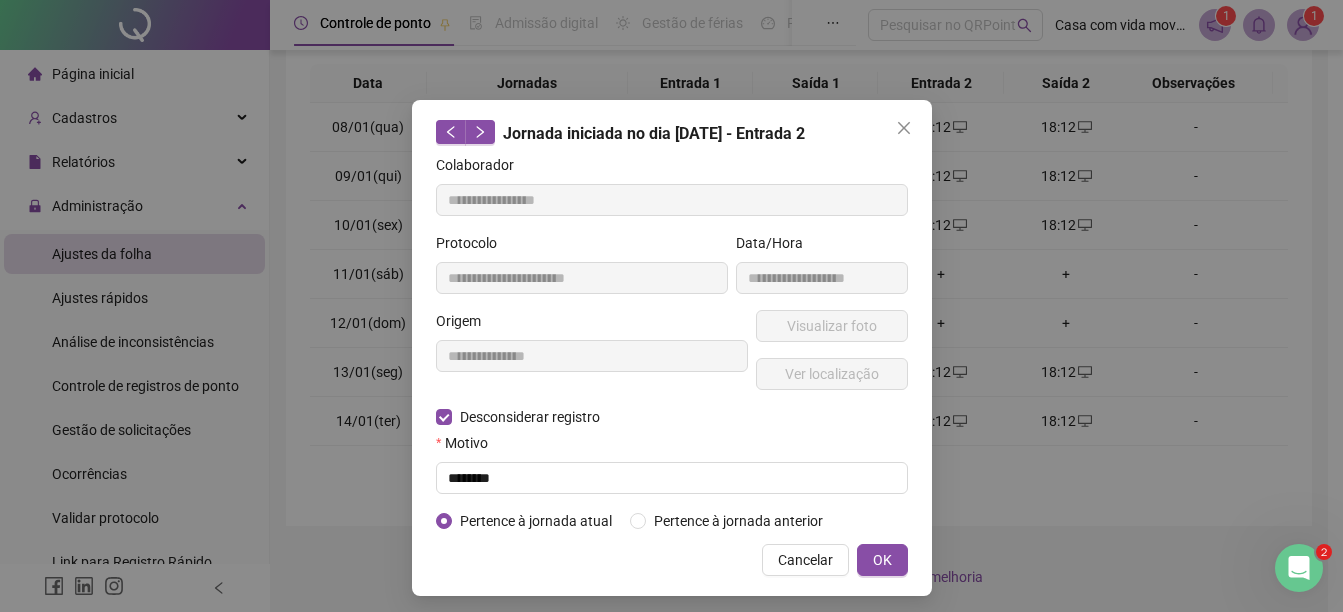type on "**********" 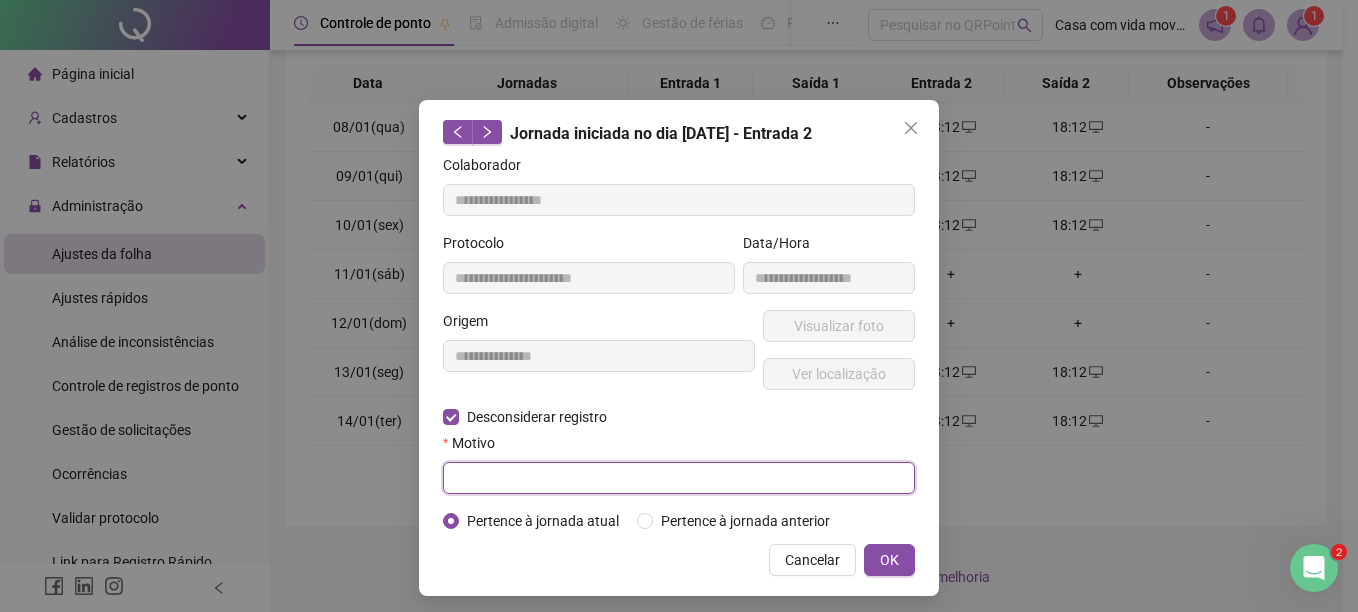 click at bounding box center (679, 478) 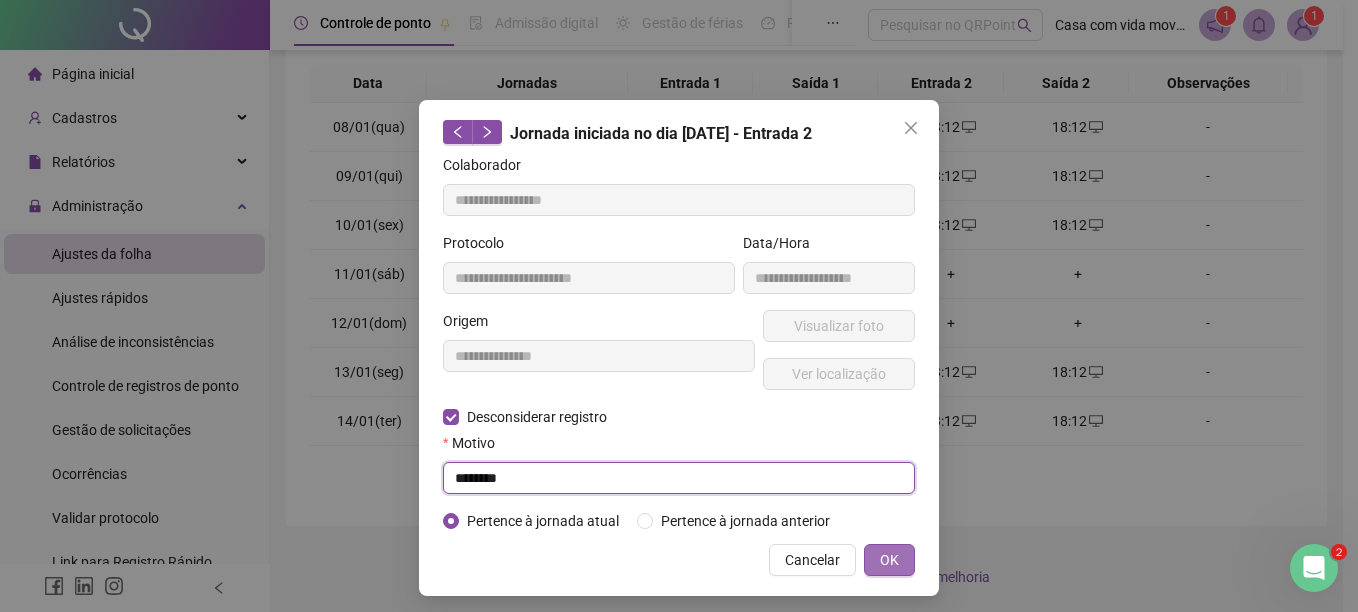 type on "********" 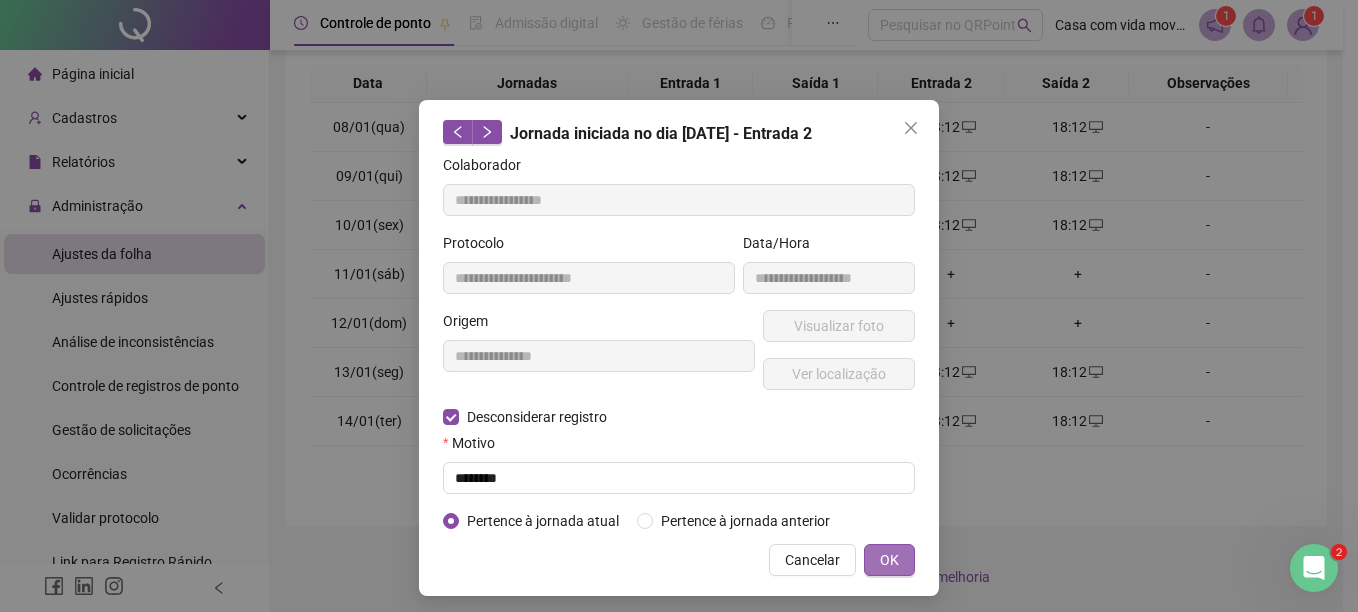 click on "OK" at bounding box center [889, 560] 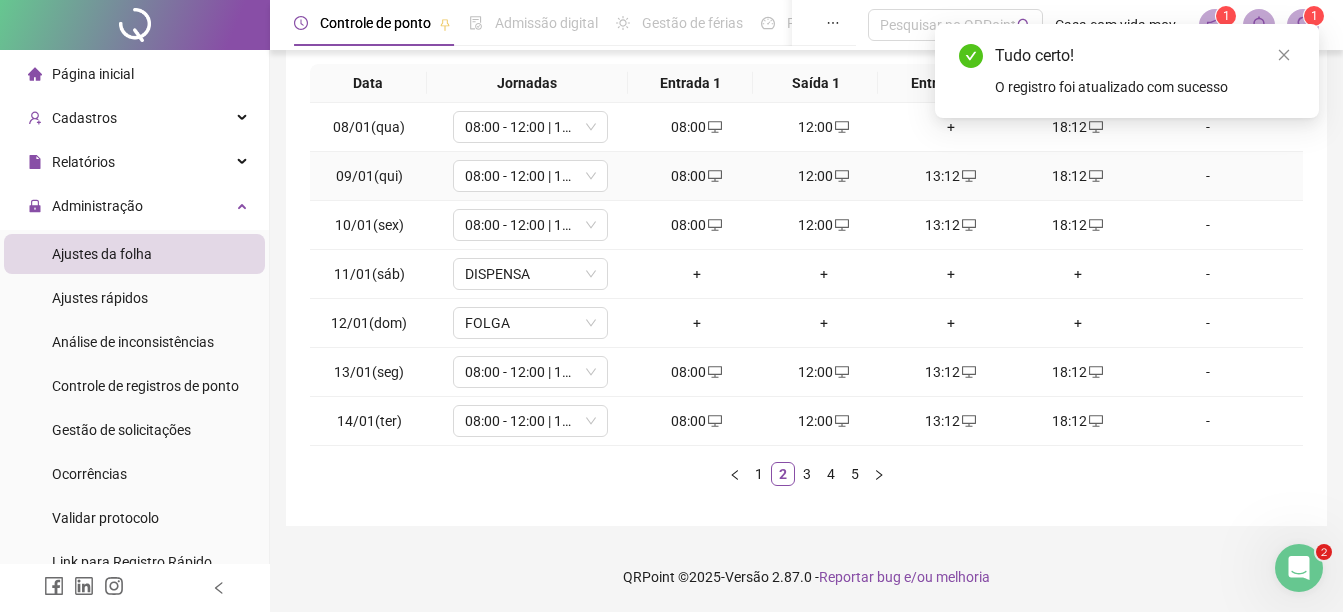 click on "13:12" at bounding box center [950, 176] 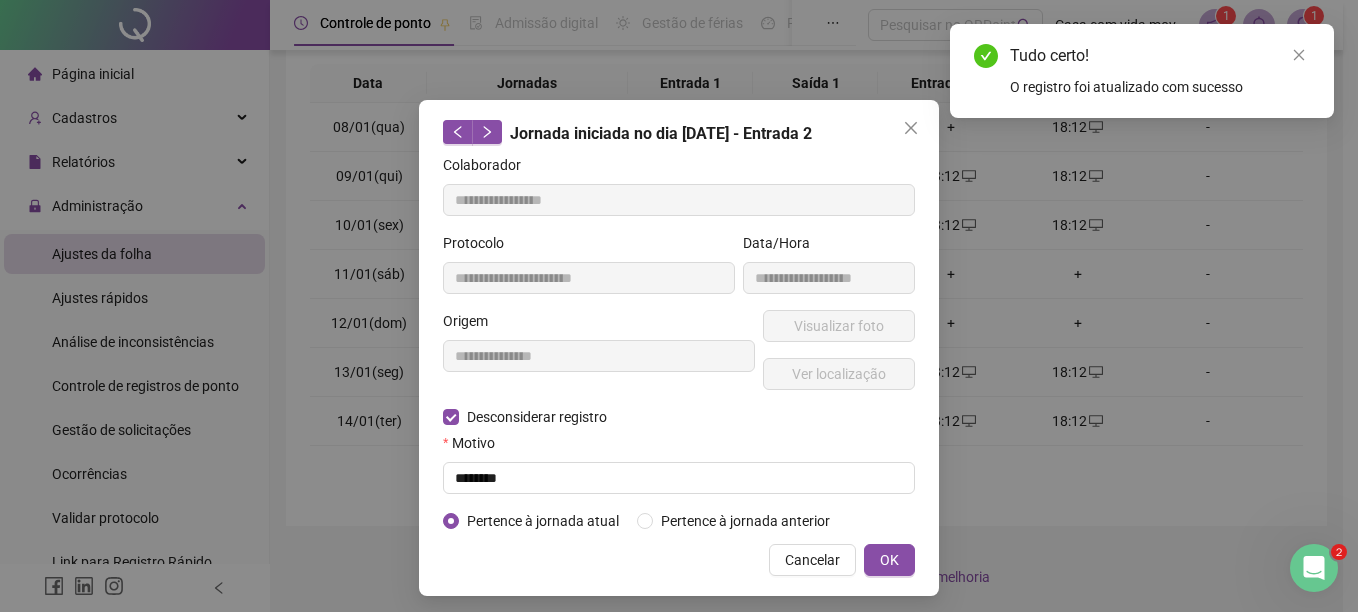 type on "**********" 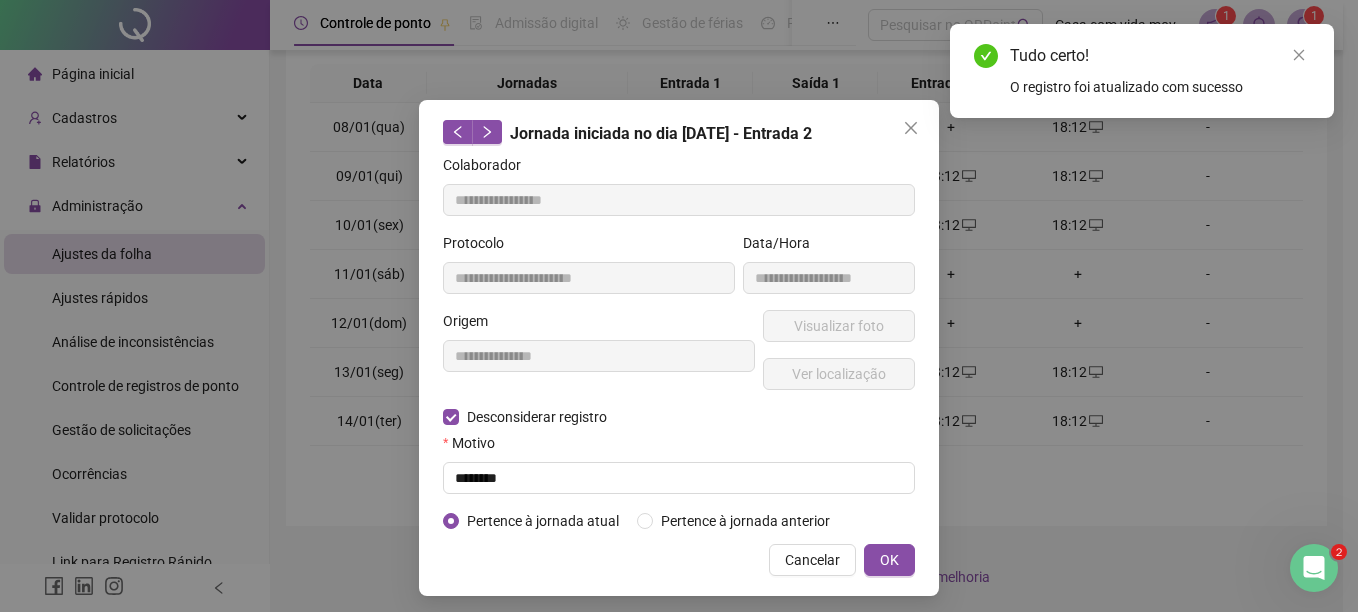 type on "**********" 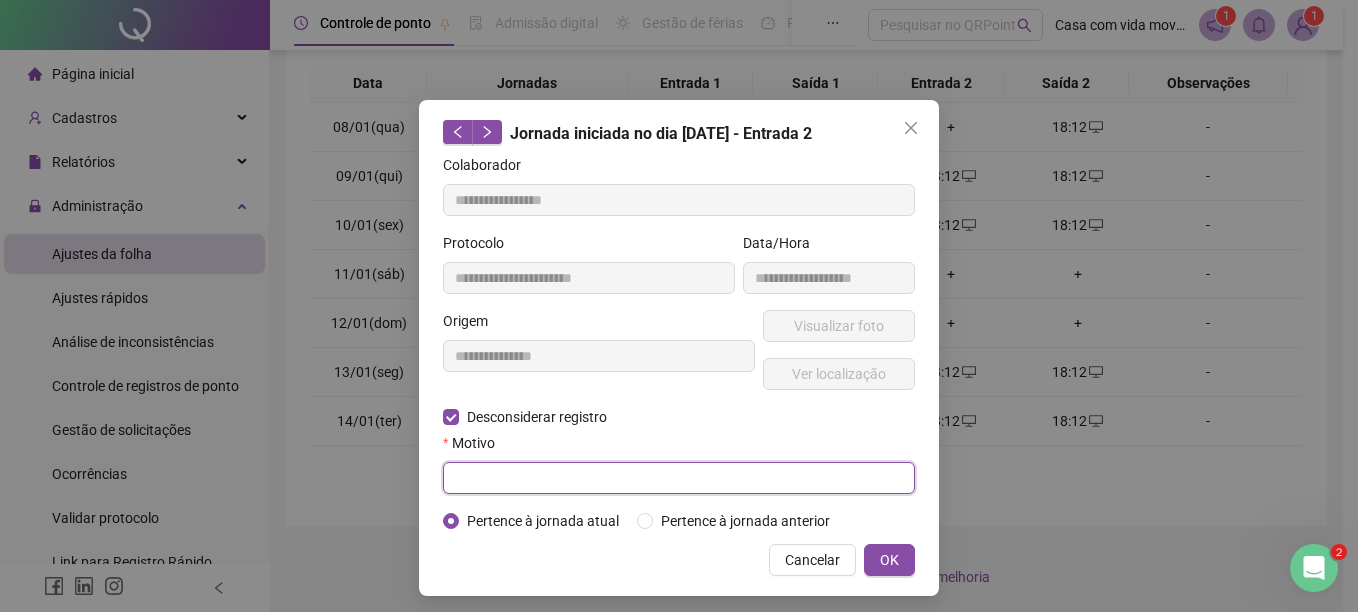 click at bounding box center [679, 478] 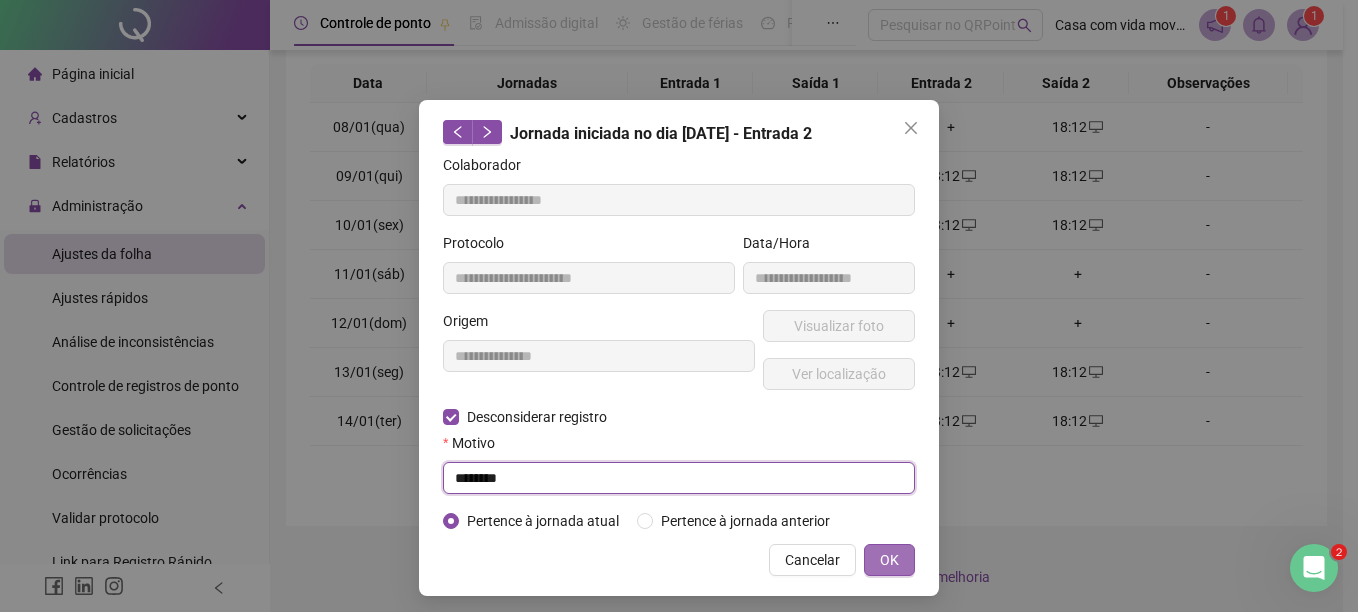 type on "********" 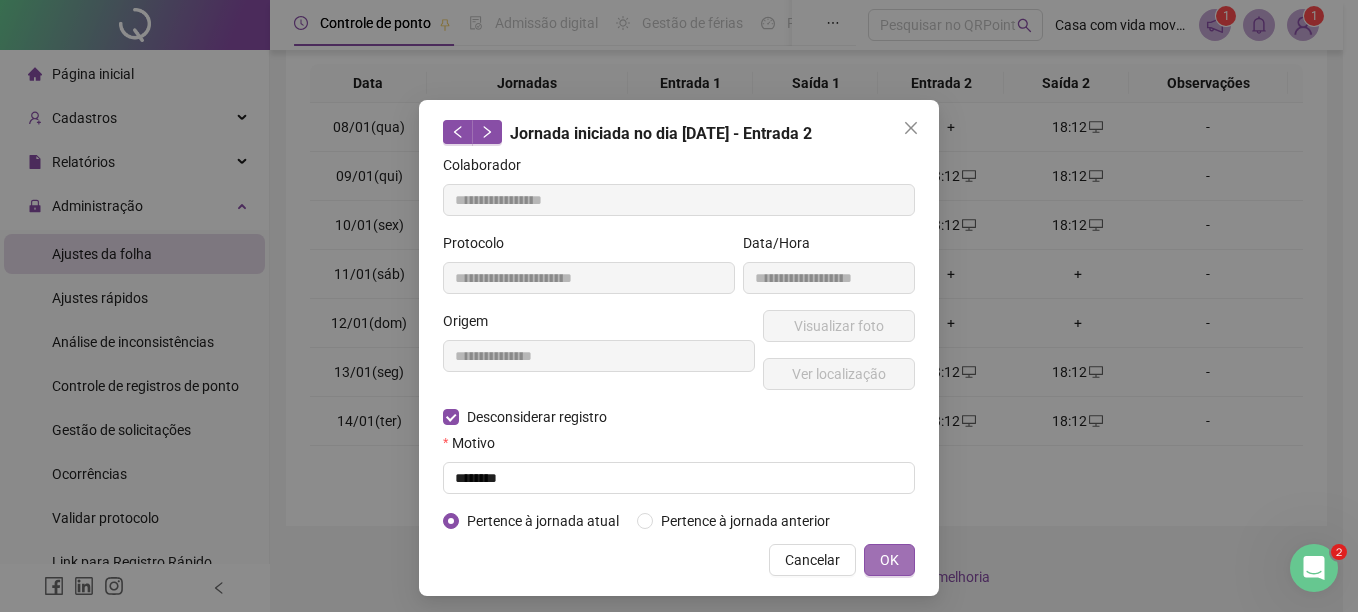 click on "OK" at bounding box center (889, 560) 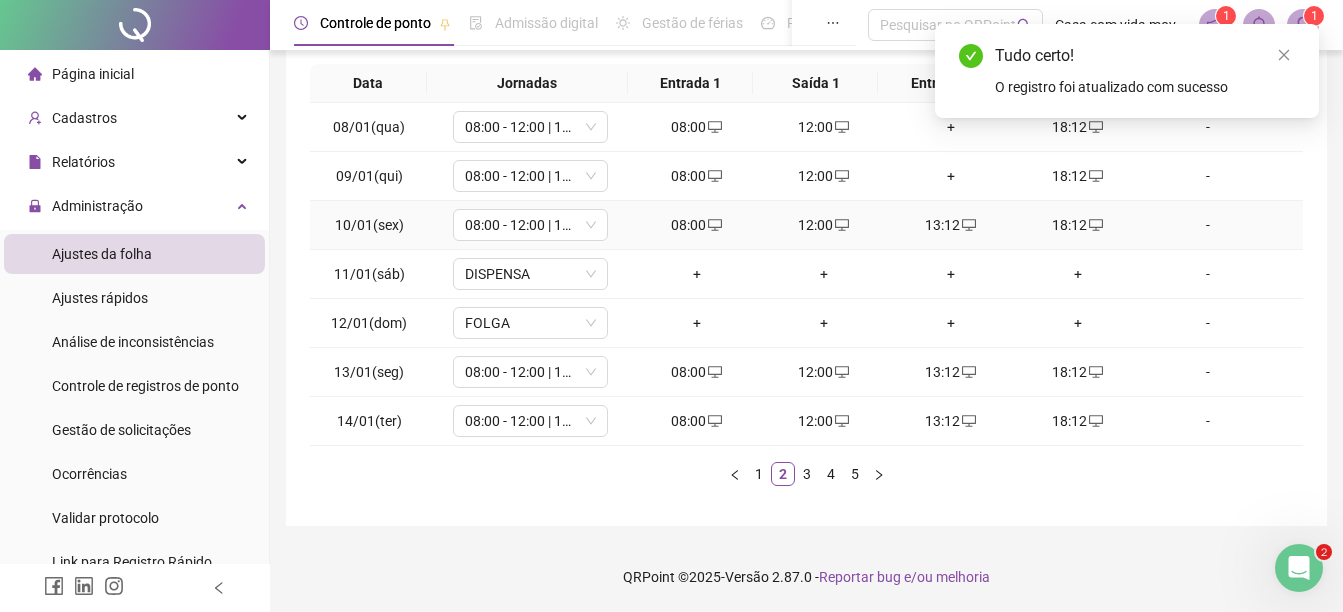 click on "13:12" at bounding box center (950, 225) 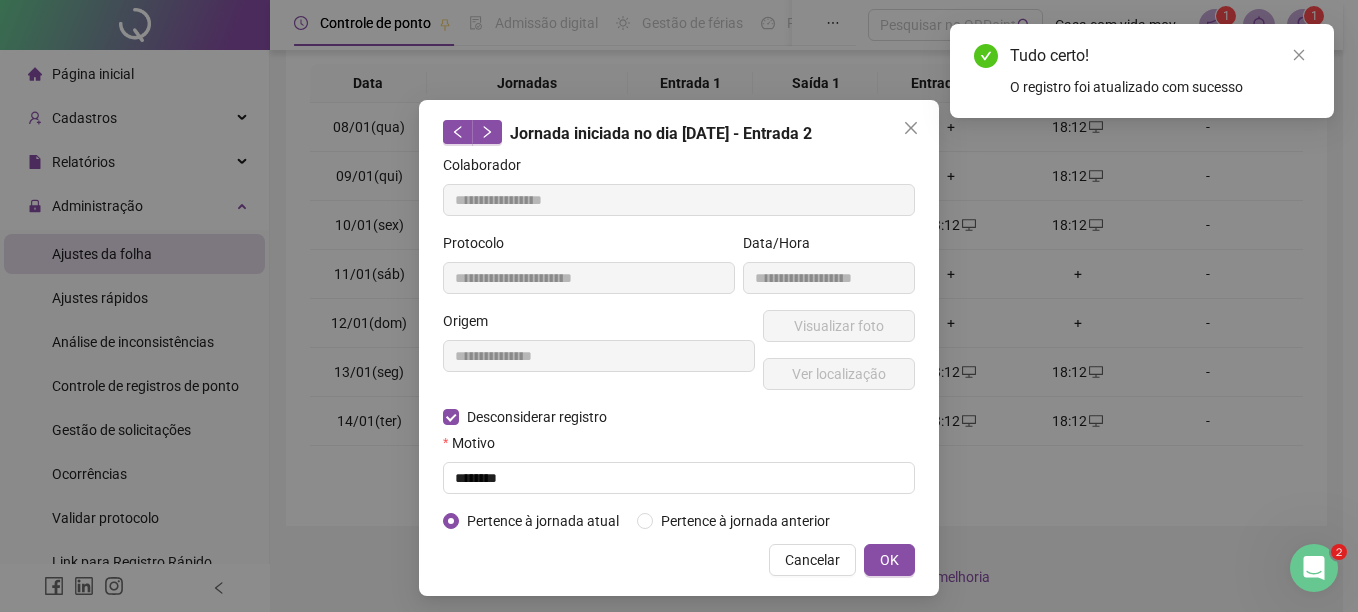 type on "**********" 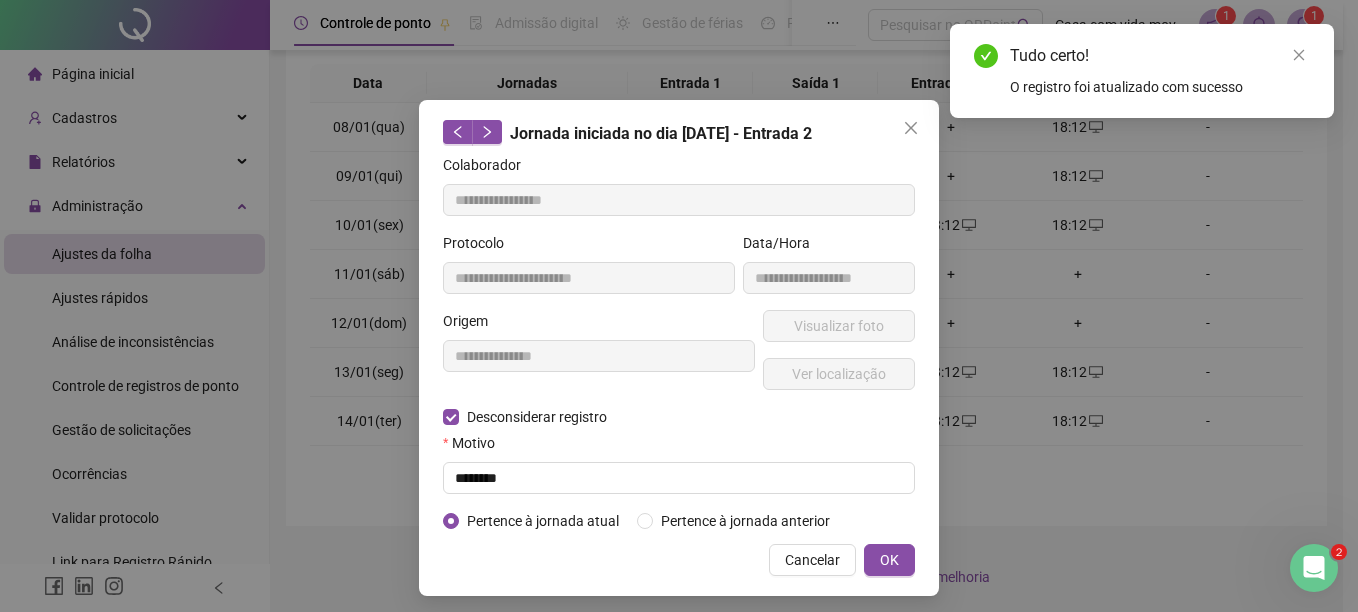 type on "**********" 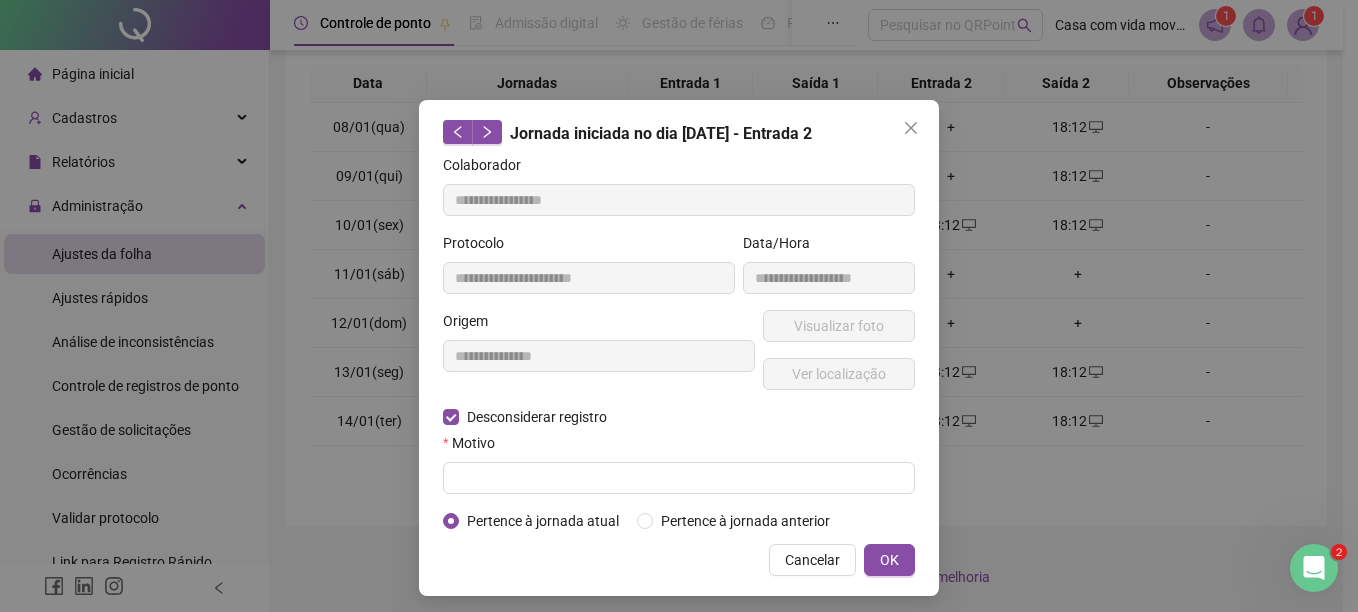 click on "Motivo" at bounding box center [679, 447] 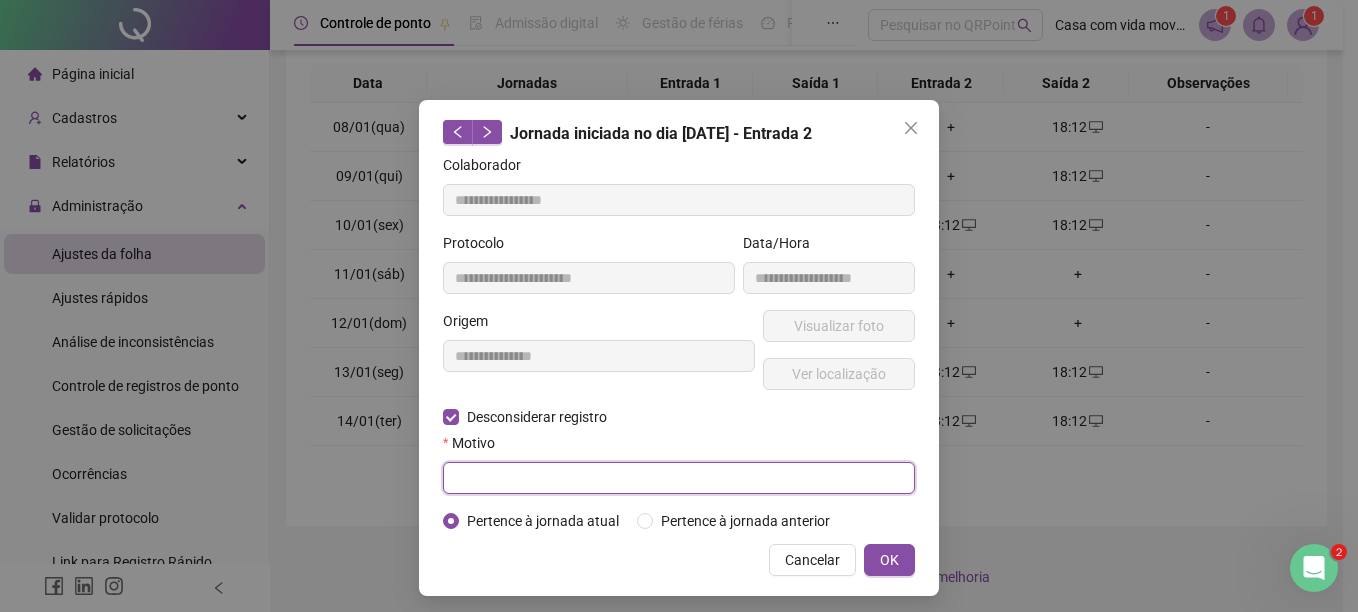 click at bounding box center (679, 478) 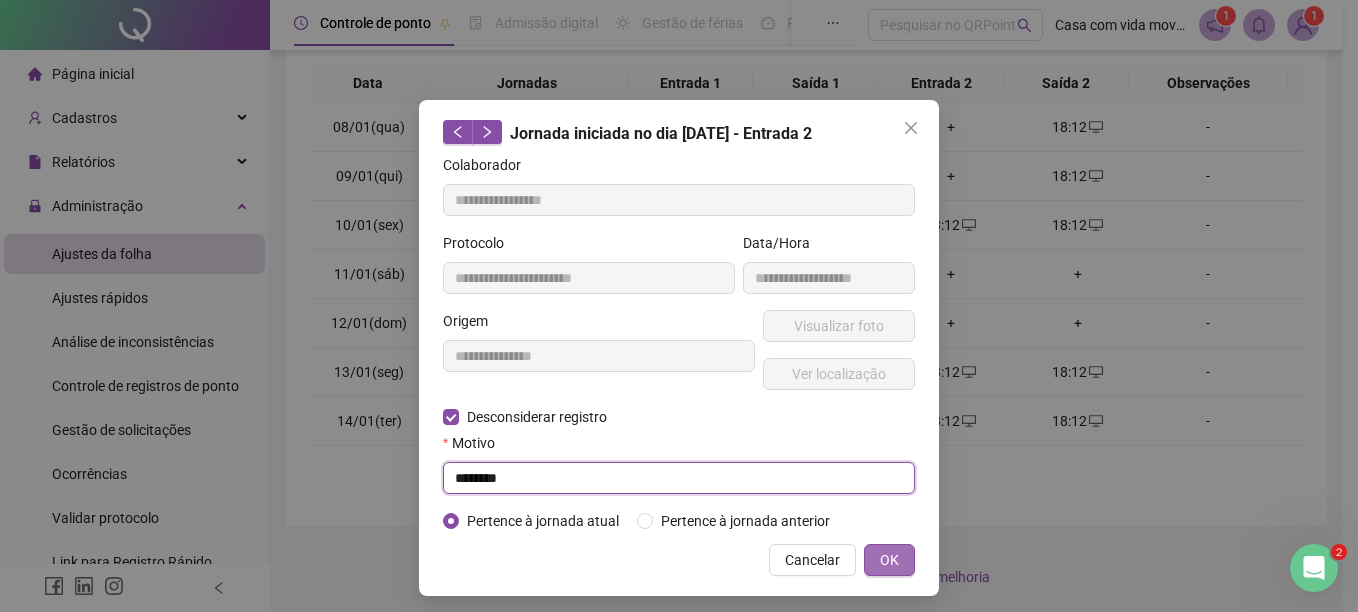 type on "********" 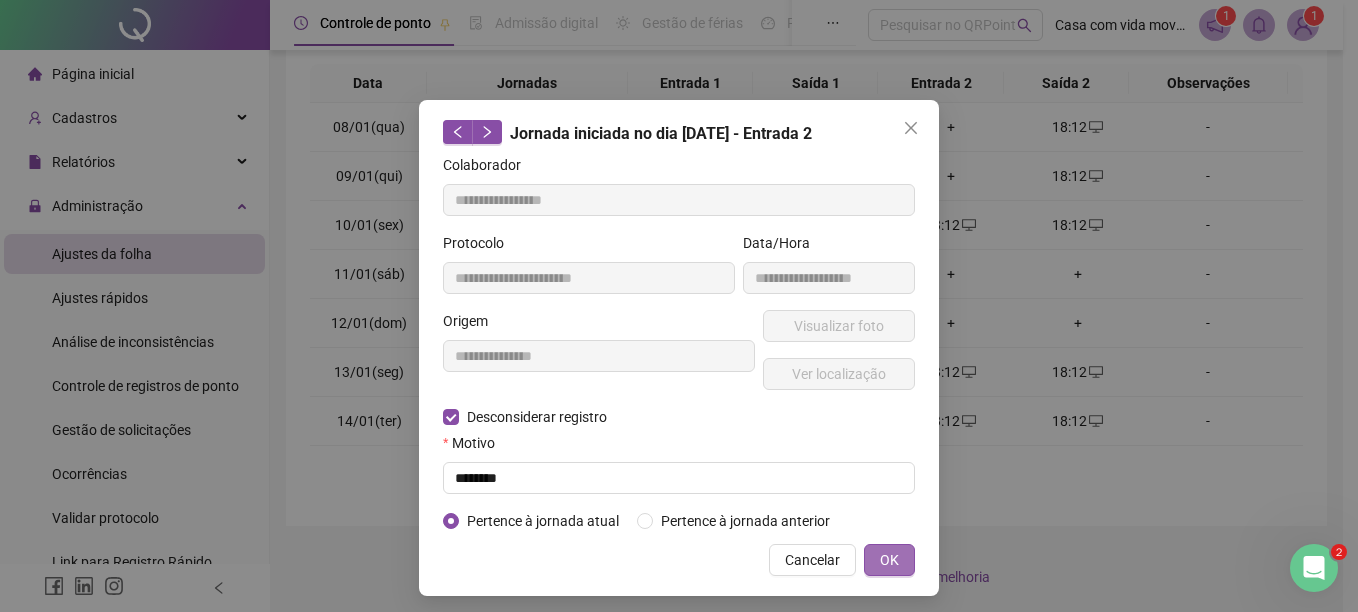 click on "OK" at bounding box center [889, 560] 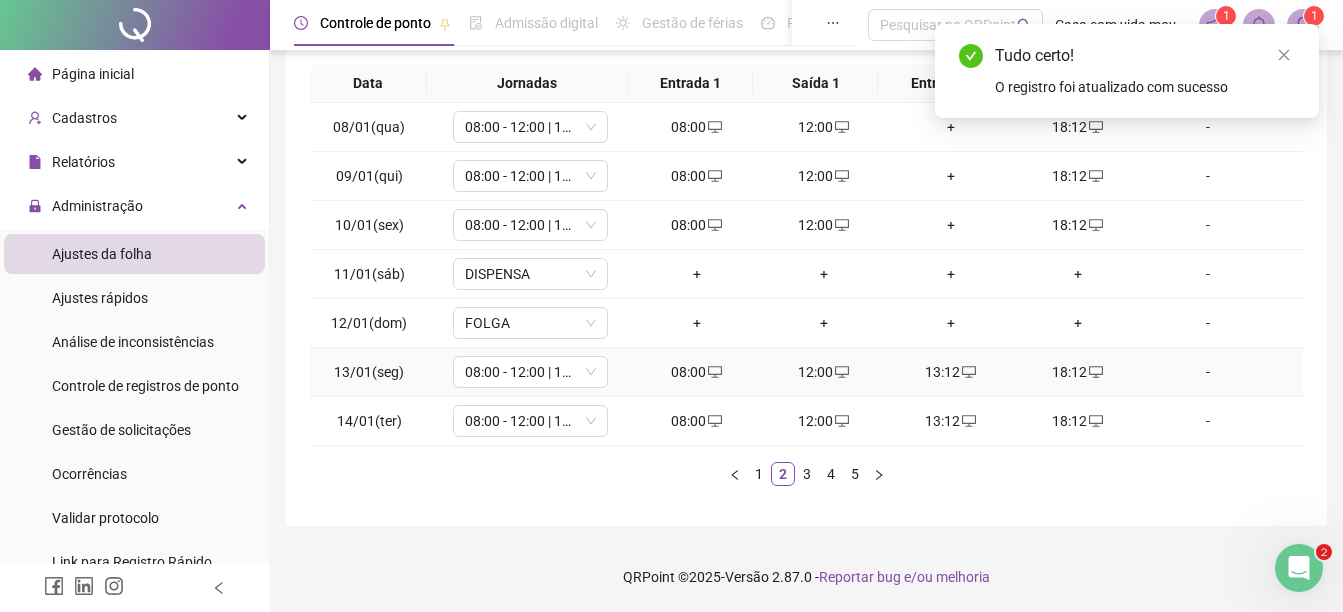 click on "13:12" at bounding box center [950, 372] 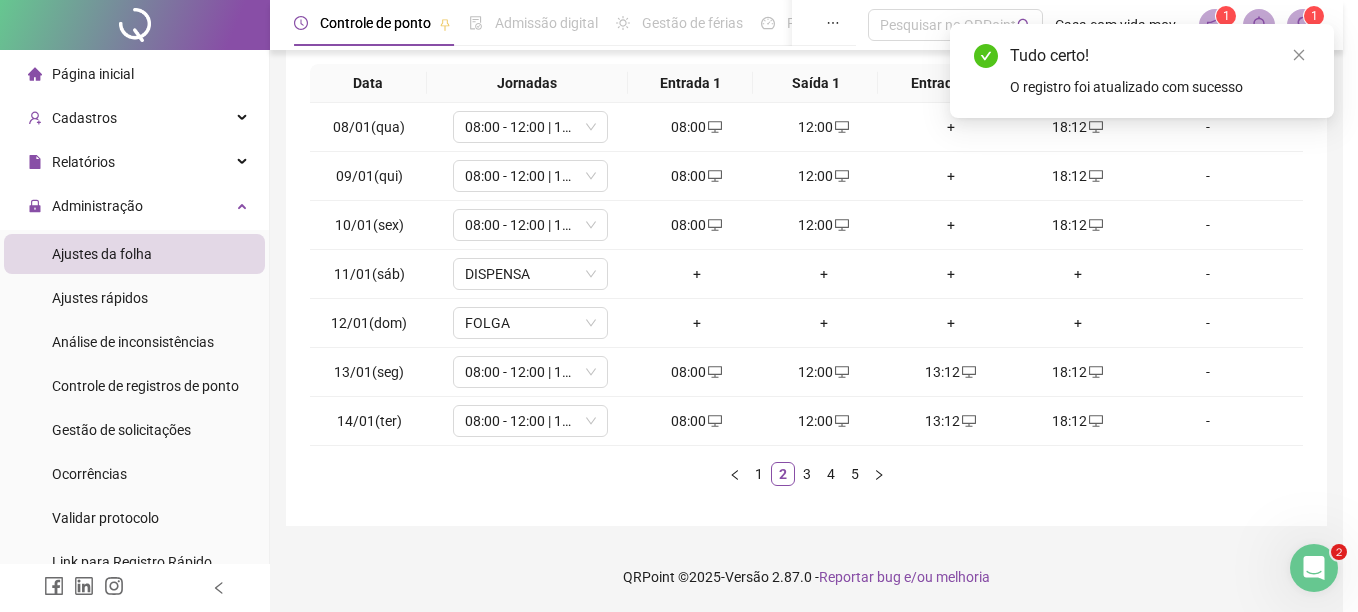 type on "**********" 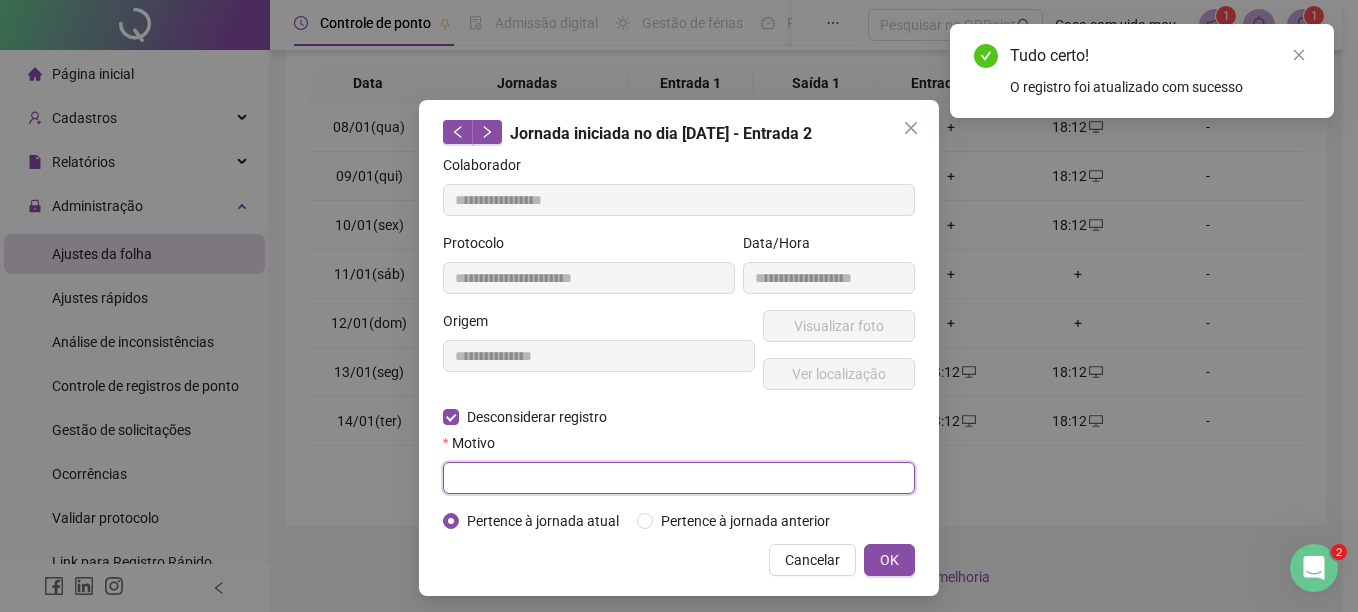 click at bounding box center (679, 478) 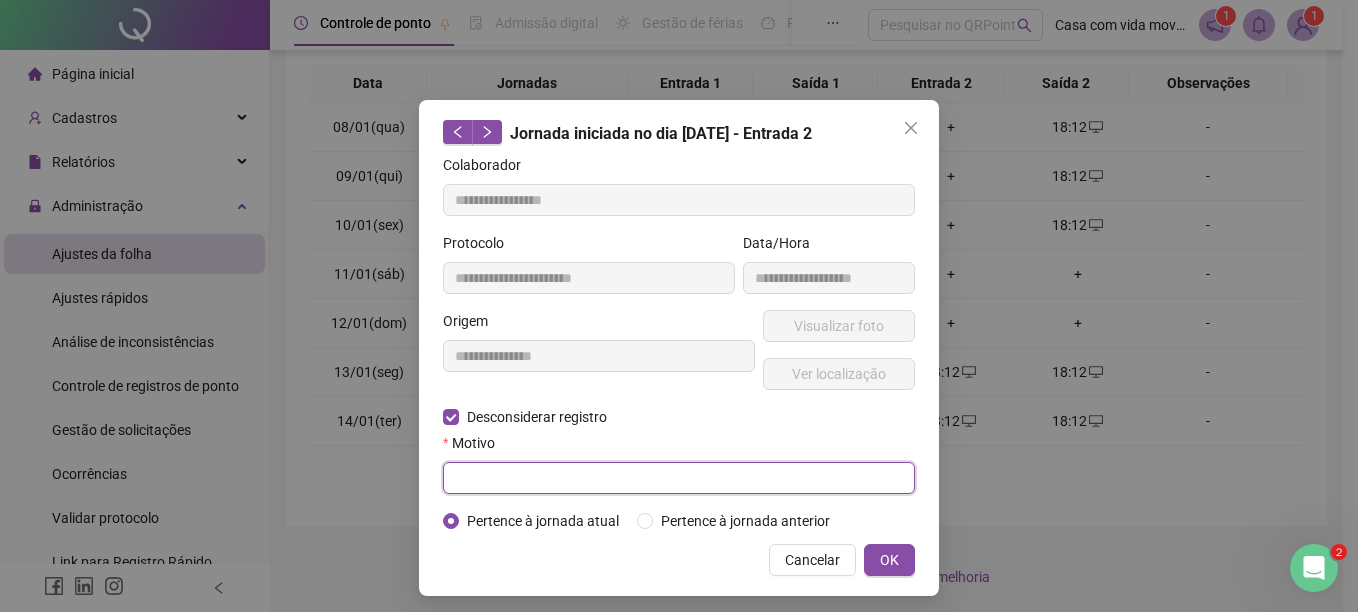 paste on "********" 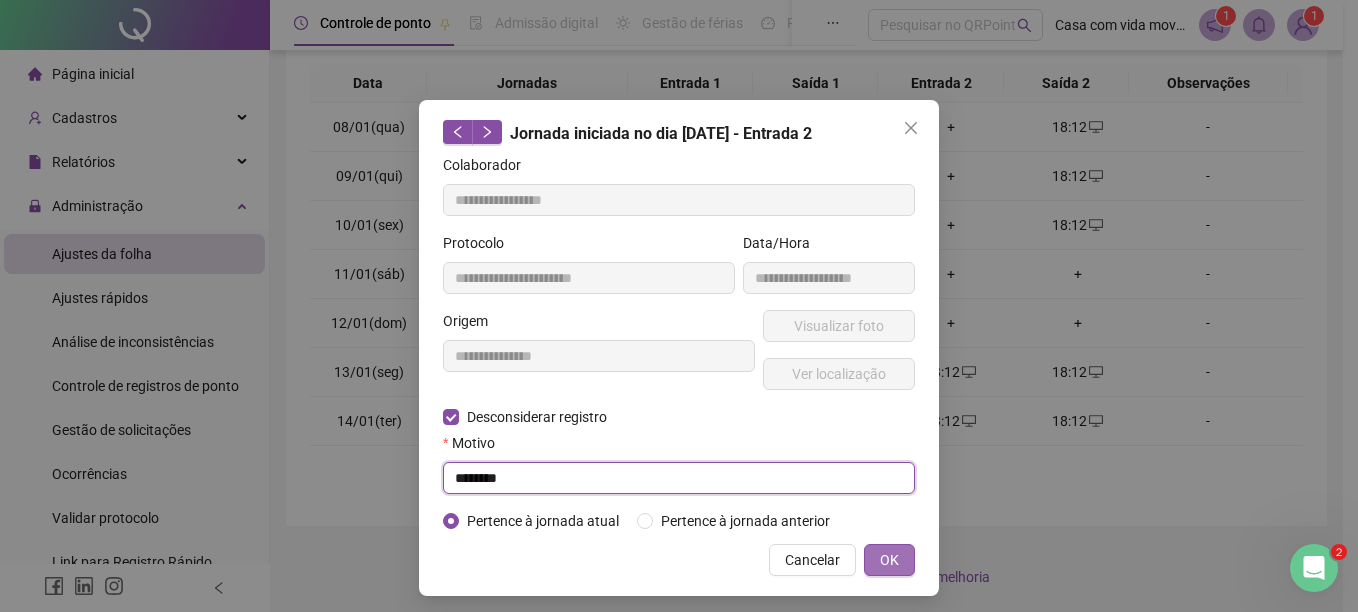type on "********" 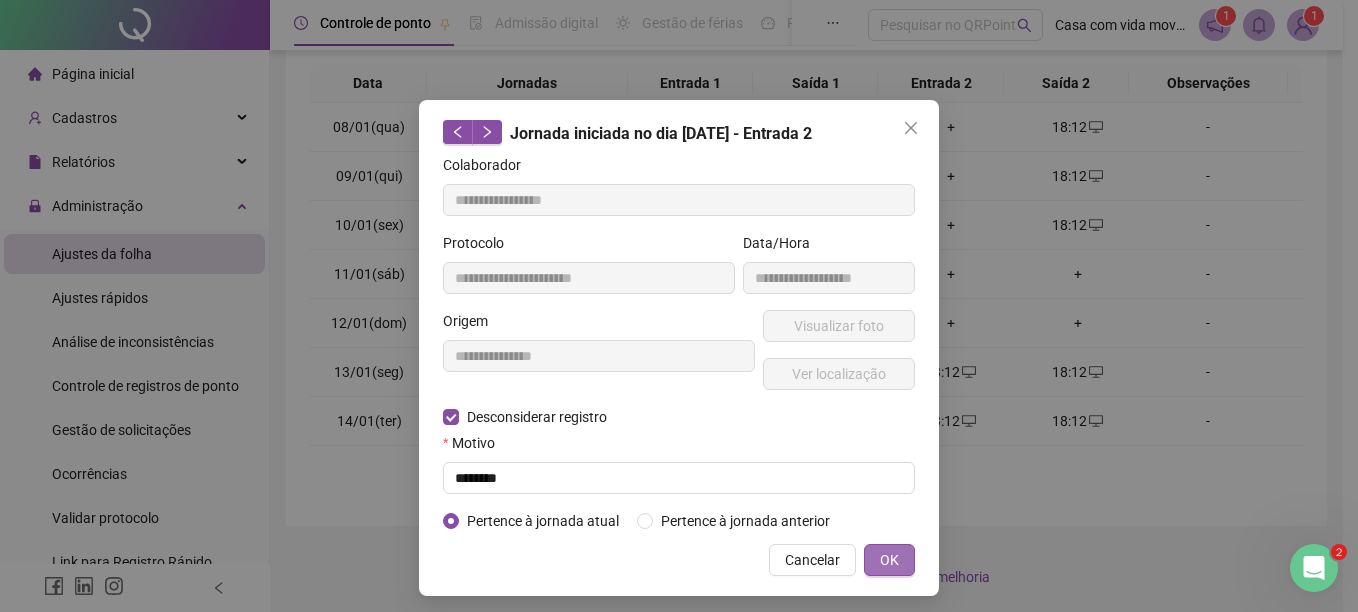 click on "OK" at bounding box center (889, 560) 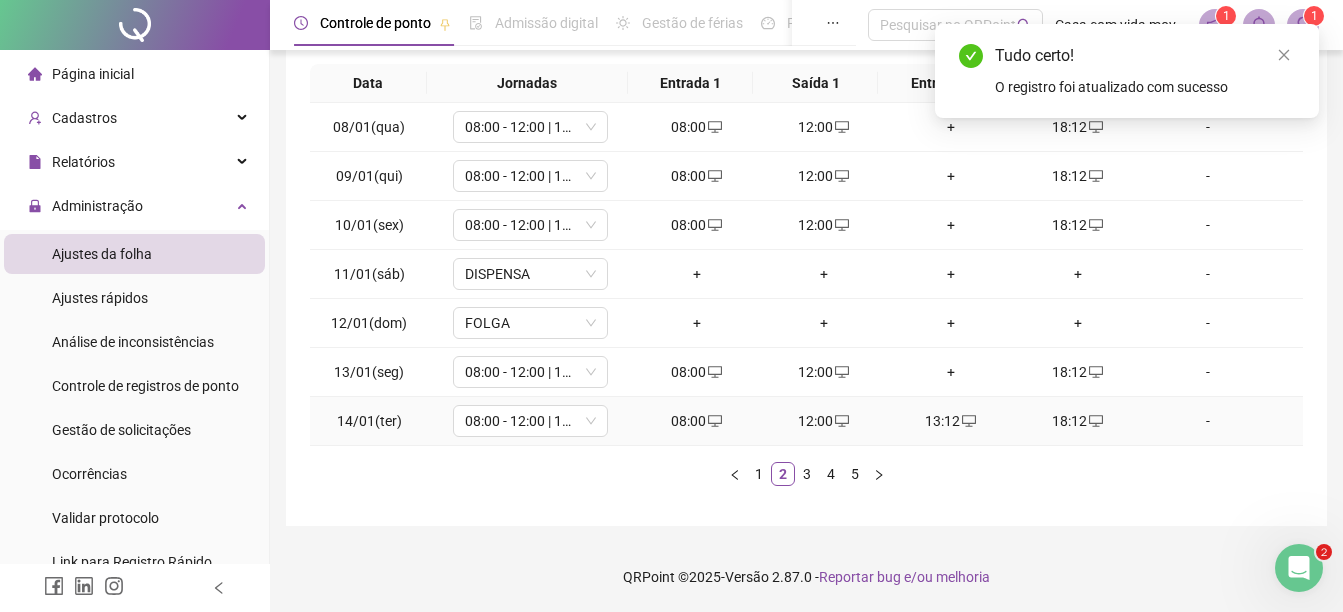 click on "13:12" at bounding box center [950, 421] 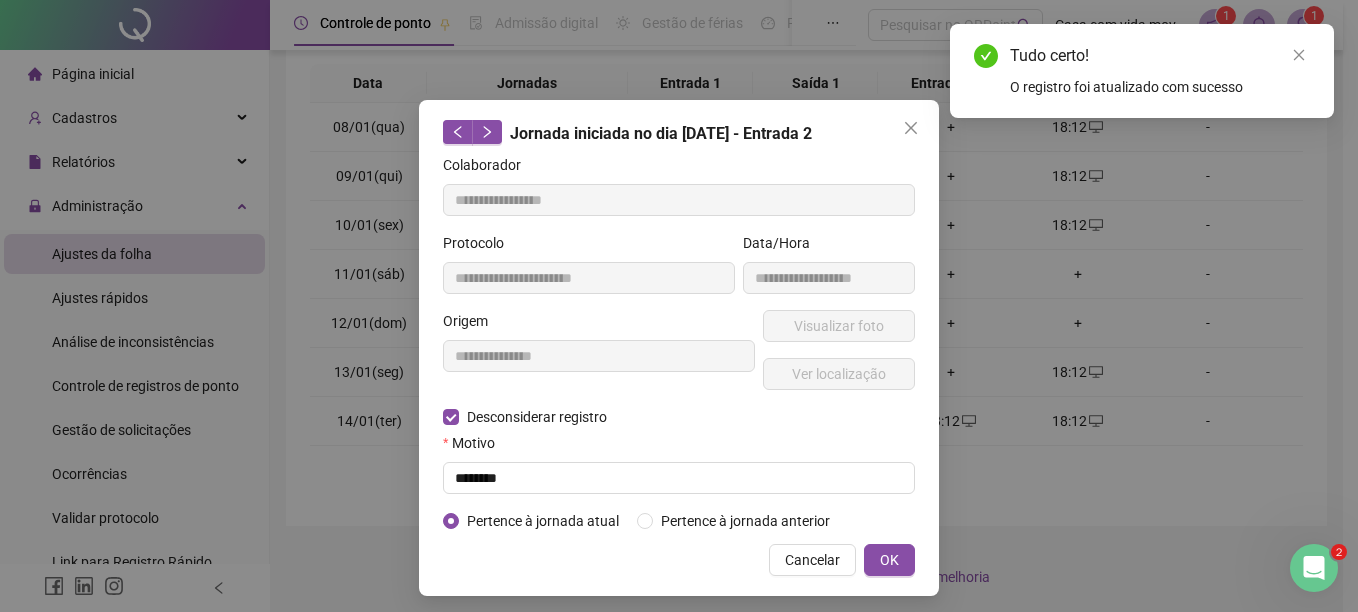 type on "**********" 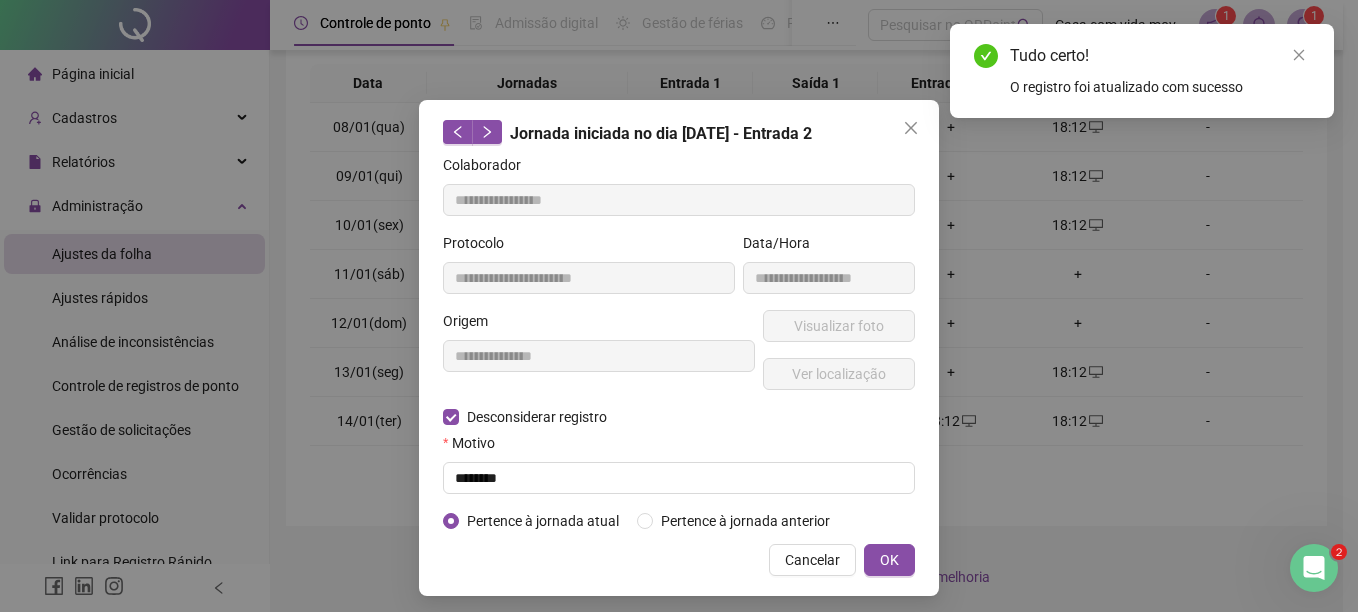 type on "**********" 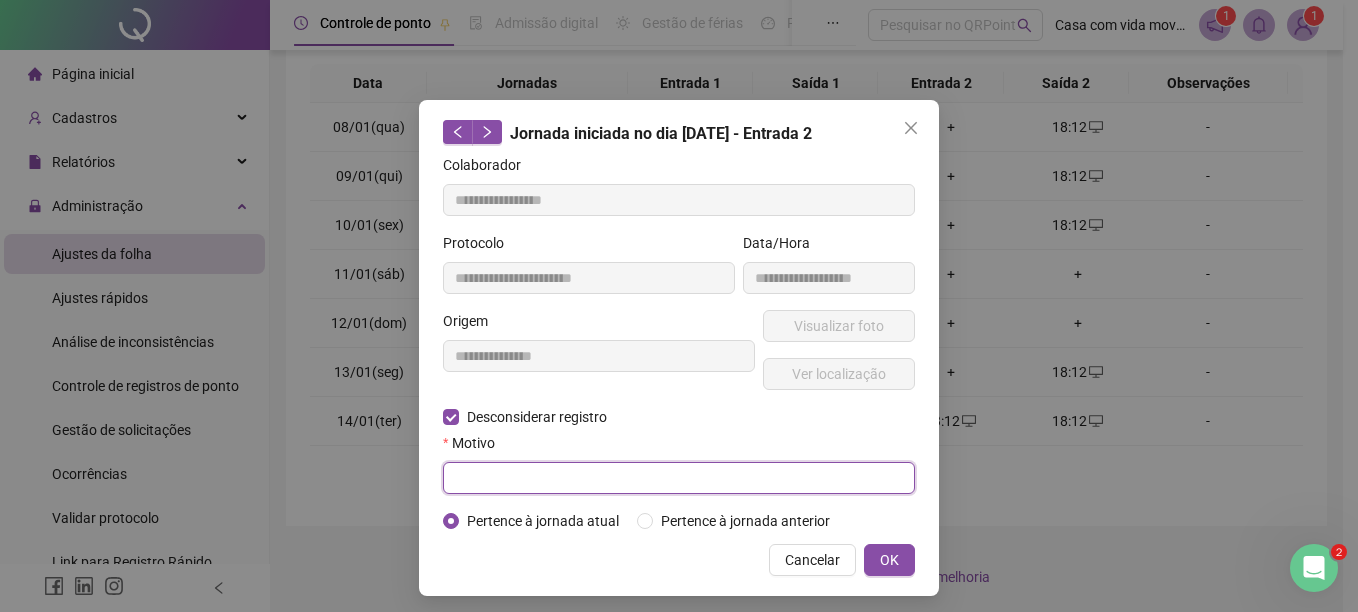 click at bounding box center [679, 478] 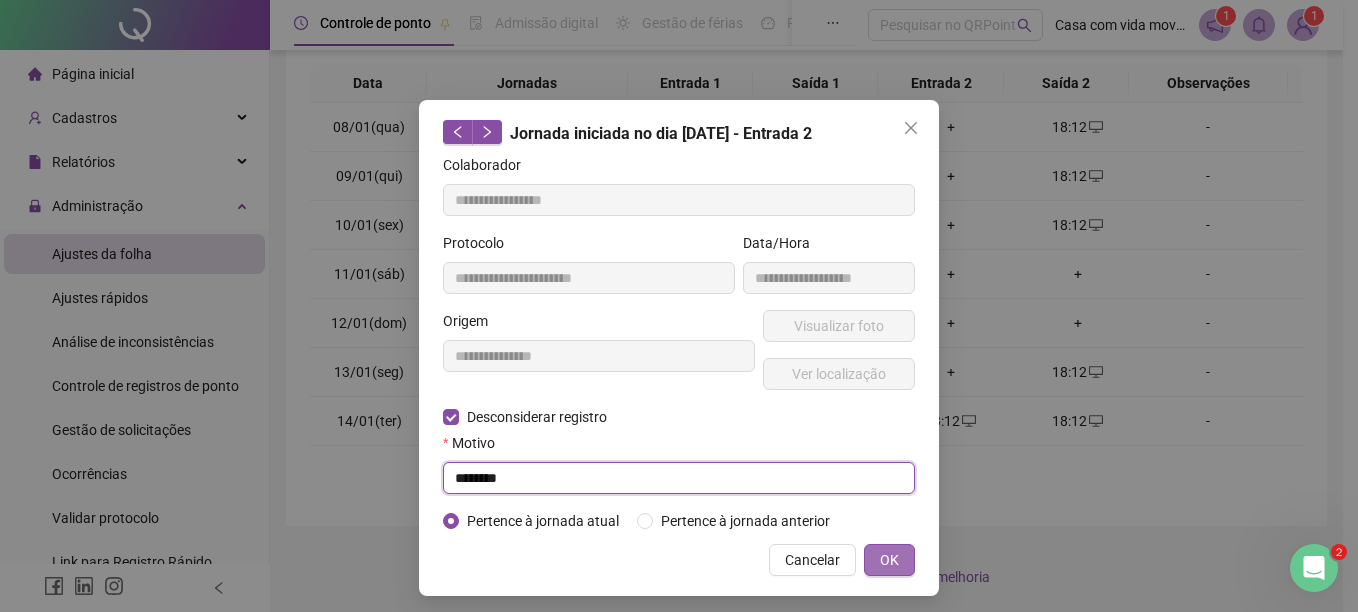 type on "********" 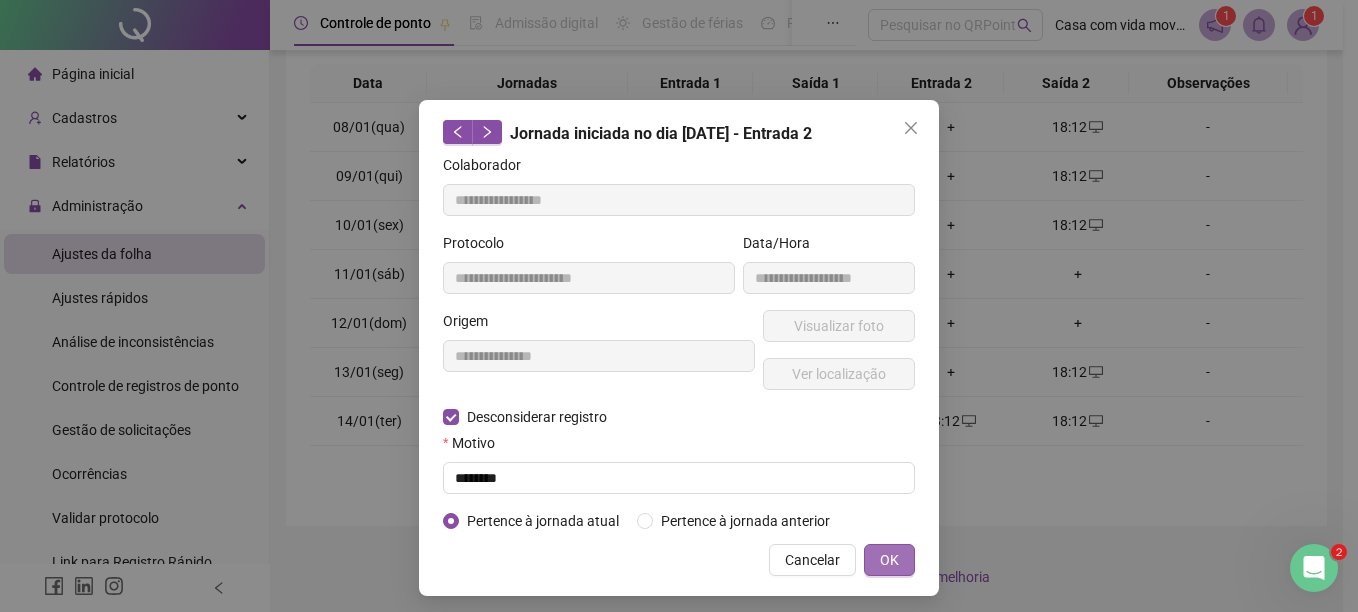 click on "OK" at bounding box center [889, 560] 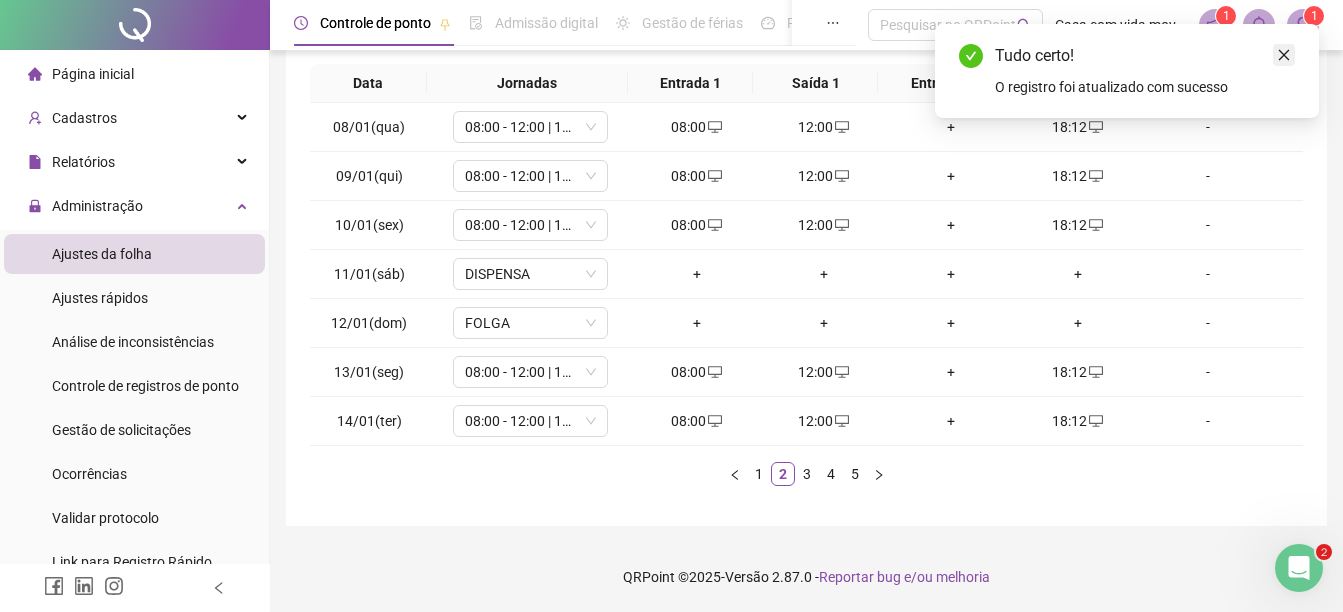 click 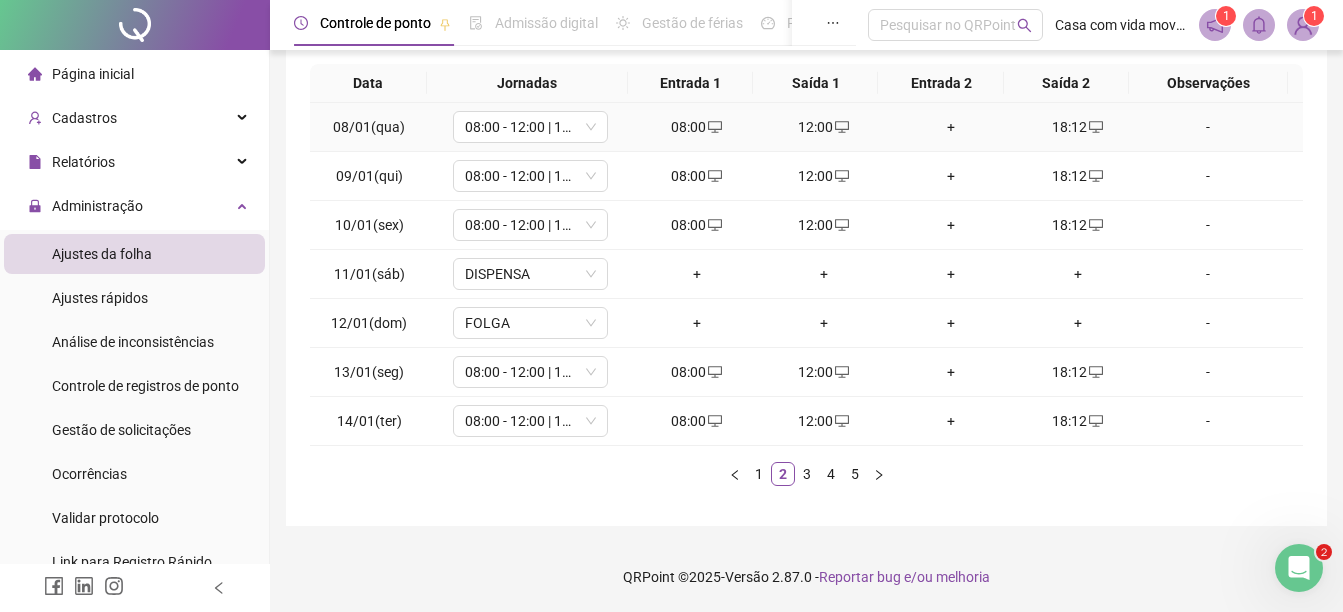 click on "+" at bounding box center (950, 127) 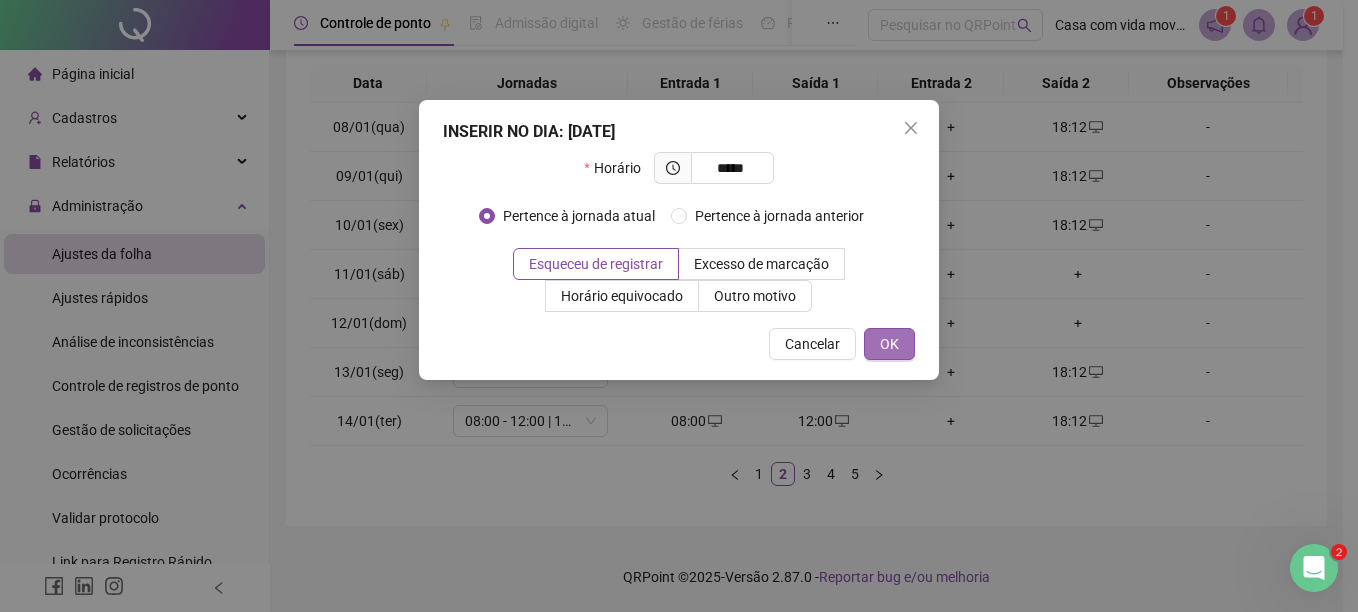 type on "*****" 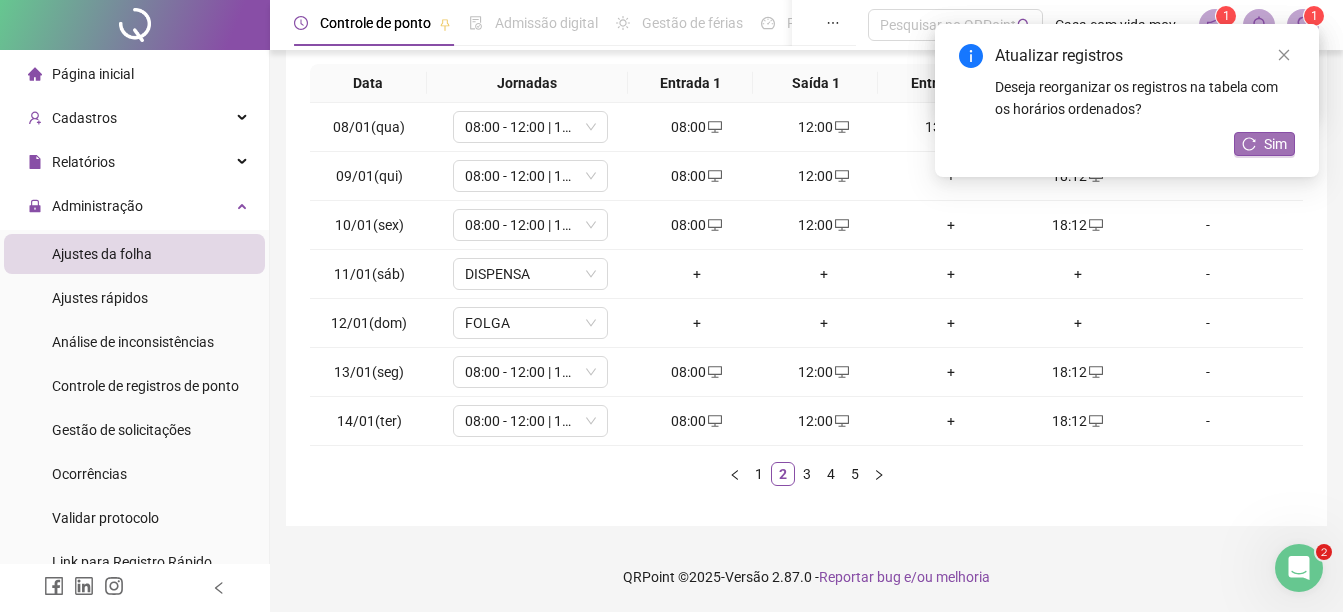 click 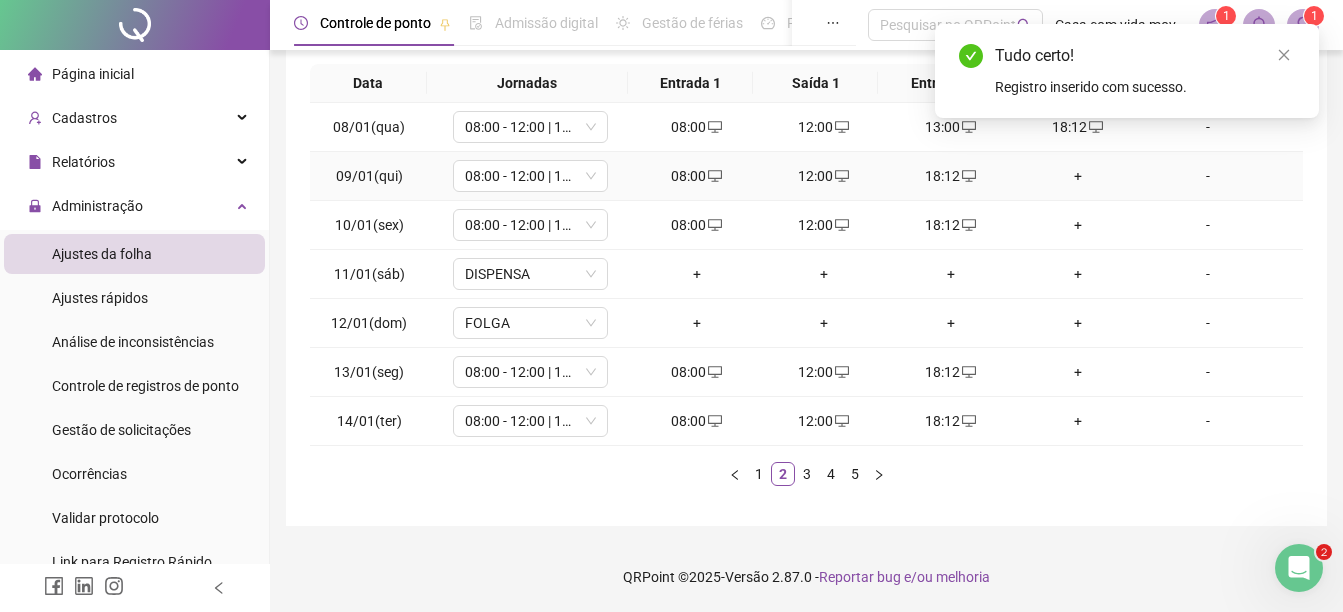 click on "18:12" at bounding box center (950, 176) 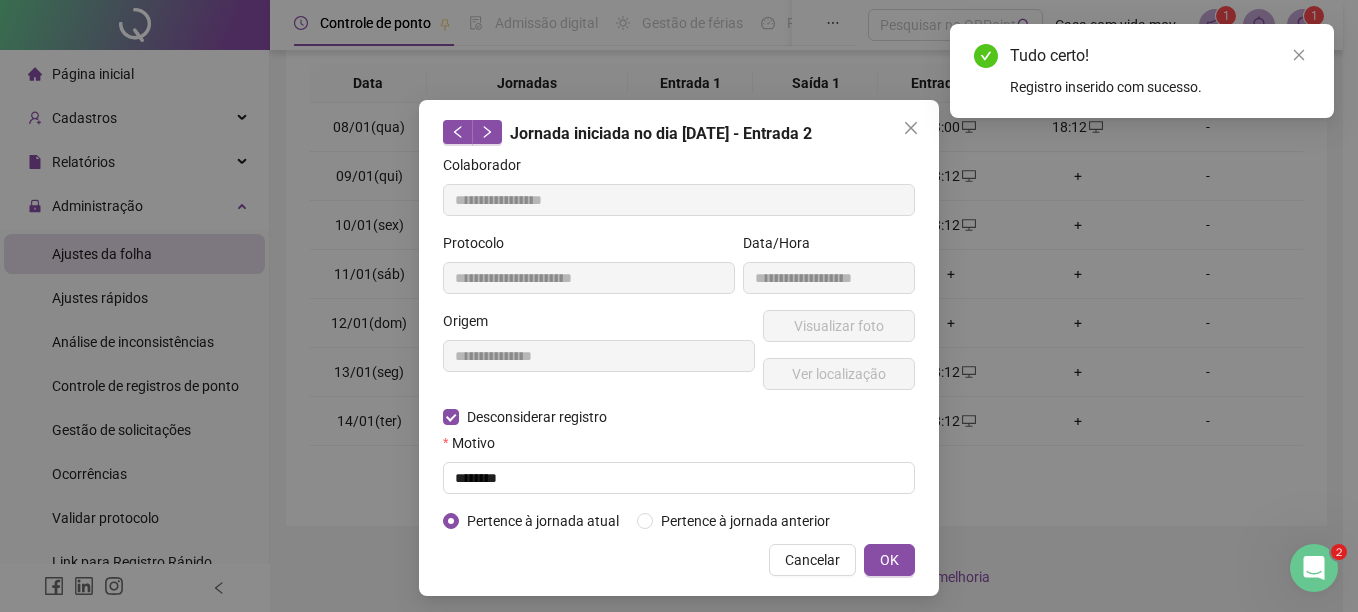 type on "**********" 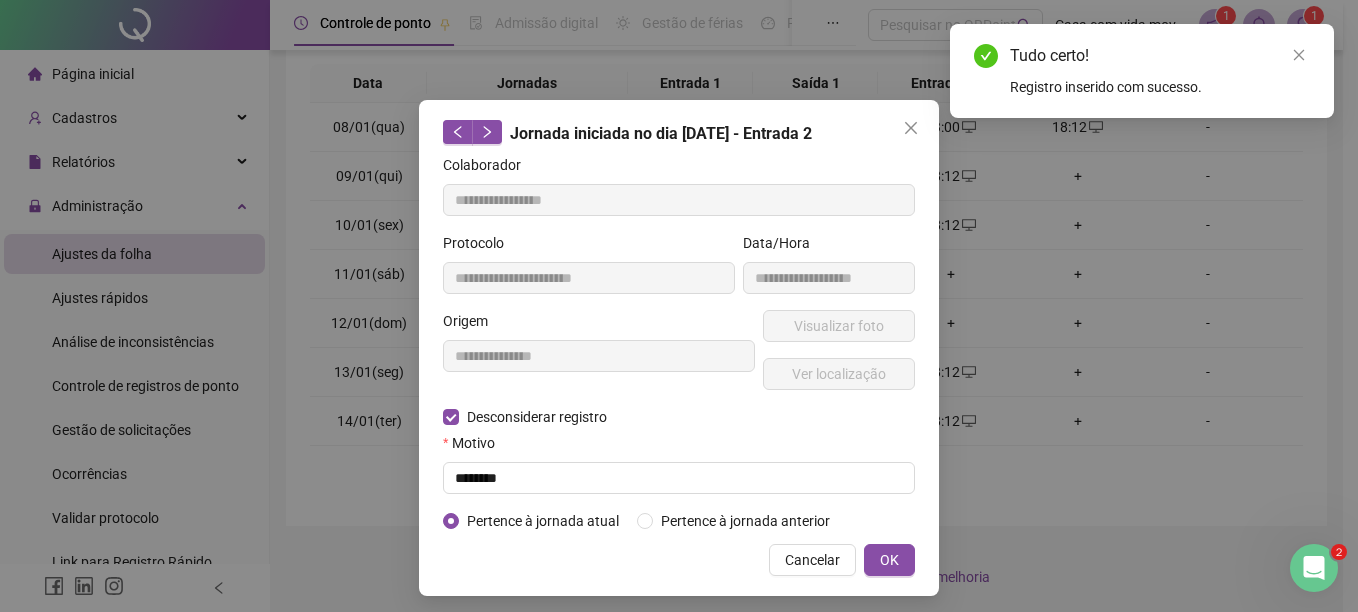 type on "**********" 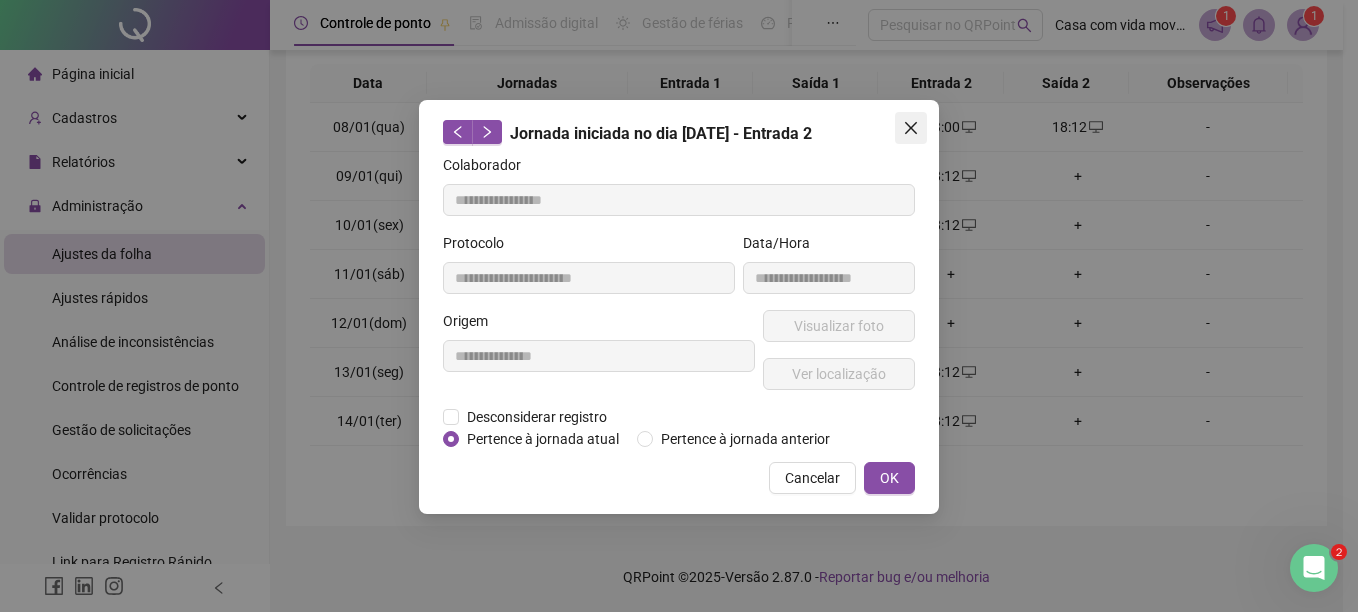 click 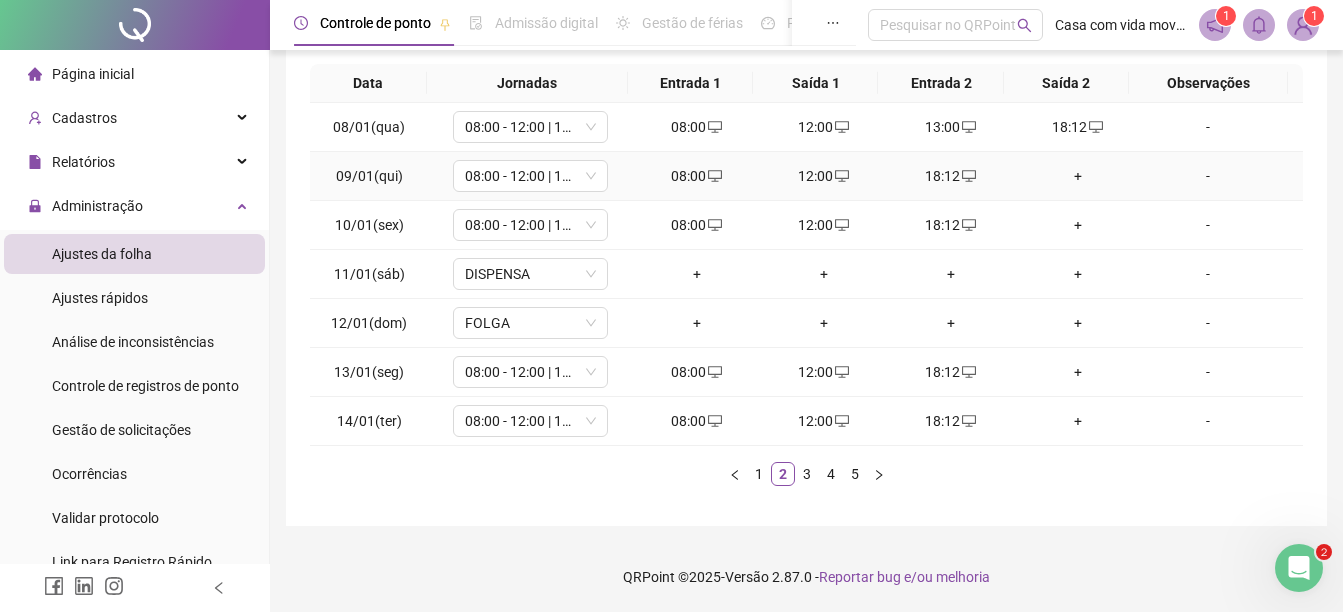 click on "+" at bounding box center (1077, 176) 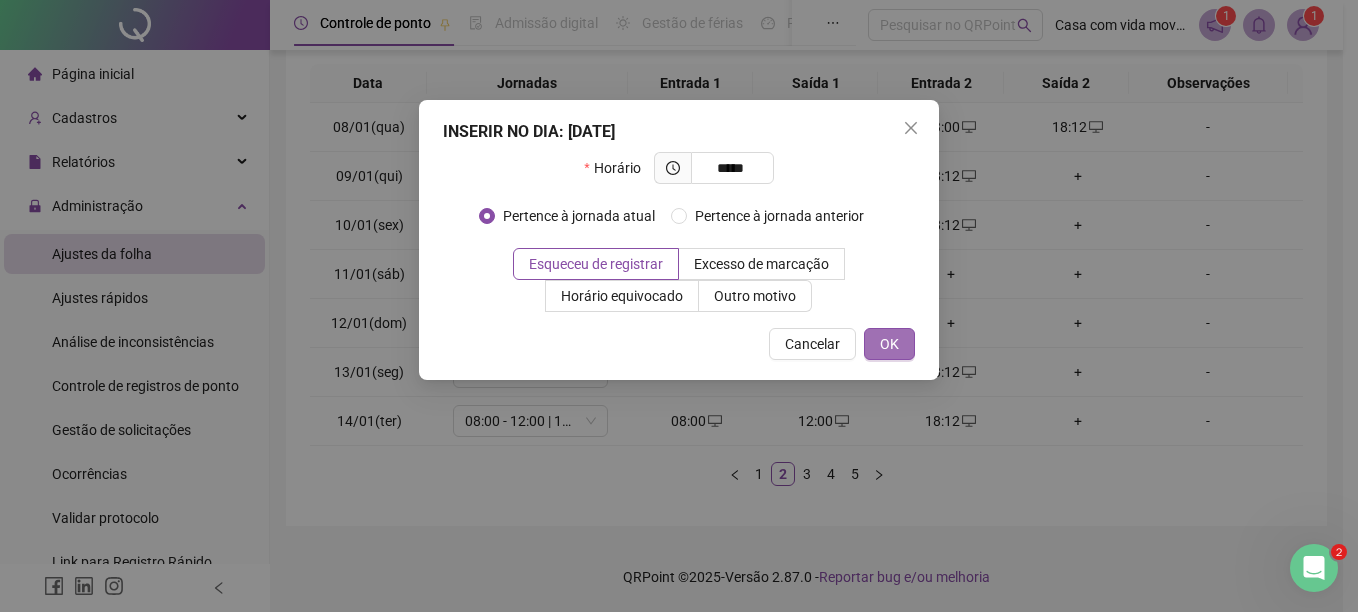 type on "*****" 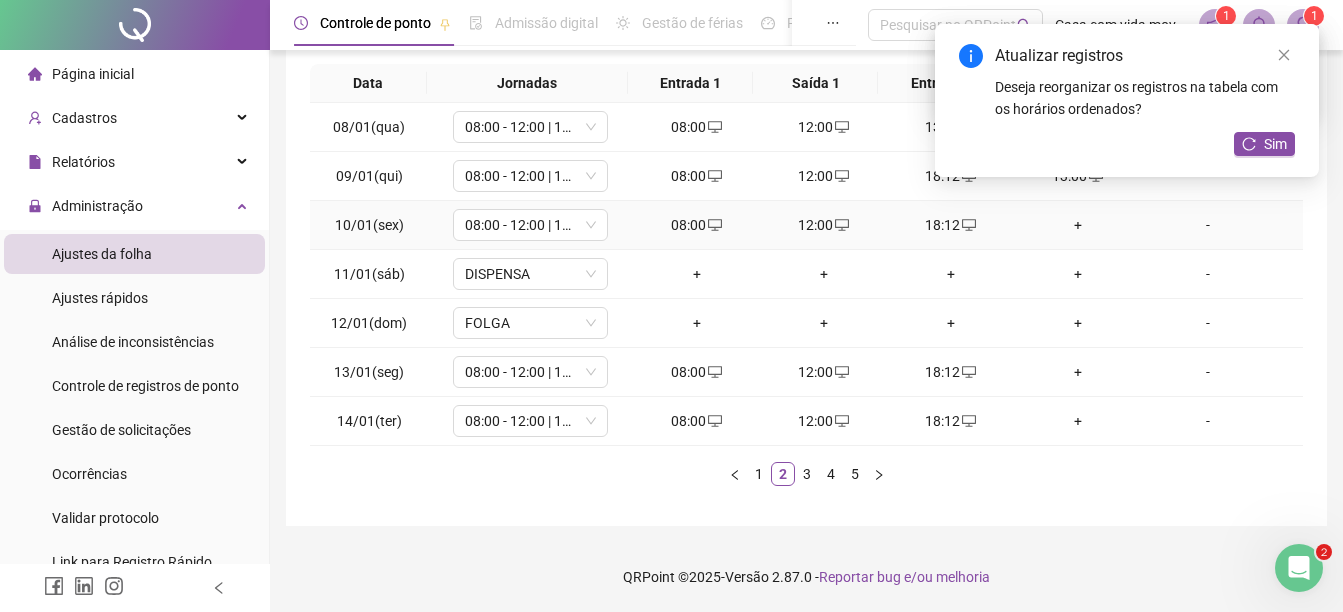 click on "+" at bounding box center [1077, 225] 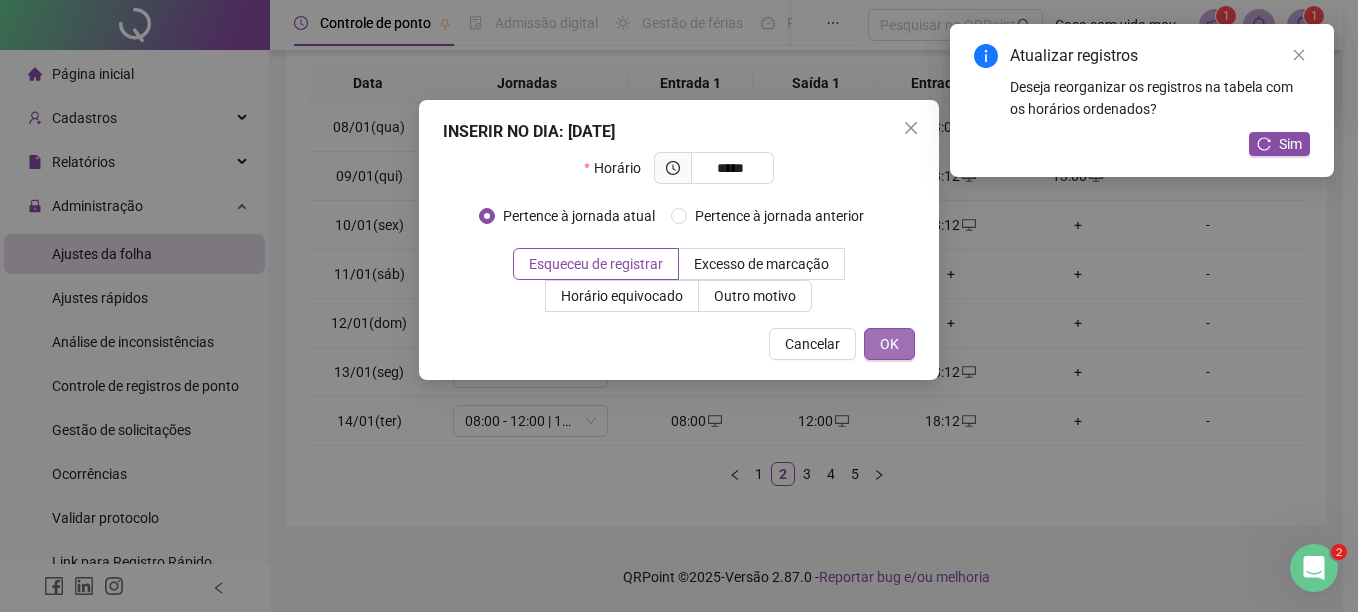type on "*****" 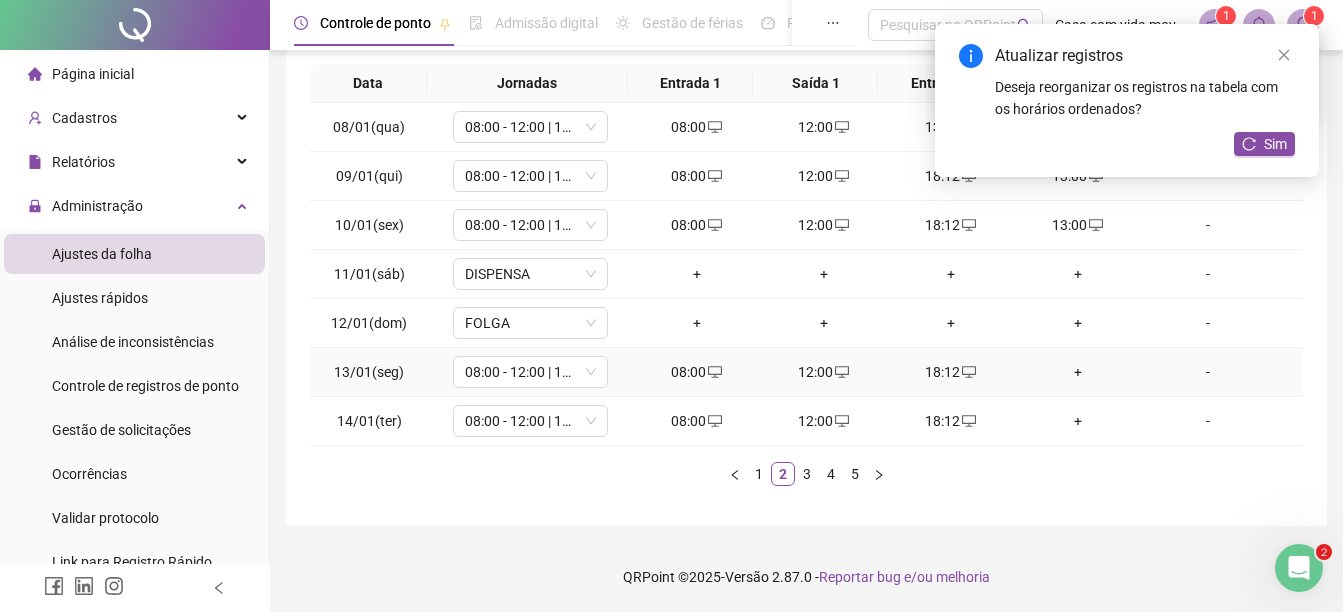 click on "+" at bounding box center (1077, 372) 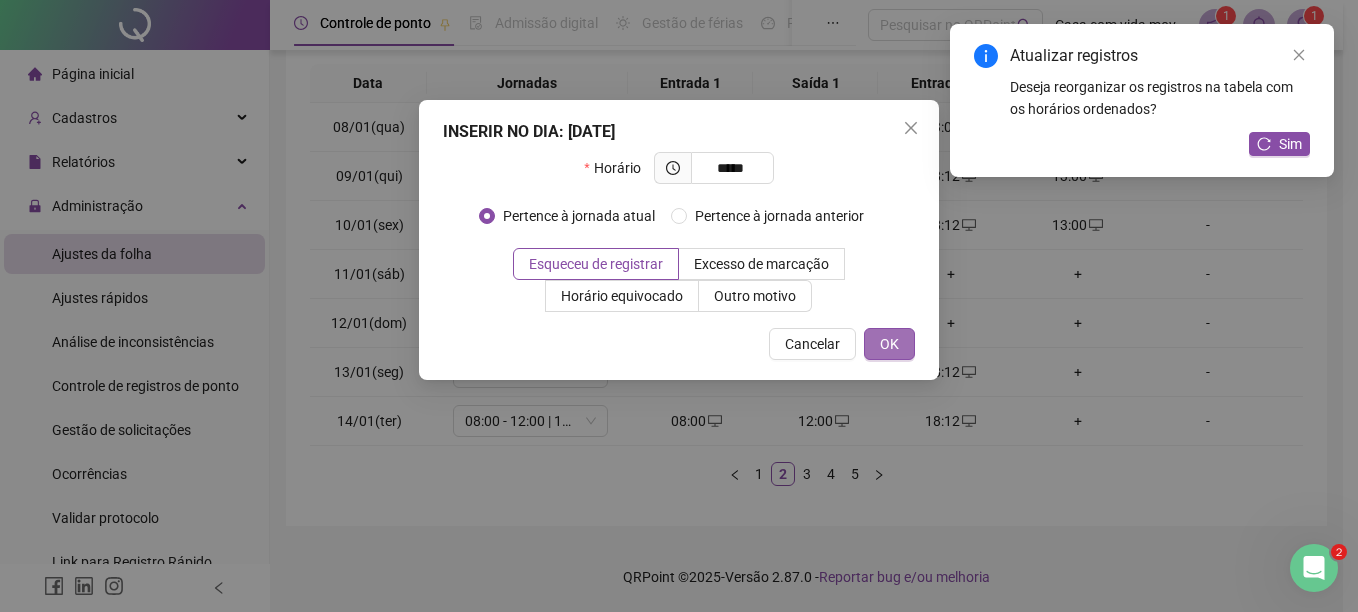 type on "*****" 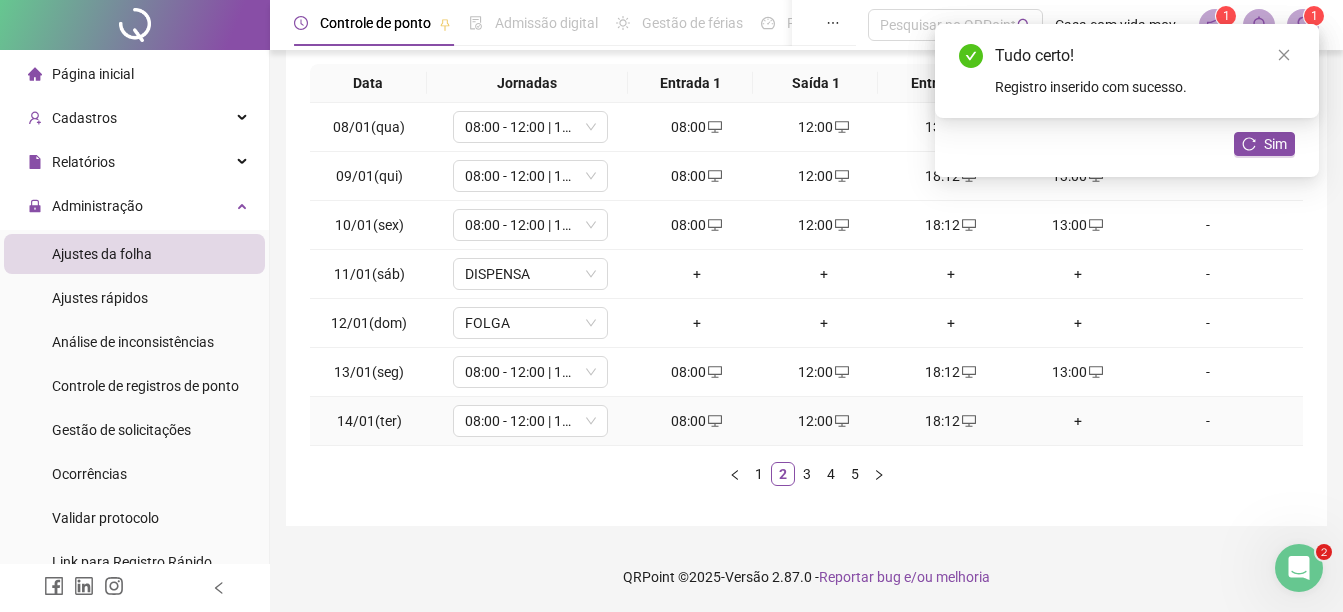 click on "+" at bounding box center [1077, 421] 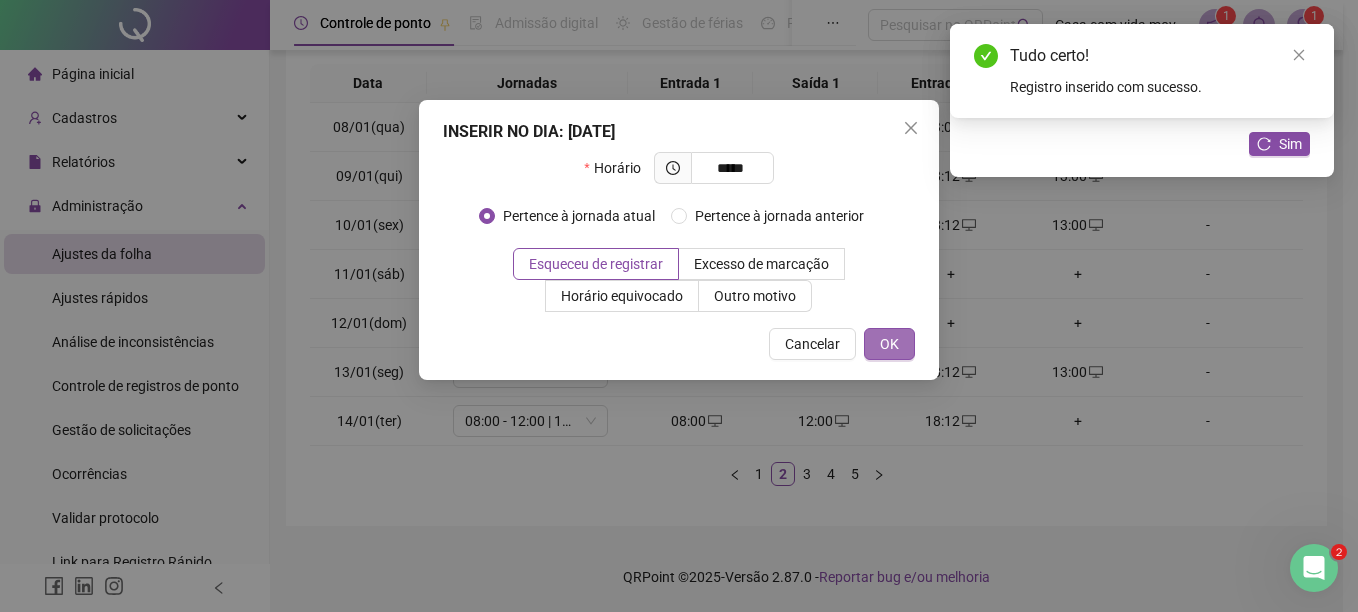 type on "*****" 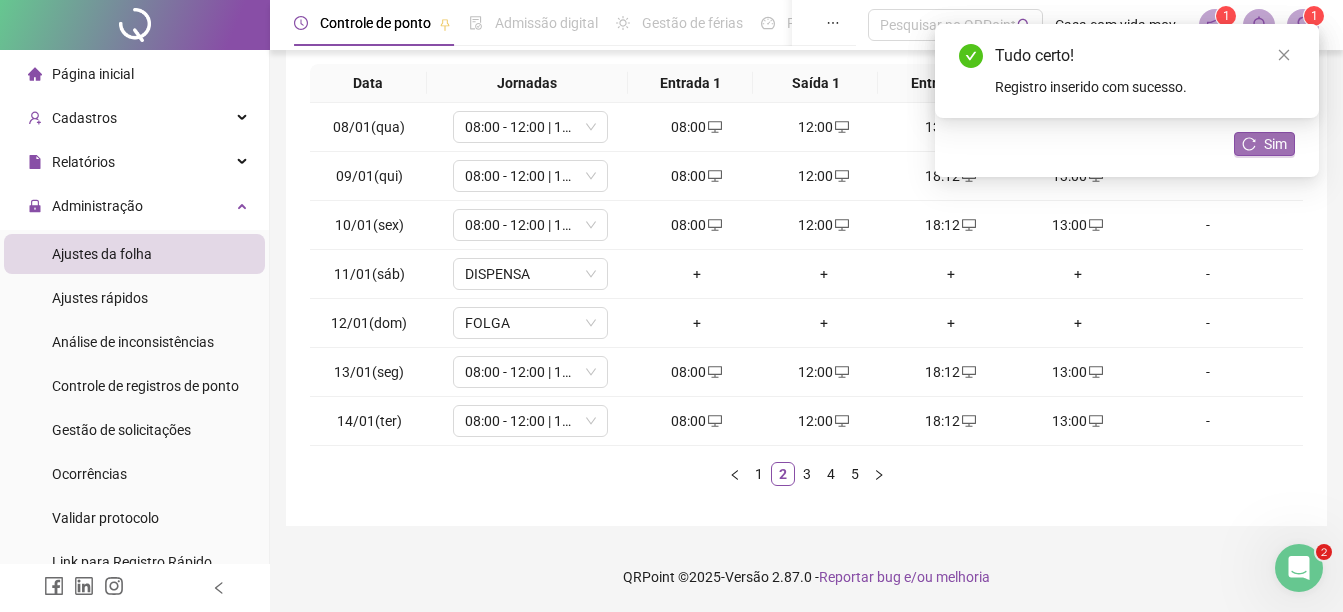 click on "Sim" at bounding box center (1275, 144) 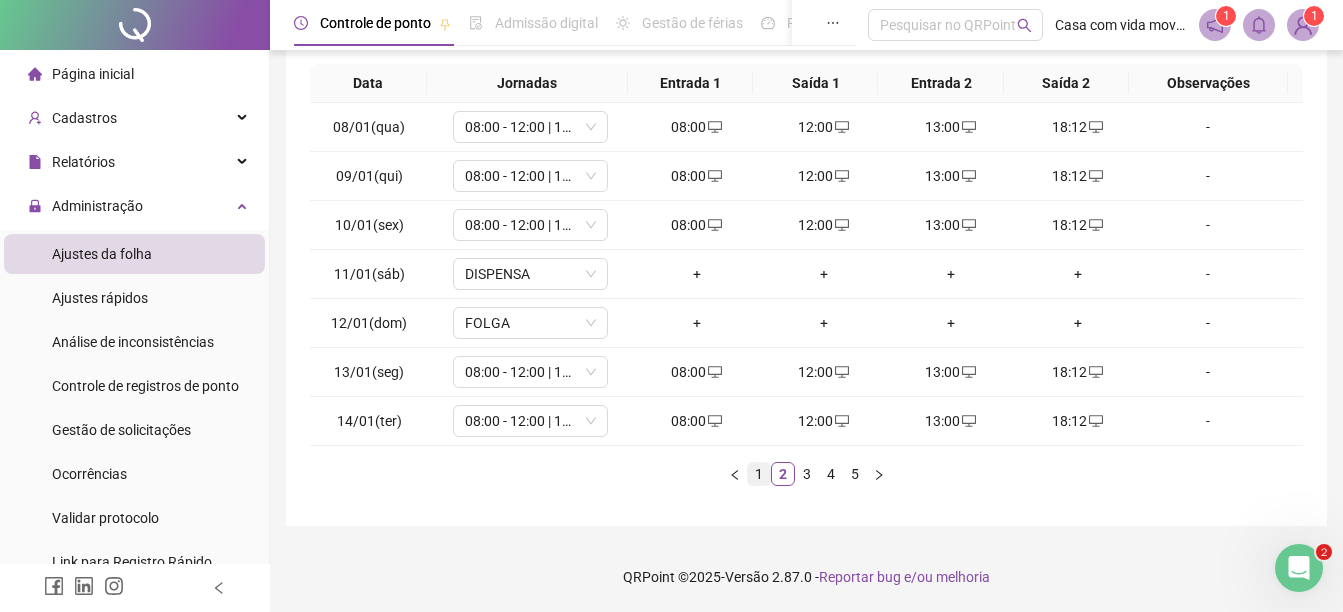 click on "1" at bounding box center [759, 474] 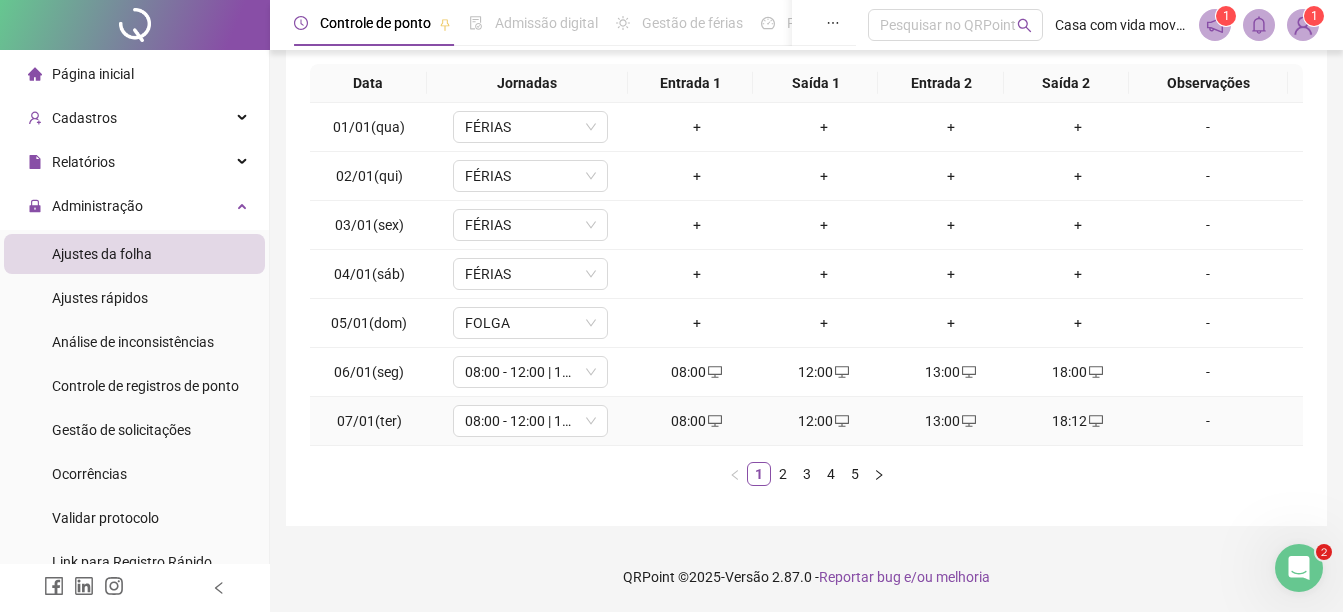 click on "13:00" at bounding box center [950, 421] 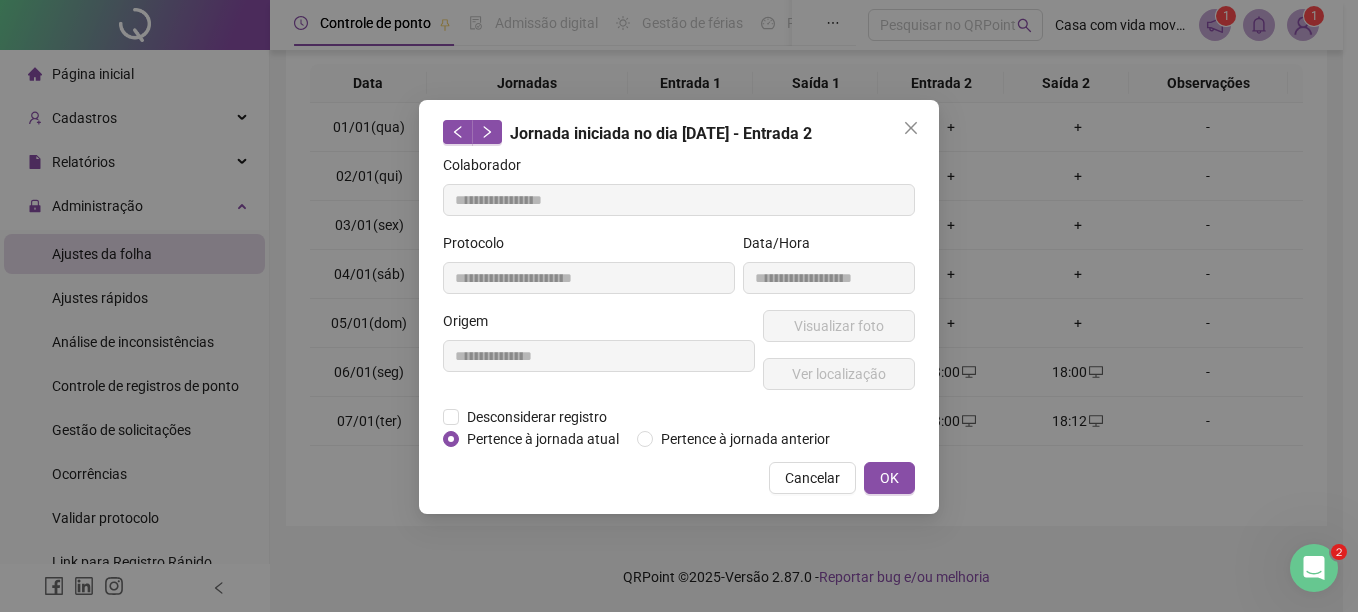 type on "**********" 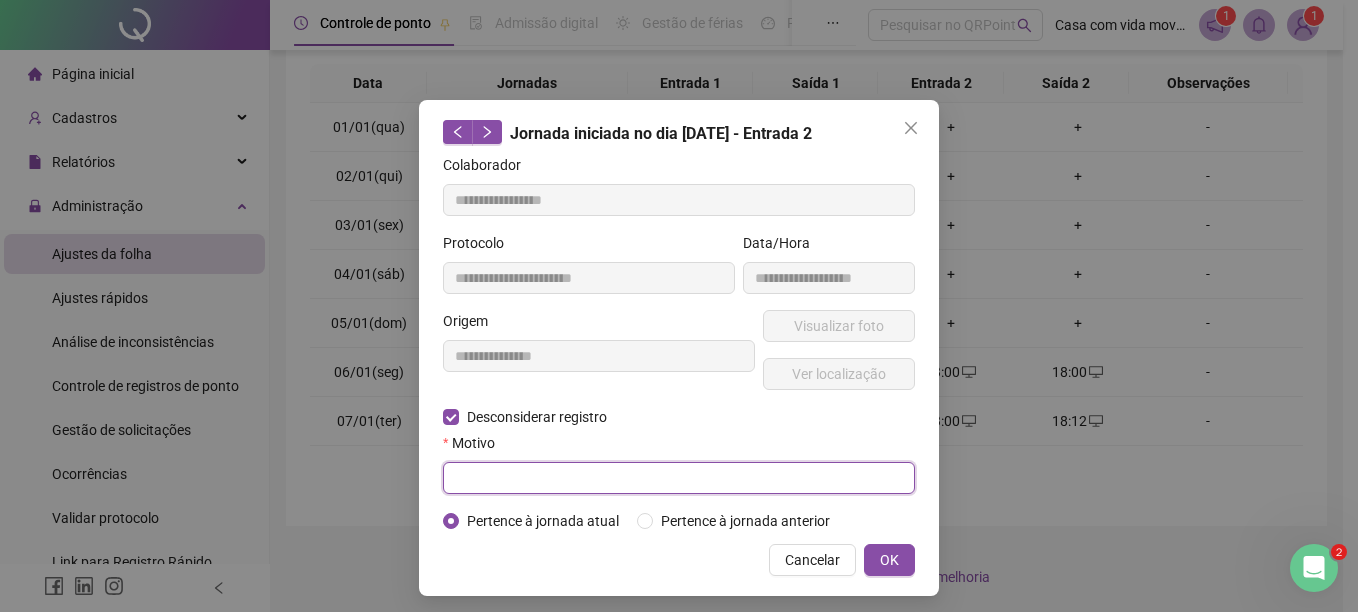 click at bounding box center (679, 478) 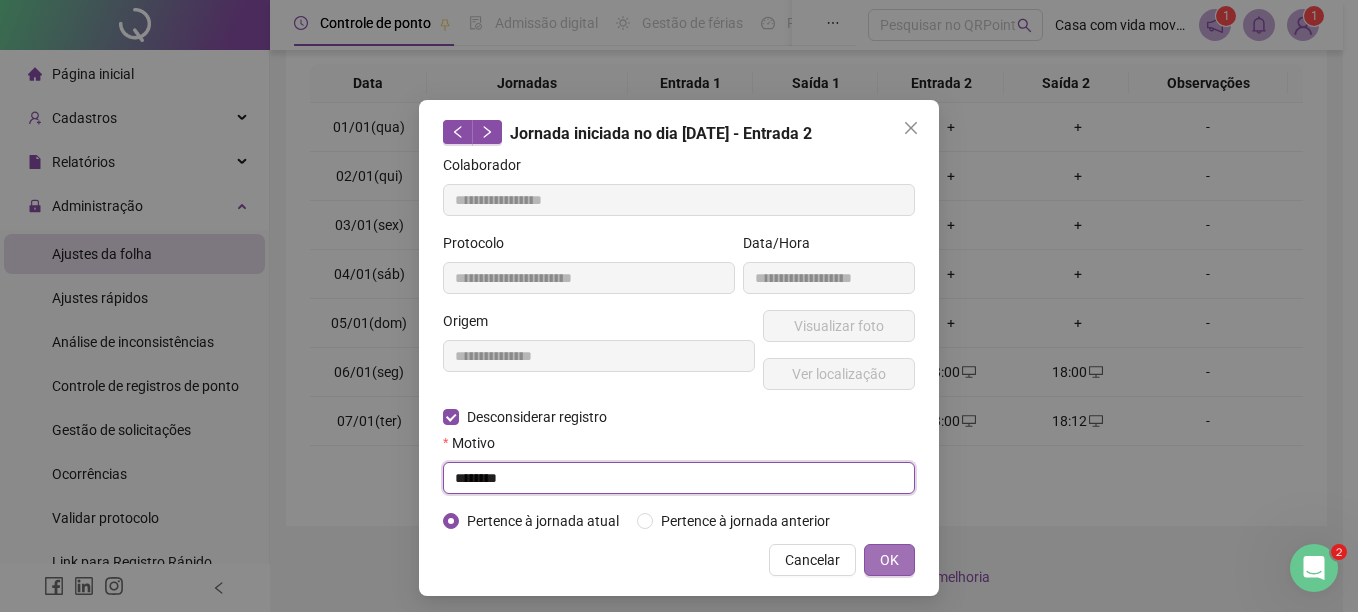 type on "********" 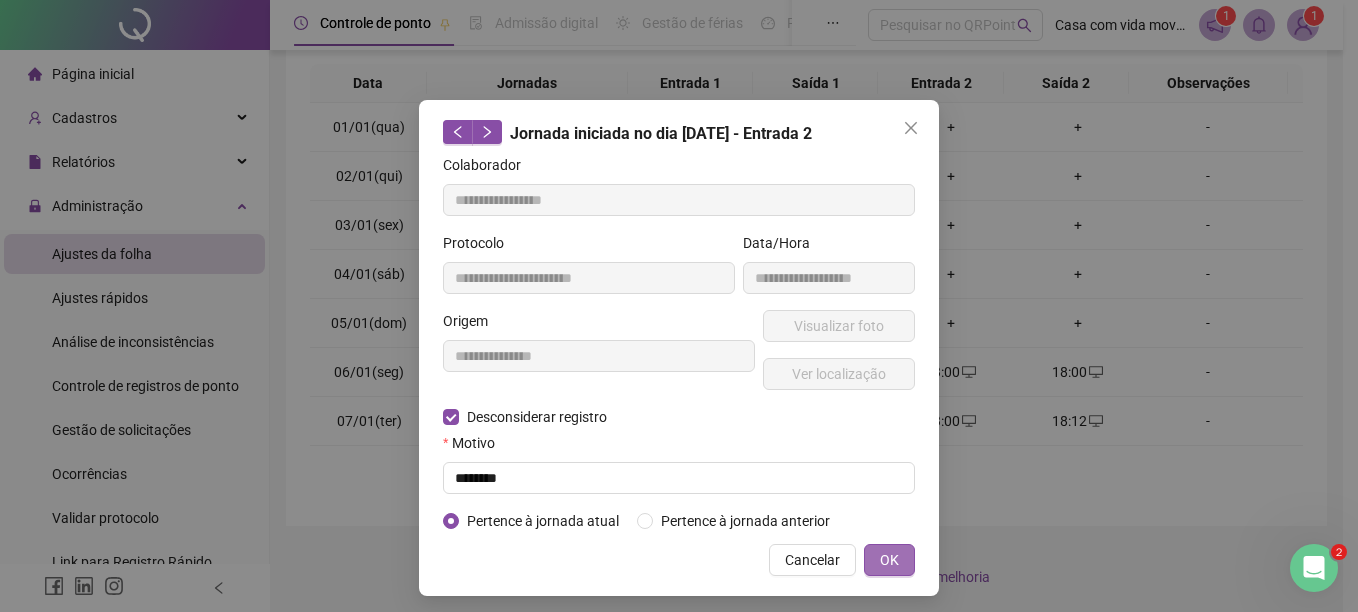 click on "OK" at bounding box center (889, 560) 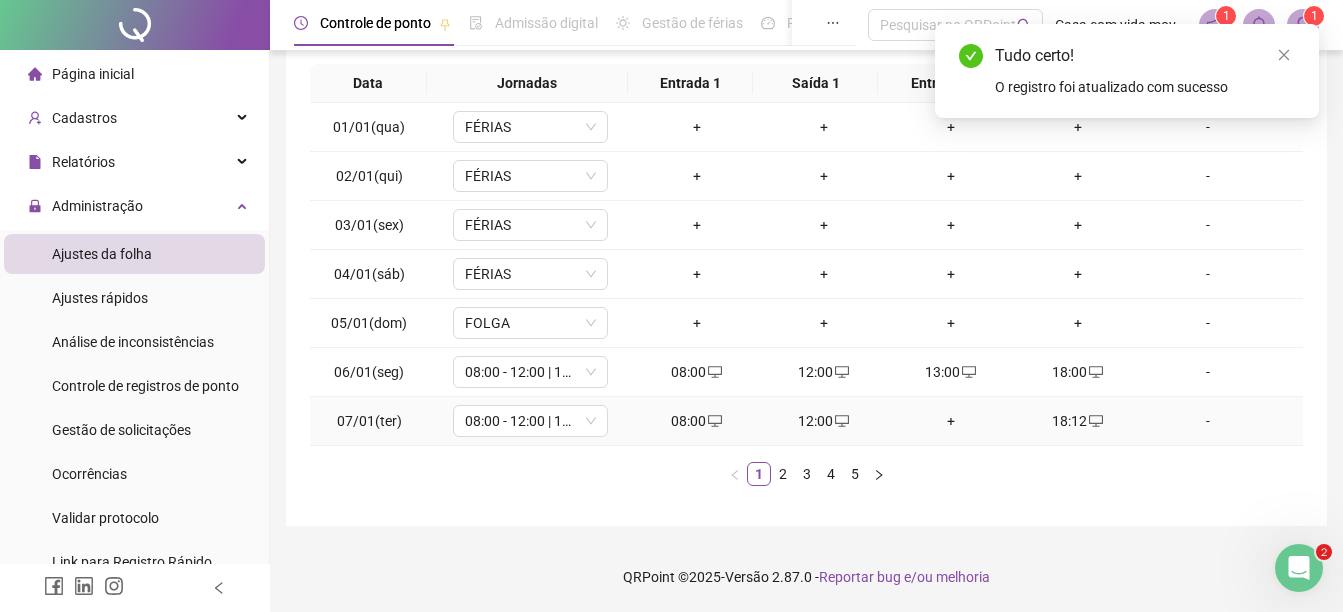 click on "18:12" at bounding box center (1077, 421) 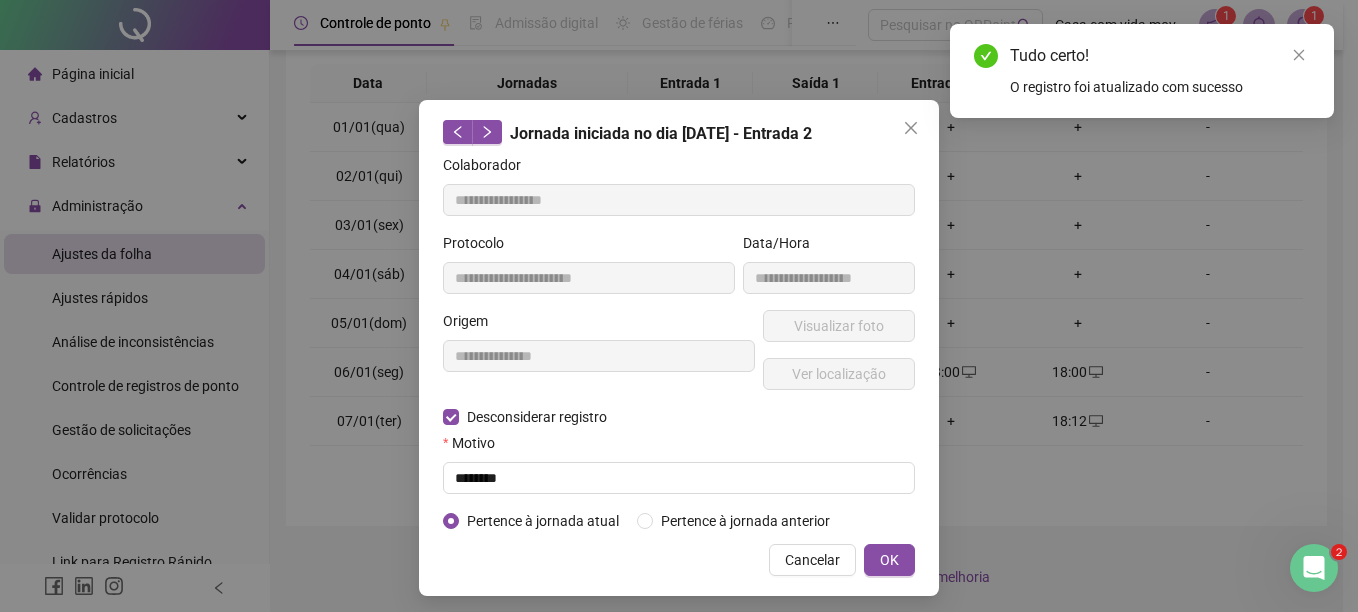type on "**********" 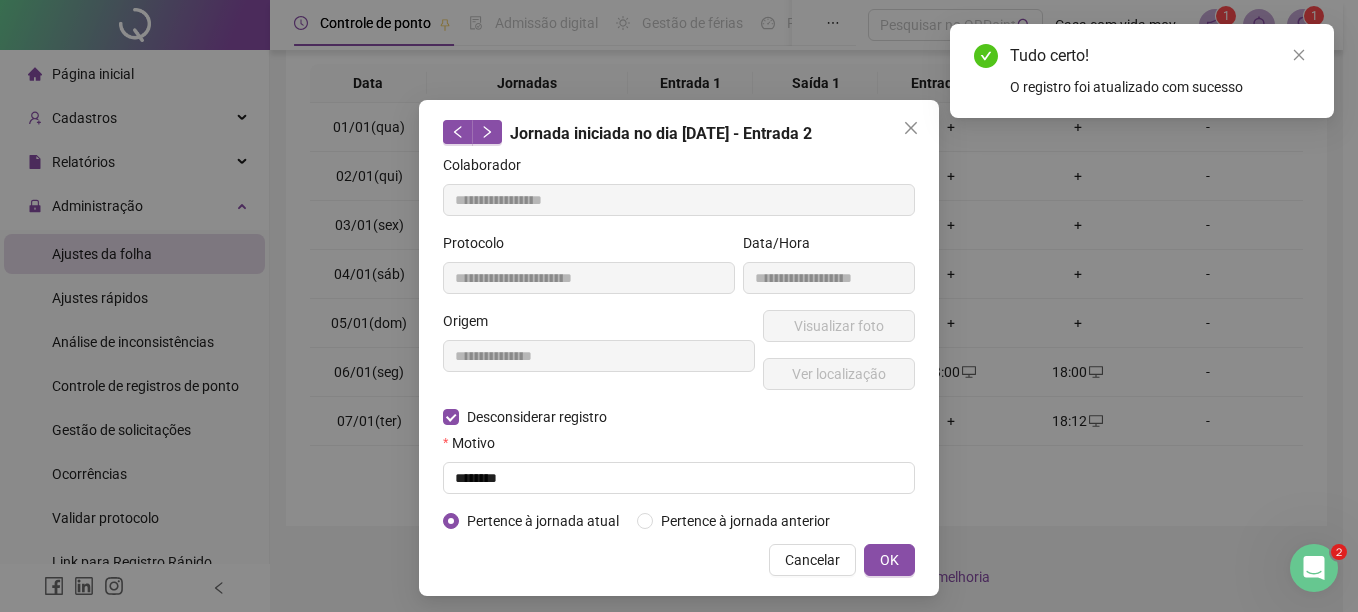 type on "**********" 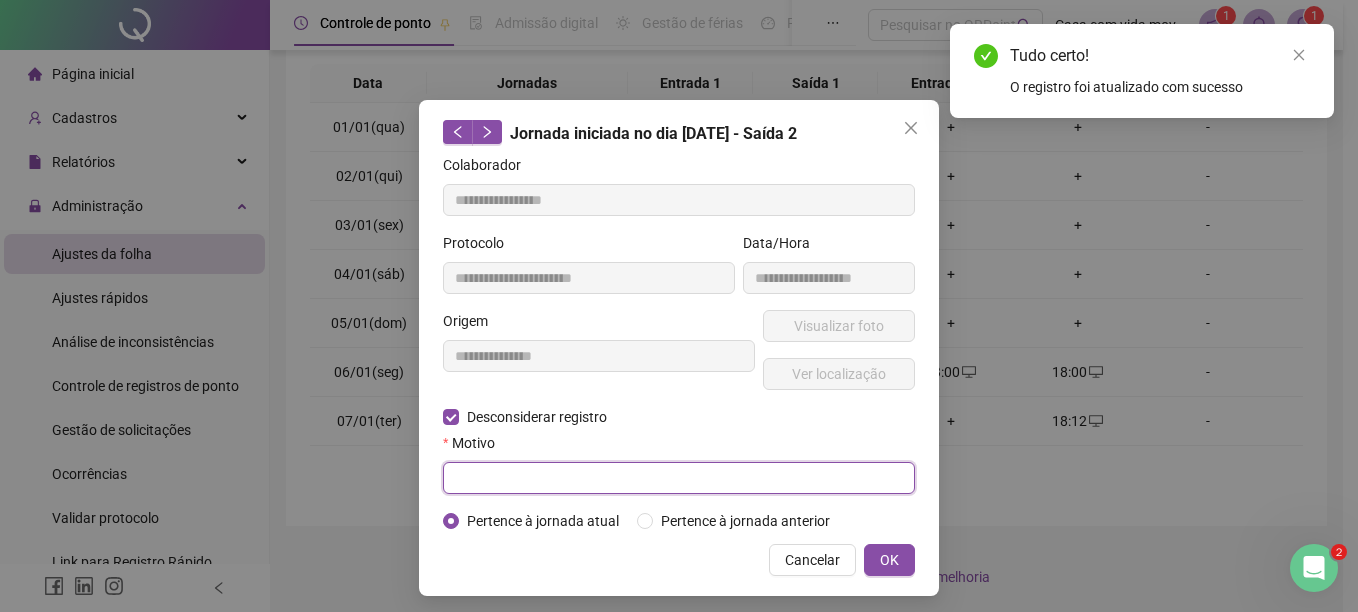 click at bounding box center (679, 478) 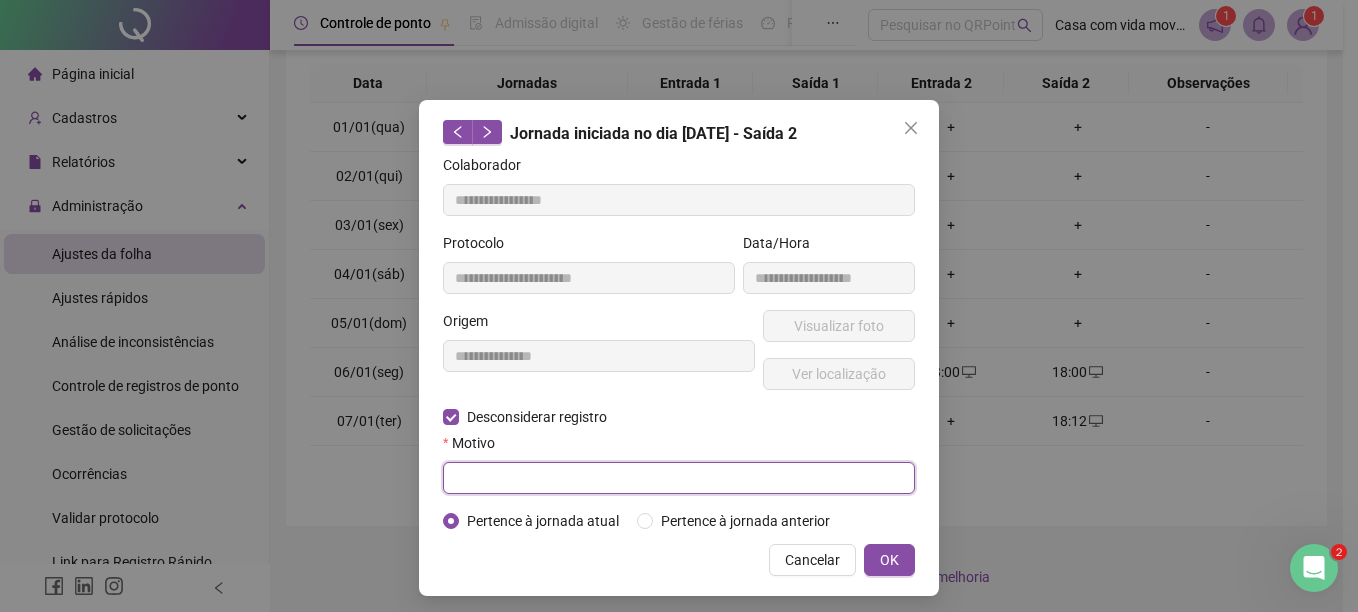 paste on "********" 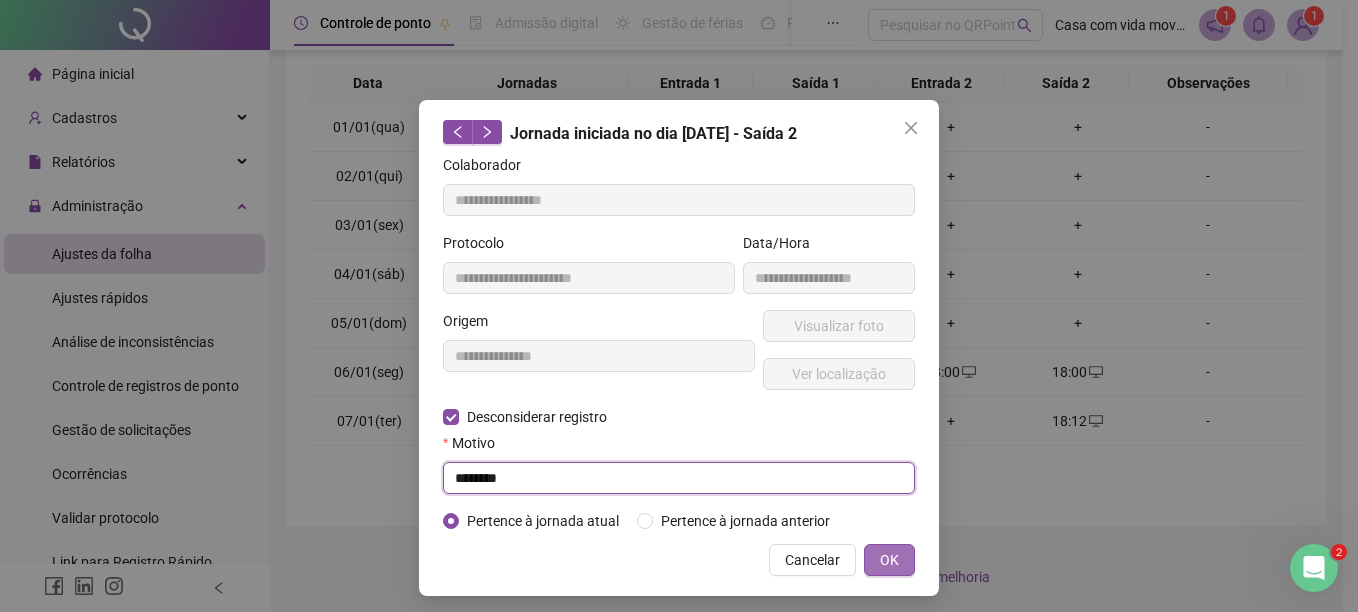 type on "********" 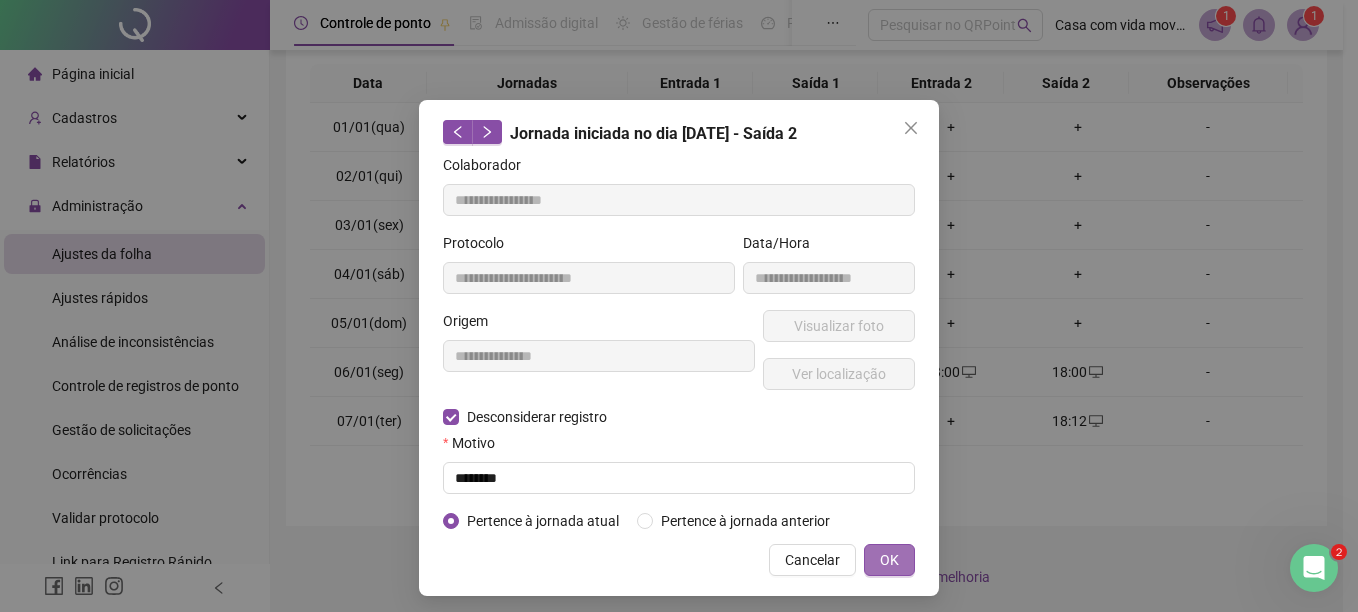 click on "OK" at bounding box center (889, 560) 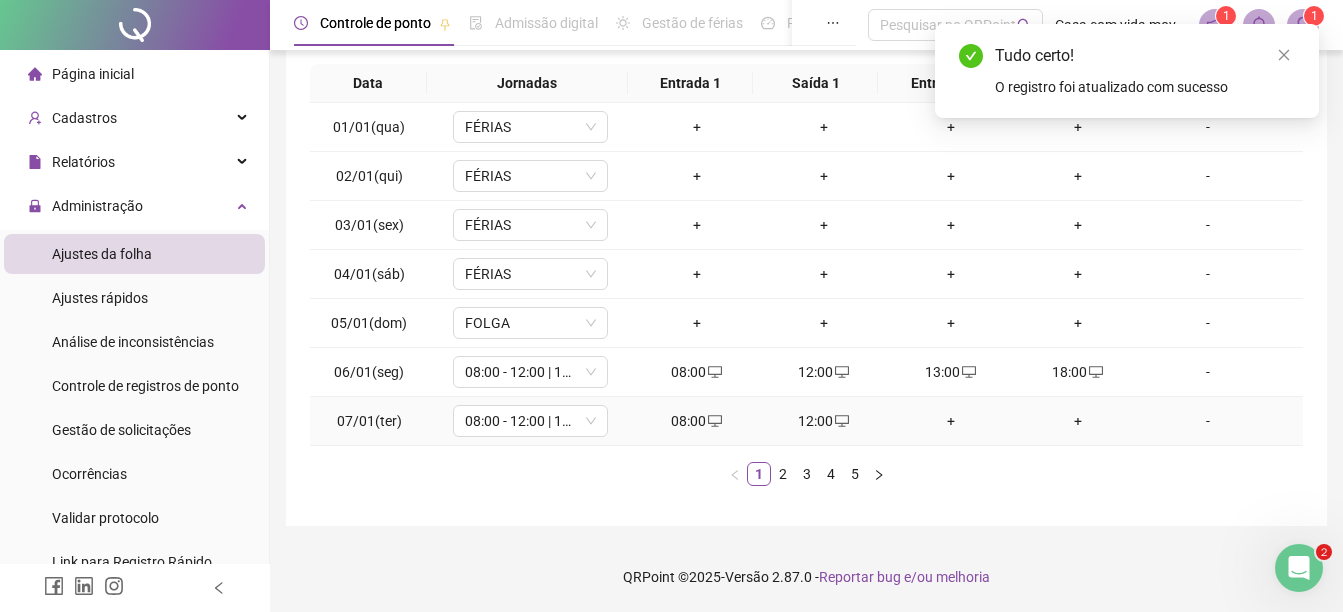 click on "+" at bounding box center (950, 421) 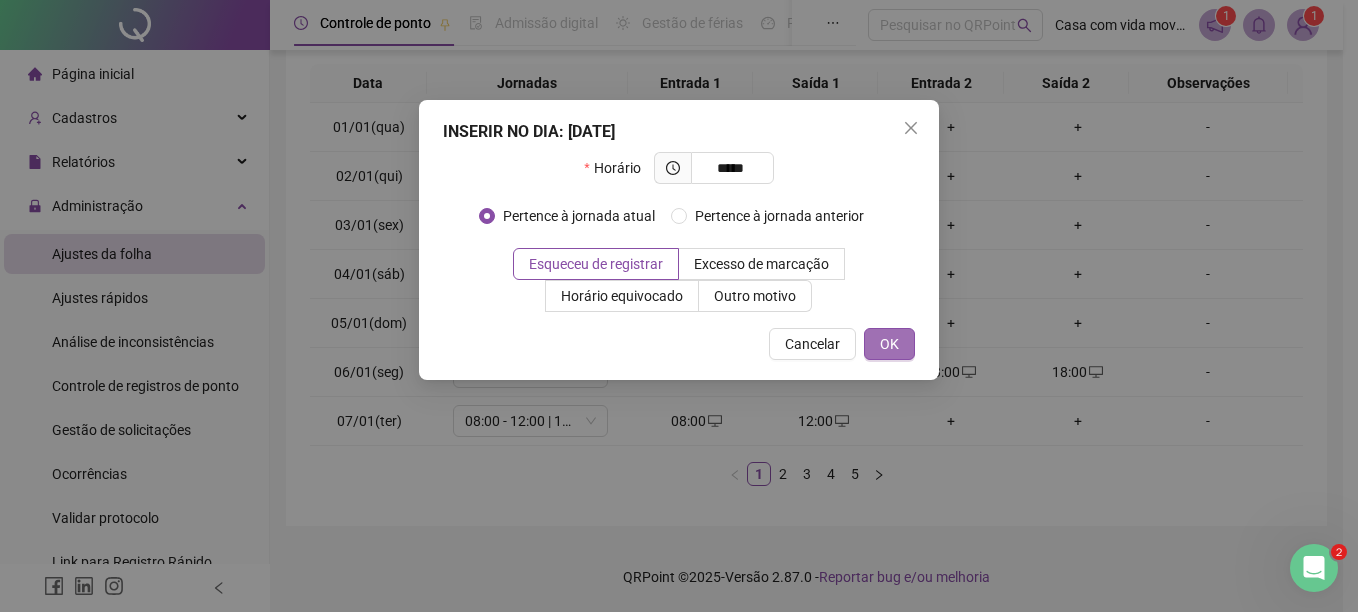 type on "*****" 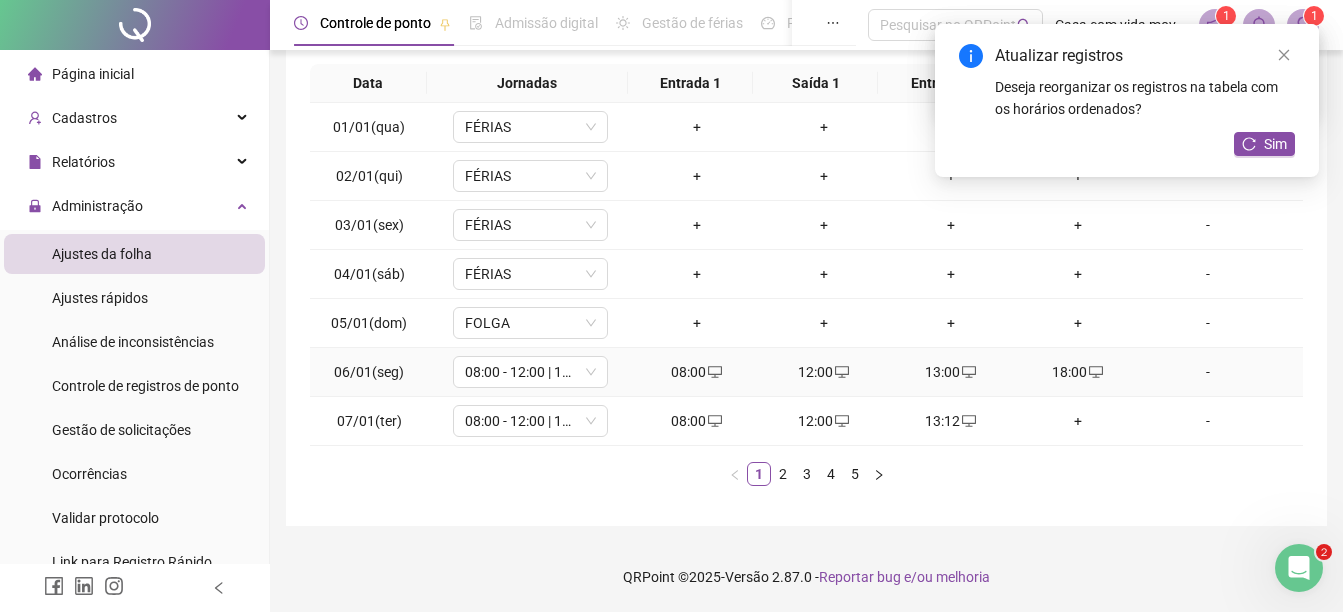 click on "13:00" at bounding box center (950, 372) 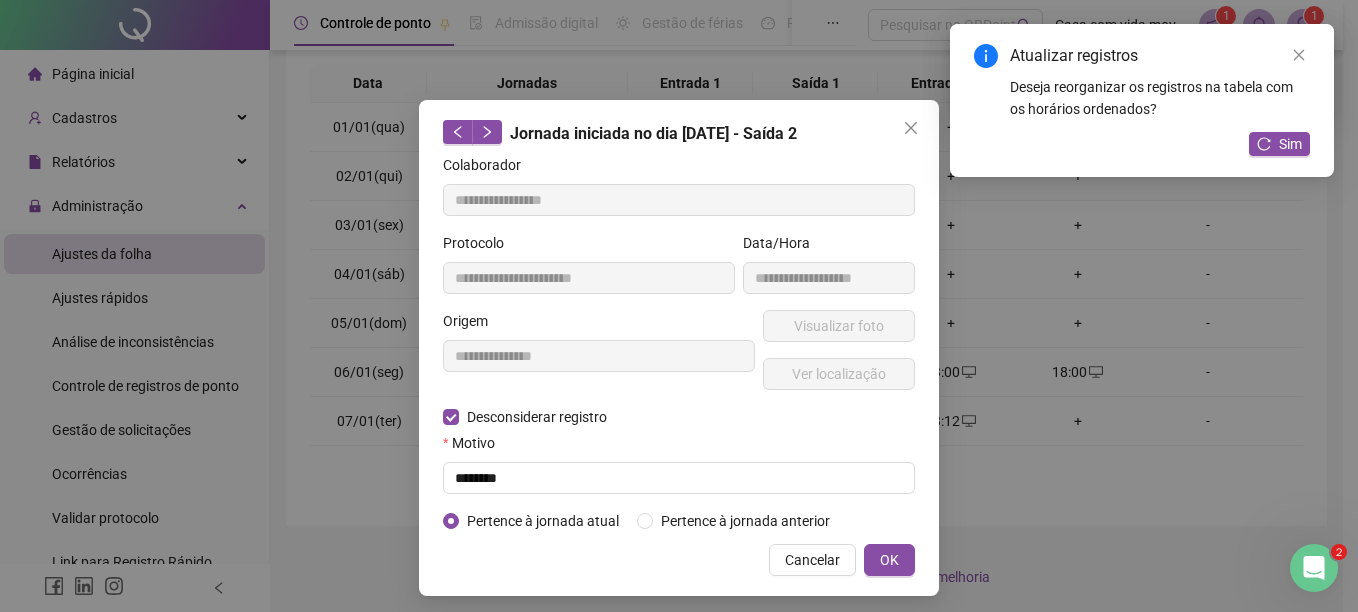 type on "**********" 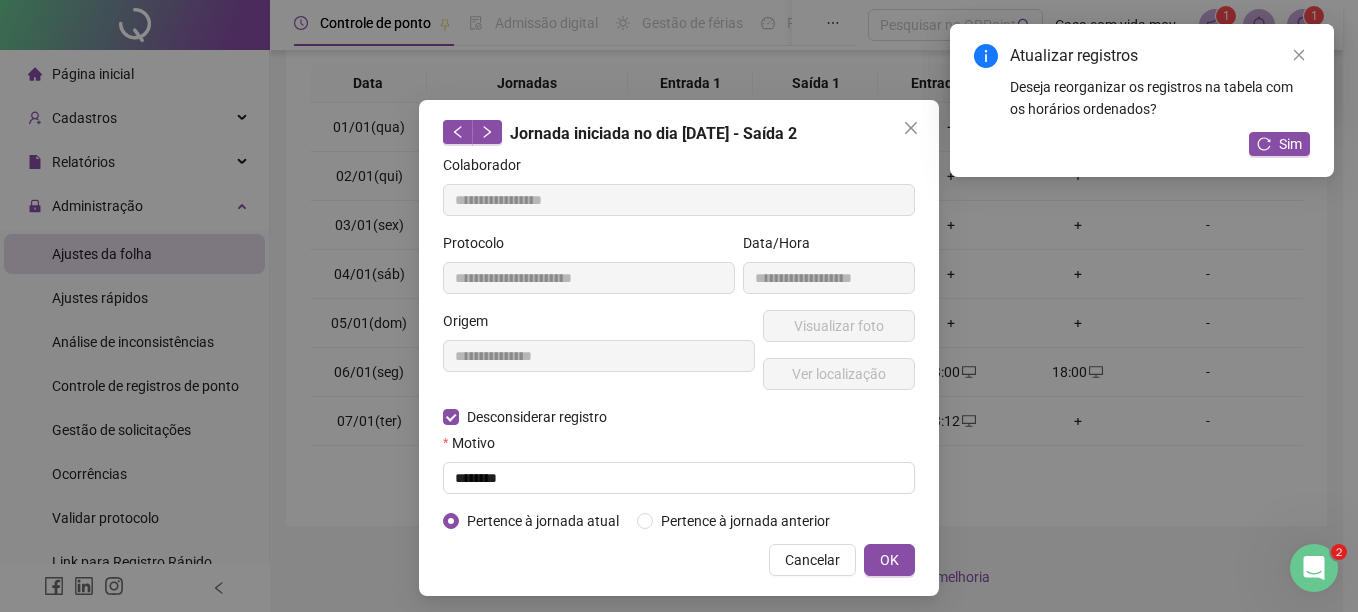 type on "**********" 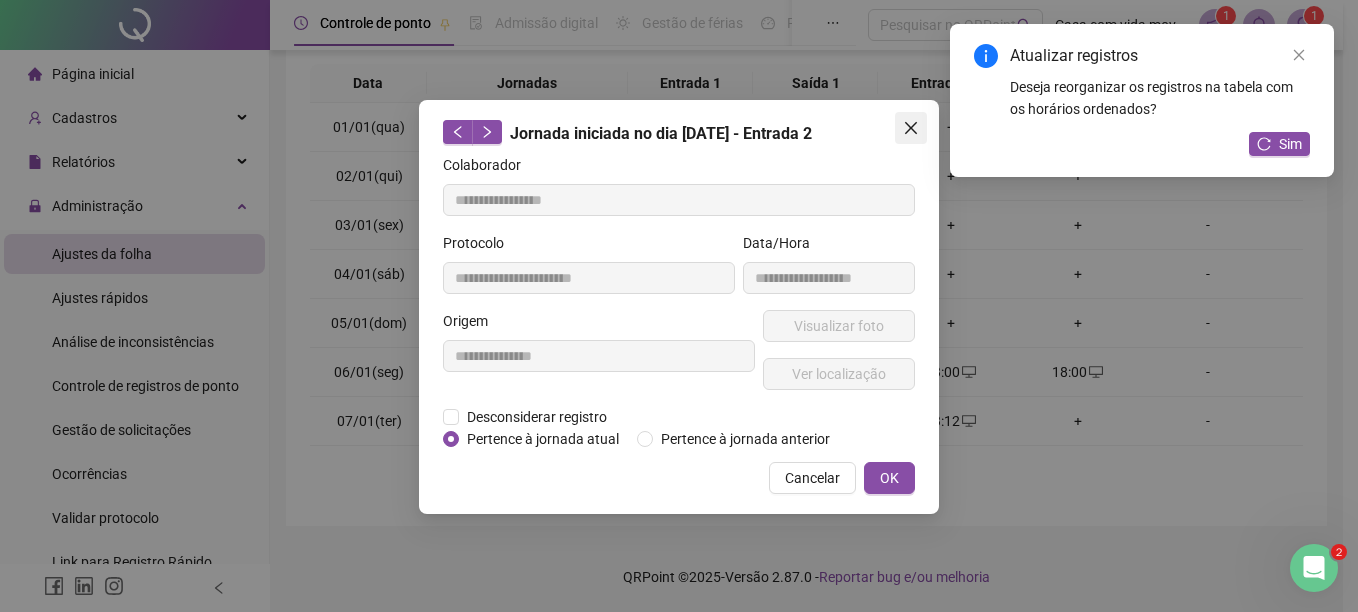 click 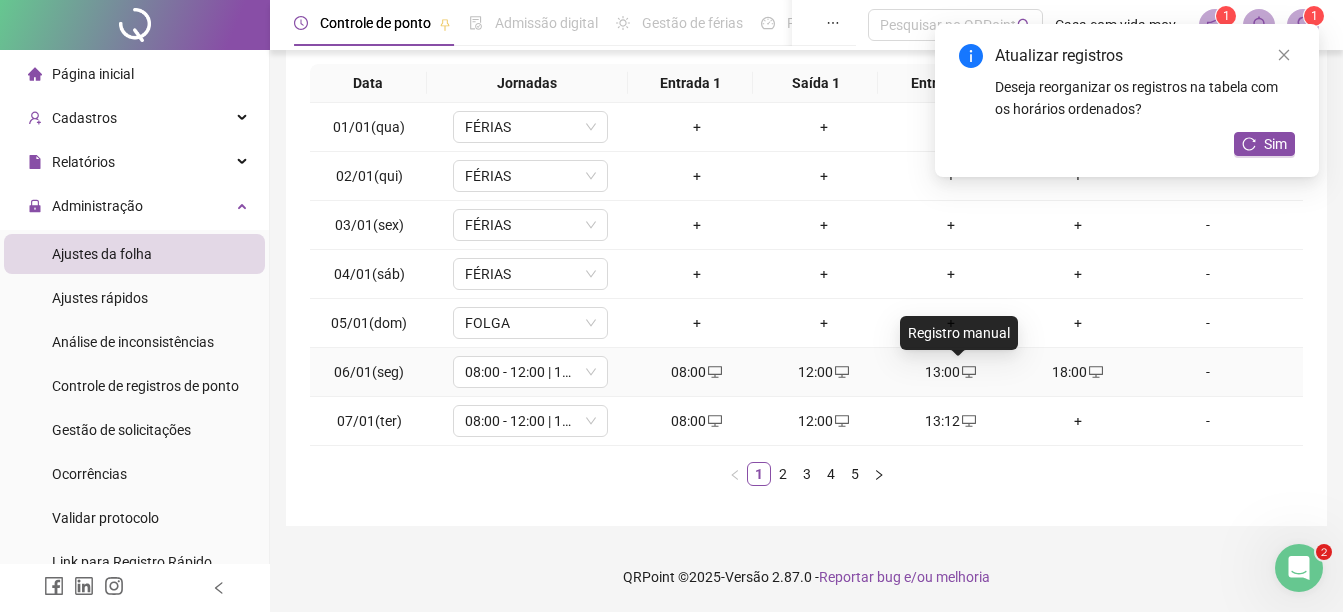 click at bounding box center (968, 372) 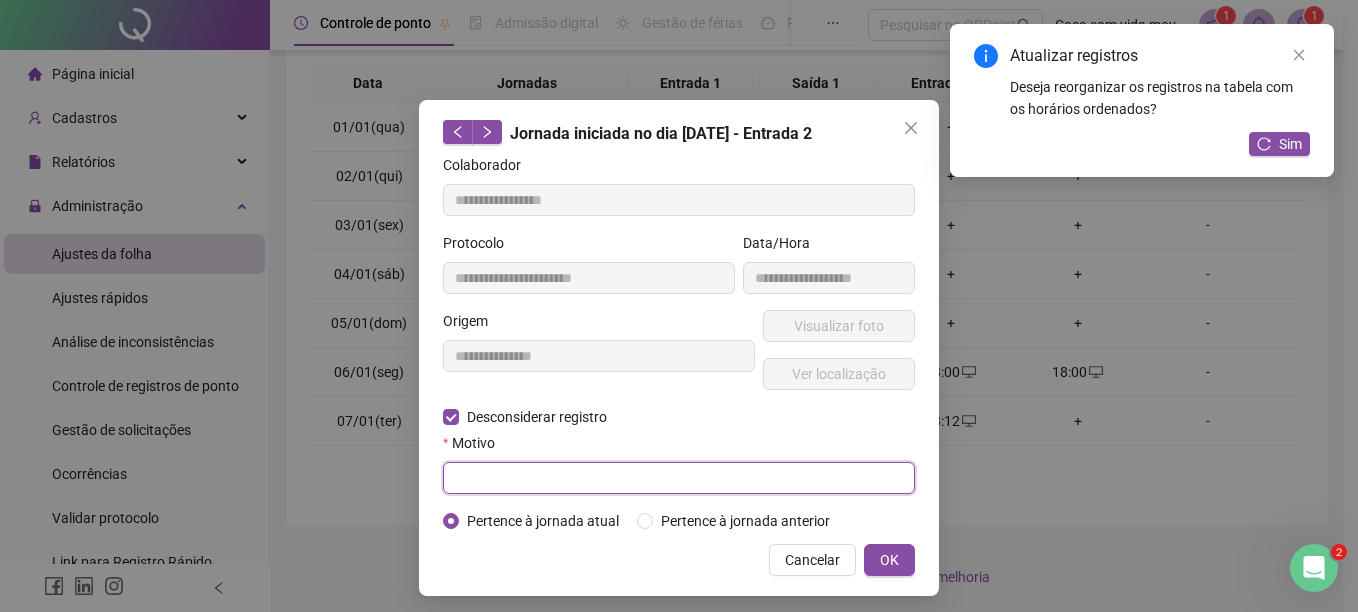 click at bounding box center (679, 478) 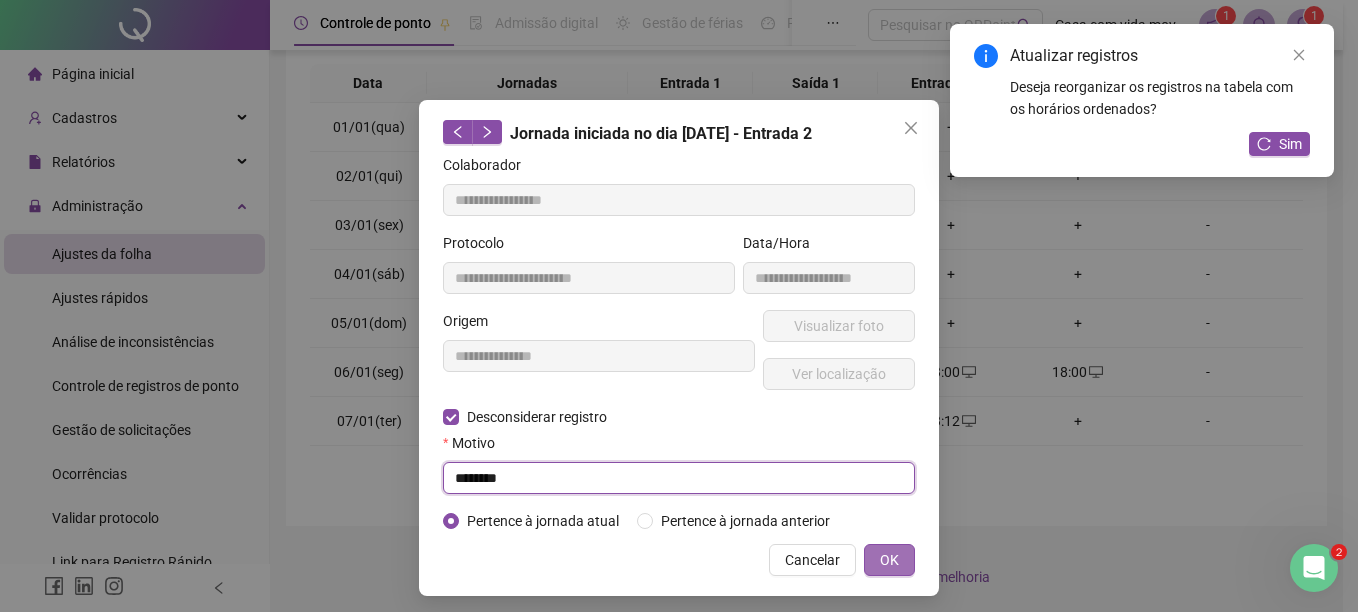 type on "********" 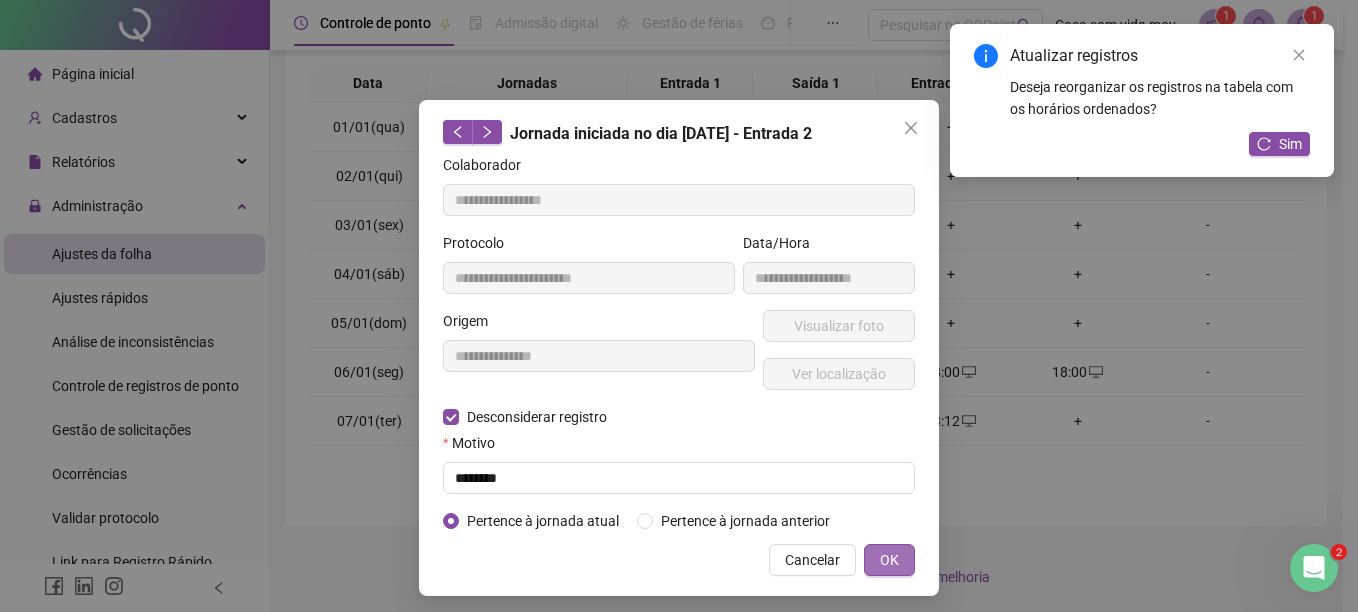 click on "OK" at bounding box center [889, 560] 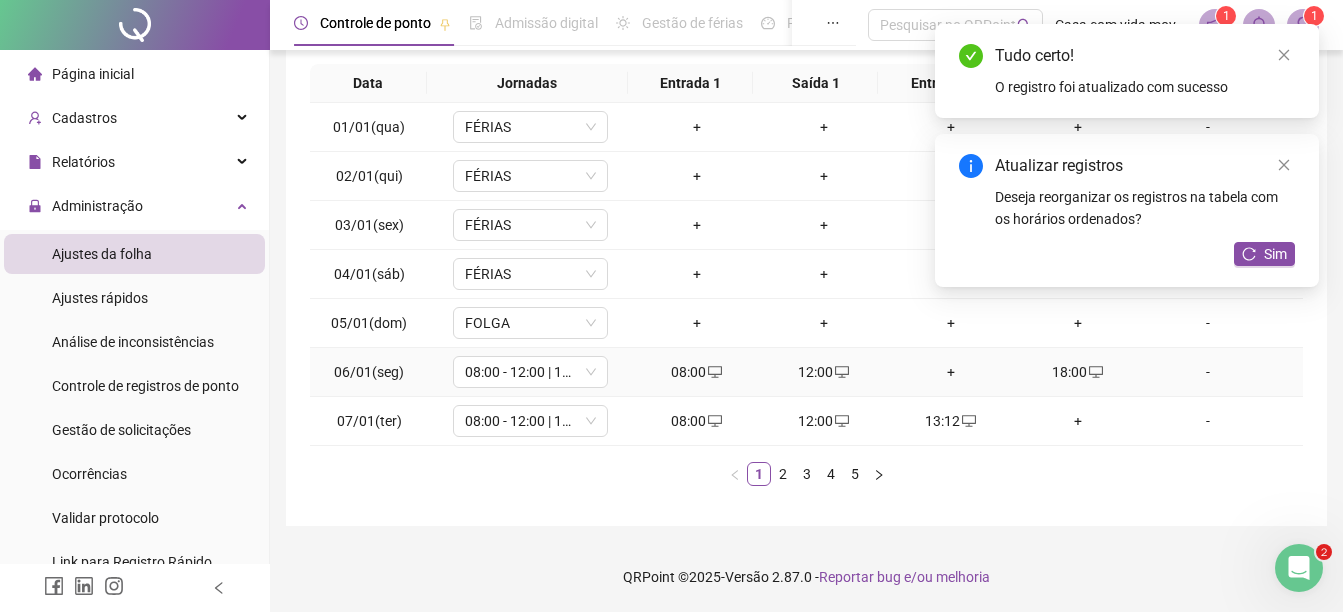 click on "+" at bounding box center [950, 372] 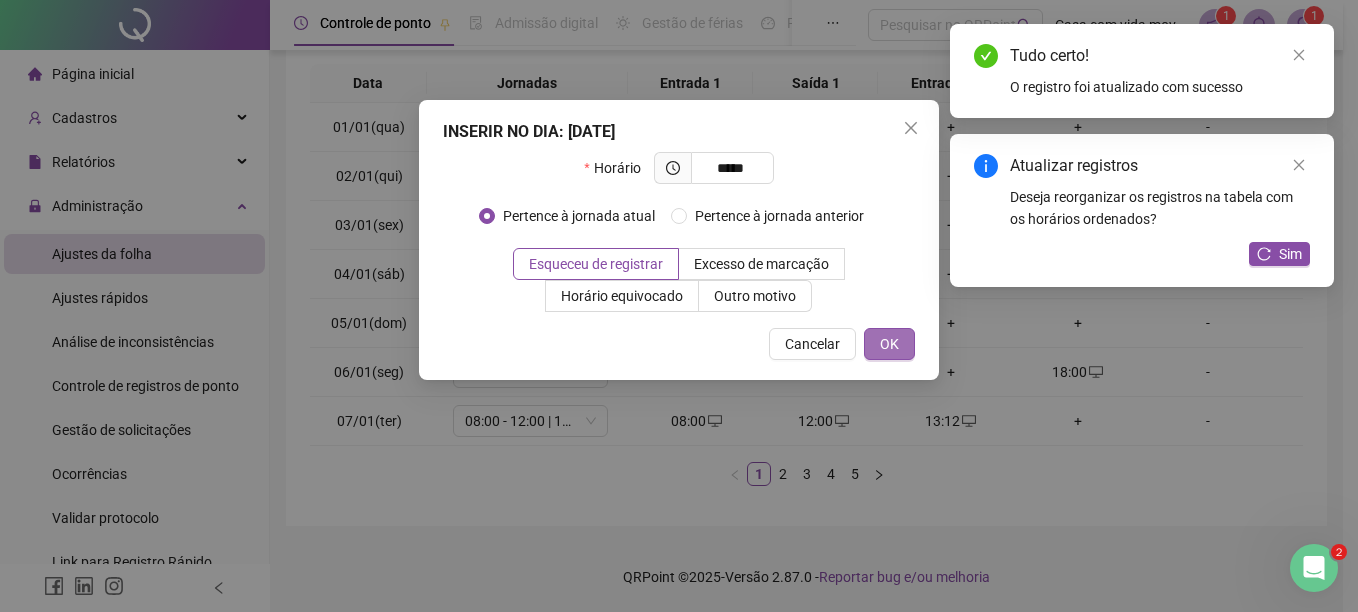type on "*****" 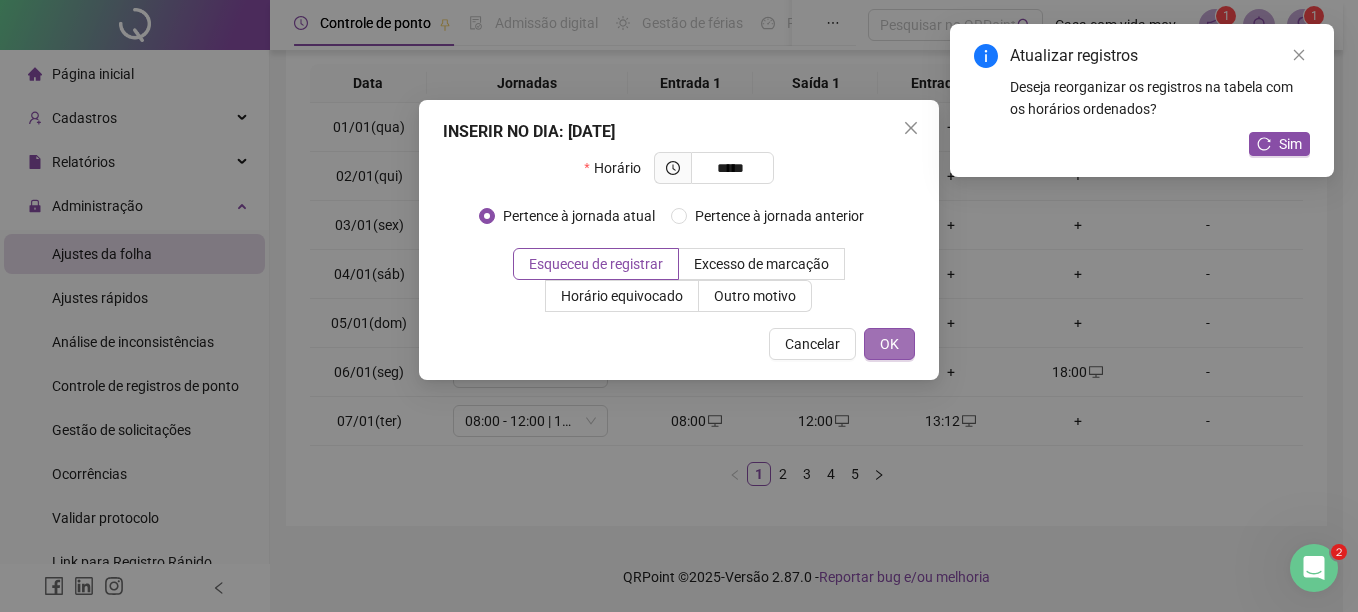 click on "OK" at bounding box center [889, 344] 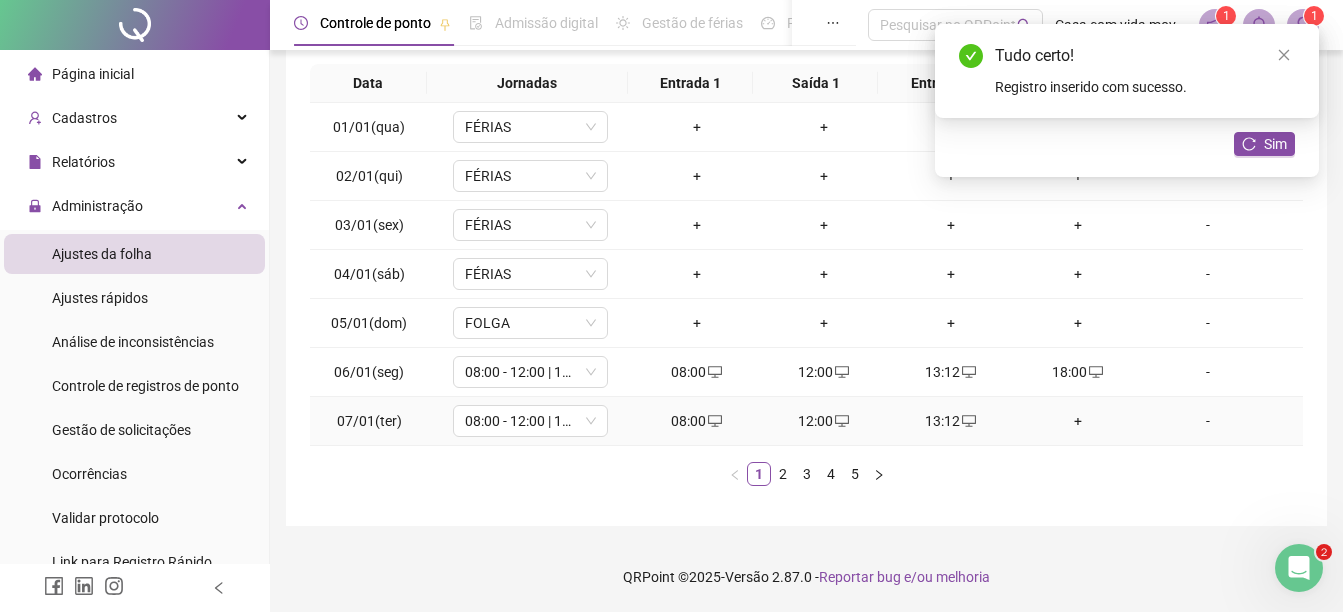 click on "+" at bounding box center (1077, 421) 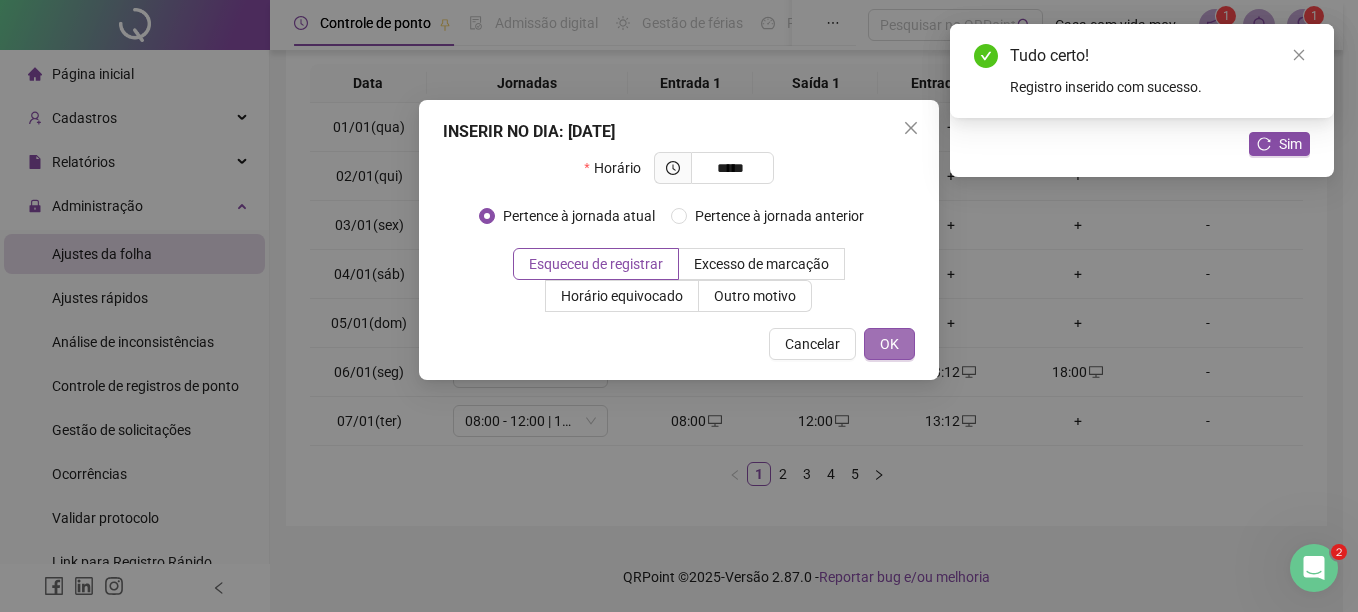type on "*****" 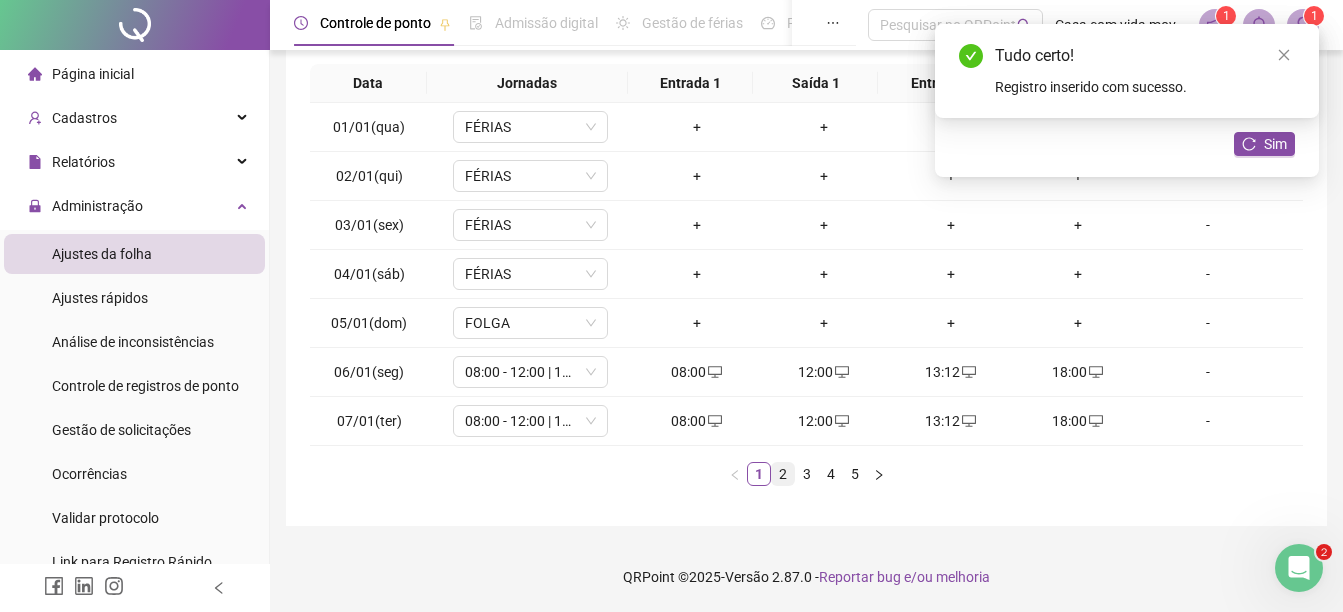 click on "2" at bounding box center (783, 474) 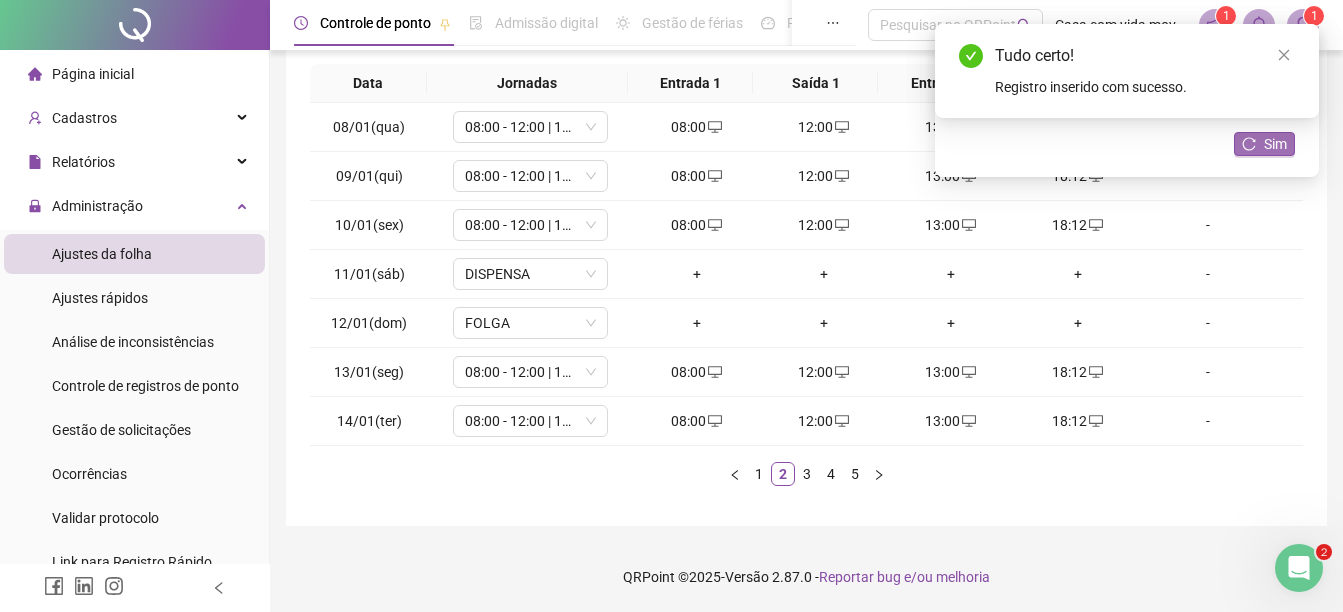click on "Sim" at bounding box center [1275, 144] 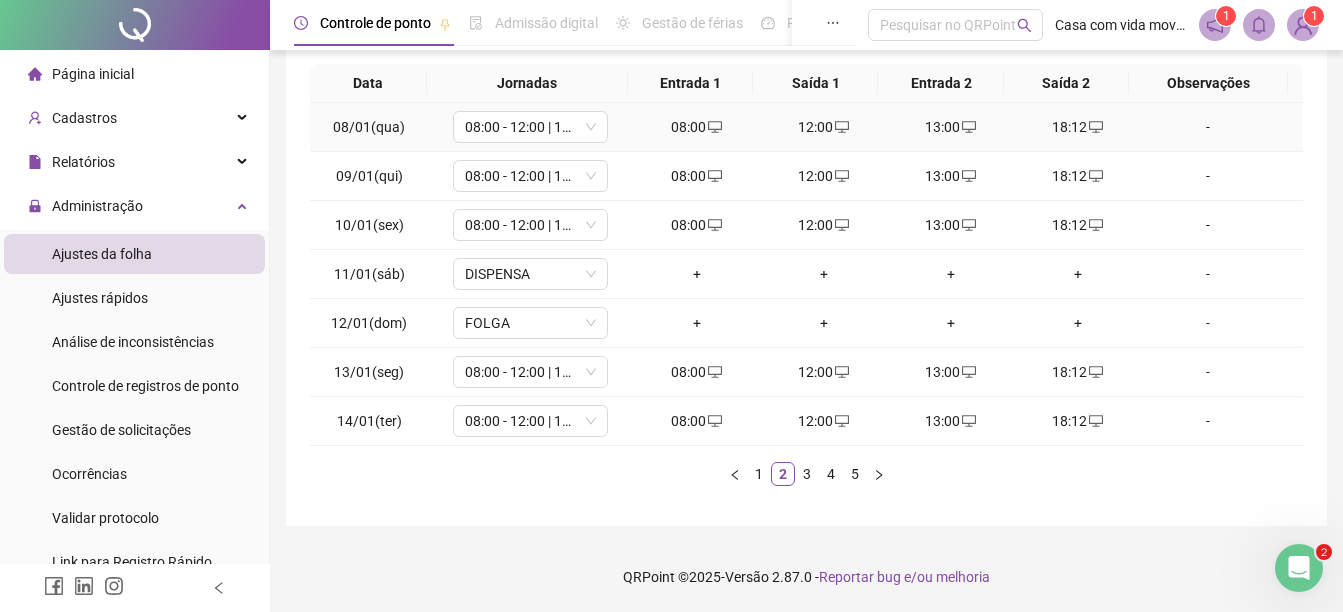 drag, startPoint x: 938, startPoint y: 132, endPoint x: 1021, endPoint y: 299, distance: 186.4886 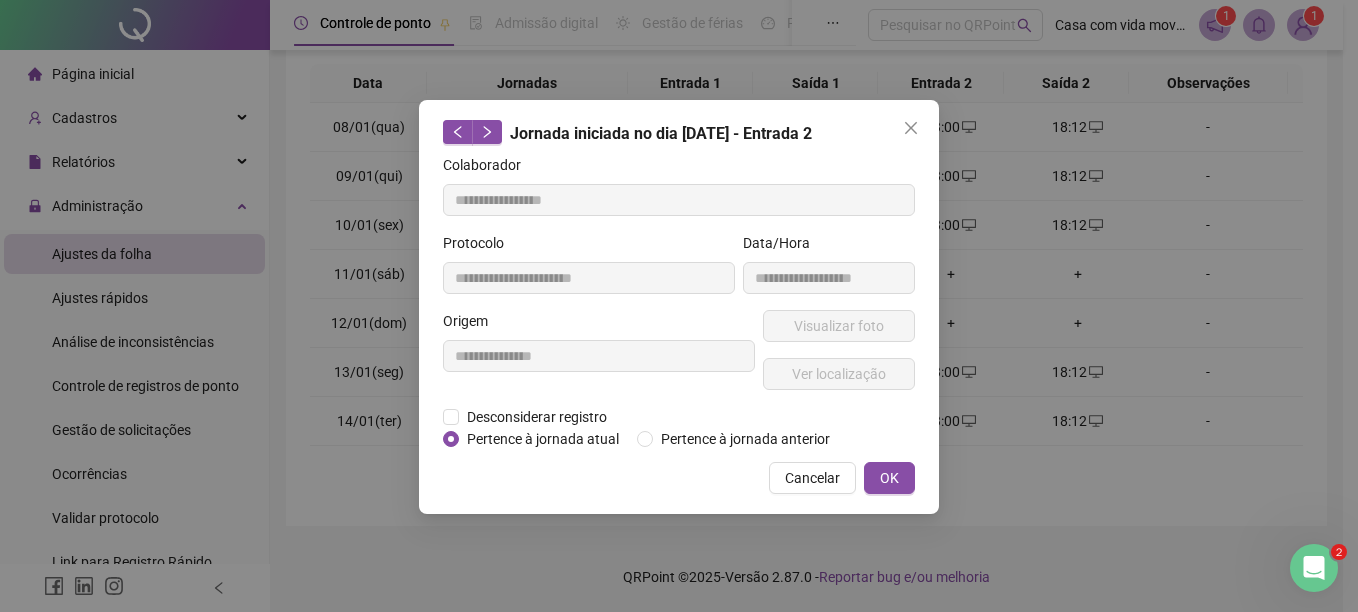 click on "**********" at bounding box center (679, 307) 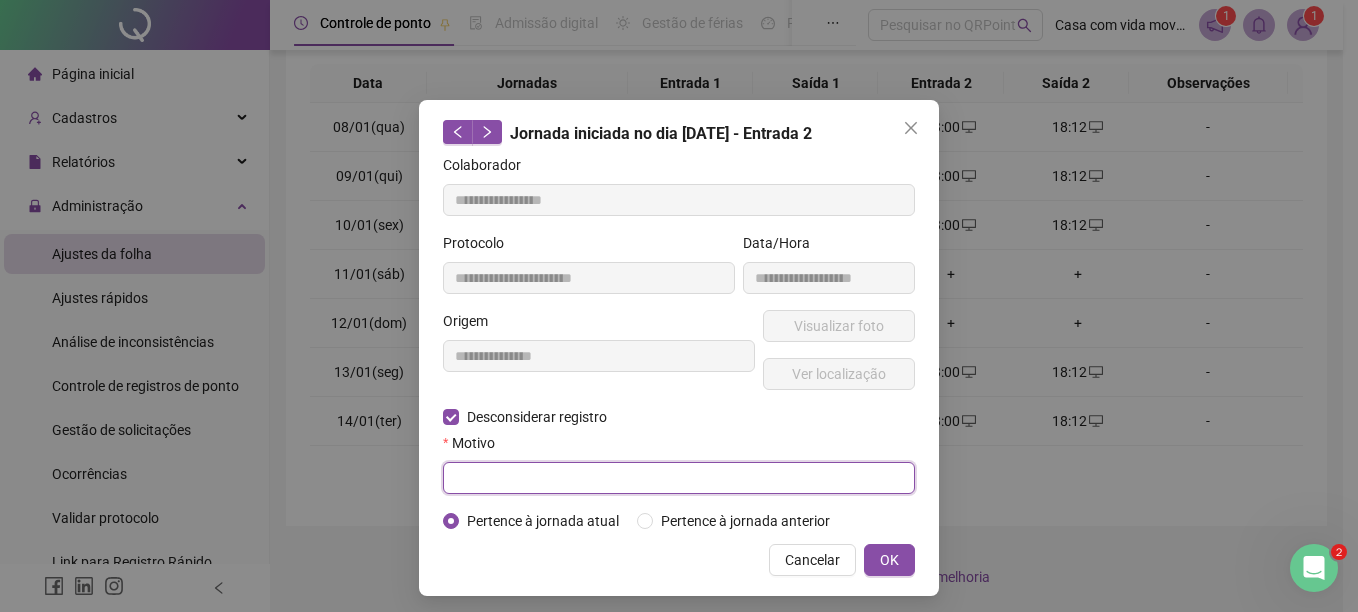 click at bounding box center [679, 478] 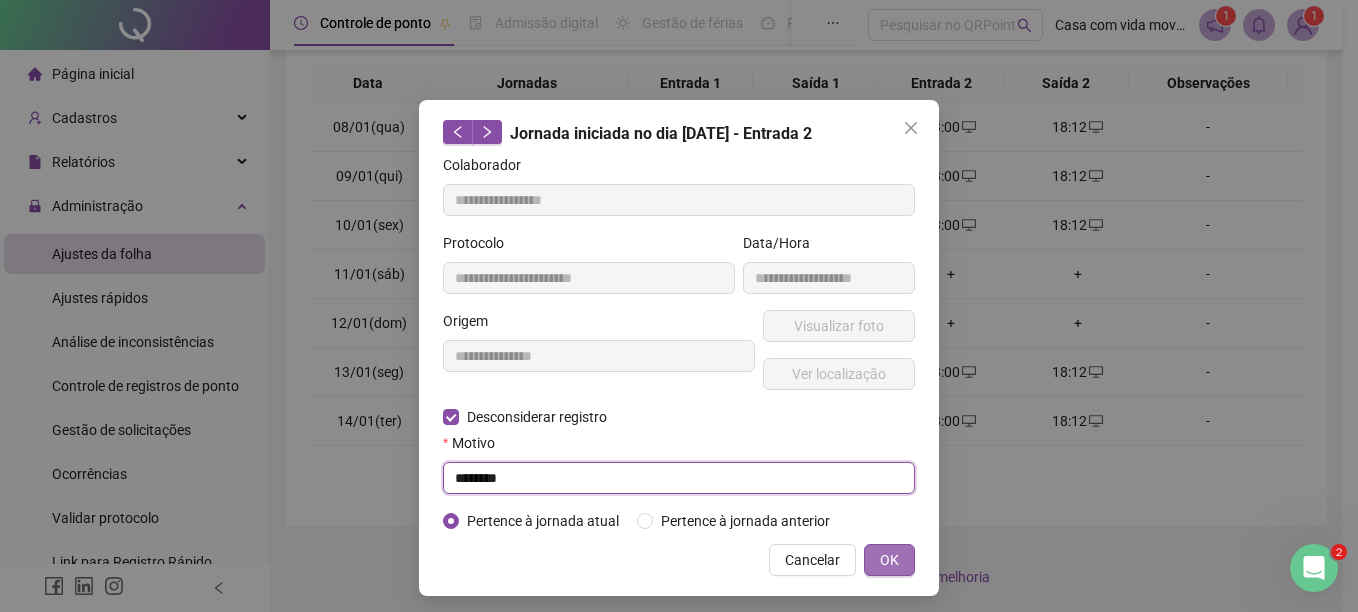 type on "********" 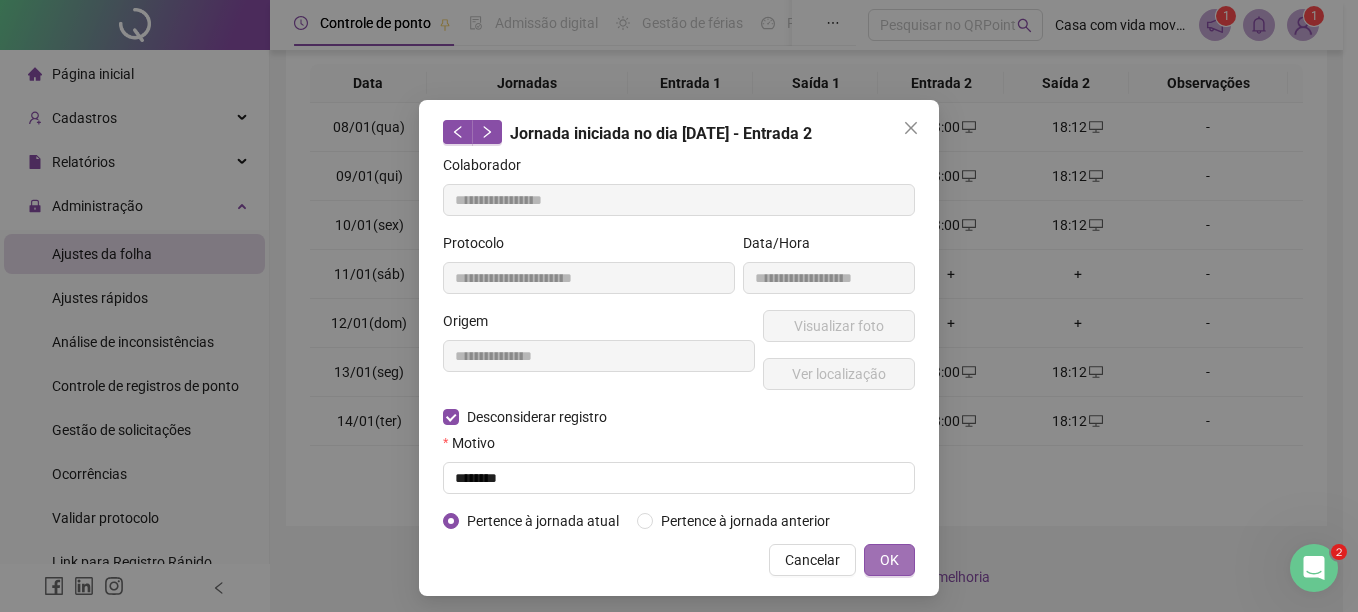 click on "OK" at bounding box center (889, 560) 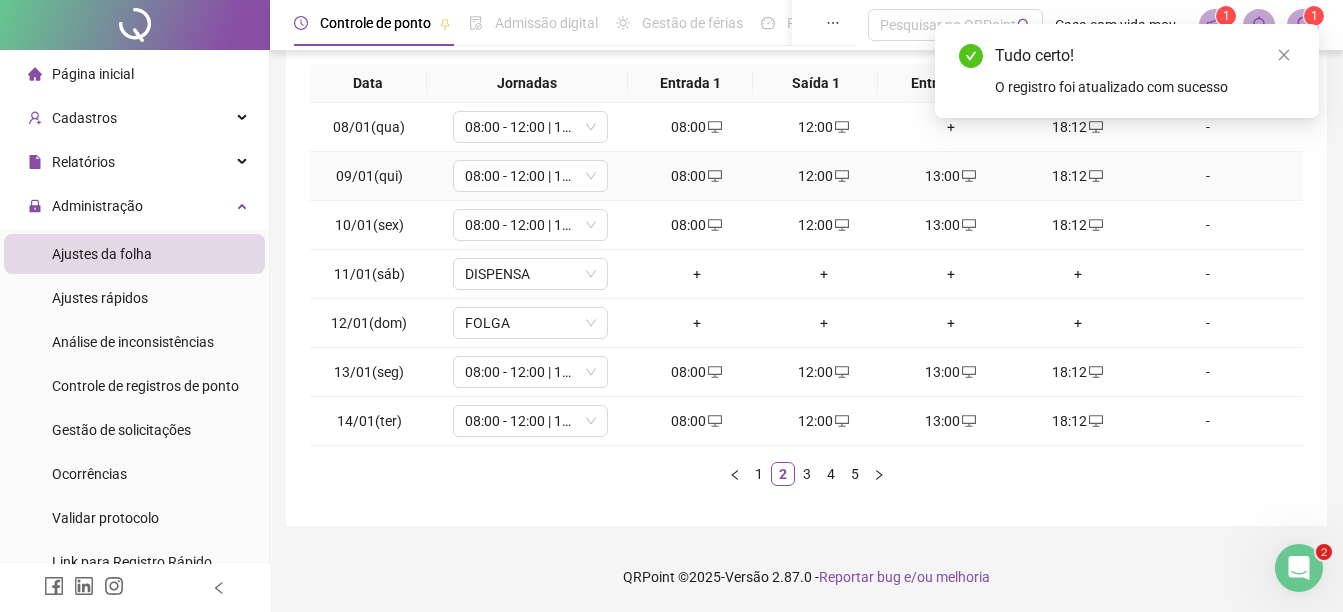 click on "13:00" at bounding box center [950, 176] 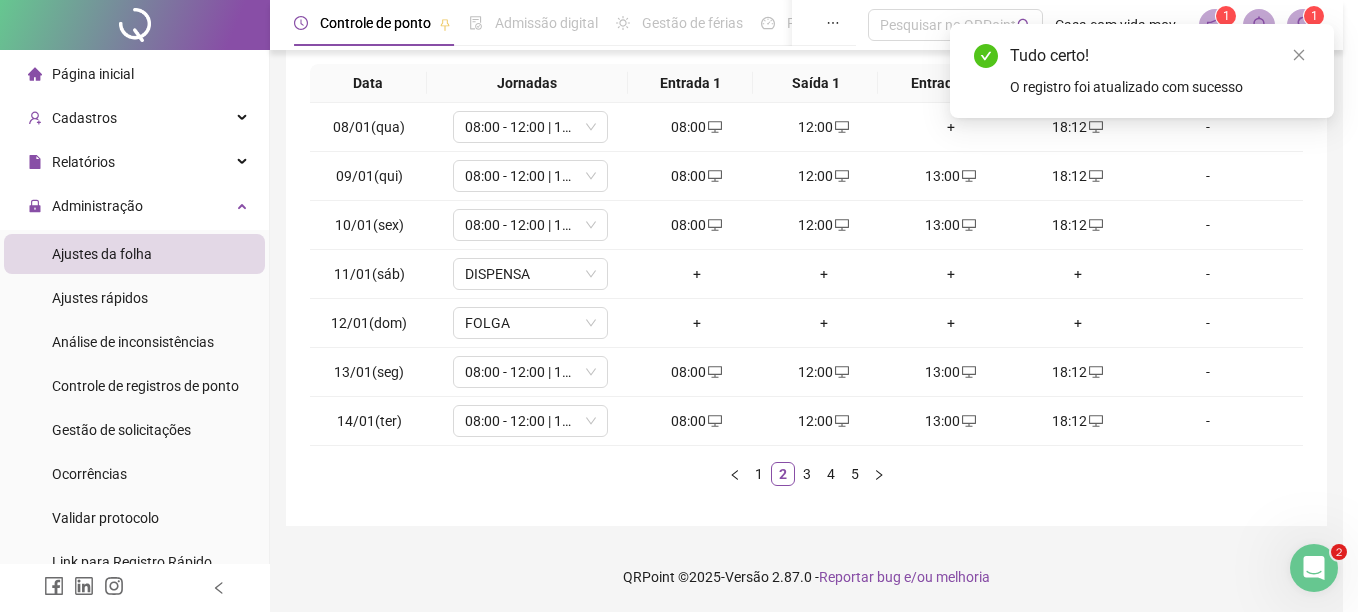 type on "**********" 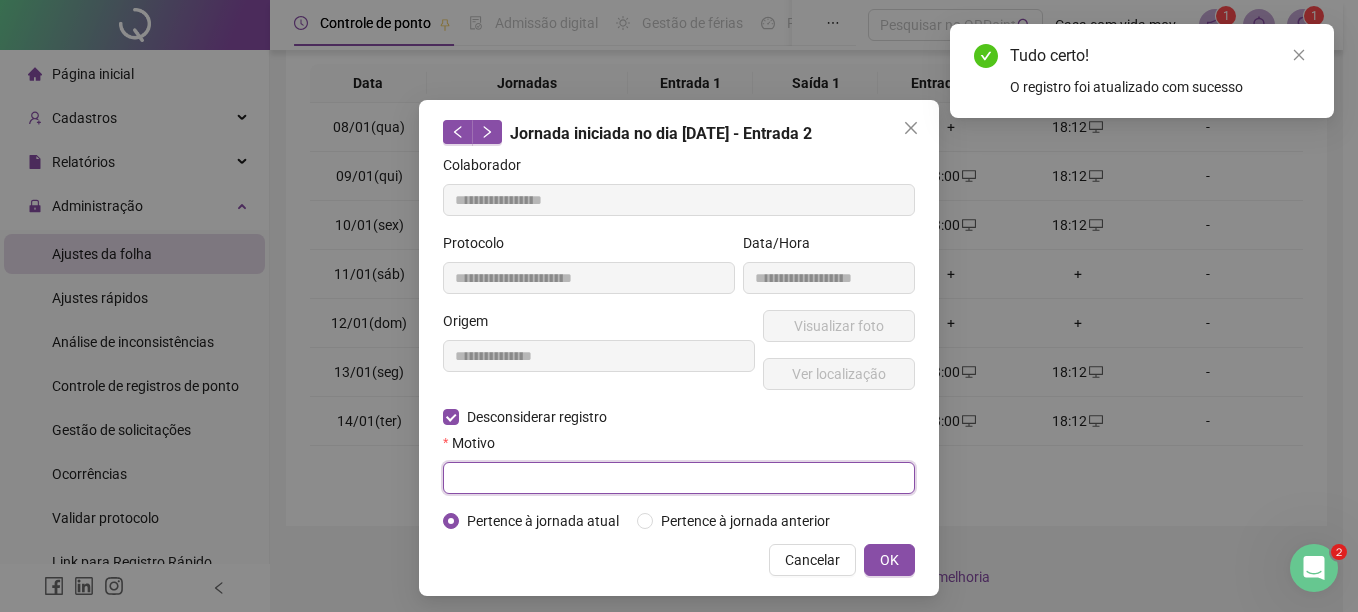 click at bounding box center (679, 478) 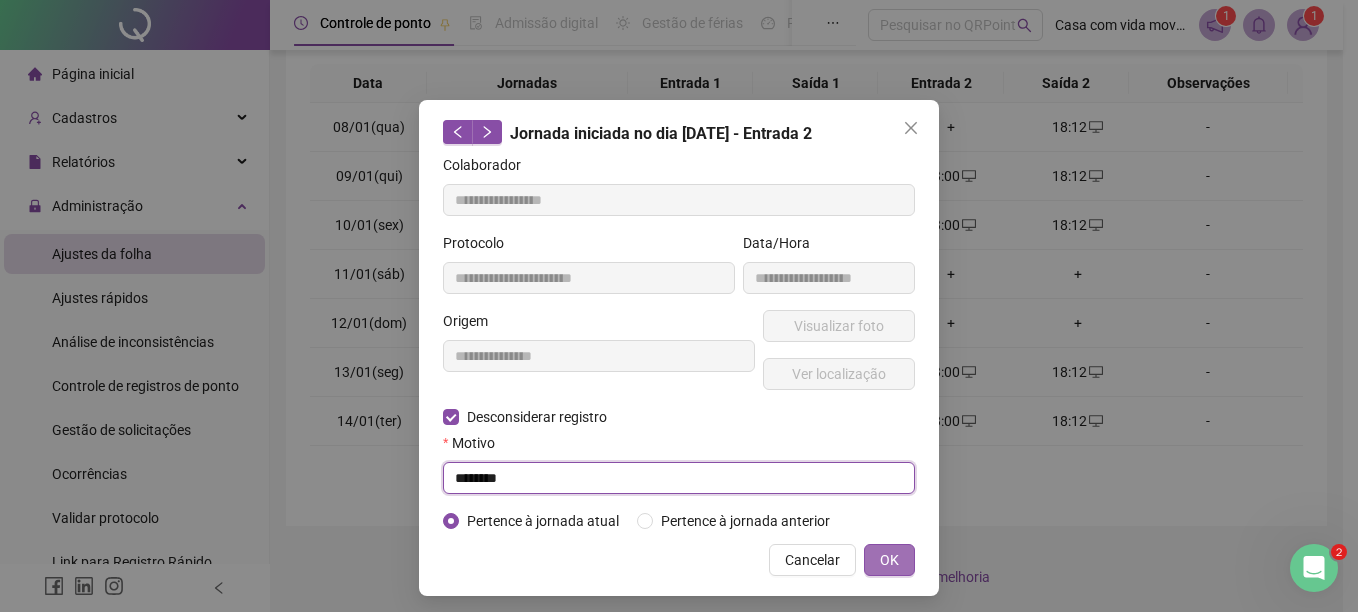 type on "********" 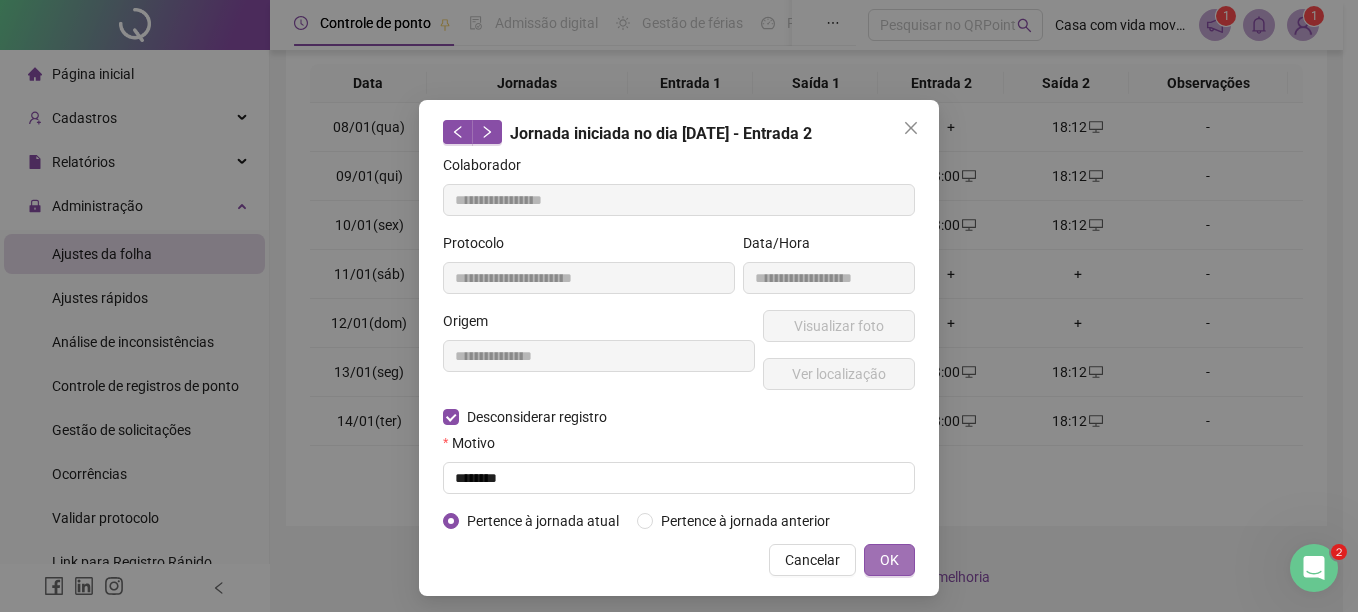 click on "OK" at bounding box center (889, 560) 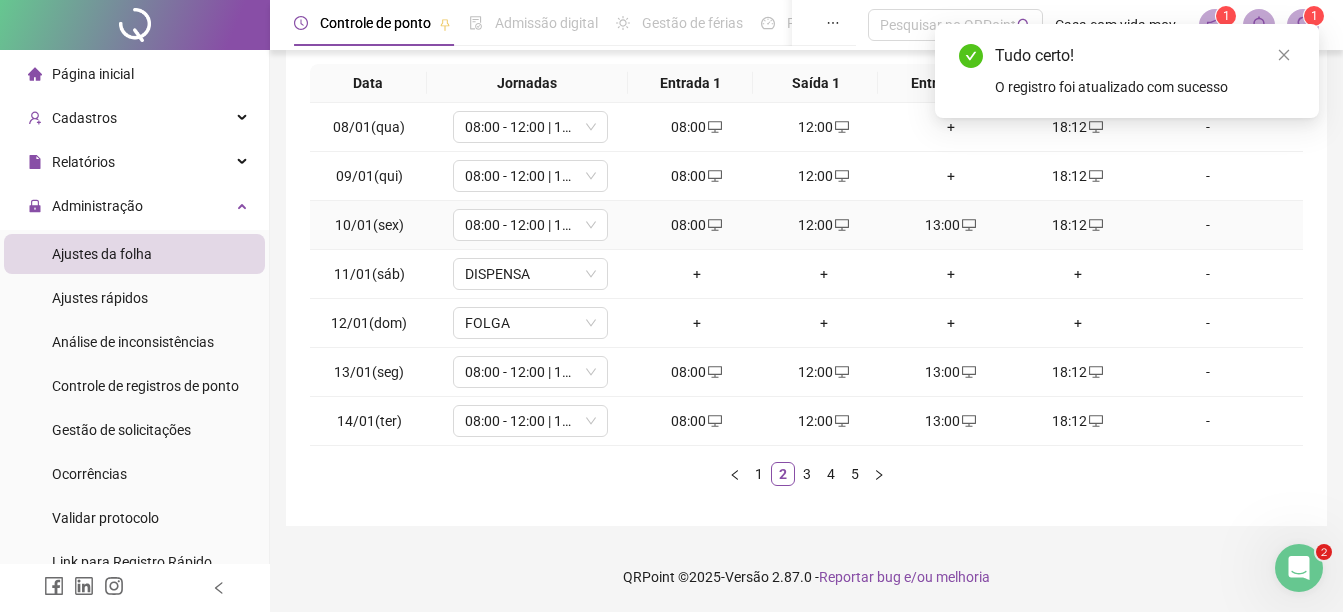 click on "13:00" at bounding box center (950, 225) 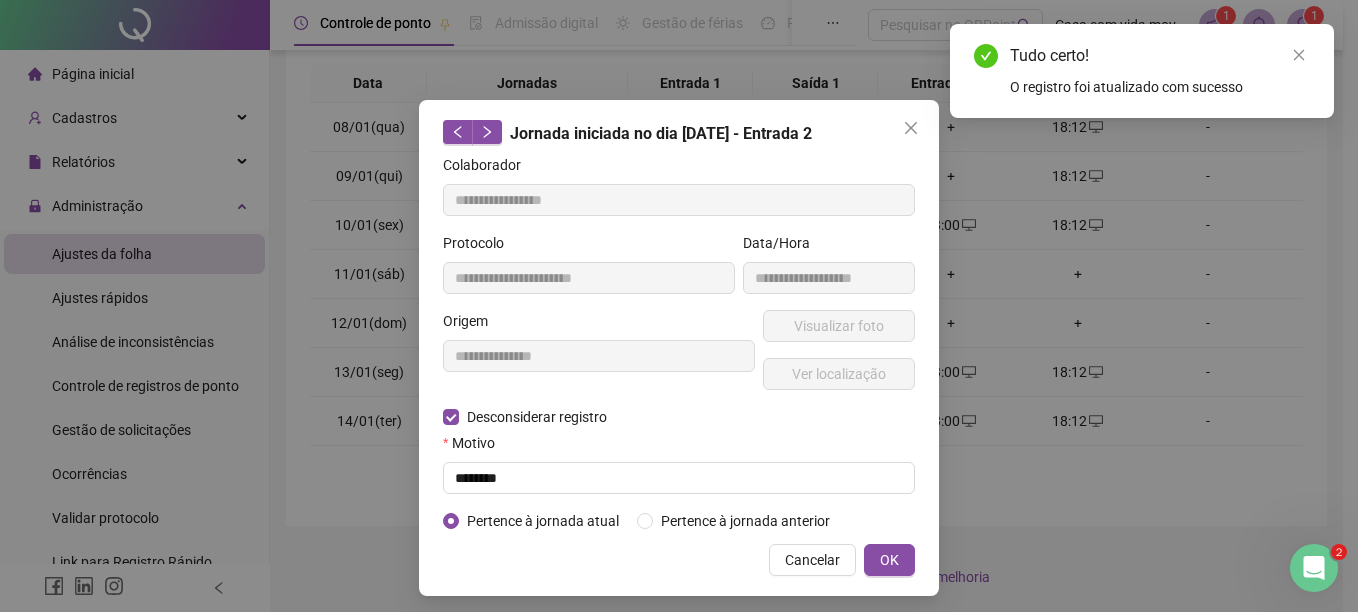 type on "**********" 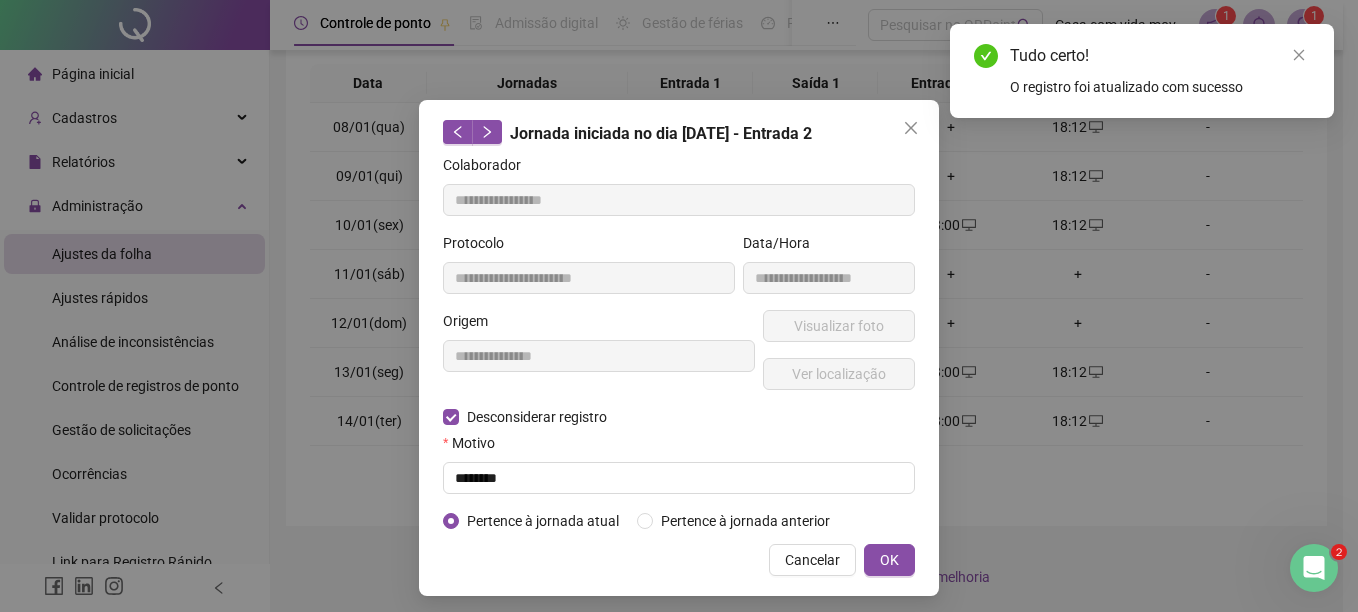 type on "**********" 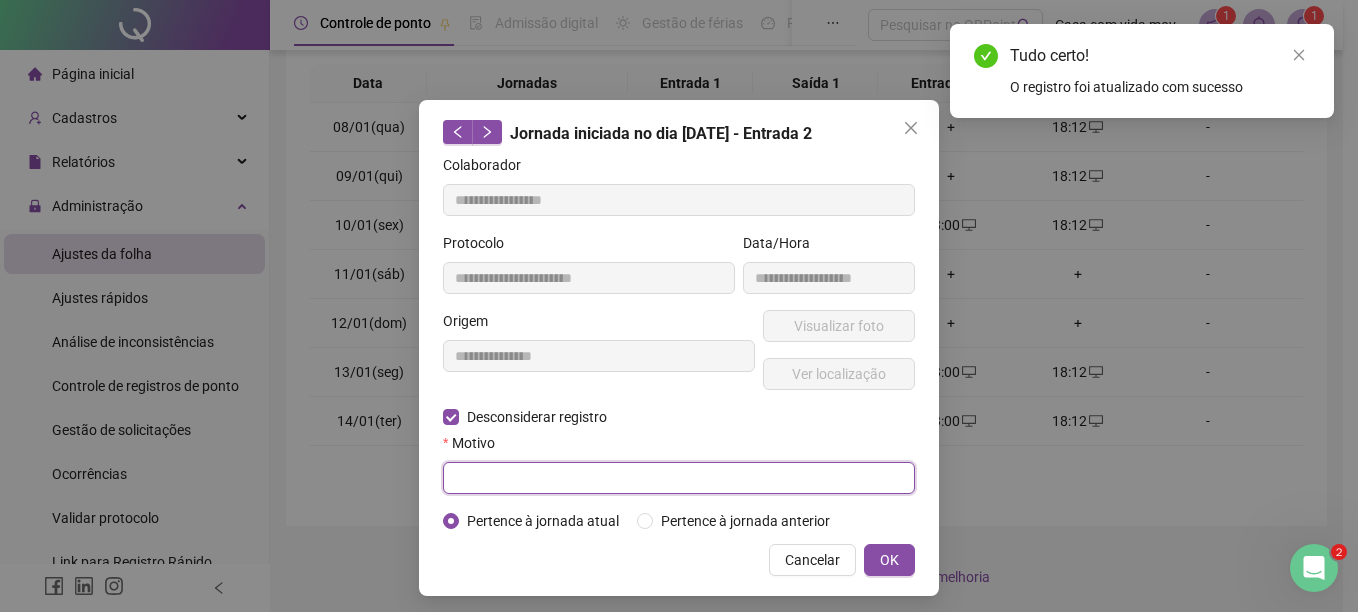 click at bounding box center (679, 478) 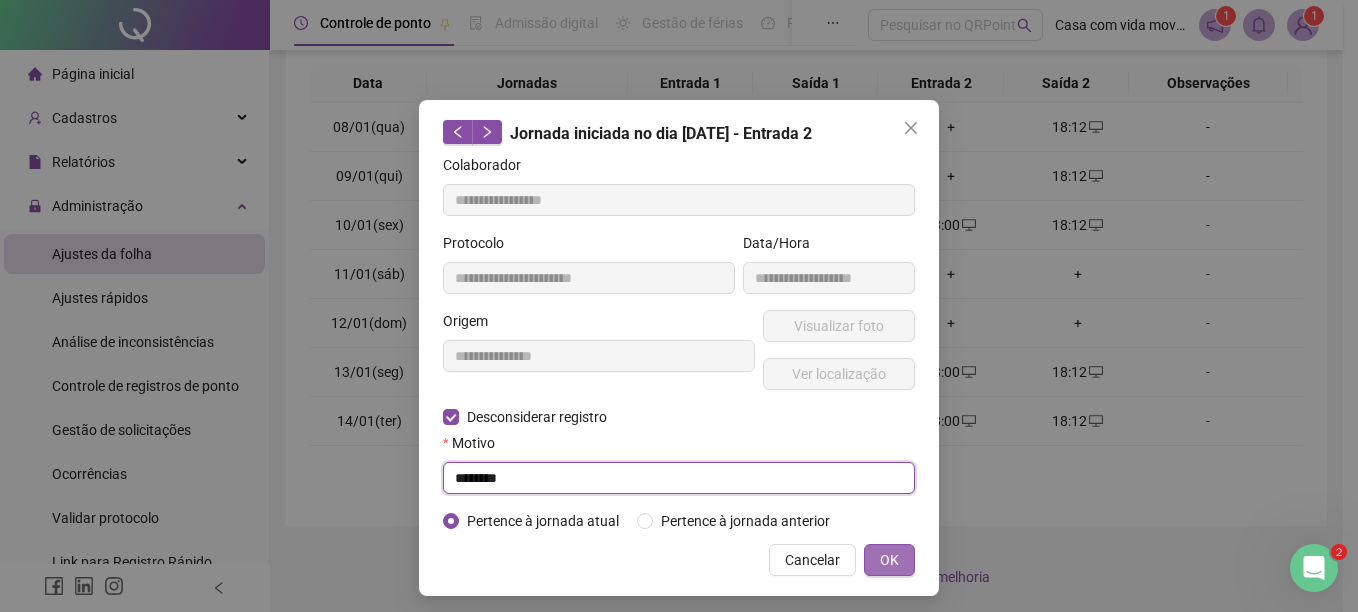 type on "********" 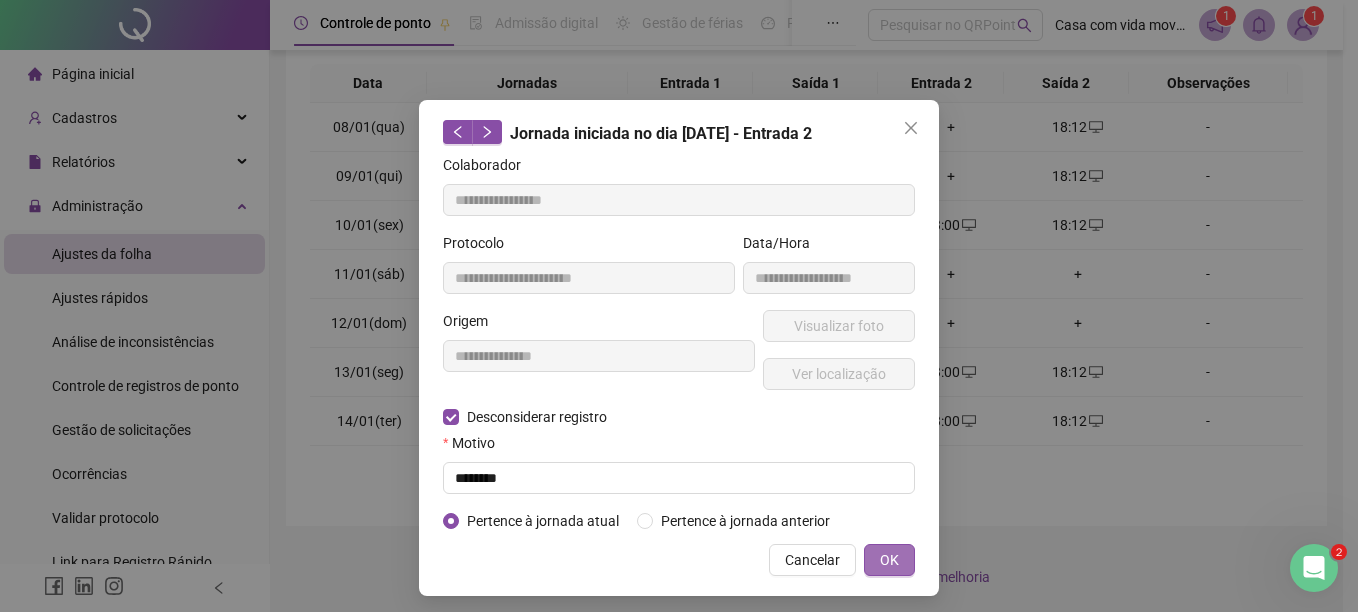 click on "OK" at bounding box center [889, 560] 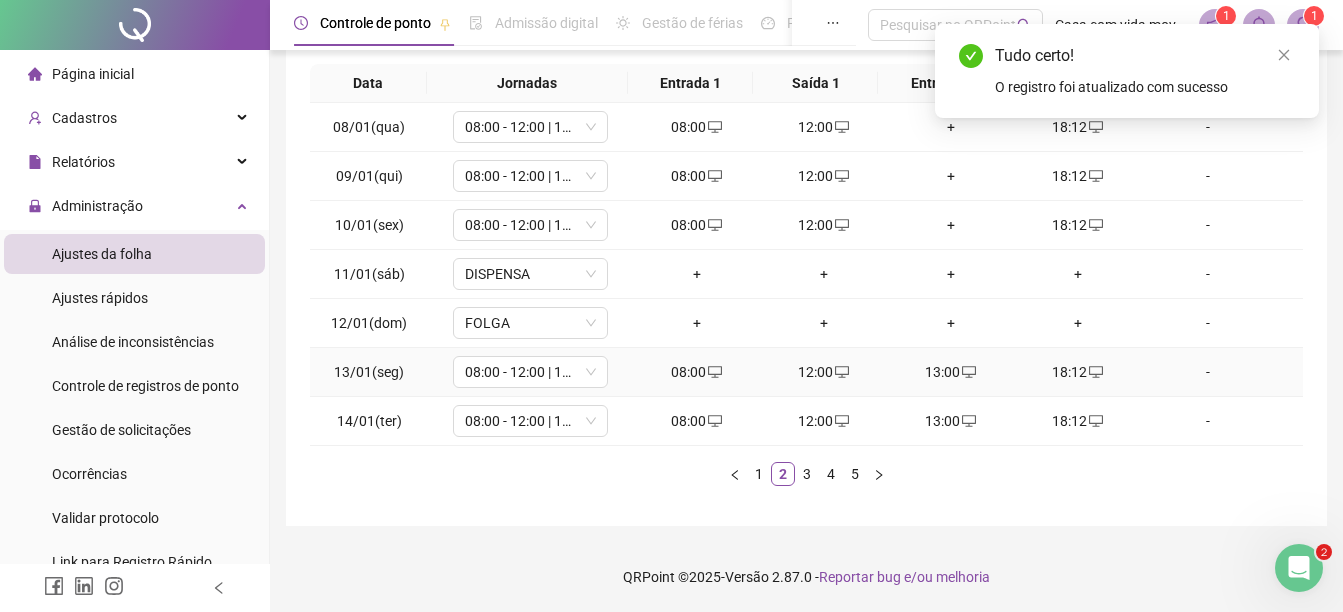 click on "13:00" at bounding box center [950, 372] 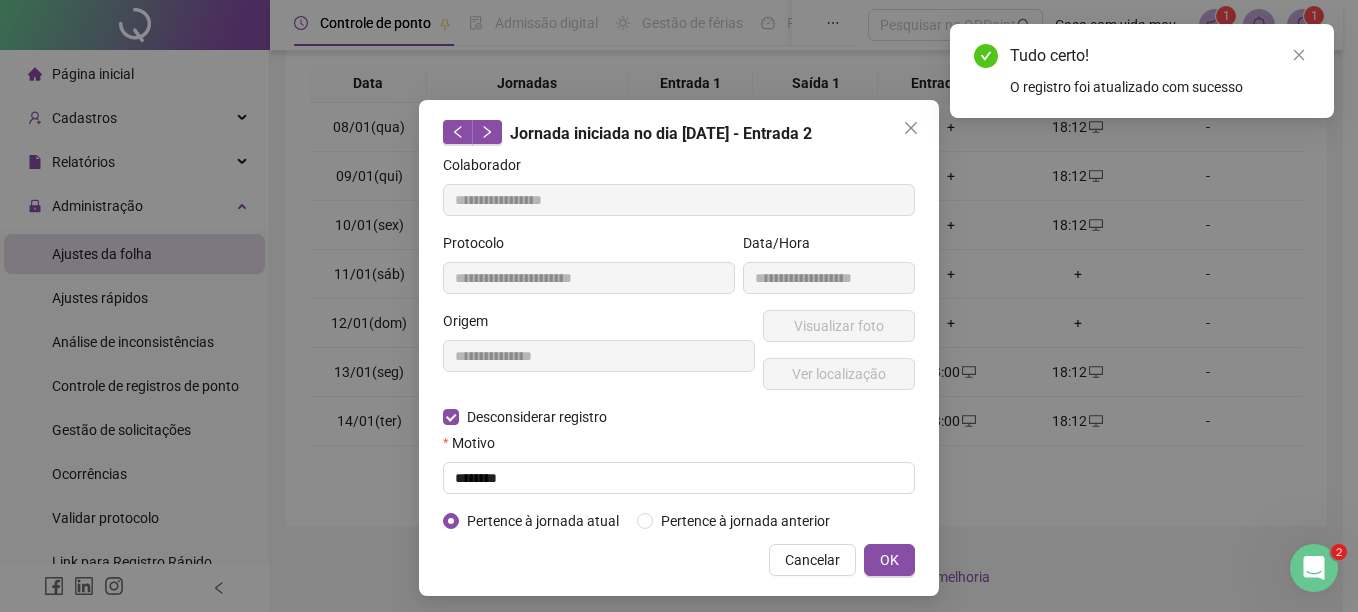 type on "**********" 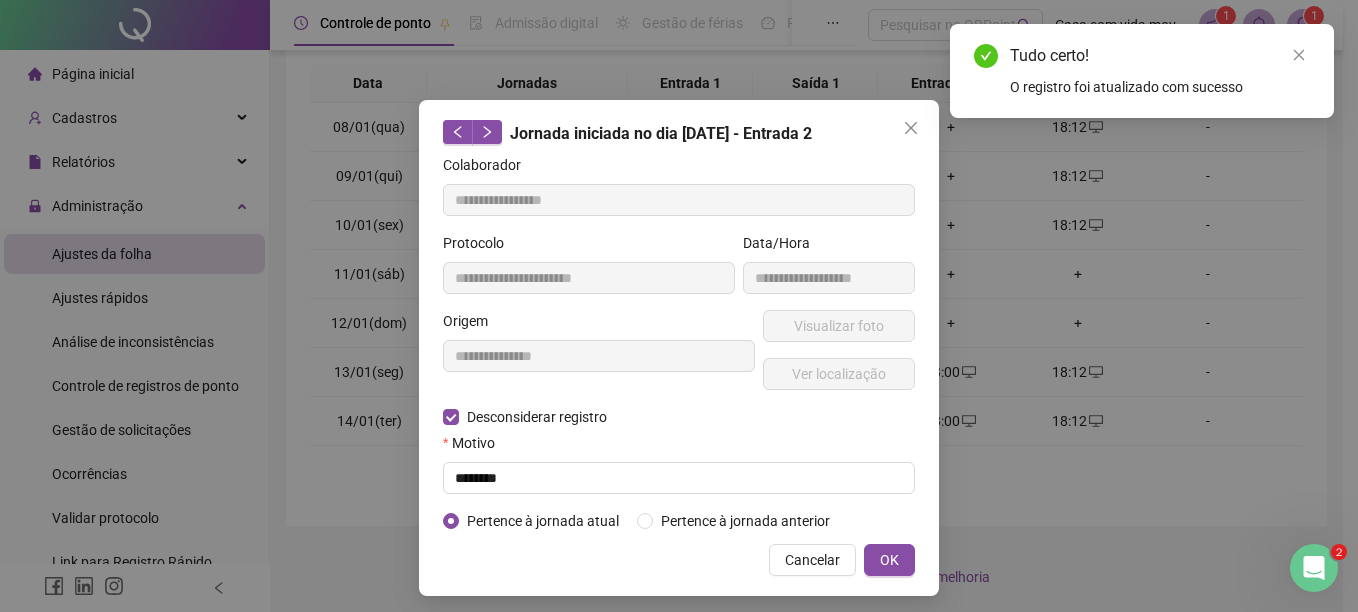 type on "**********" 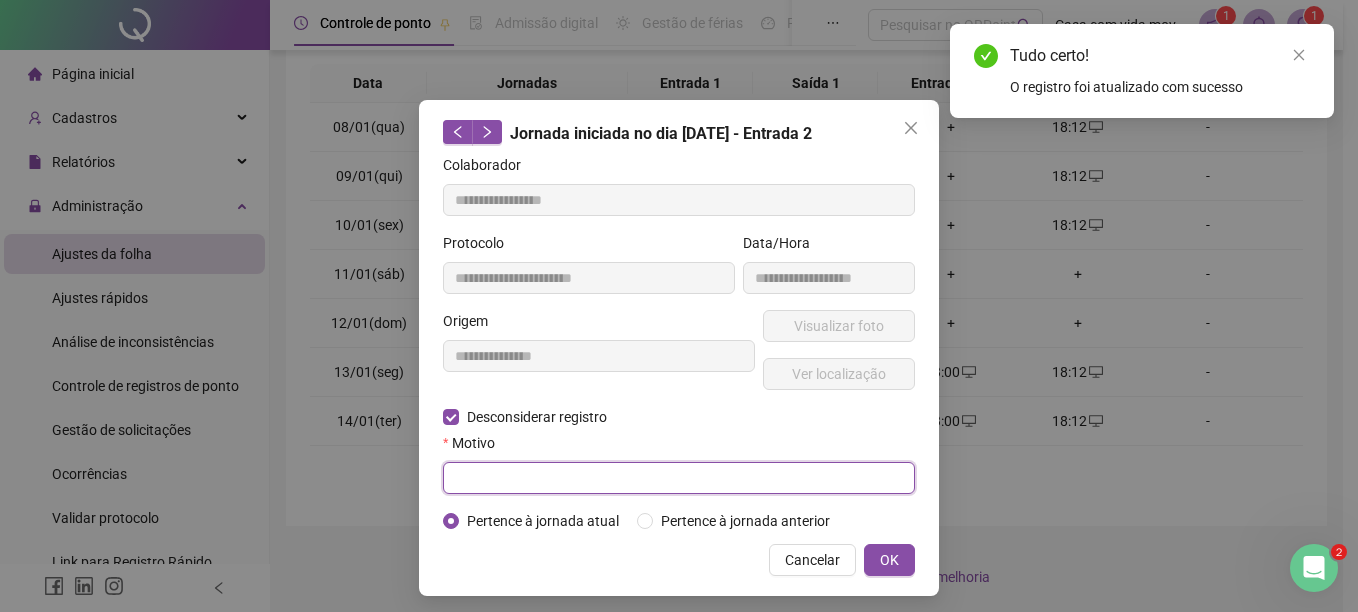 click at bounding box center [679, 478] 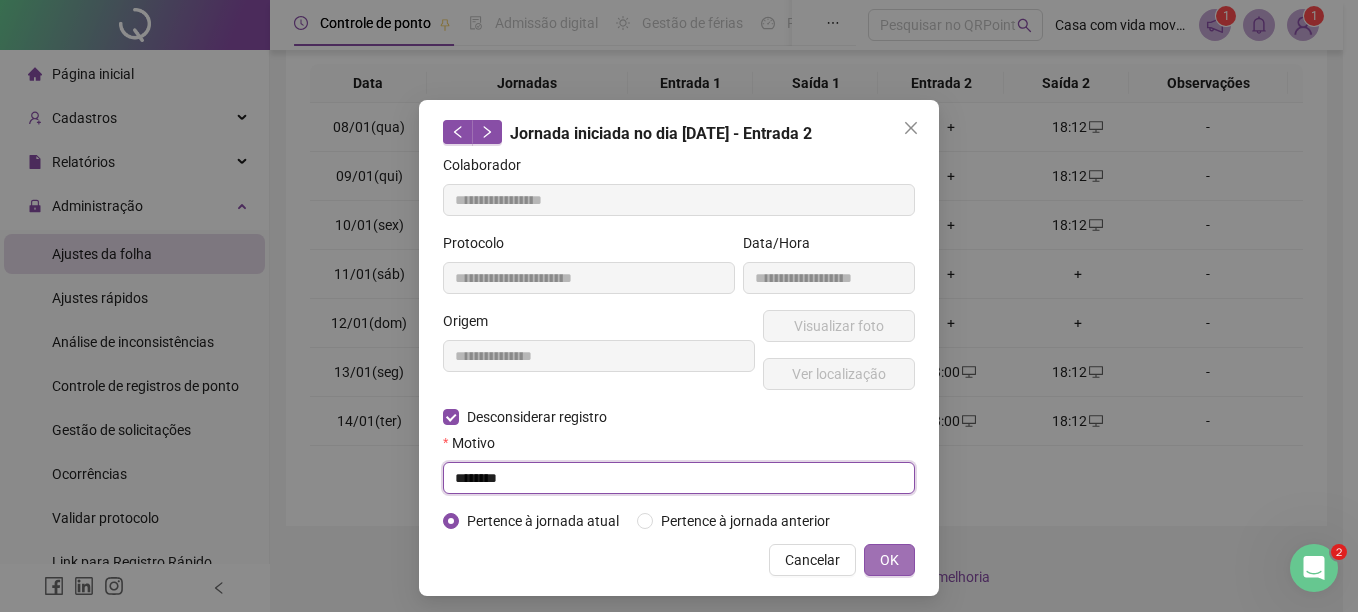 type on "********" 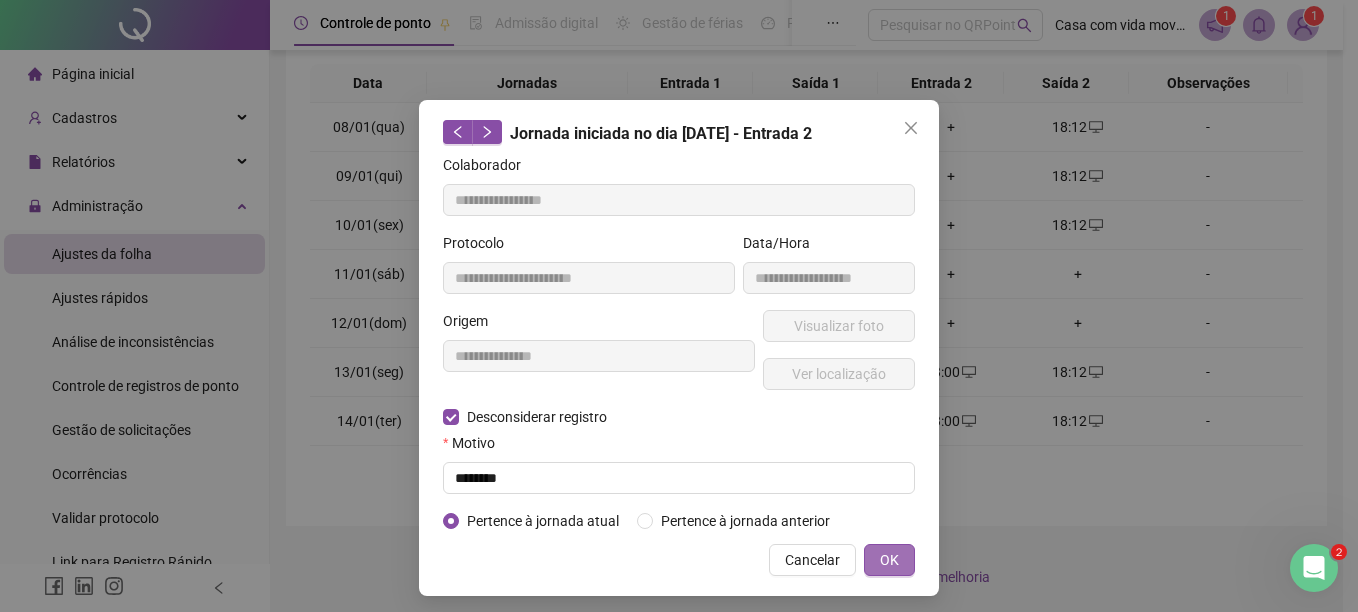 click on "OK" at bounding box center (889, 560) 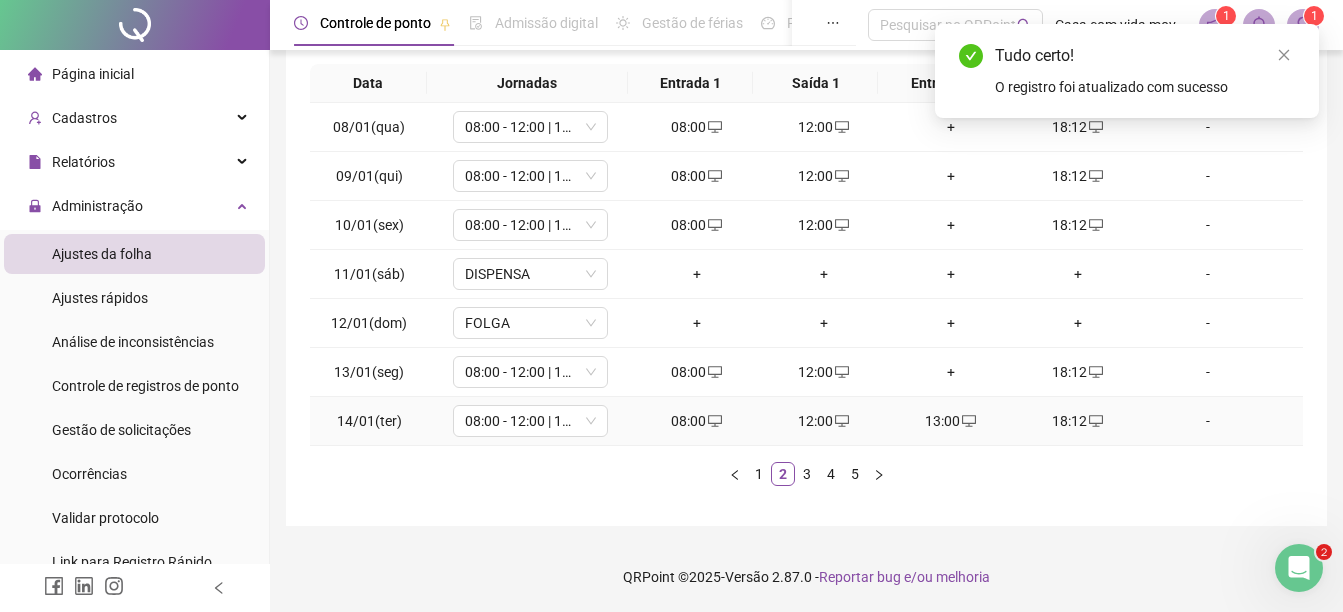 click on "13:00" at bounding box center (950, 421) 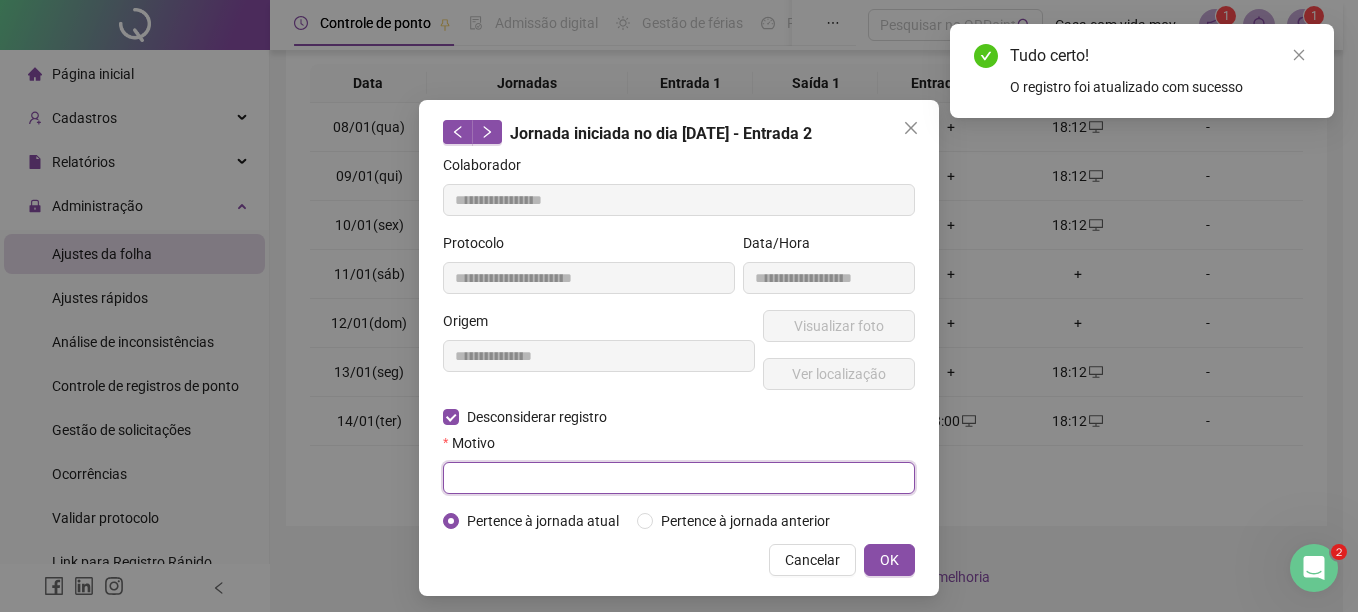 click at bounding box center [679, 478] 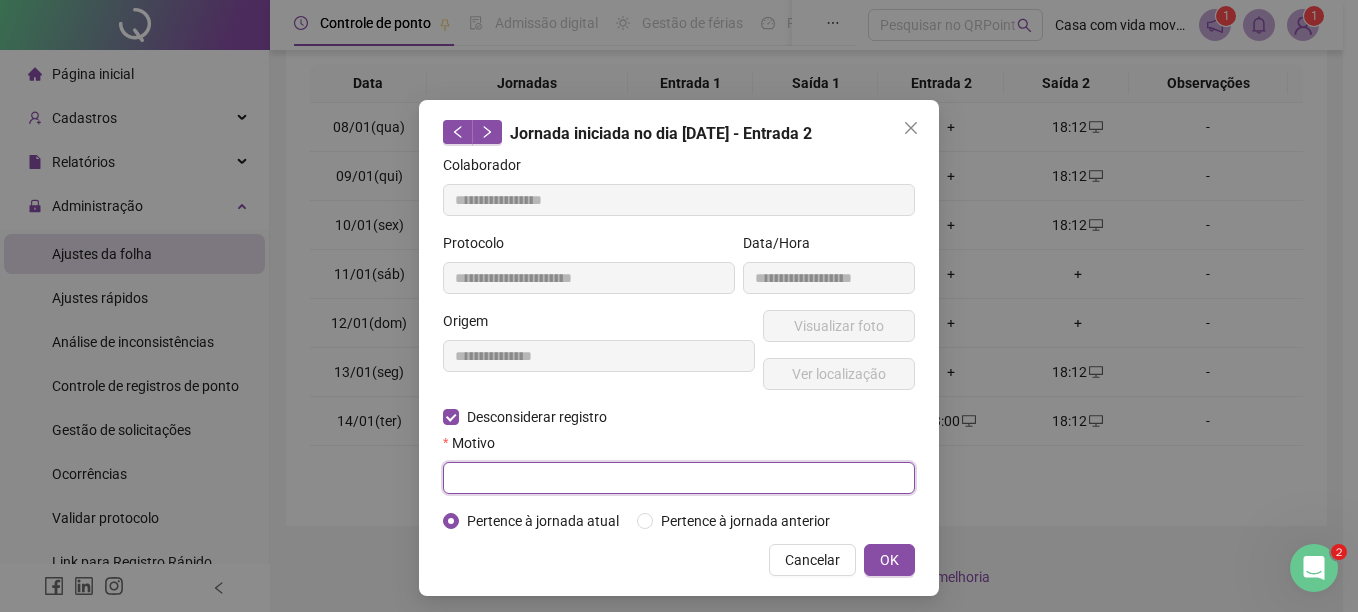 paste on "********" 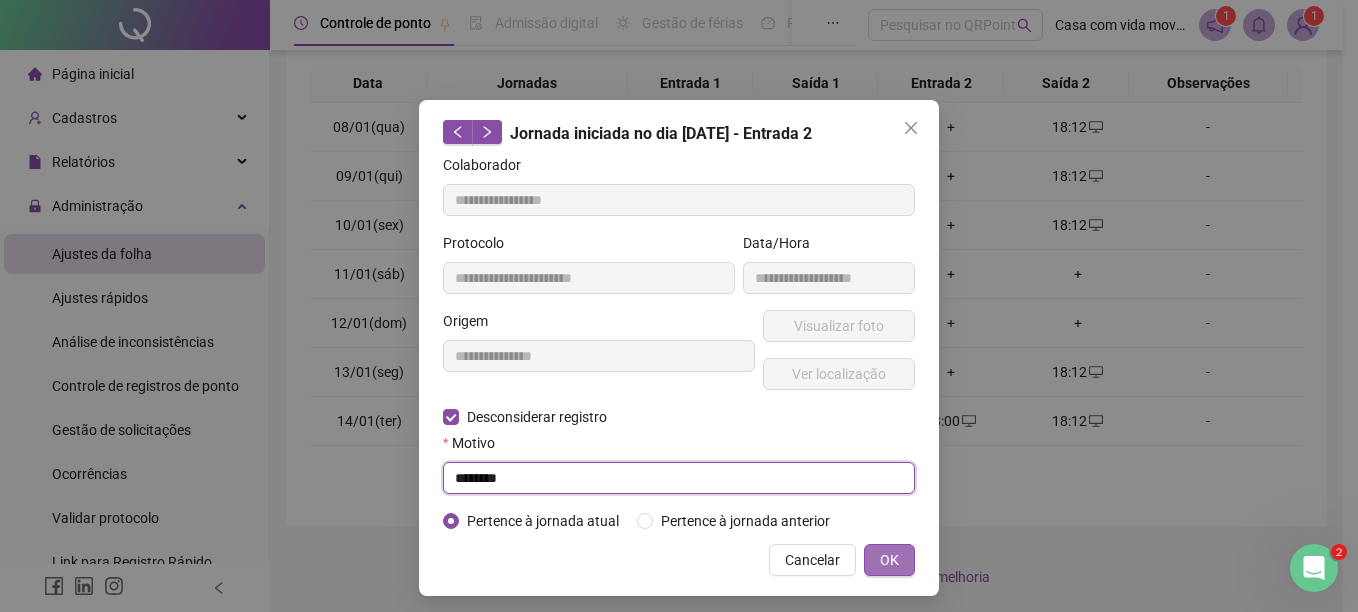 type on "********" 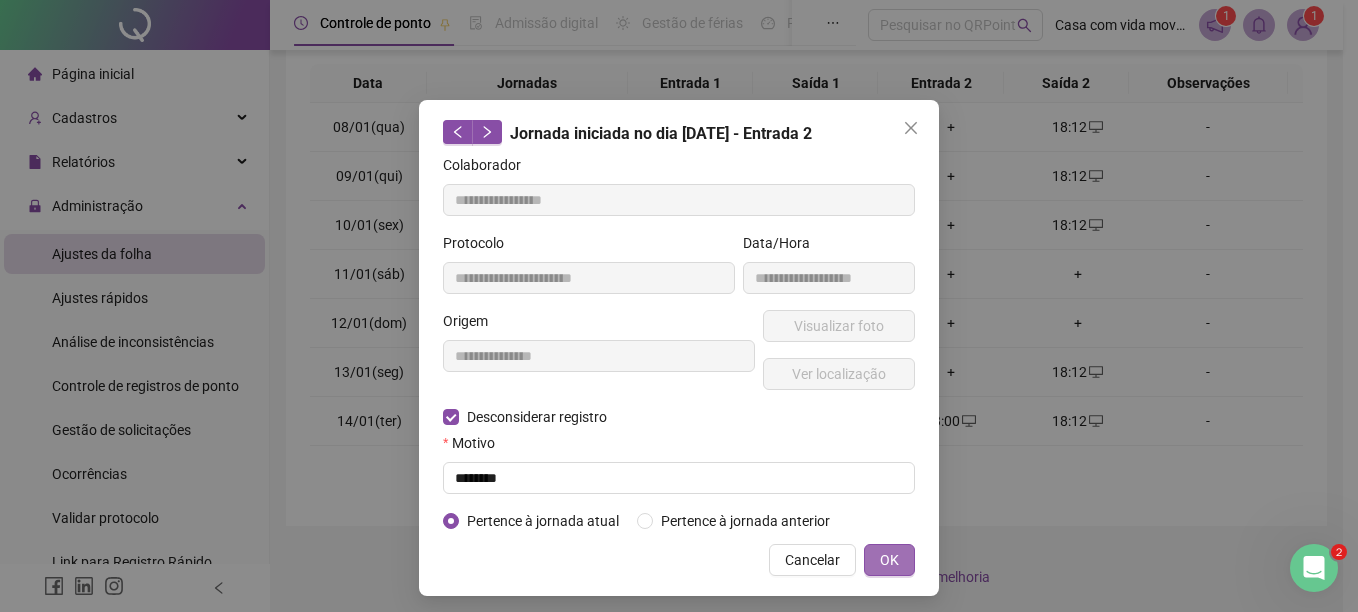 click on "OK" at bounding box center [889, 560] 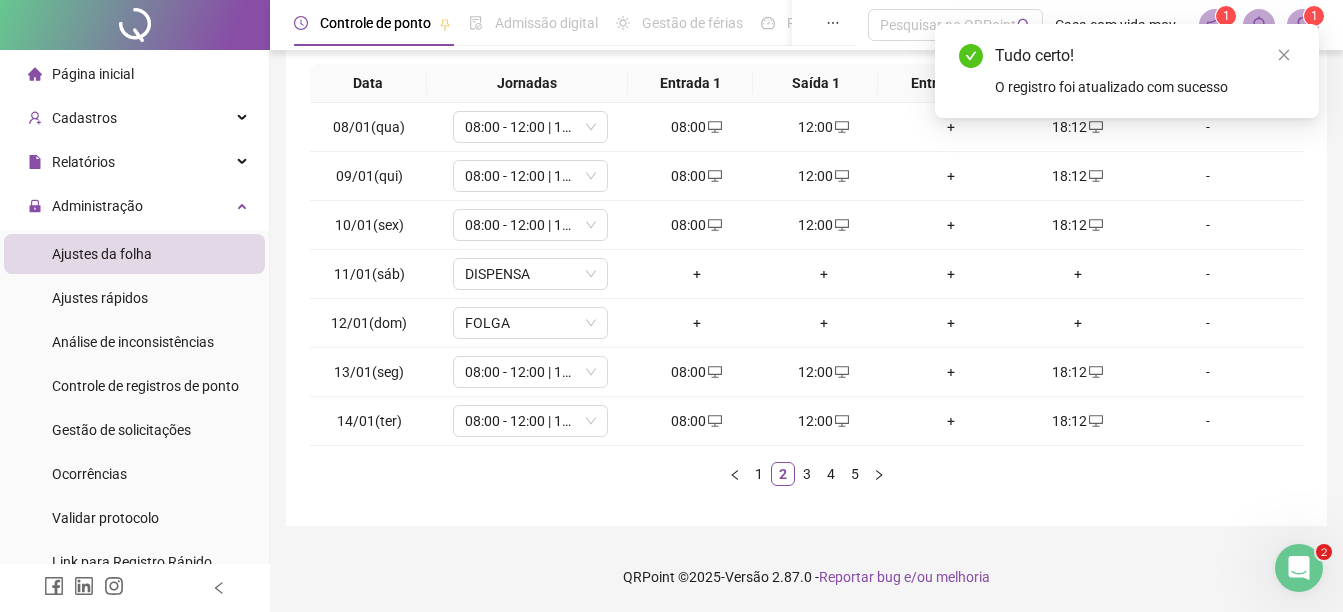 click on "Tudo certo! O registro foi atualizado com sucesso" at bounding box center (1127, 71) 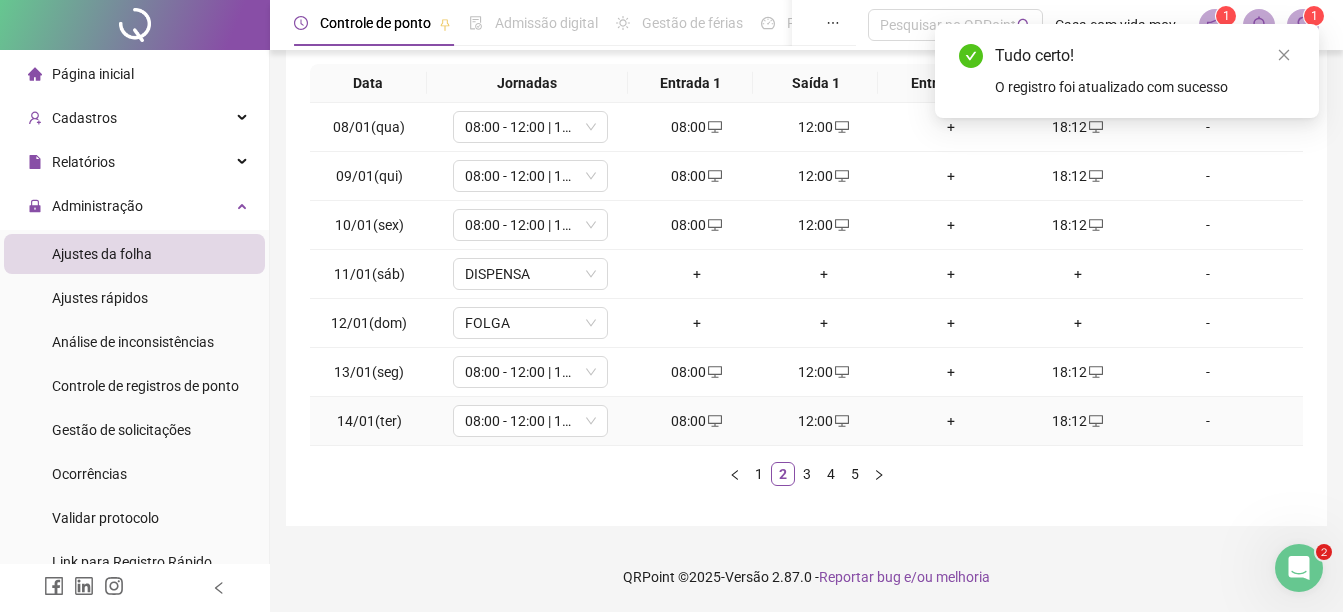 click on "18:12" at bounding box center (1077, 421) 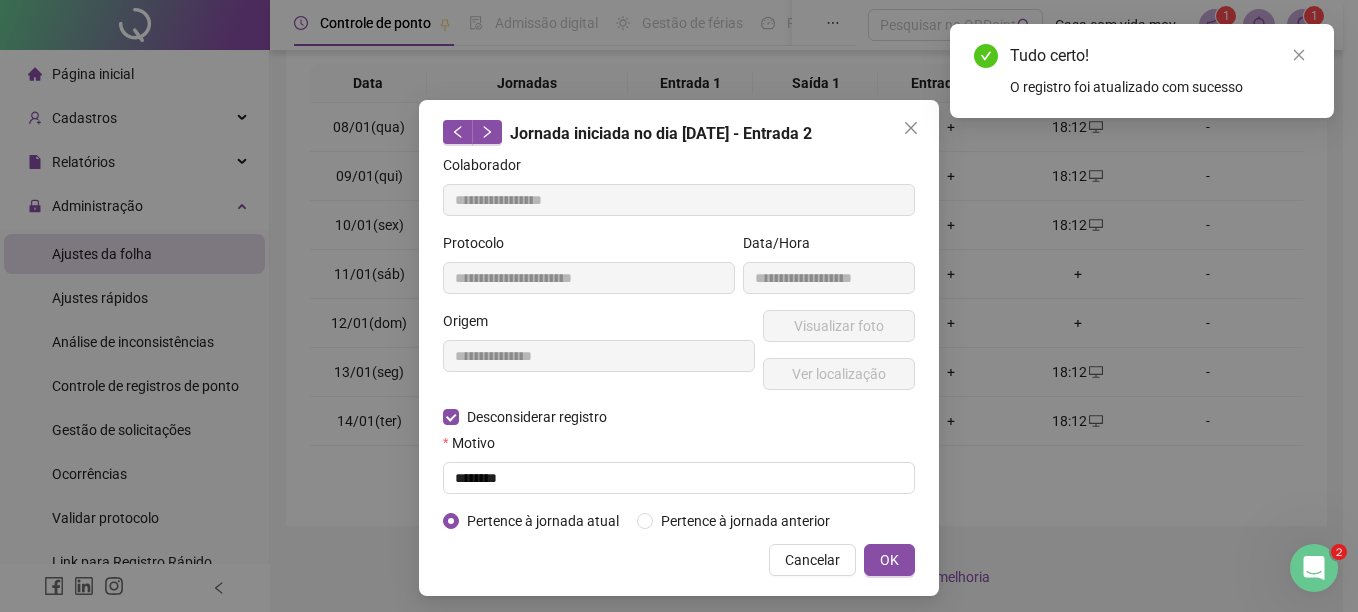 type on "**********" 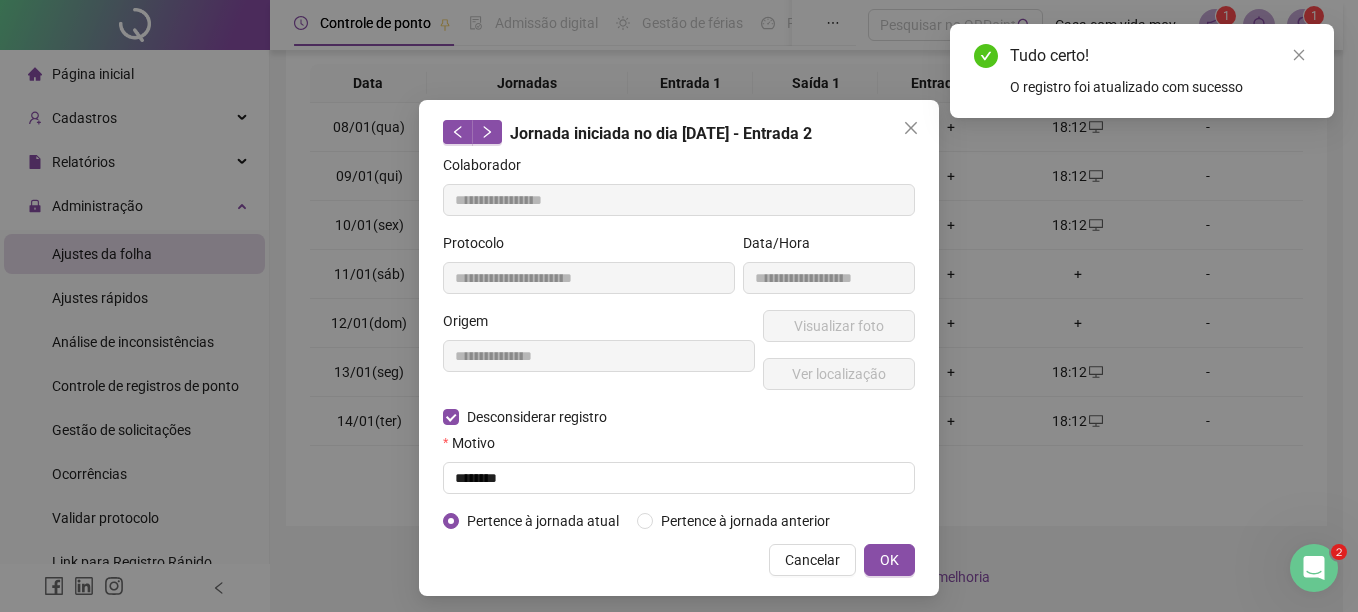 type on "**********" 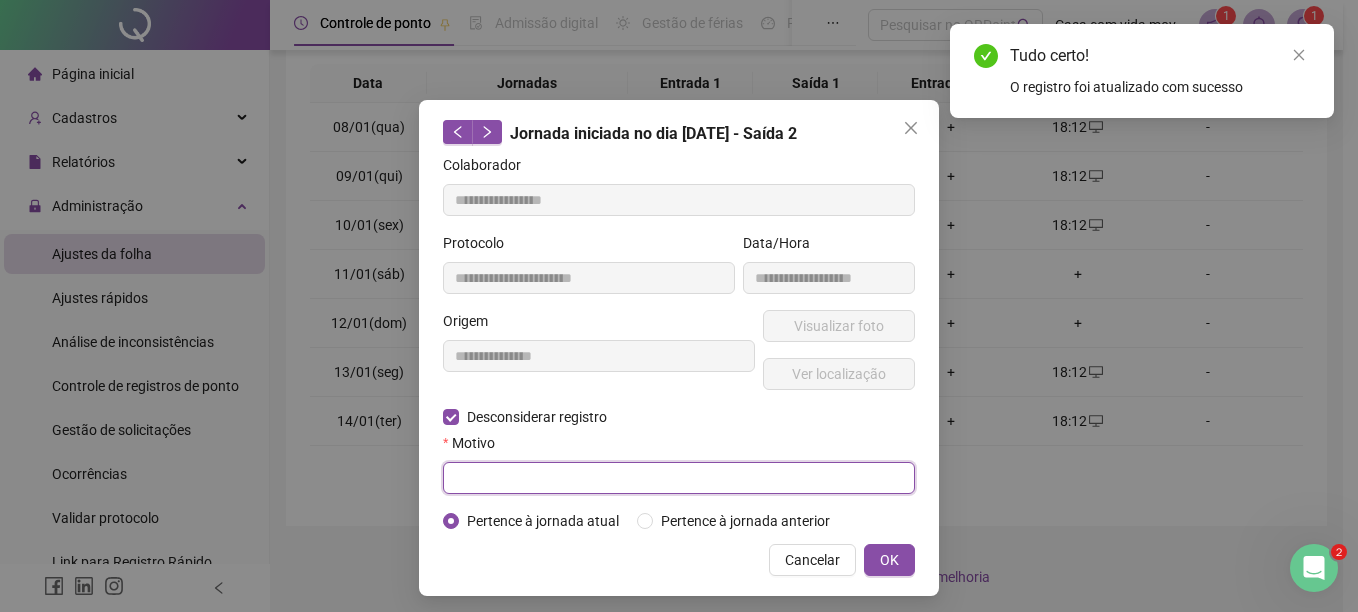 click at bounding box center [679, 478] 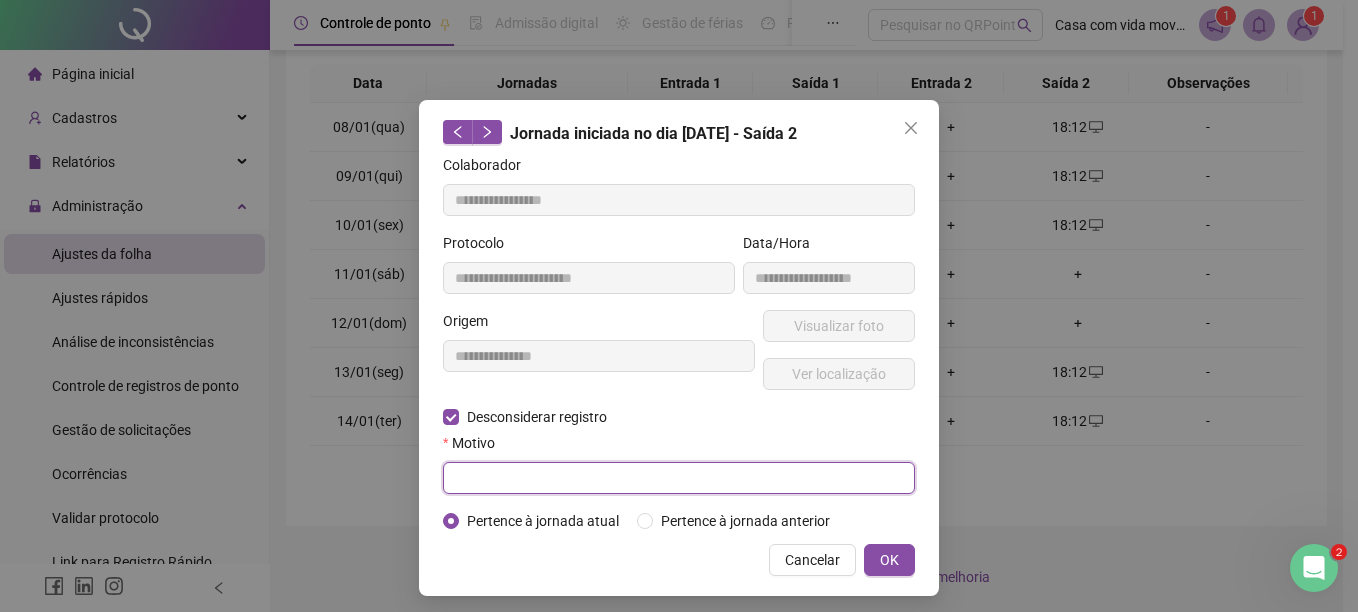 paste on "********" 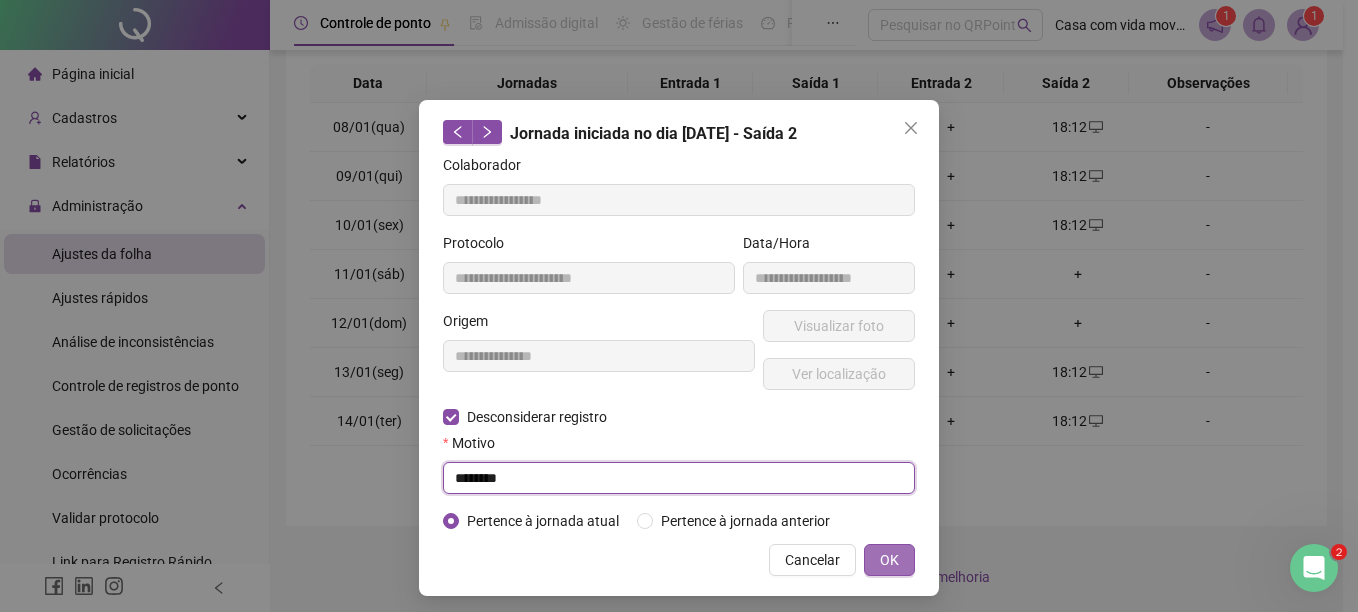 type on "********" 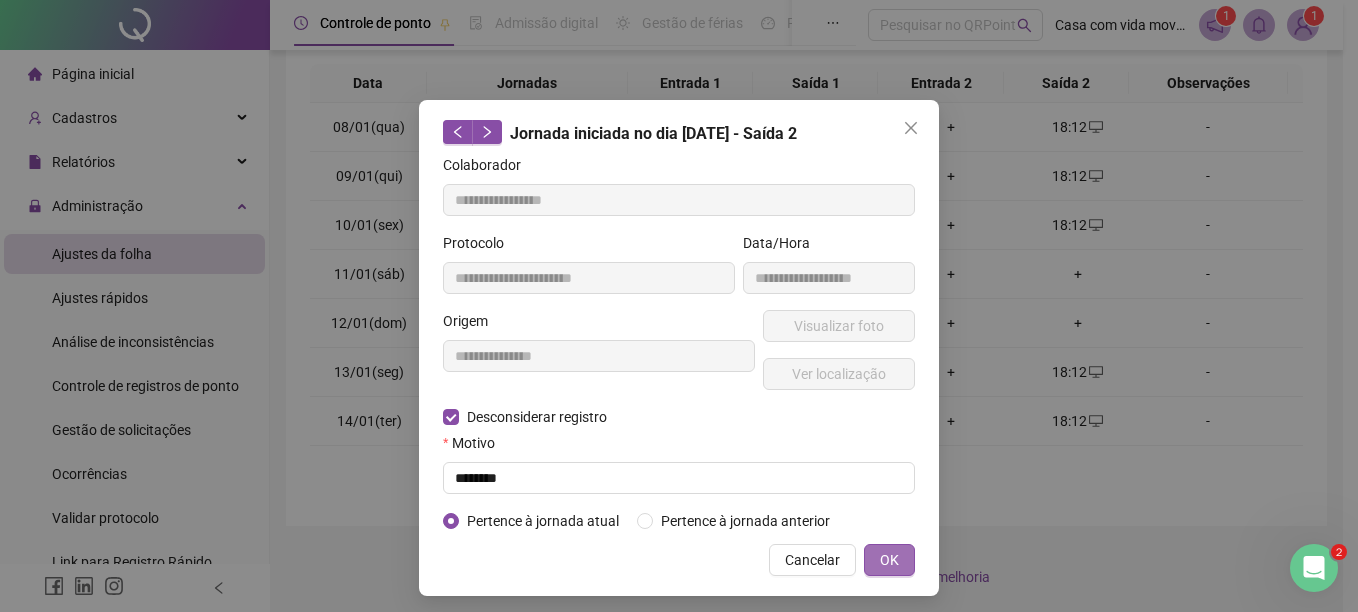 click on "OK" at bounding box center (889, 560) 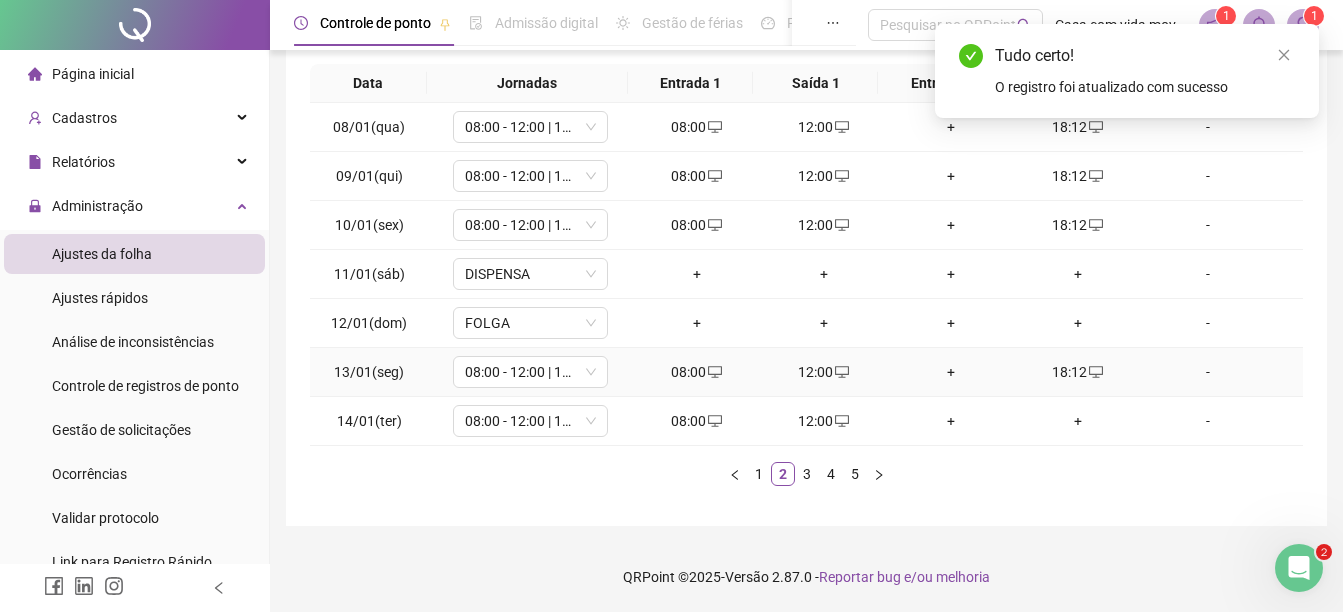 click on "18:12" at bounding box center [1077, 372] 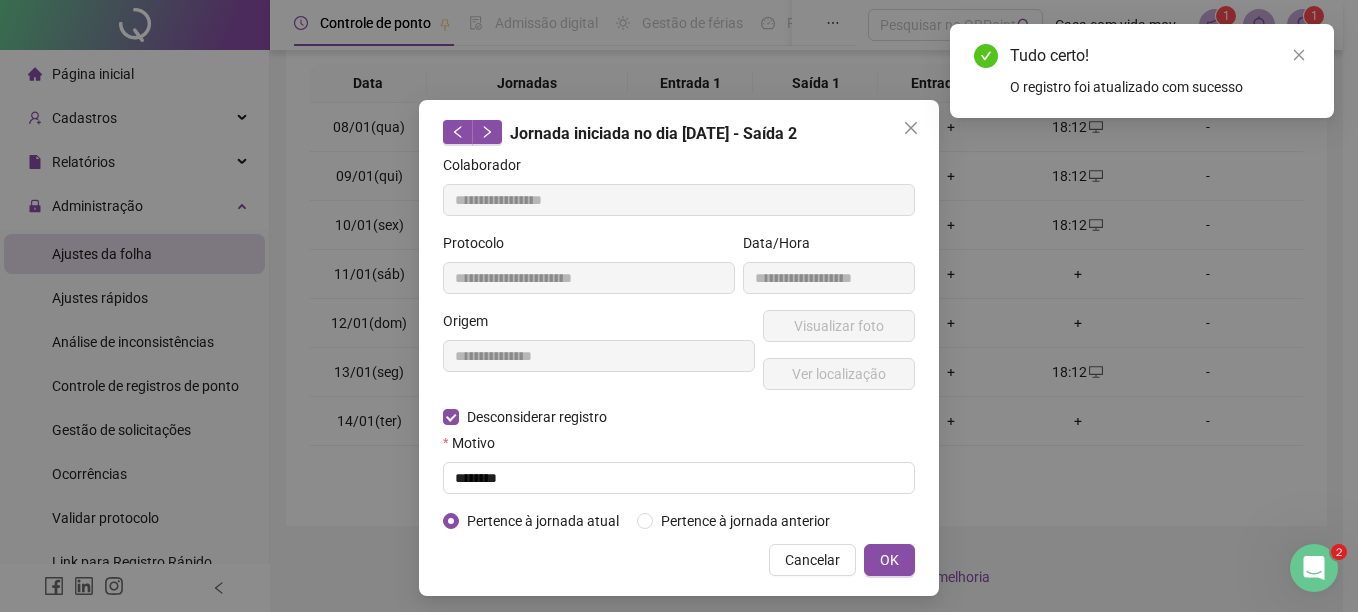 type on "**********" 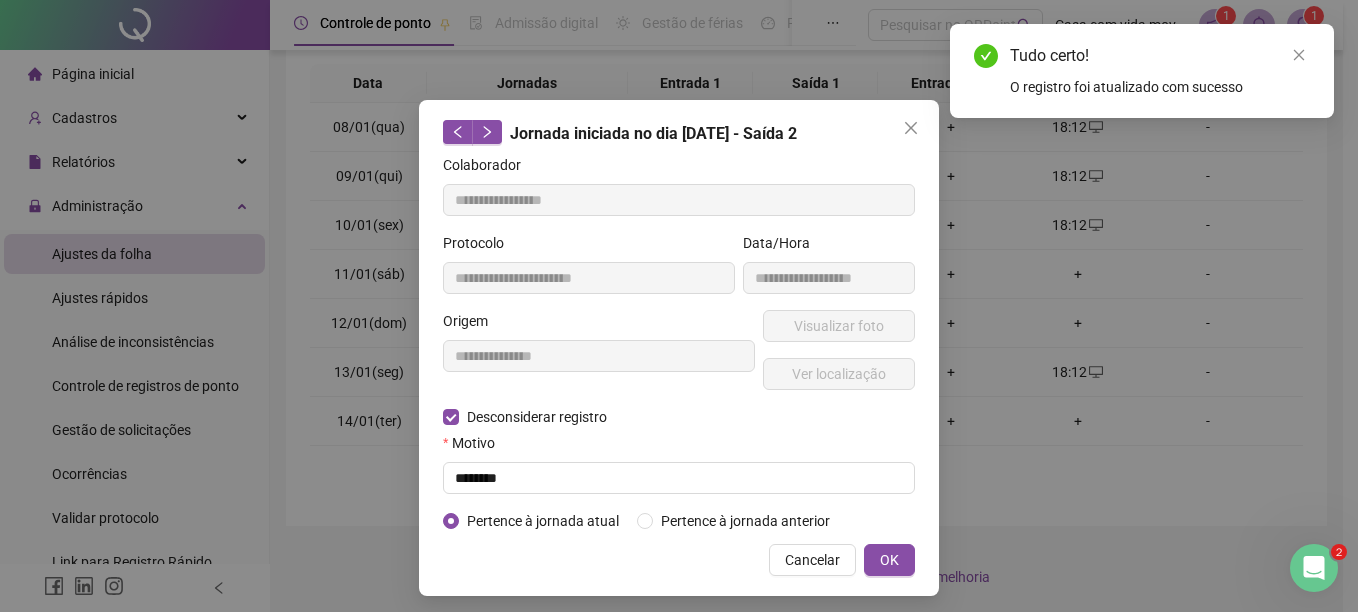 type on "**********" 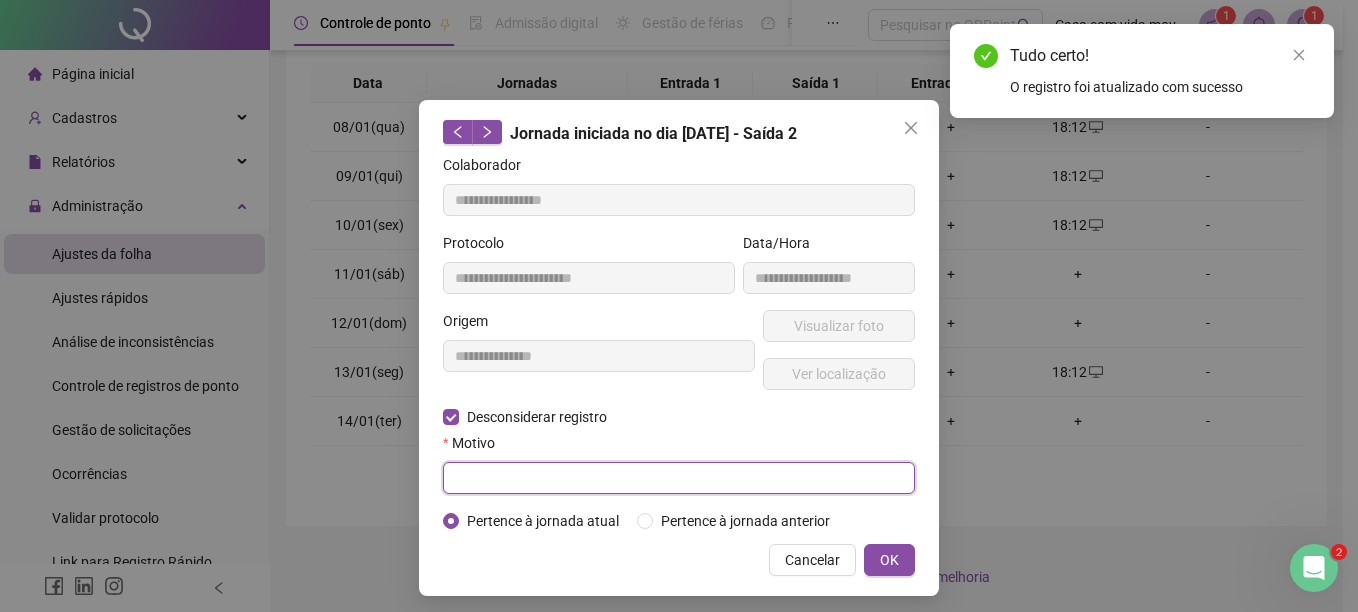 click at bounding box center [679, 478] 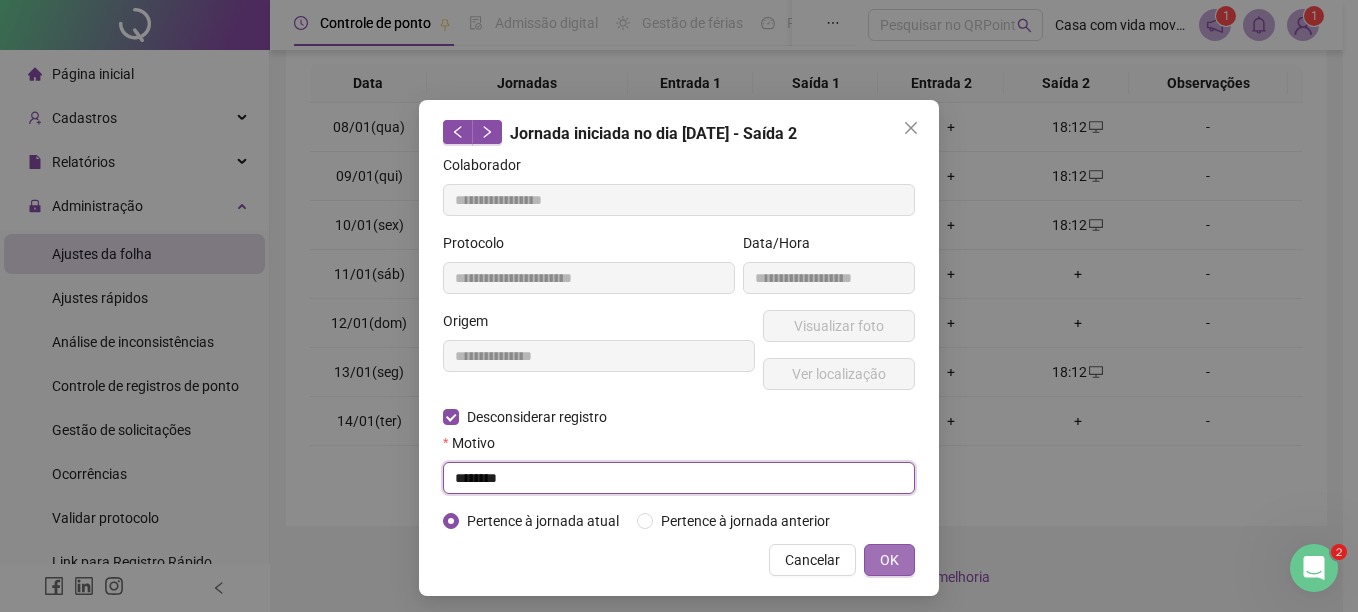 type on "********" 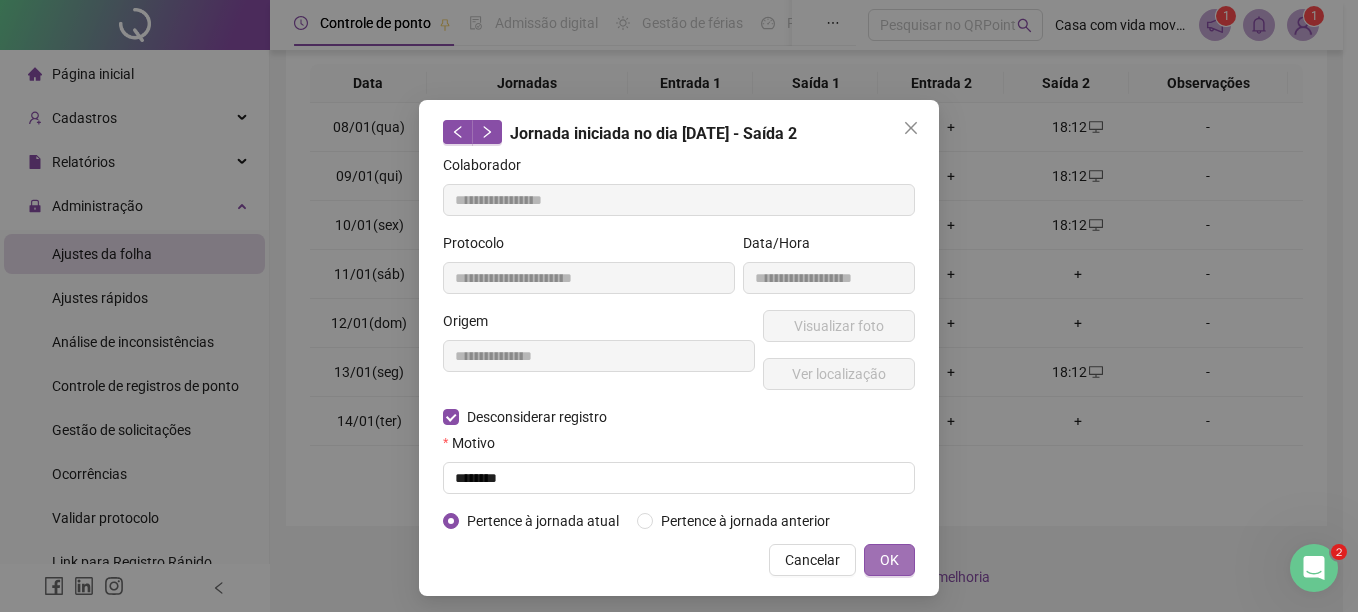 click on "OK" at bounding box center (889, 560) 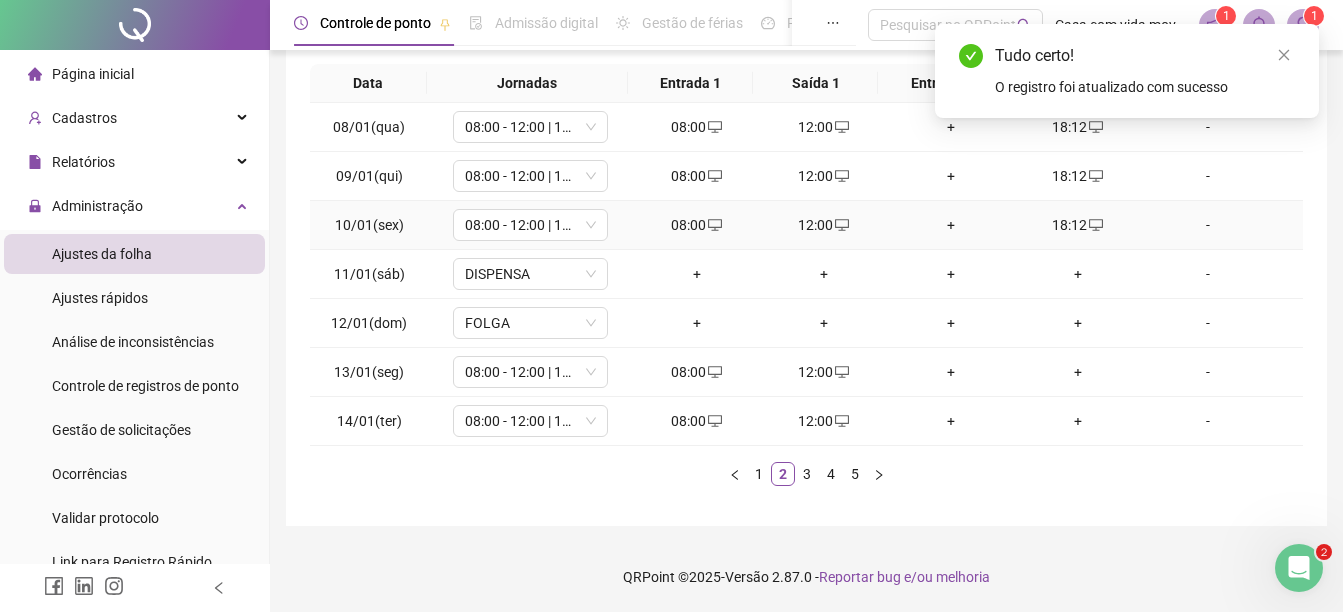 click on "18:12" at bounding box center (1077, 225) 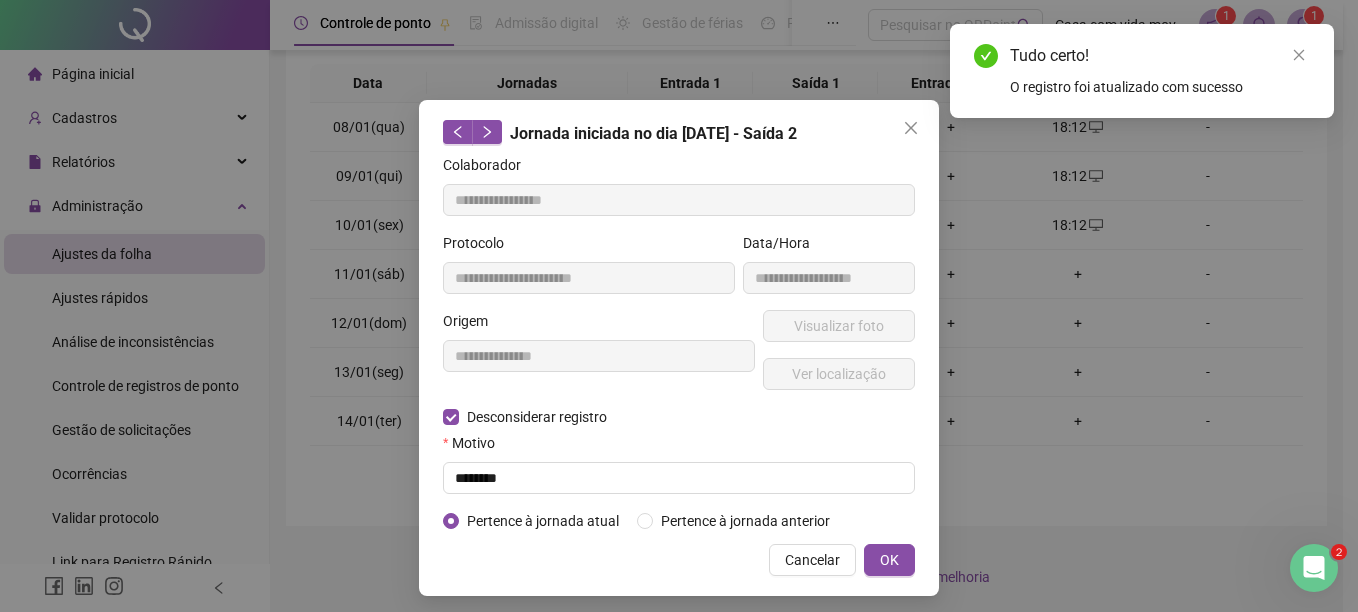type on "**********" 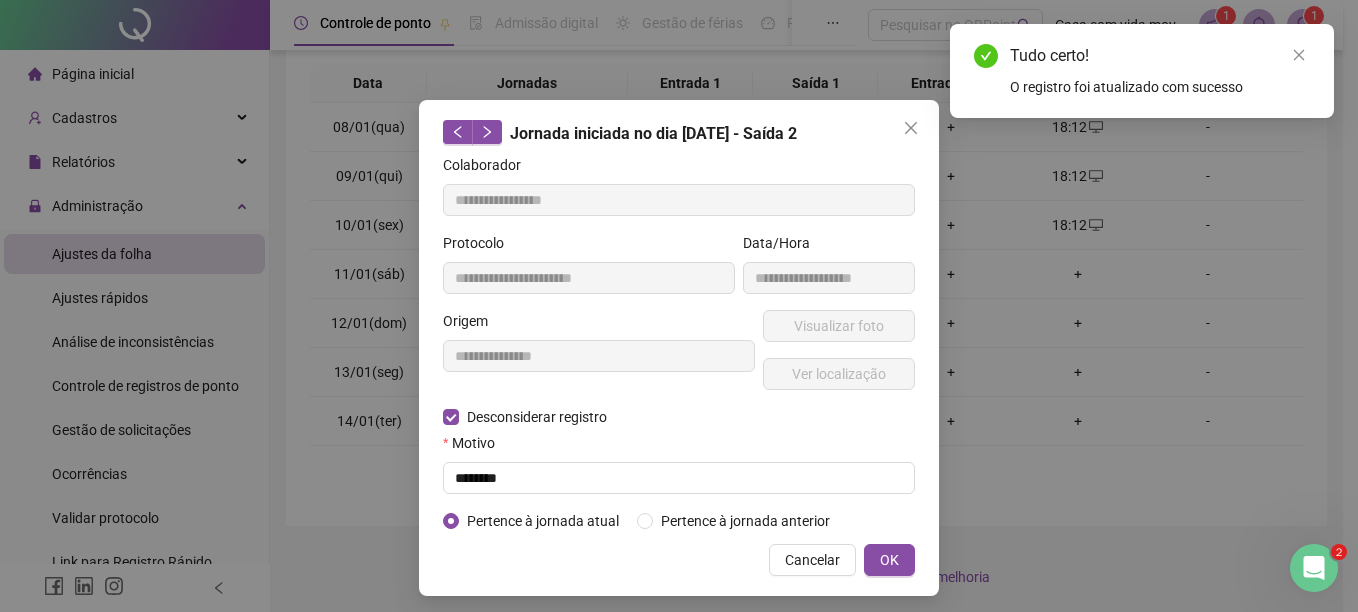 type on "**********" 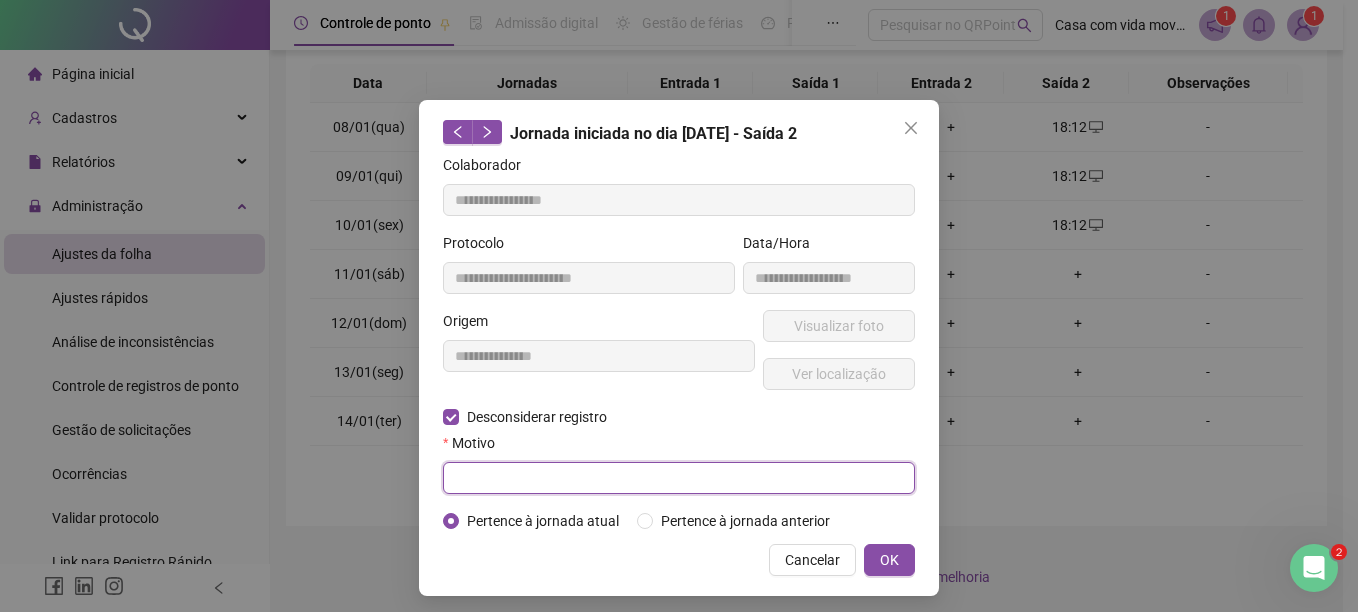 click at bounding box center [679, 478] 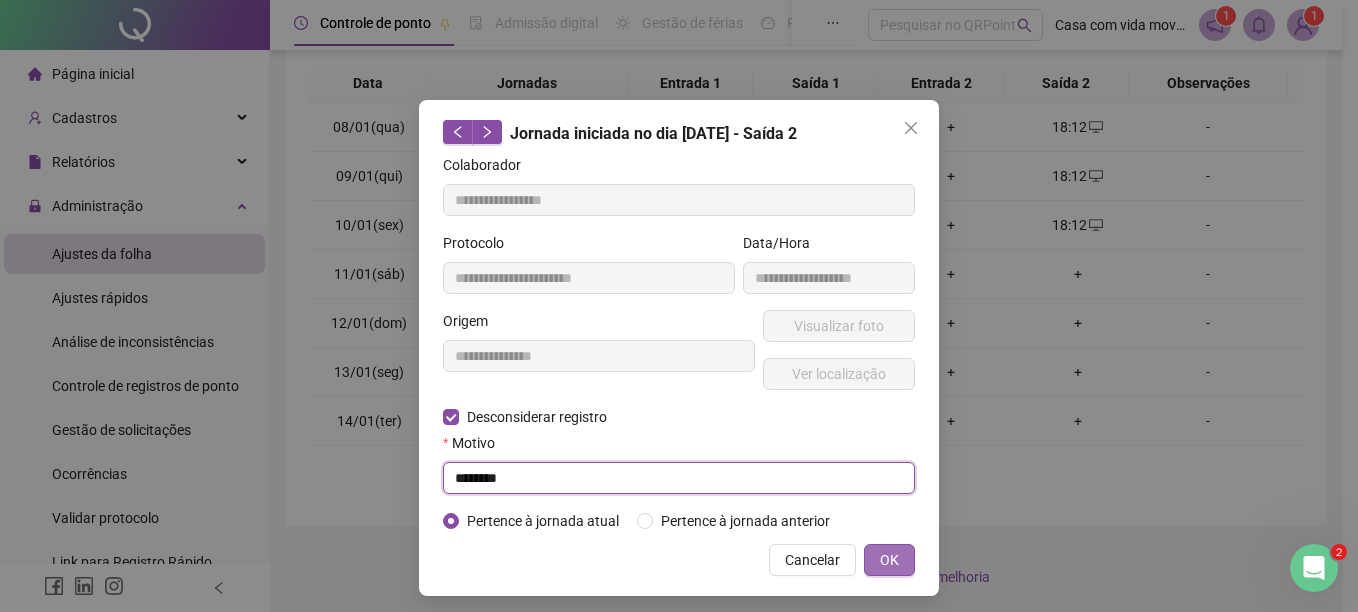 type on "********" 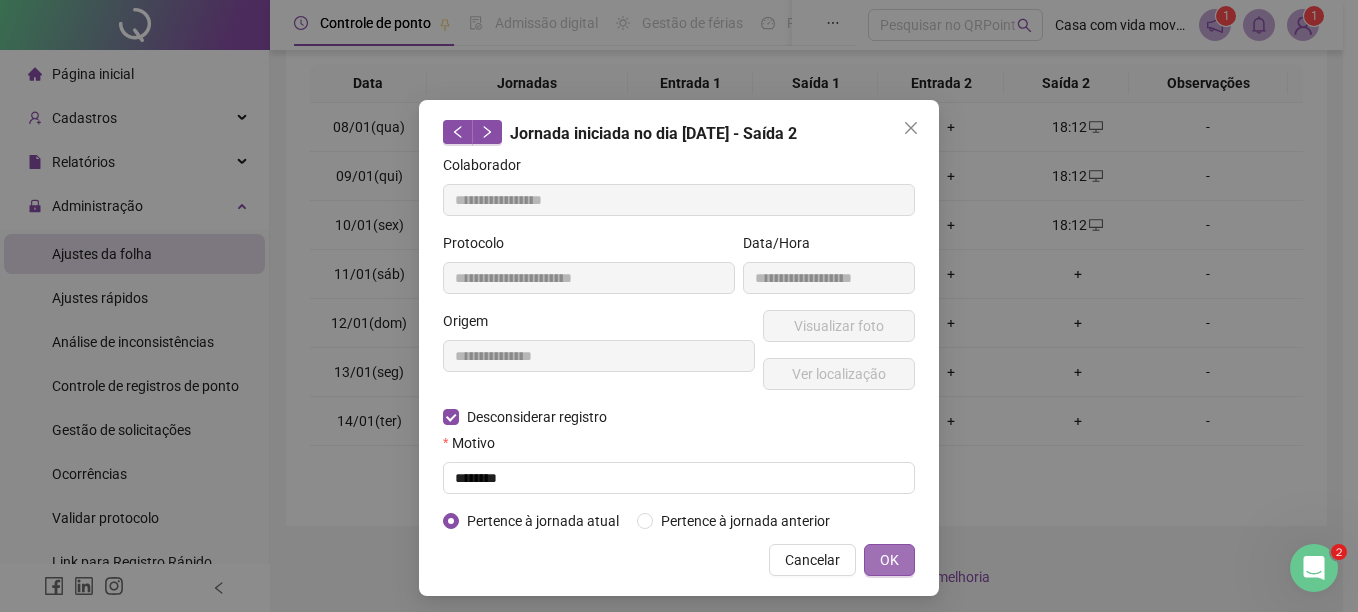 click on "OK" at bounding box center [889, 560] 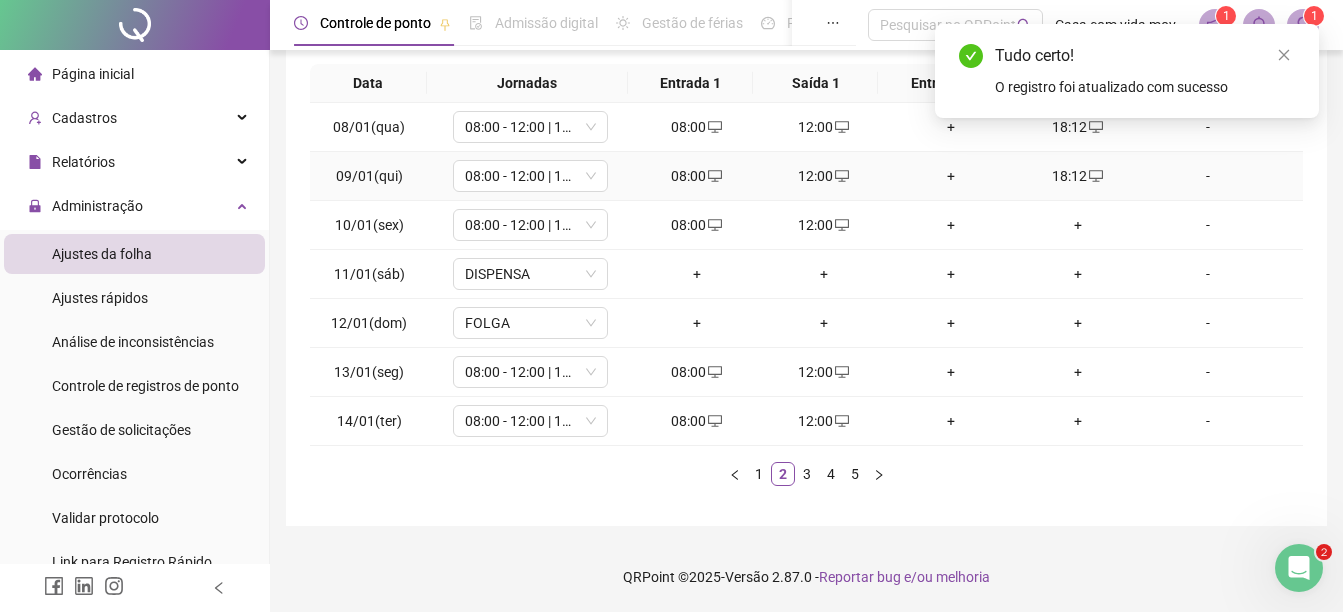 click on "18:12" at bounding box center (1077, 176) 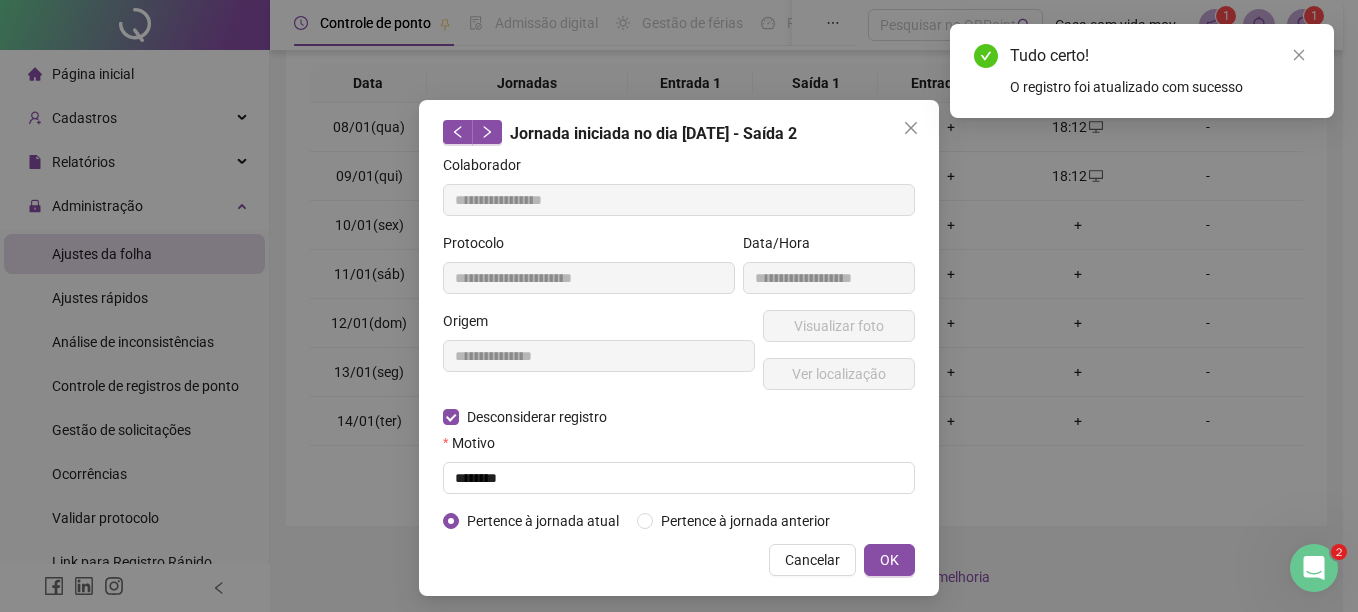 type on "**********" 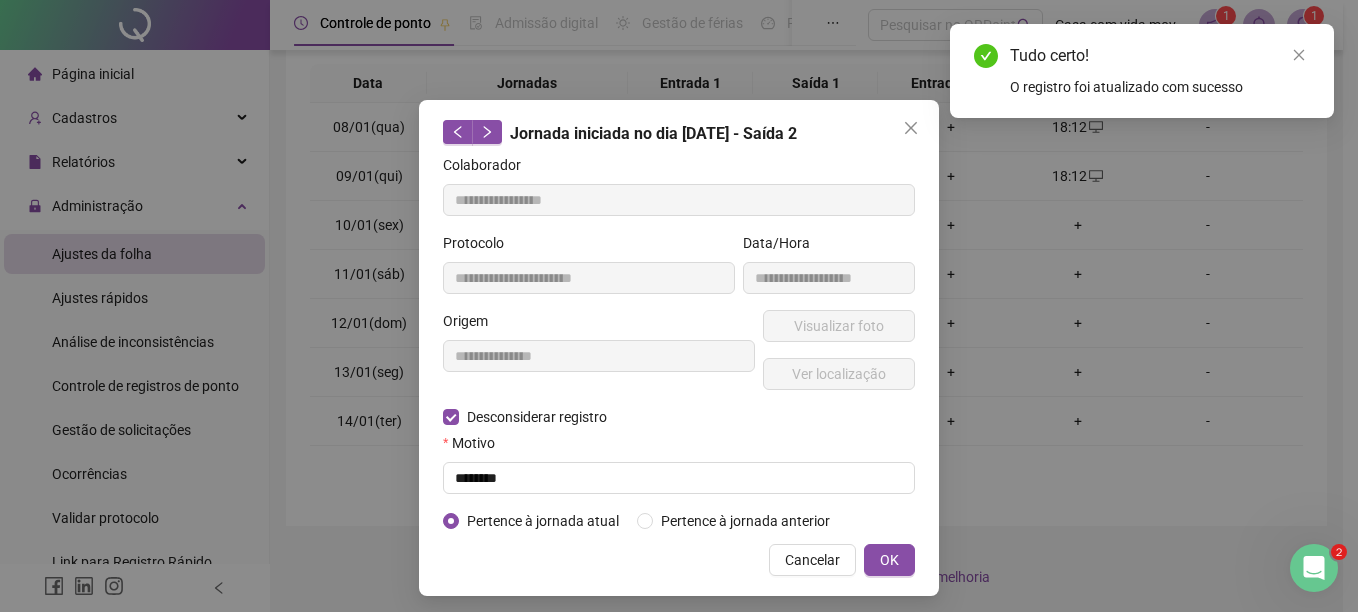 type on "**********" 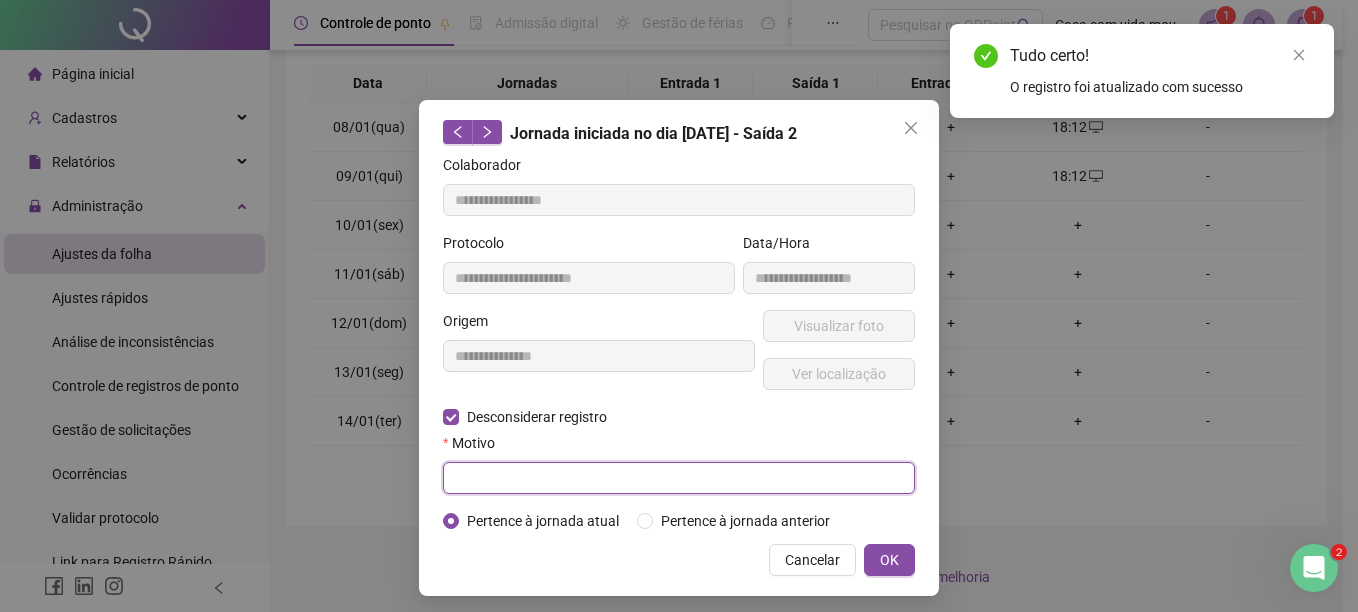 click at bounding box center [679, 478] 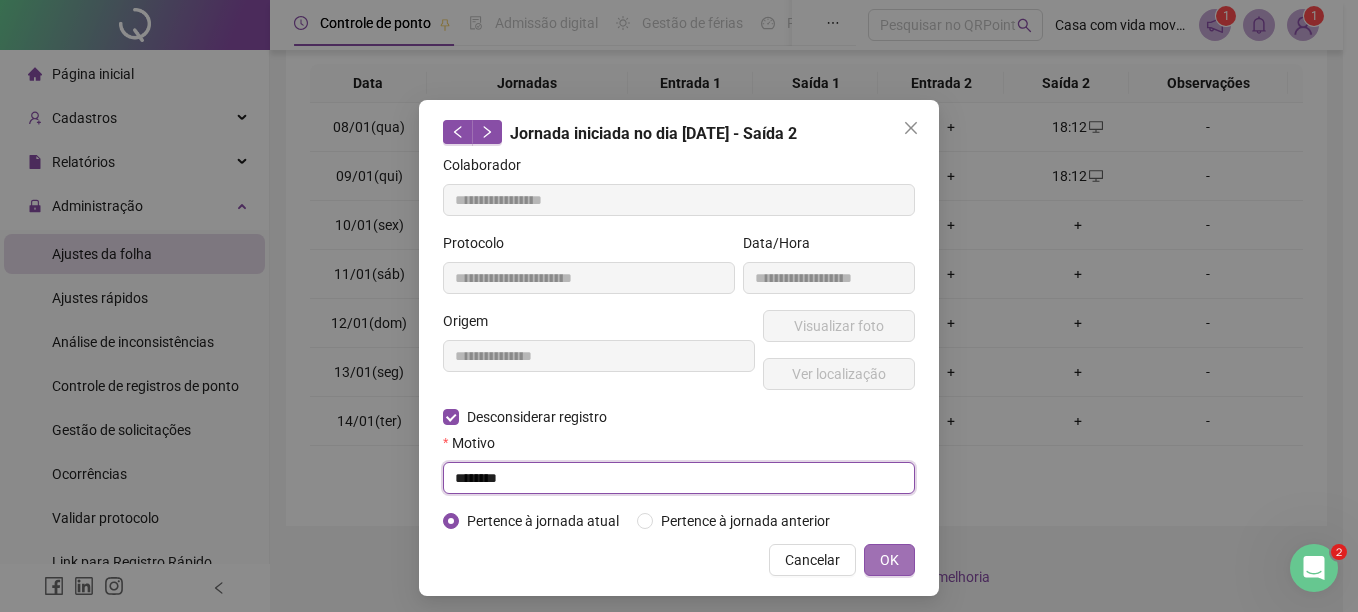 type on "********" 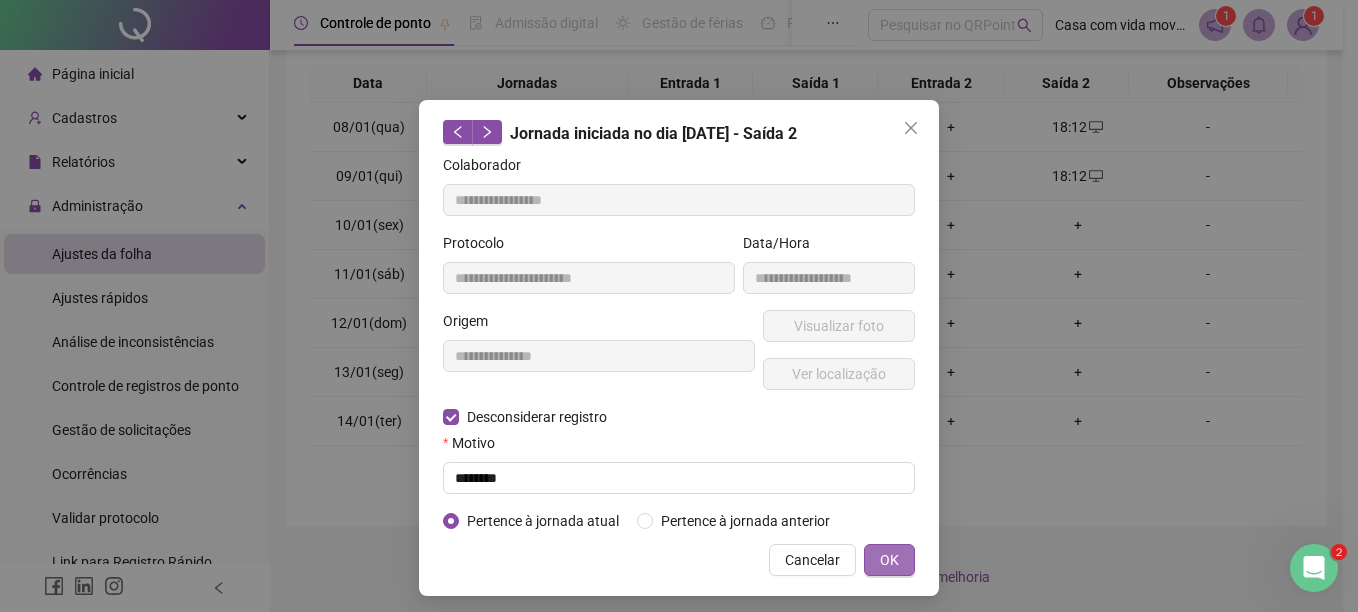 click on "OK" at bounding box center [889, 560] 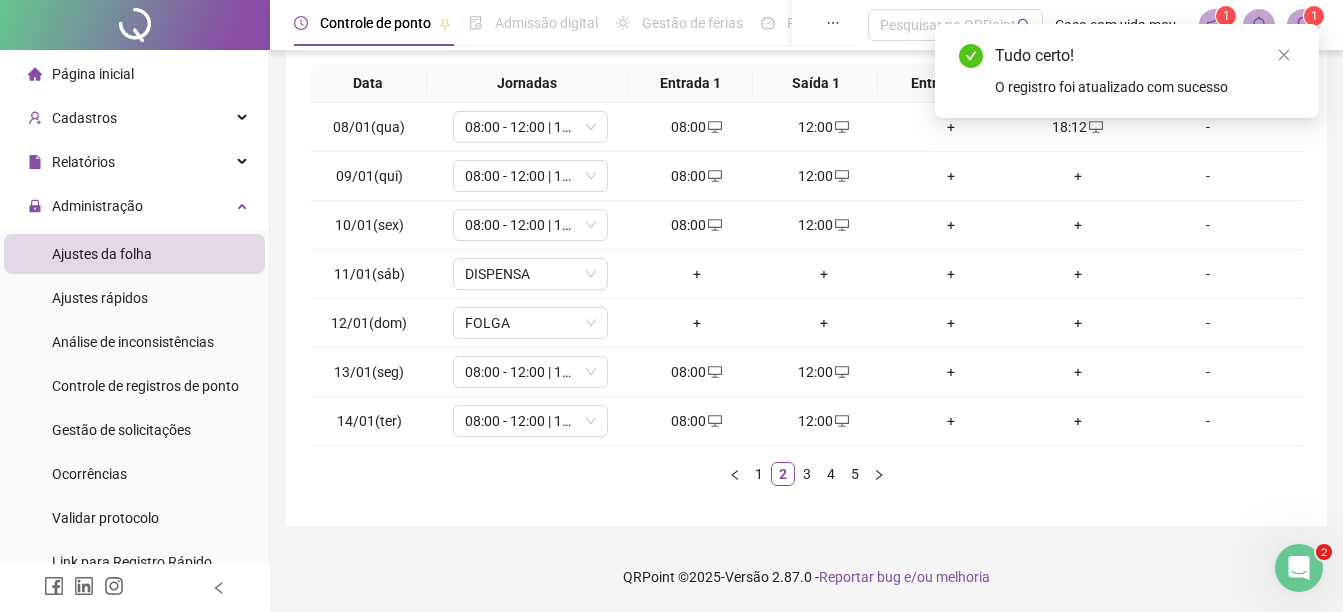 click on "Tudo certo! O registro foi atualizado com sucesso" at bounding box center [1127, 71] 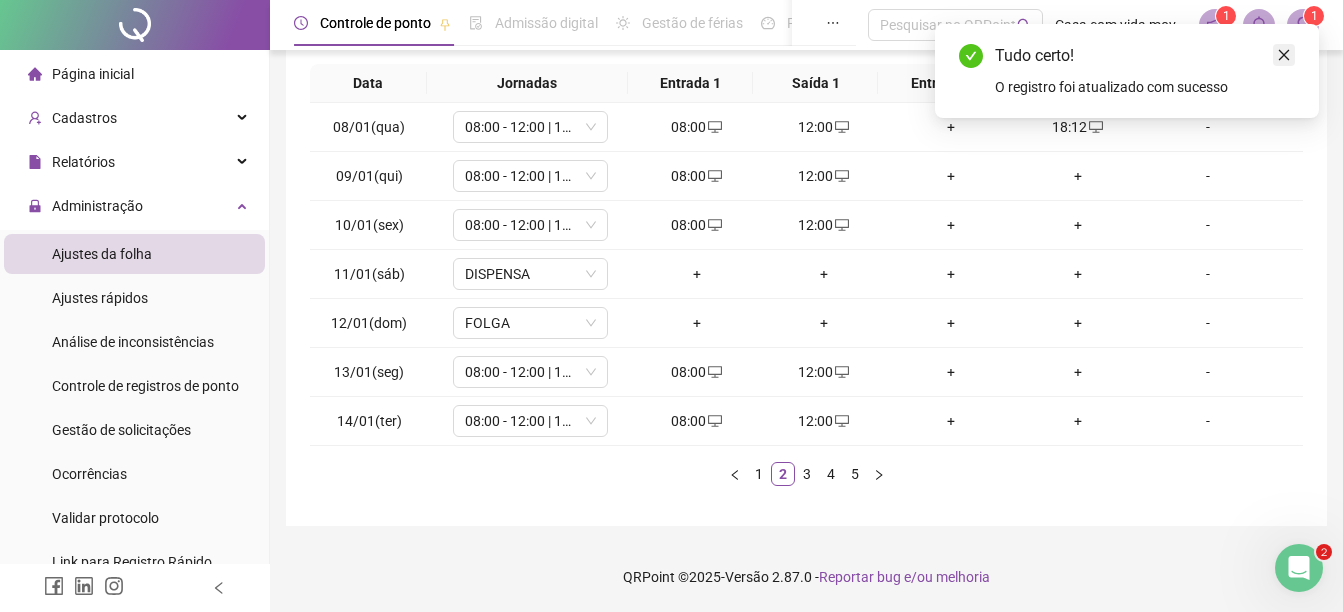 click at bounding box center (1284, 55) 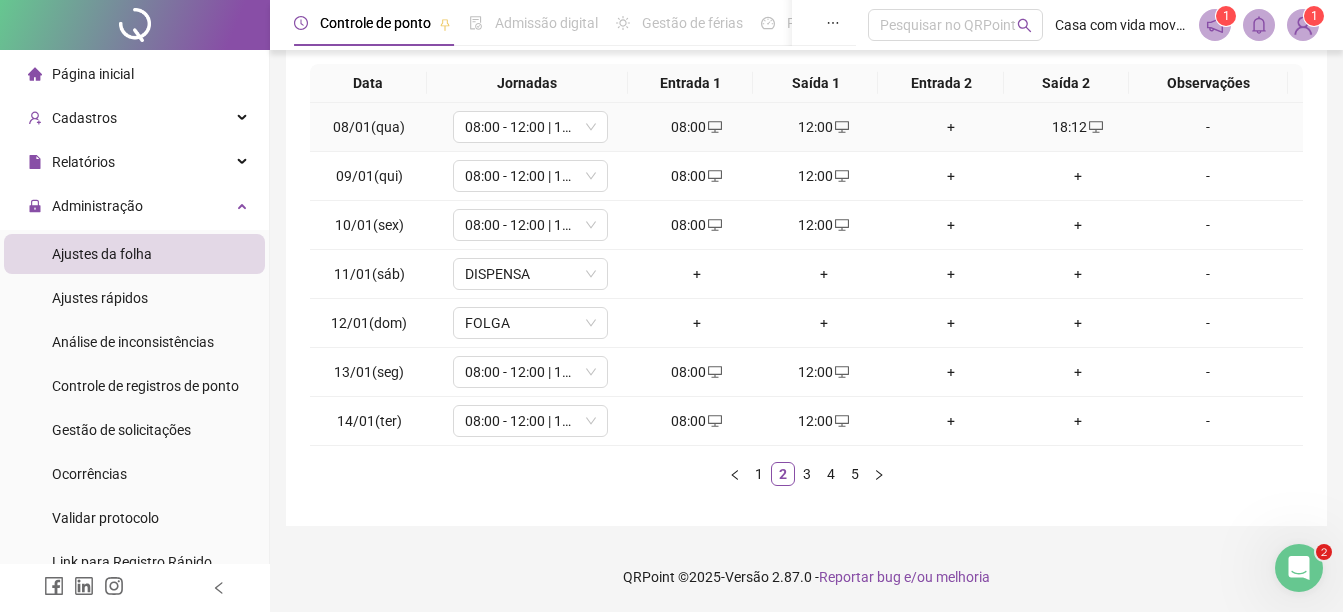 click on "18:12" at bounding box center (1077, 127) 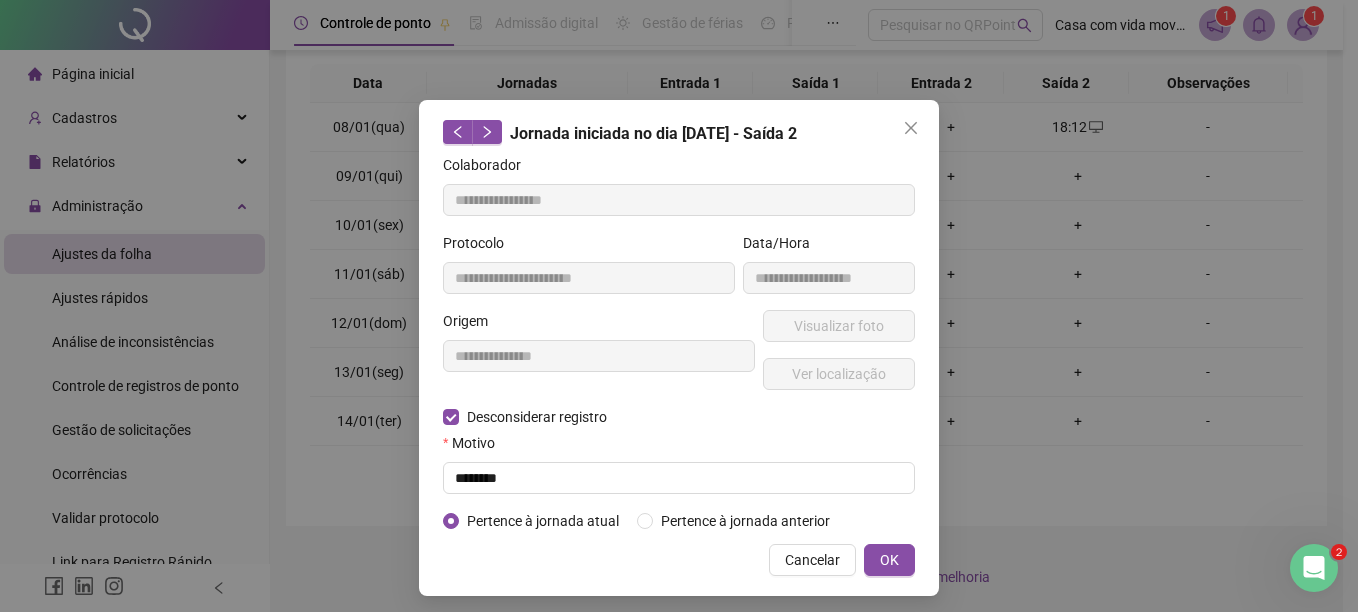 type on "**********" 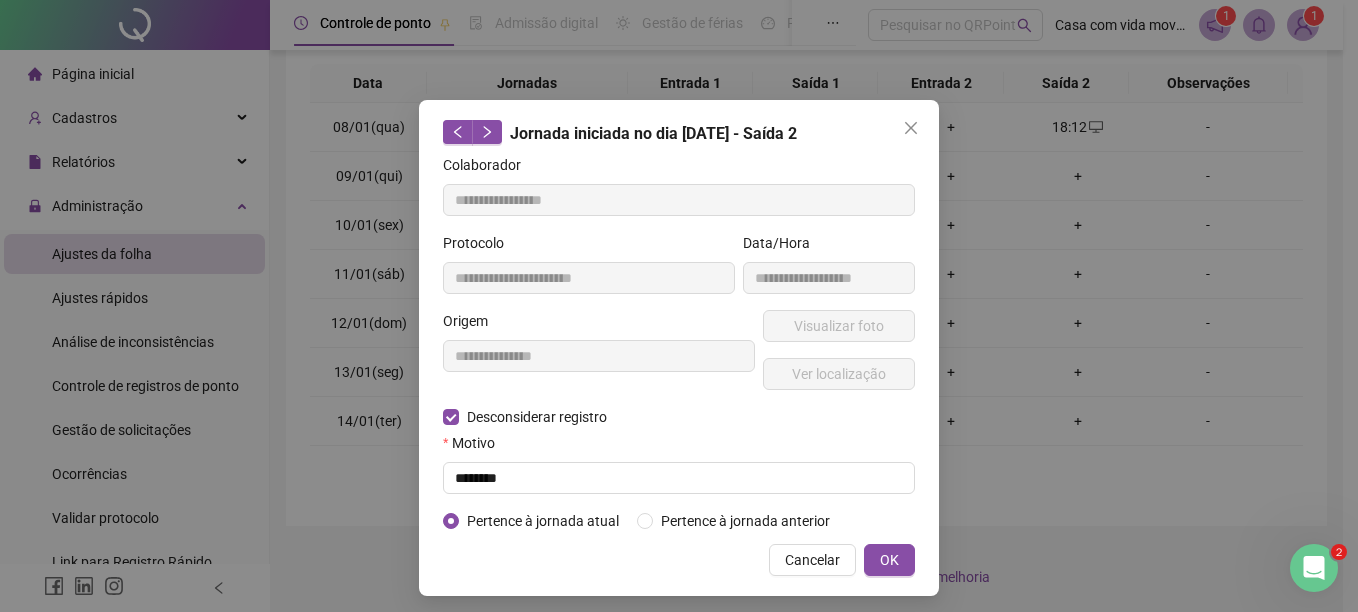 type on "**********" 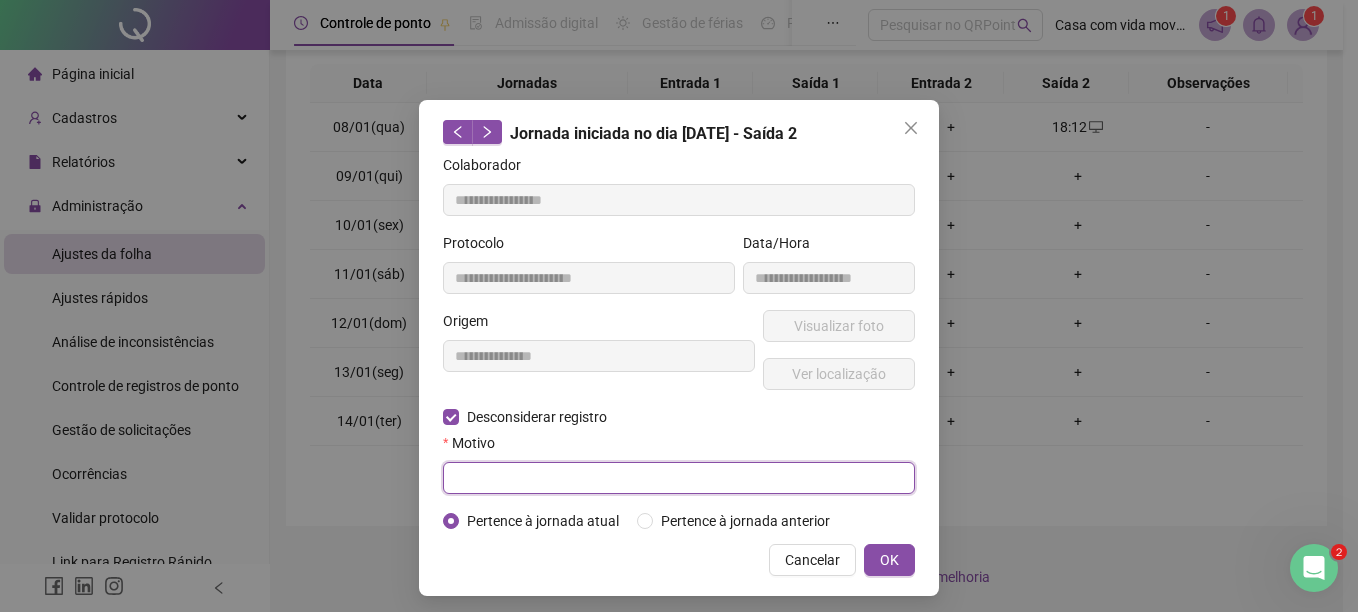 click at bounding box center [679, 478] 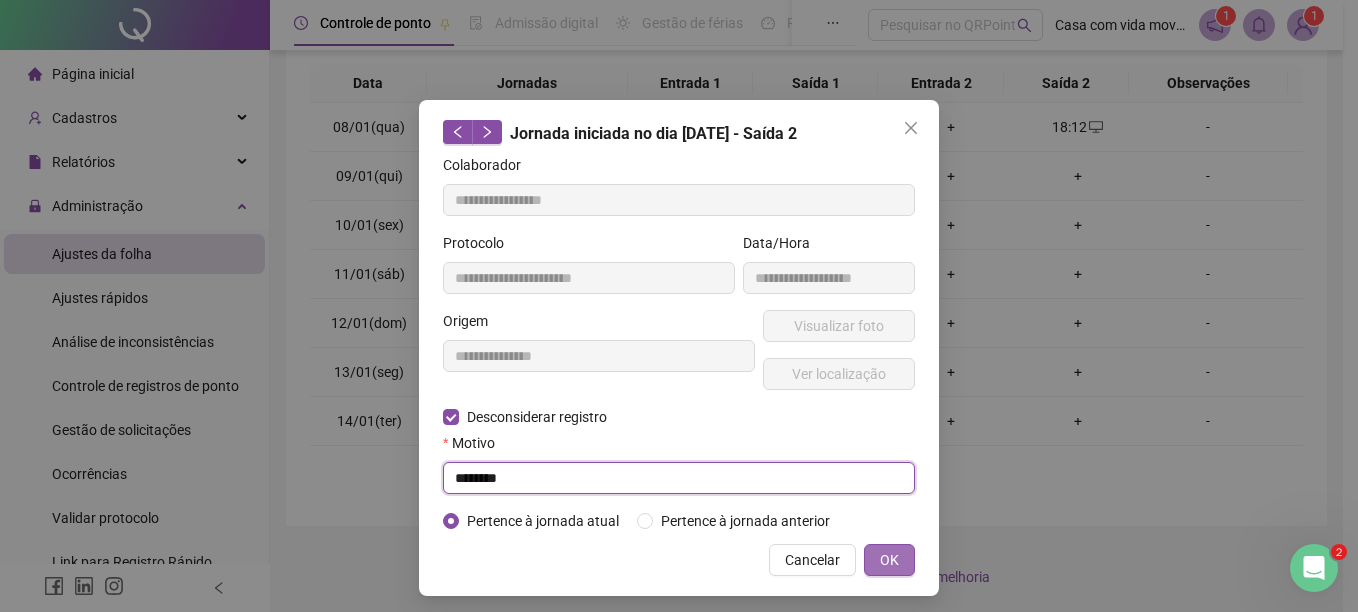 type on "********" 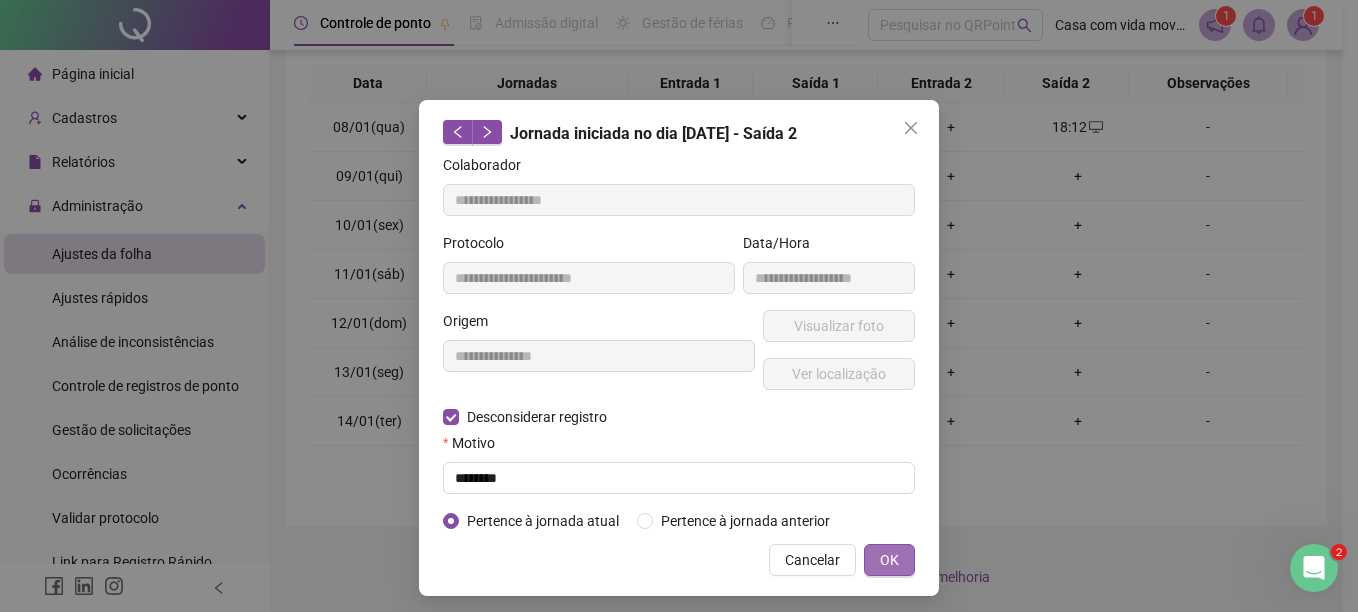 click on "OK" at bounding box center (889, 560) 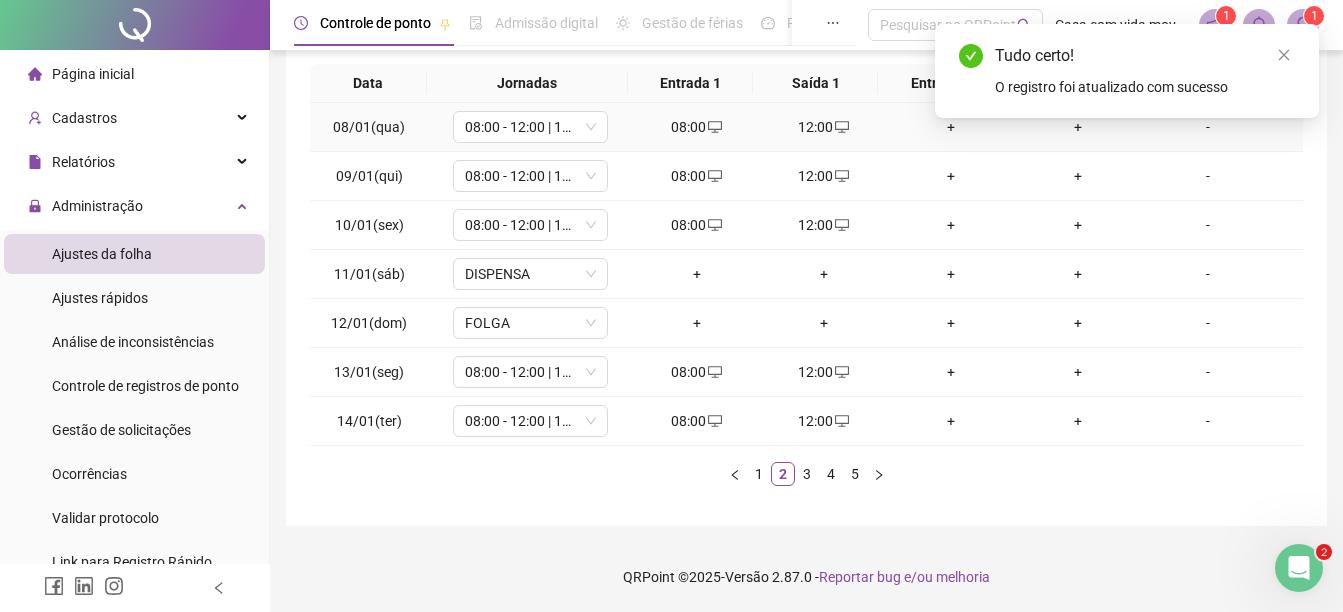 click on "+" at bounding box center (950, 127) 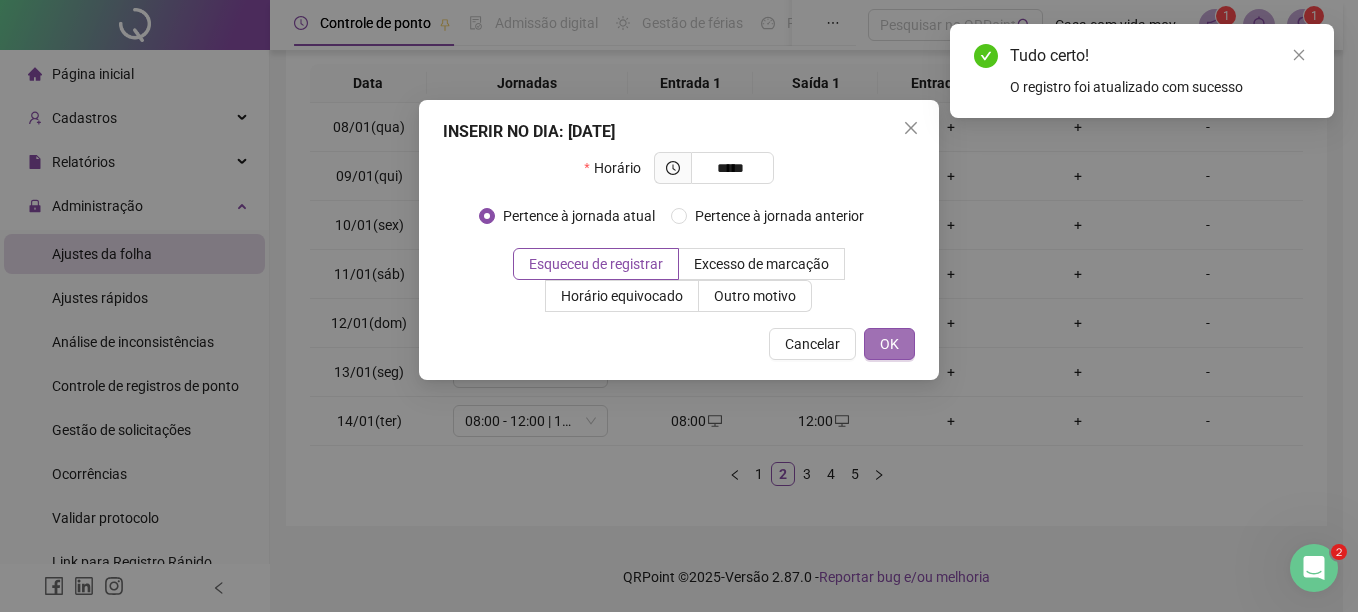 type on "*****" 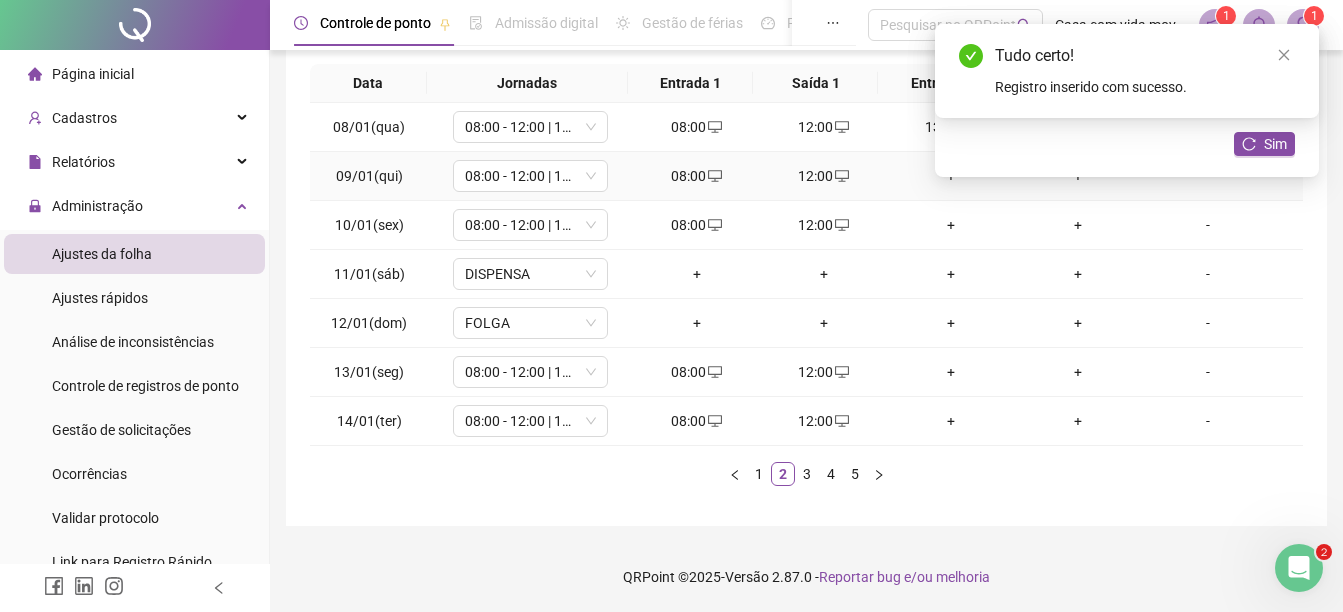 click on "+" at bounding box center [950, 176] 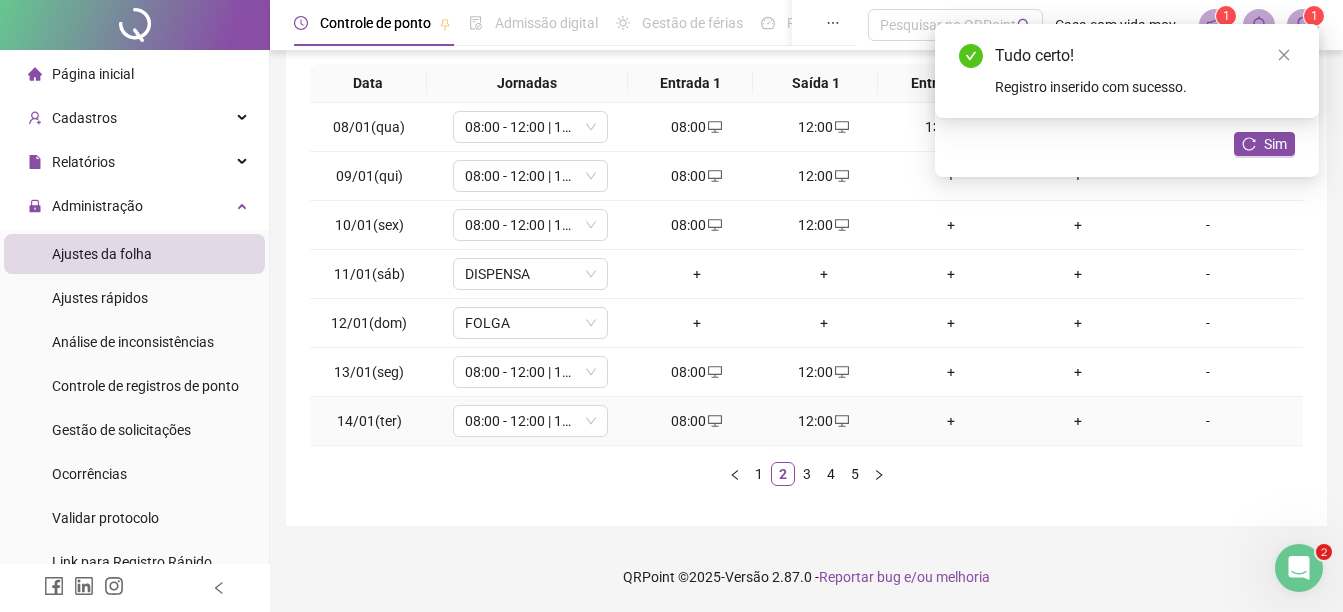 click on "+" at bounding box center [950, 421] 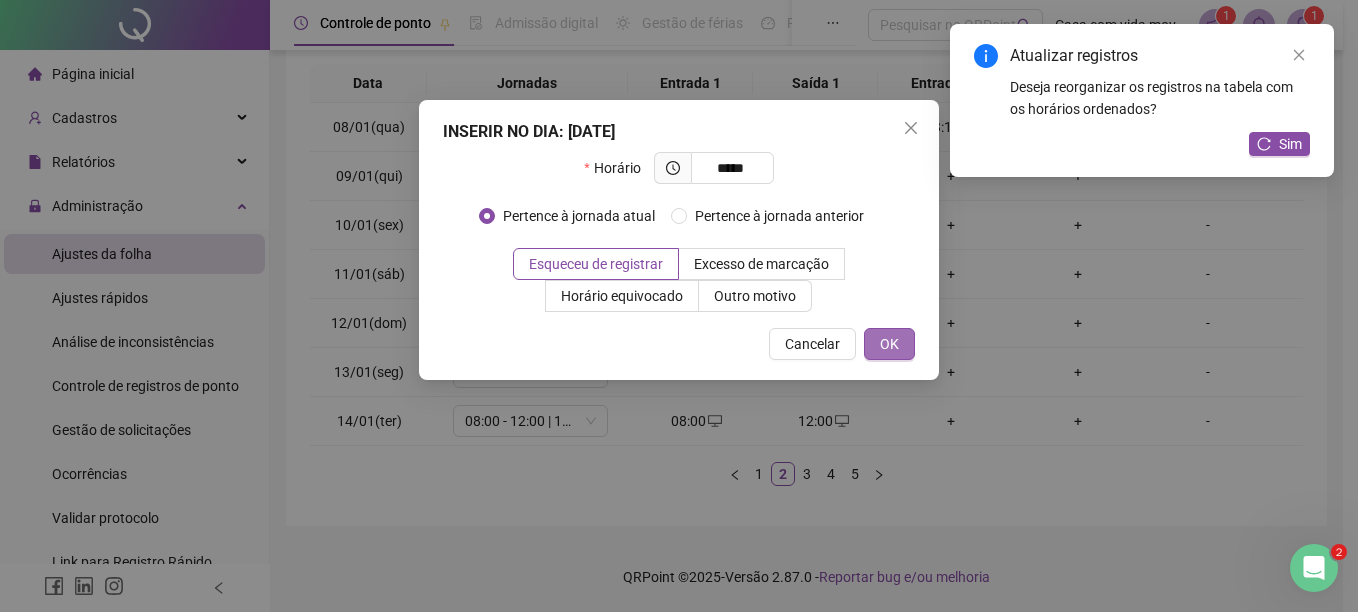 type on "*****" 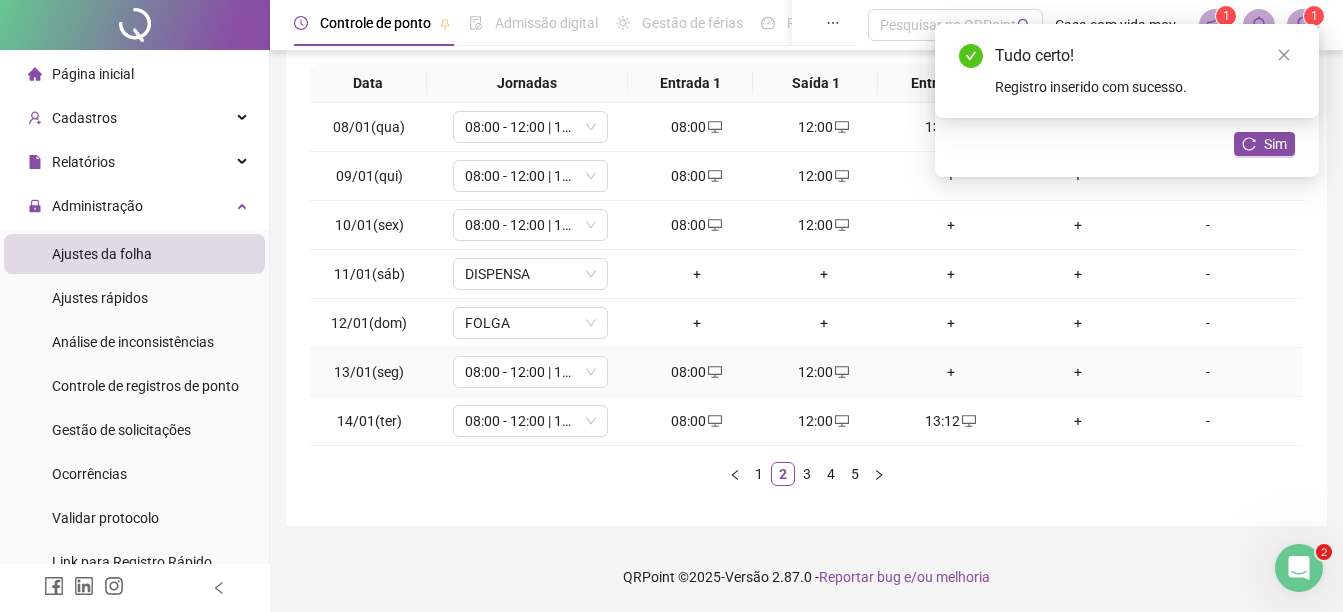click on "+" at bounding box center (950, 372) 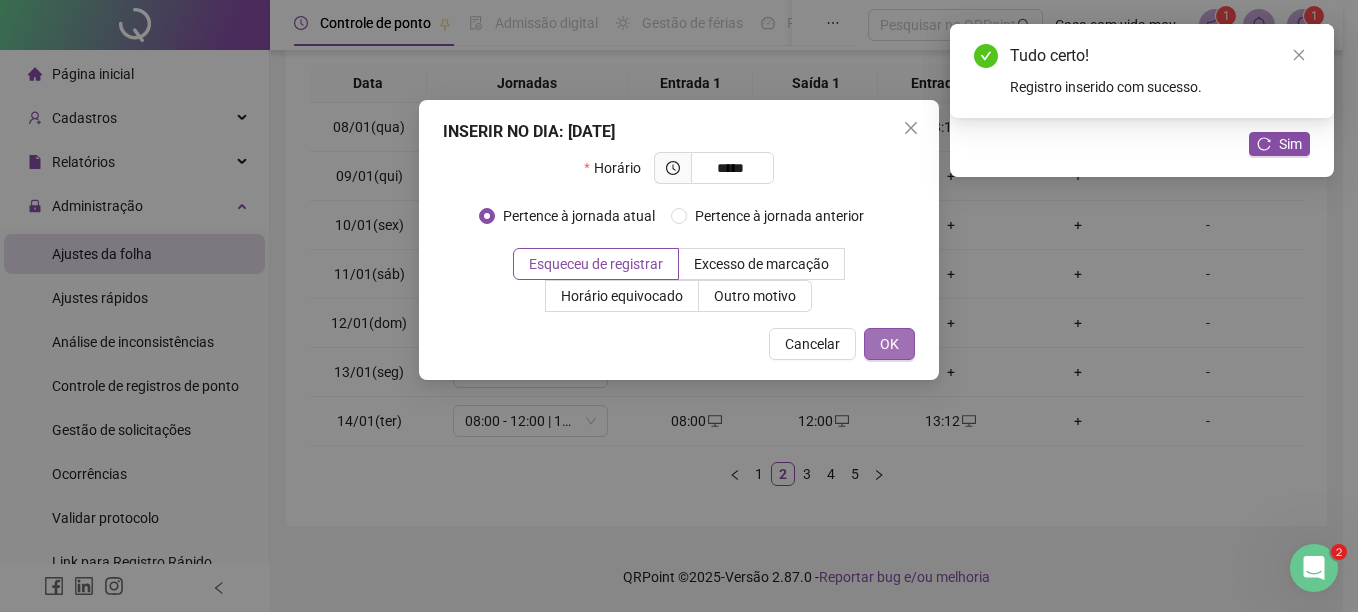 type on "*****" 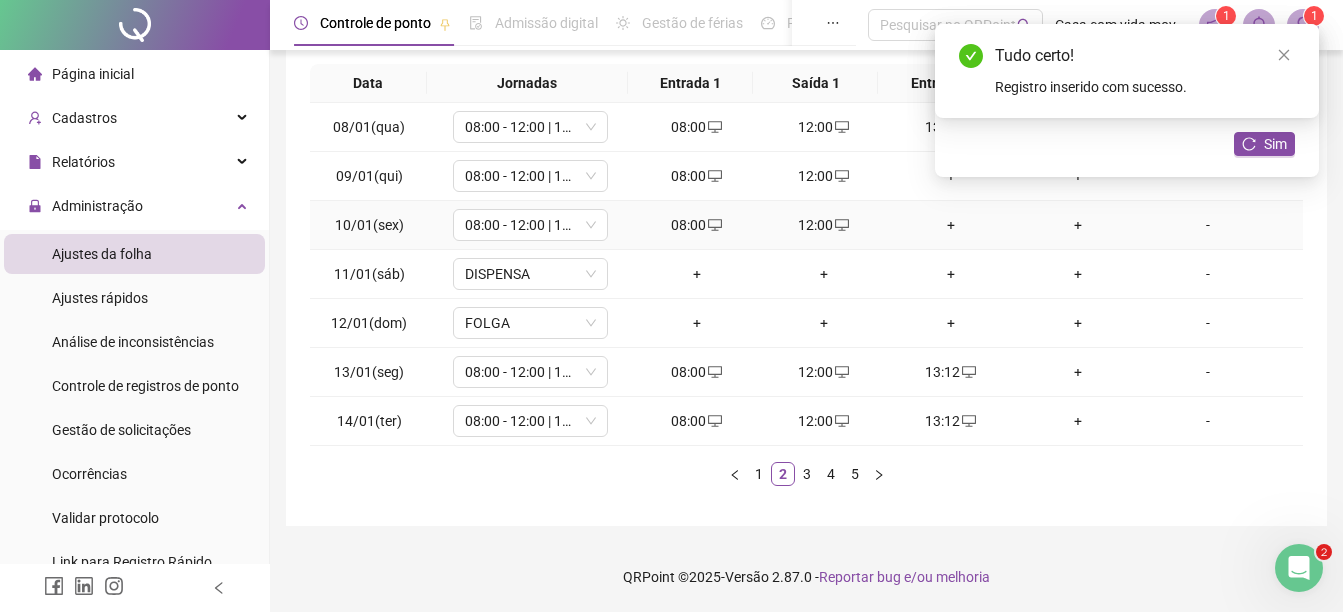 click on "+" at bounding box center (950, 225) 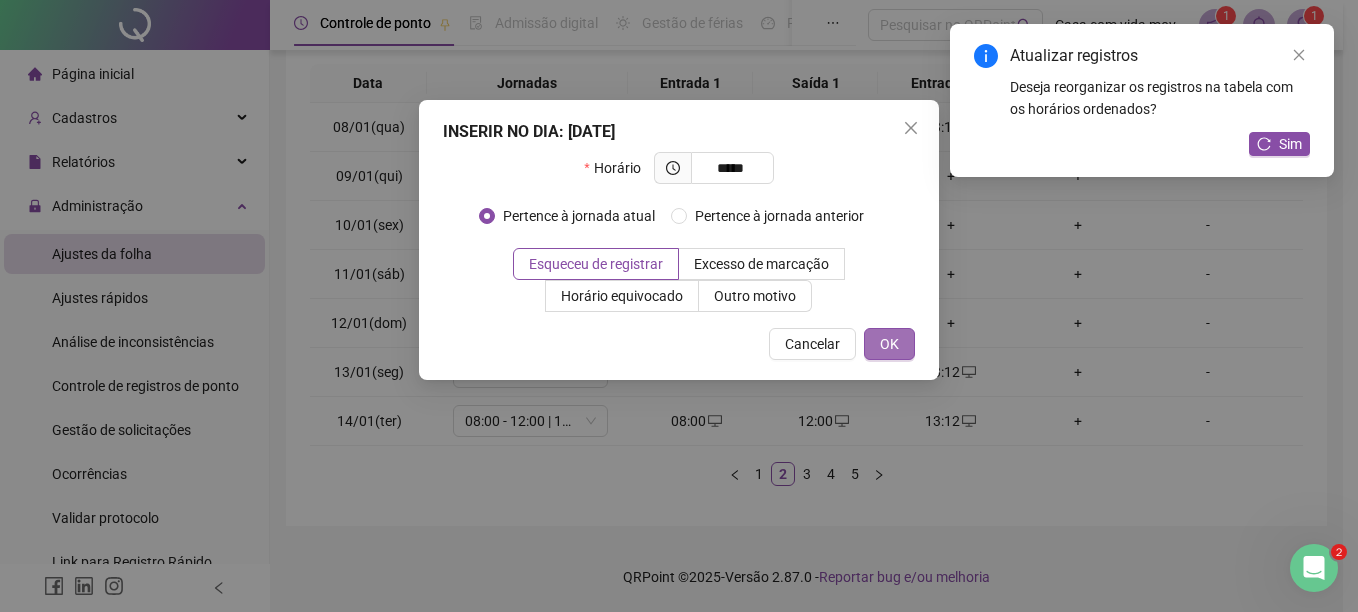 type on "*****" 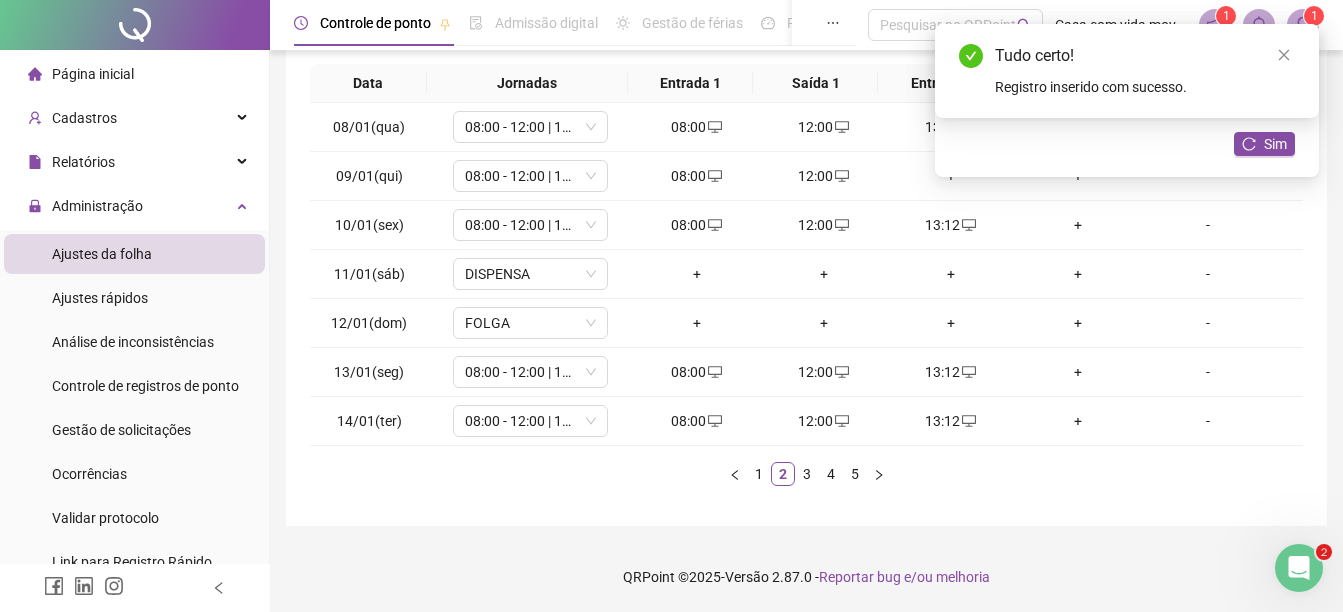 click on "Atualizar registros Deseja reorganizar os registros na tabela com os horários ordenados? Sim" at bounding box center [1127, 100] 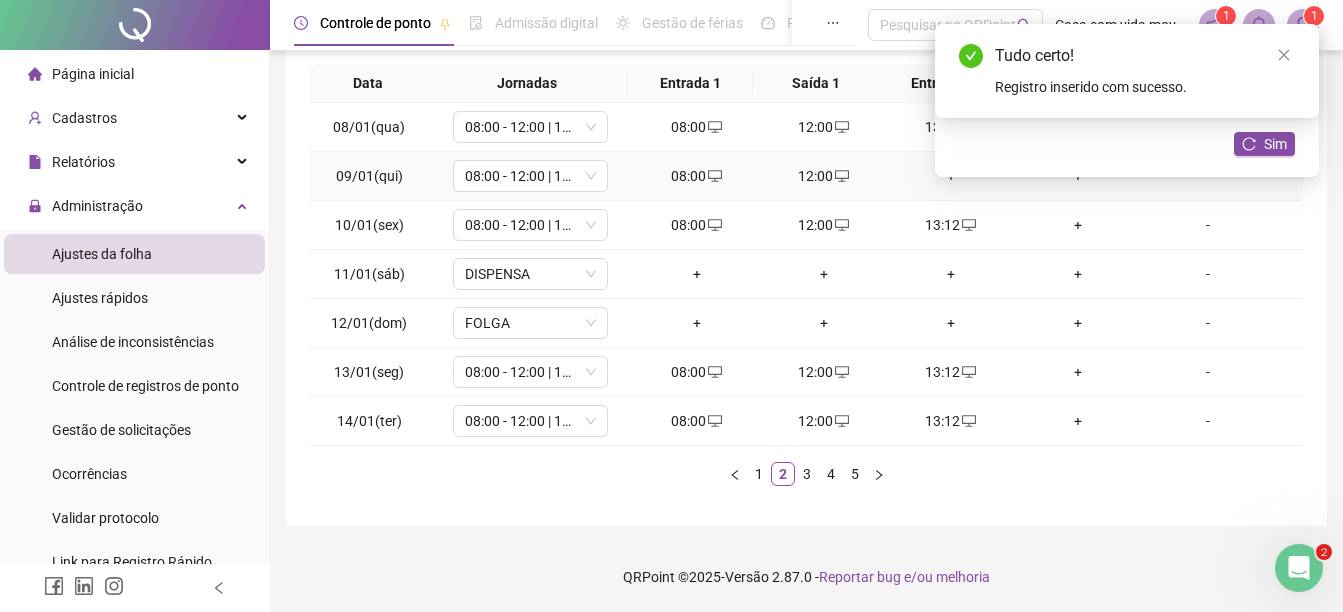 click on "+" at bounding box center [950, 176] 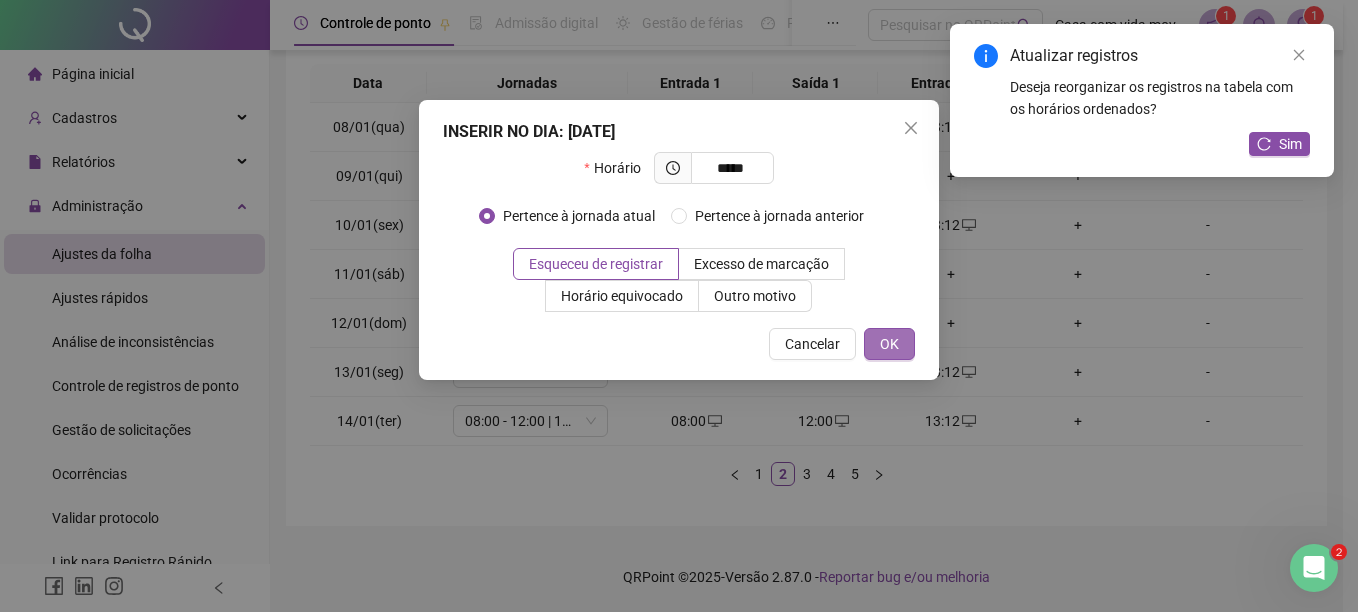 type on "*****" 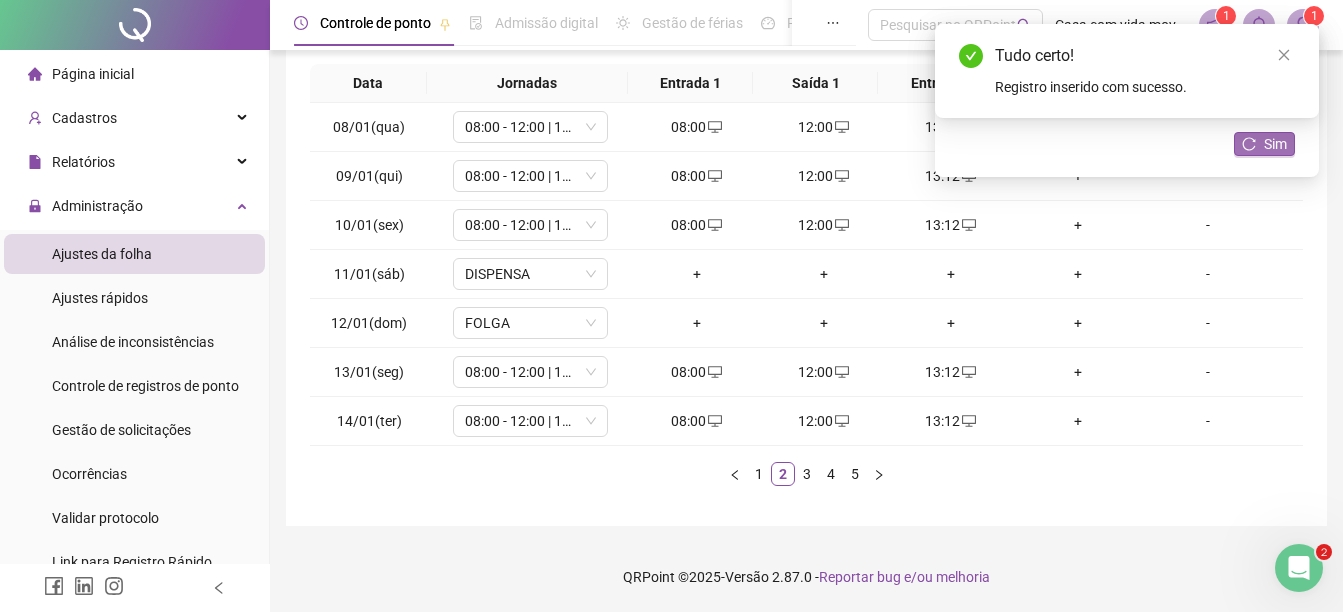 click on "Sim" at bounding box center [1275, 144] 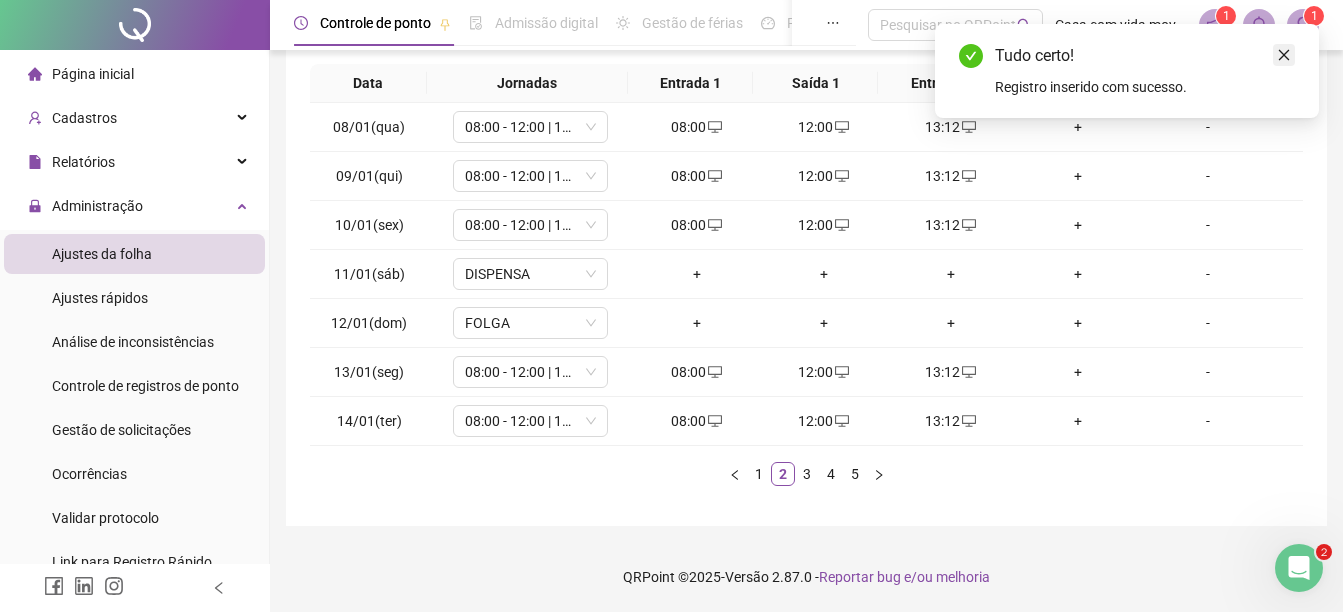 click 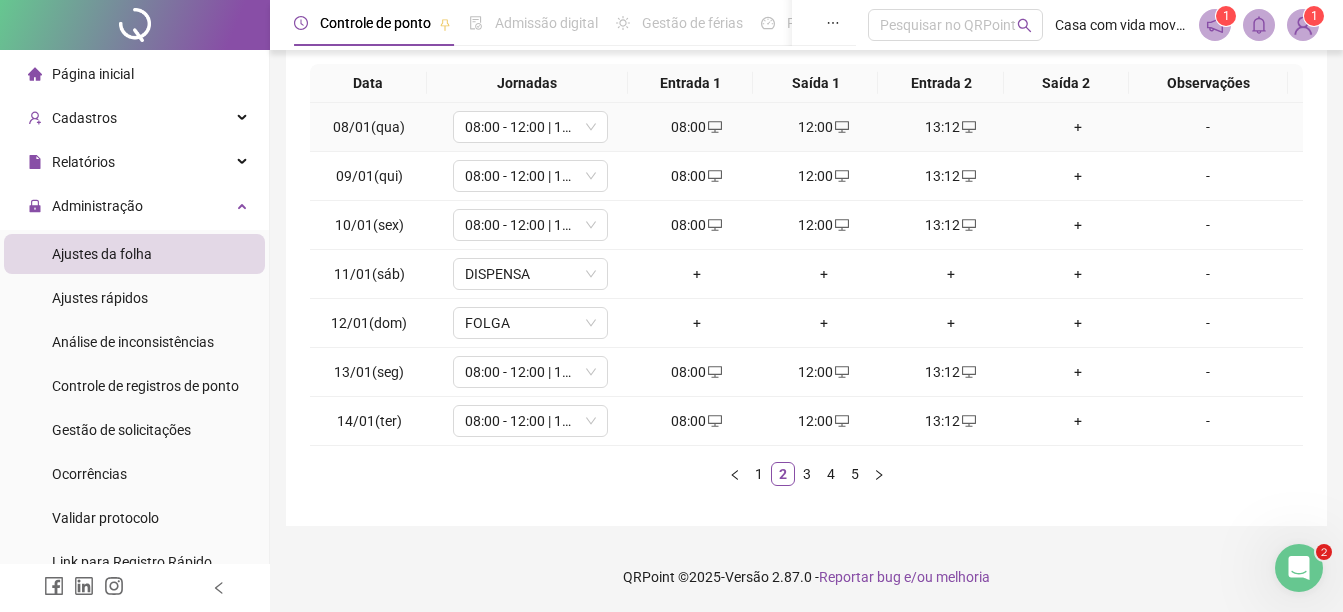 click on "+" at bounding box center (1077, 127) 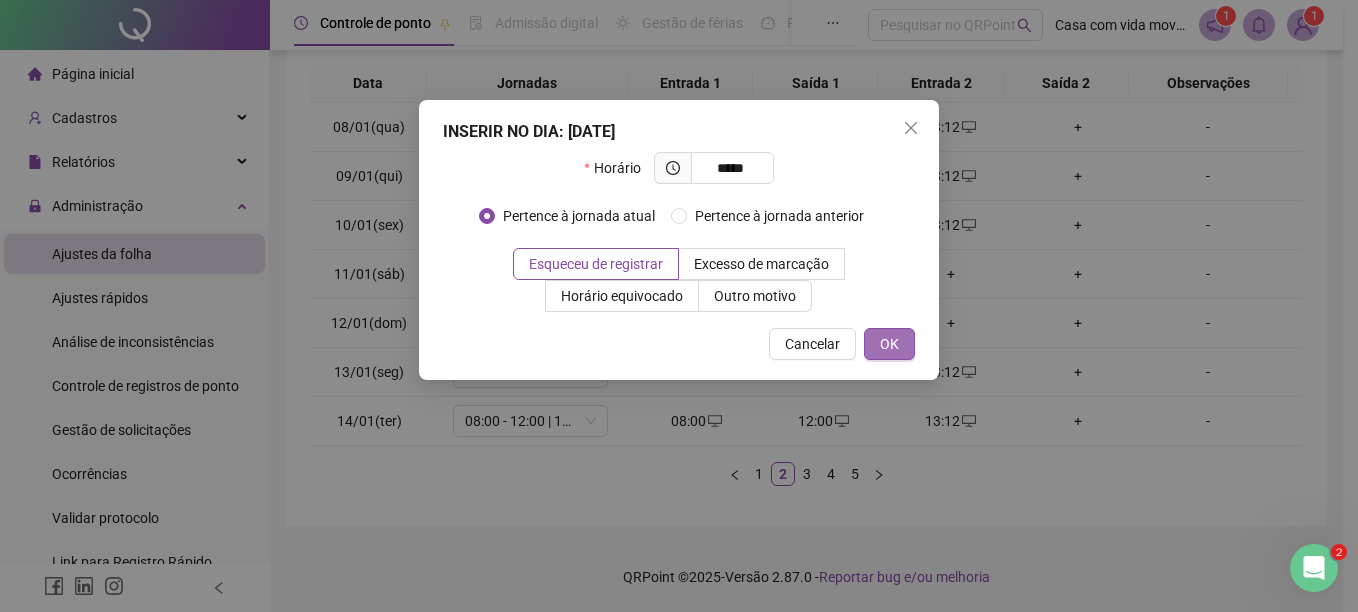 type on "*****" 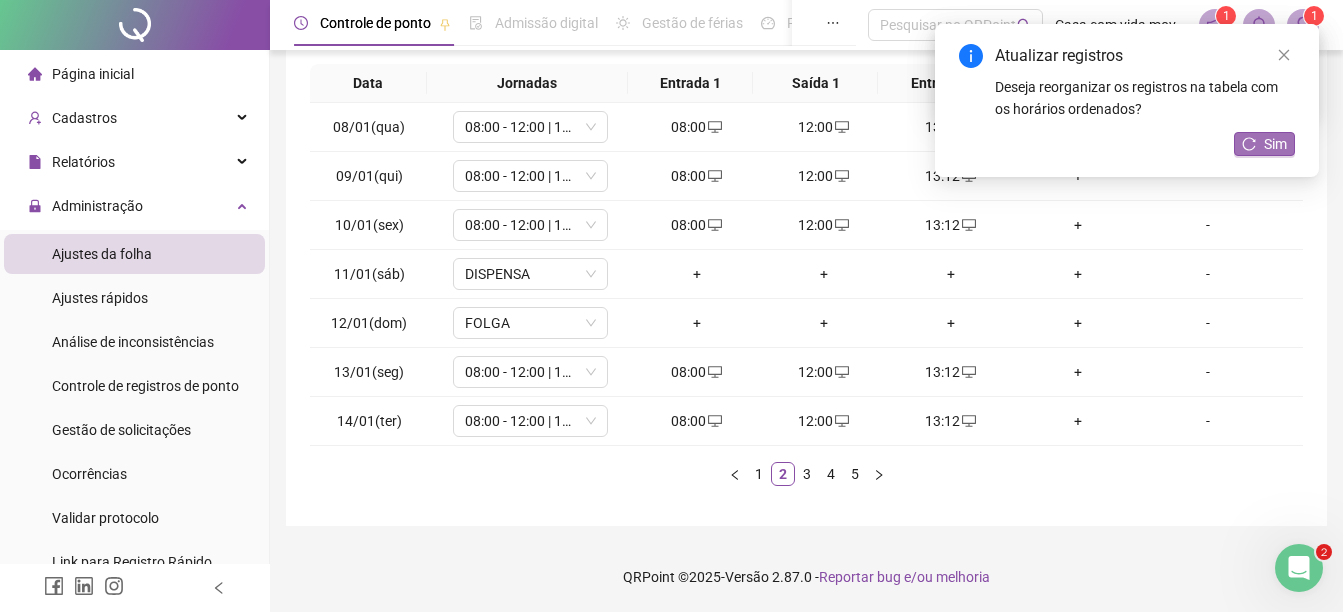 click 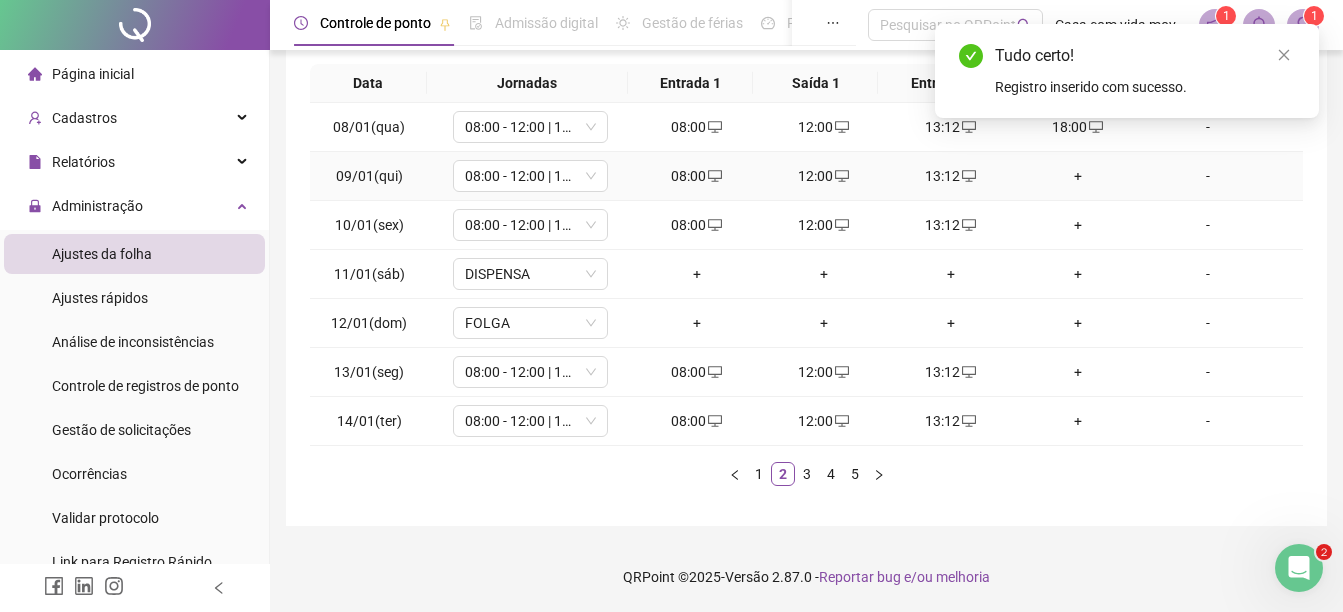 click on "+" at bounding box center (1077, 176) 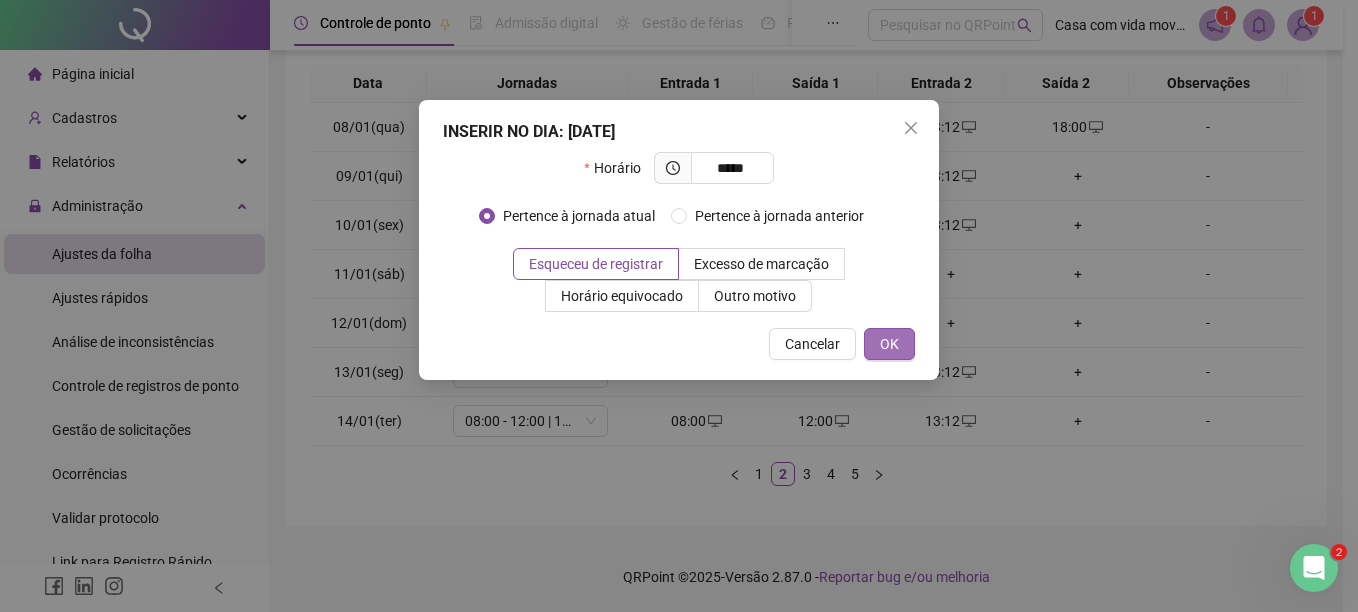 type on "*****" 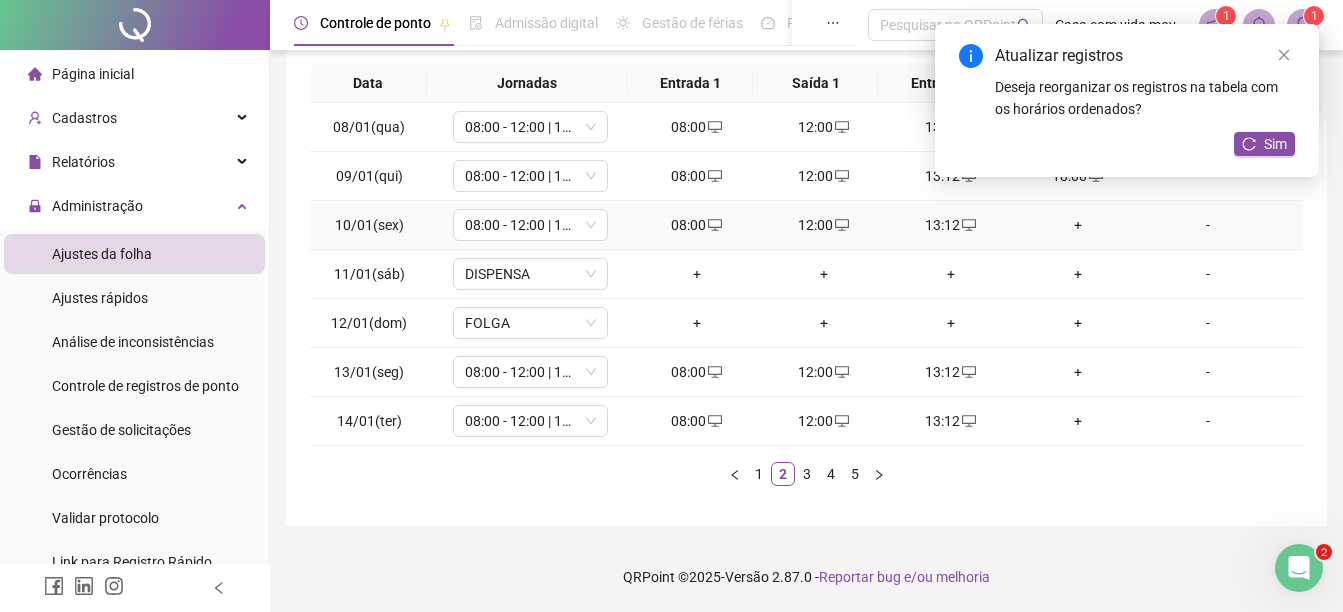 click on "+" at bounding box center (1077, 225) 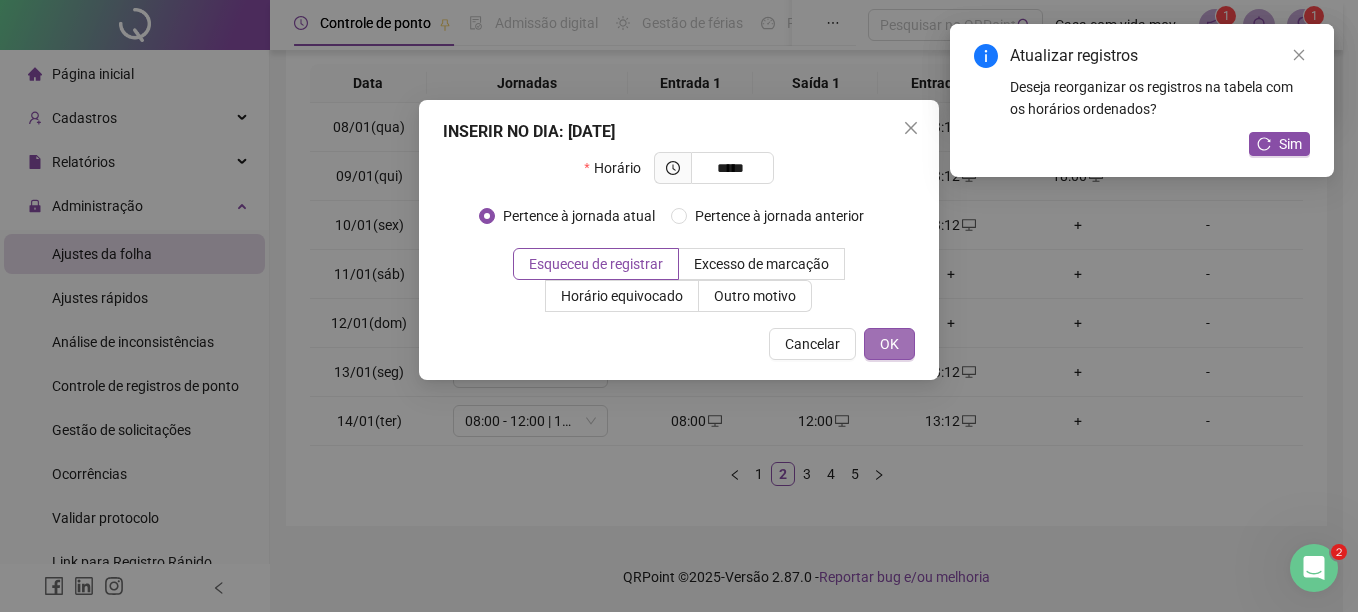 type on "*****" 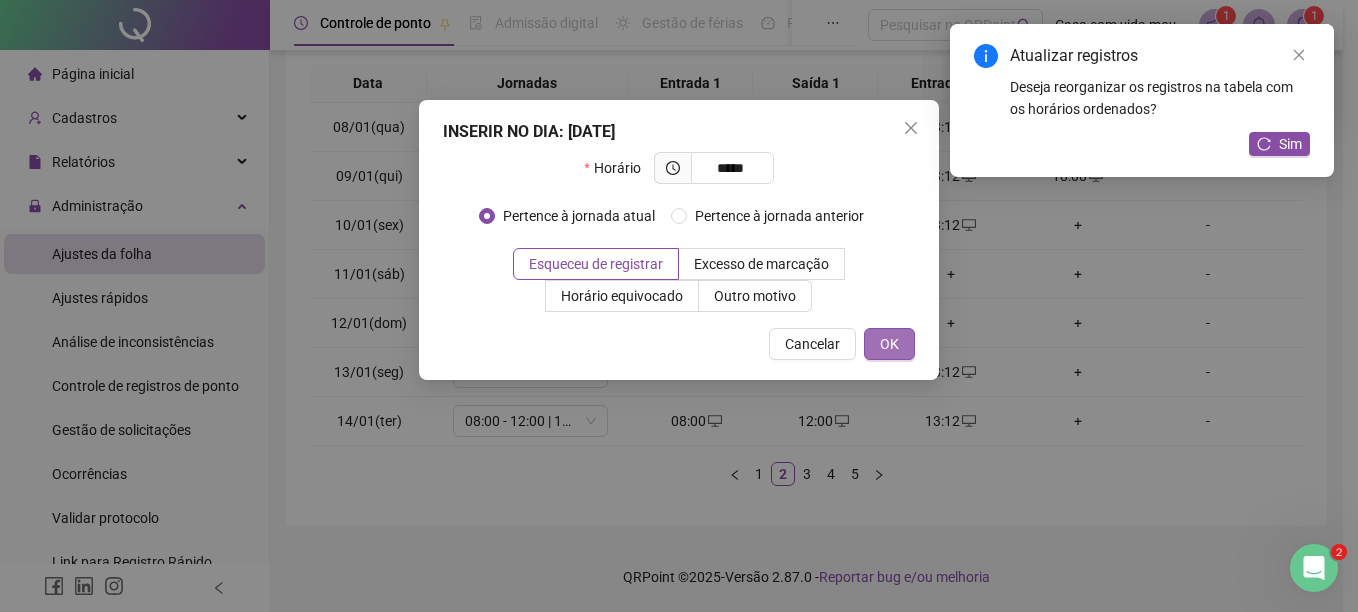 click on "OK" at bounding box center (889, 344) 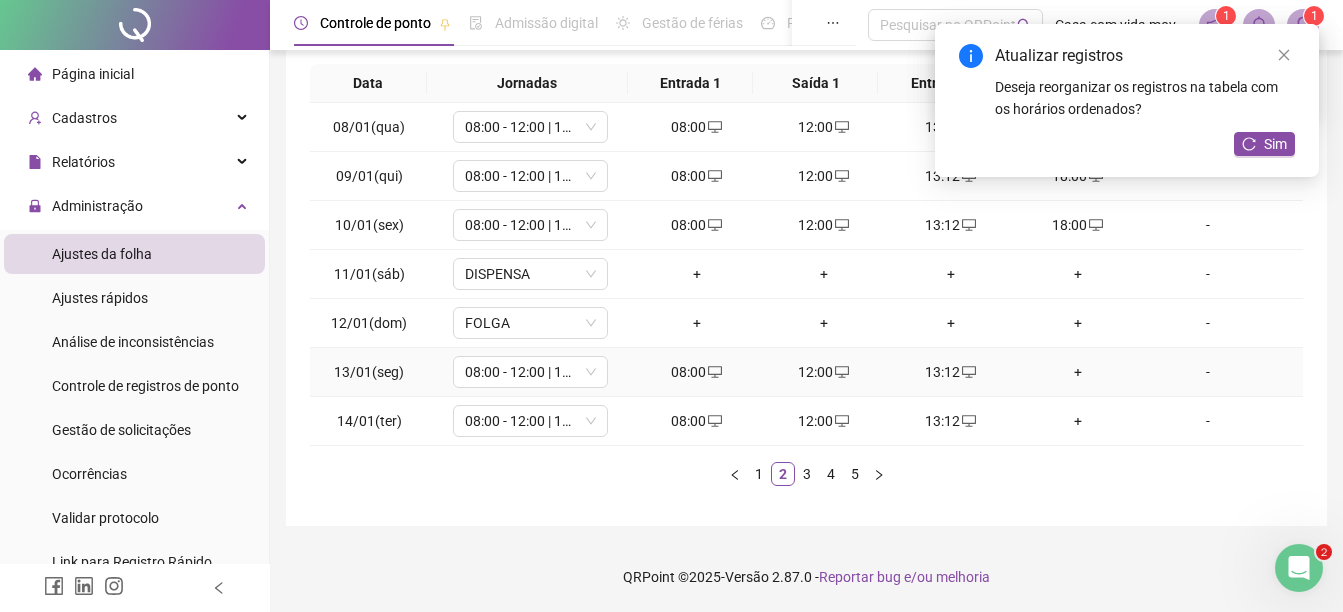 click on "+" at bounding box center (1077, 372) 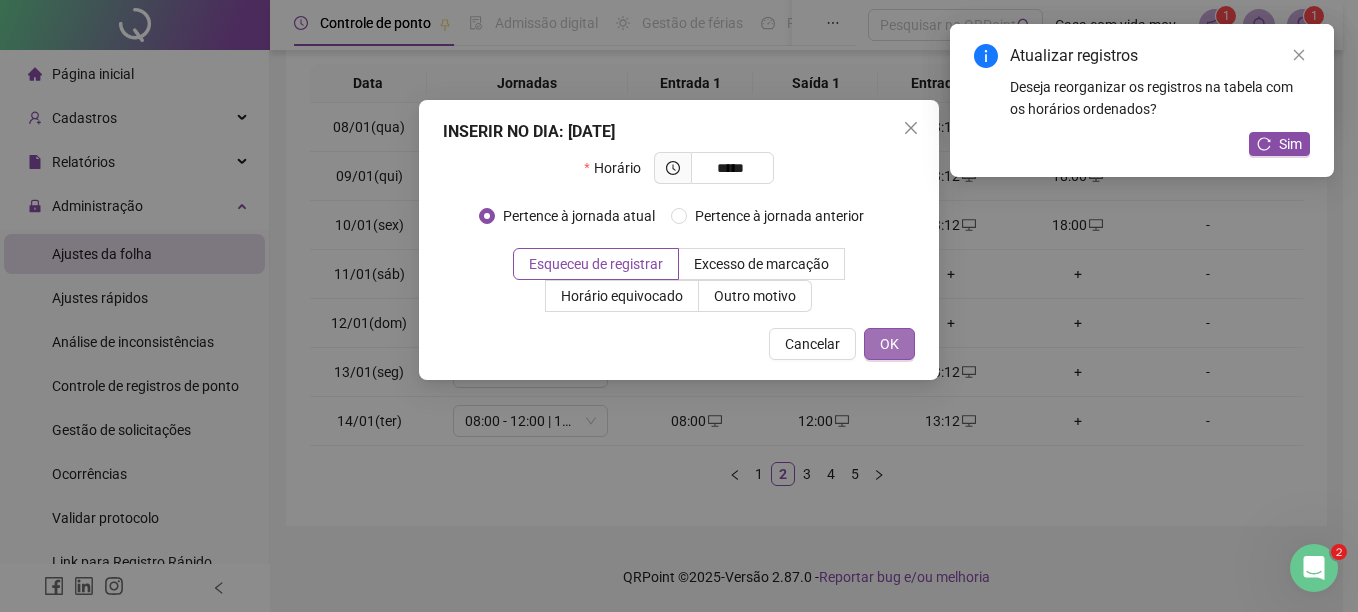 type on "*****" 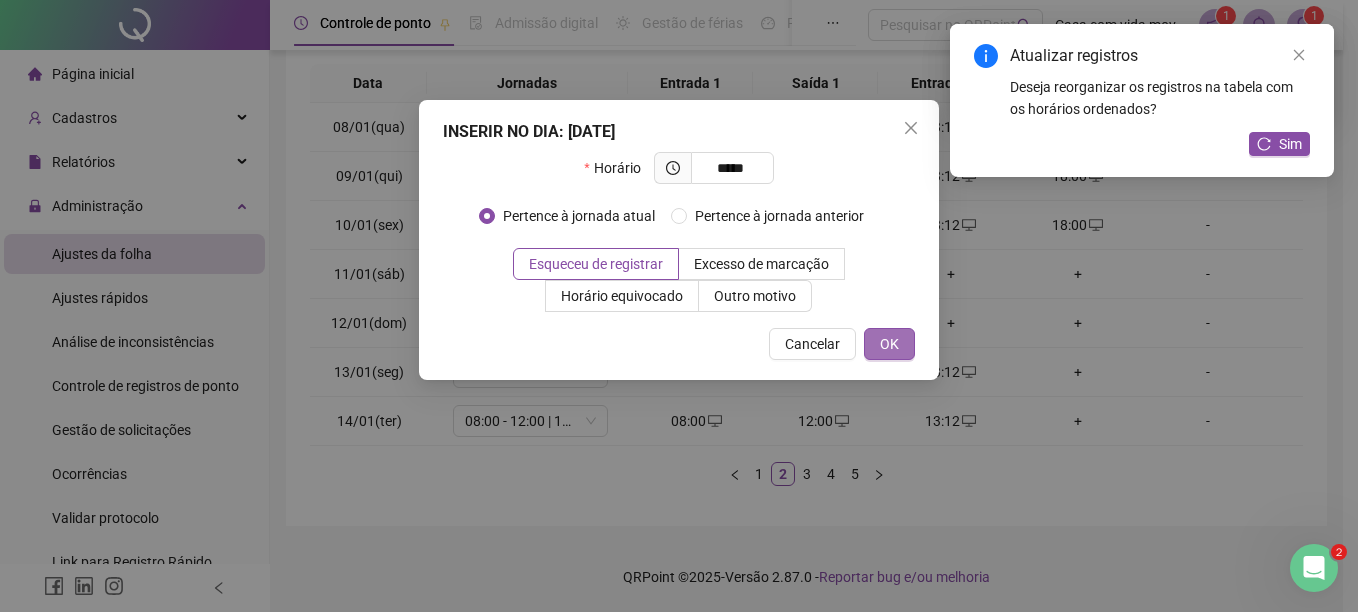 click on "OK" at bounding box center [889, 344] 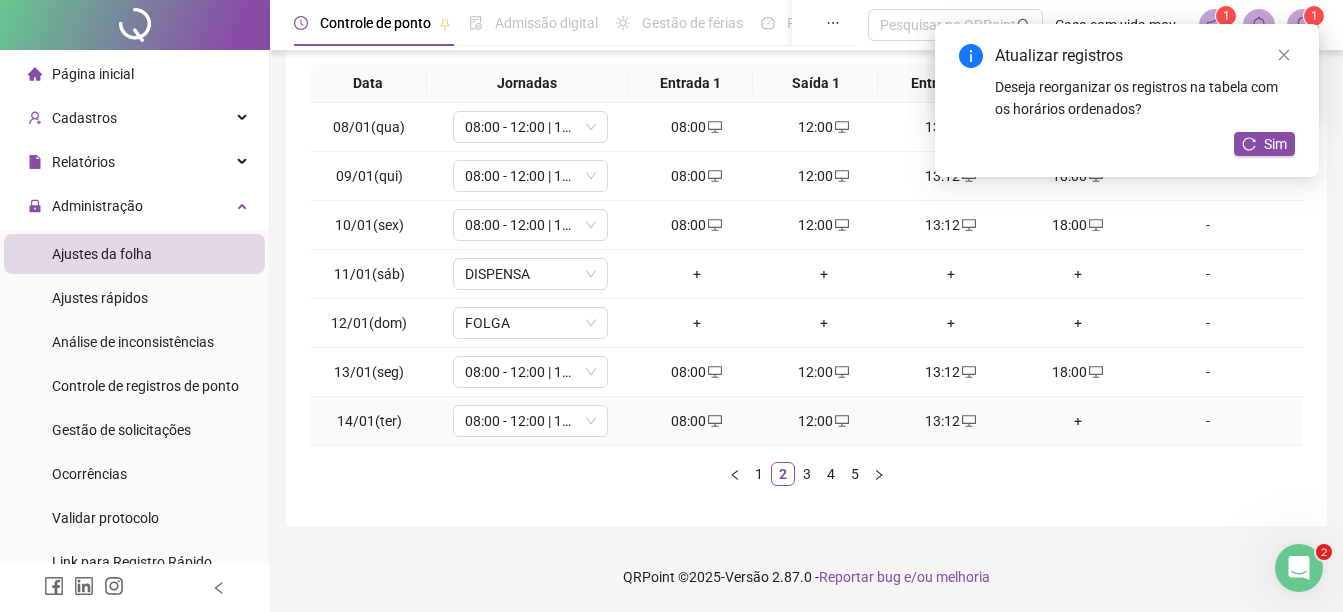 click on "+" at bounding box center (1077, 421) 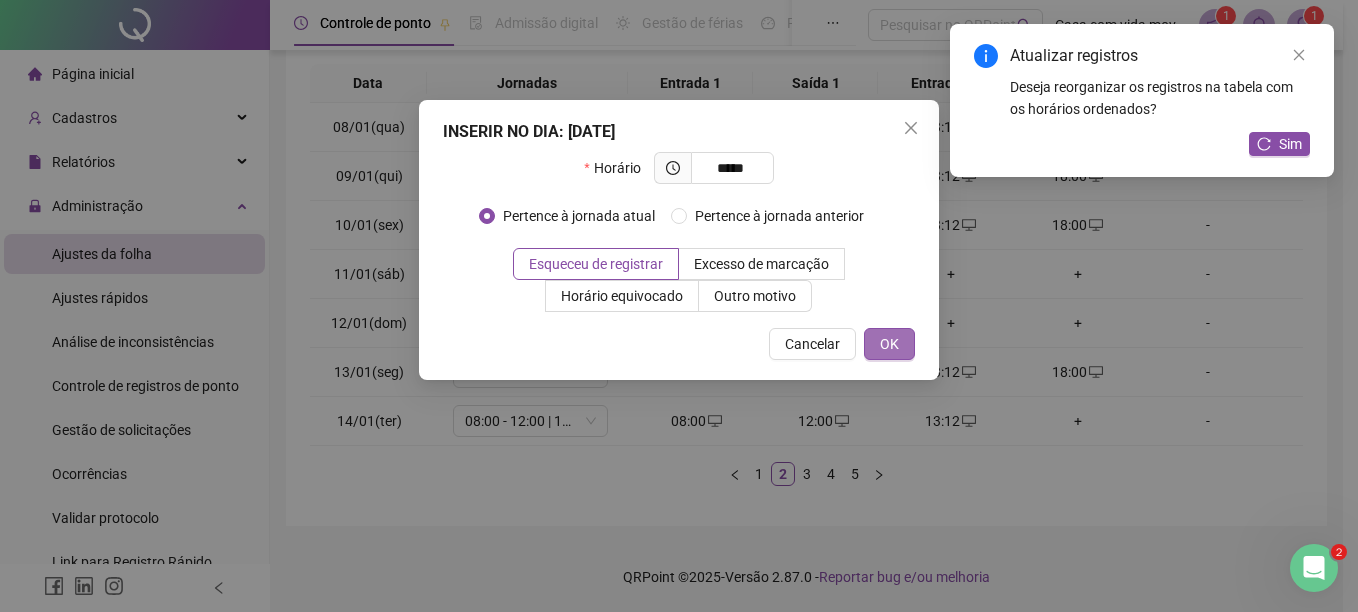 type on "*****" 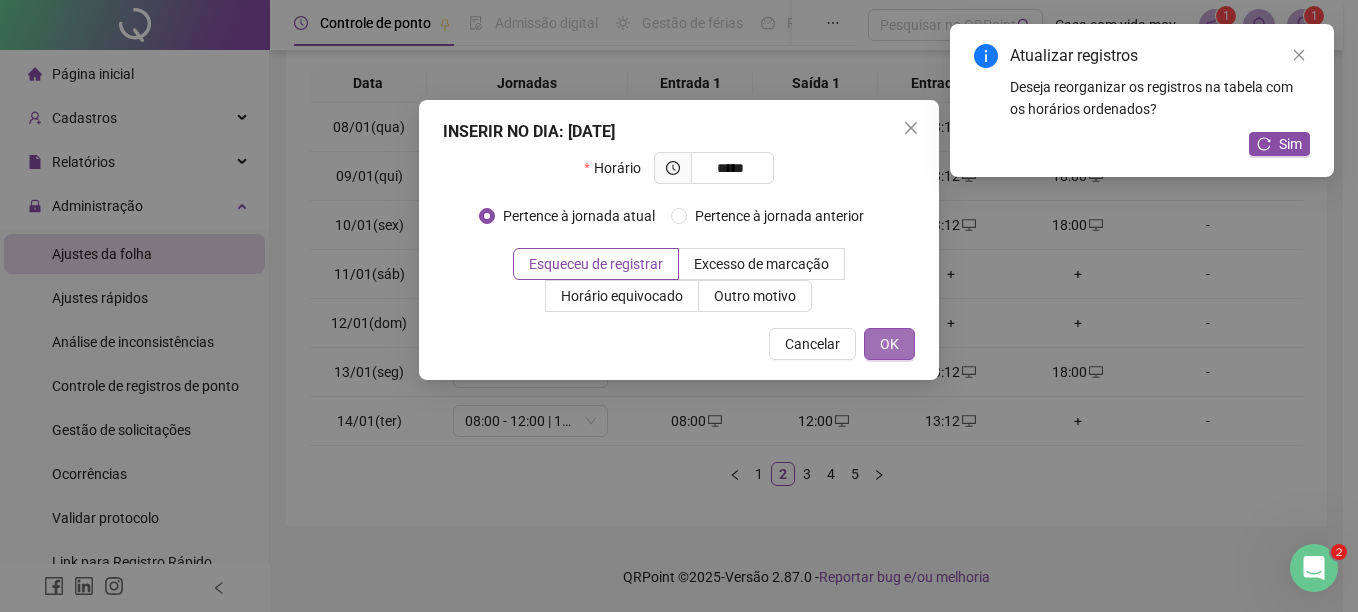 click on "OK" at bounding box center [889, 344] 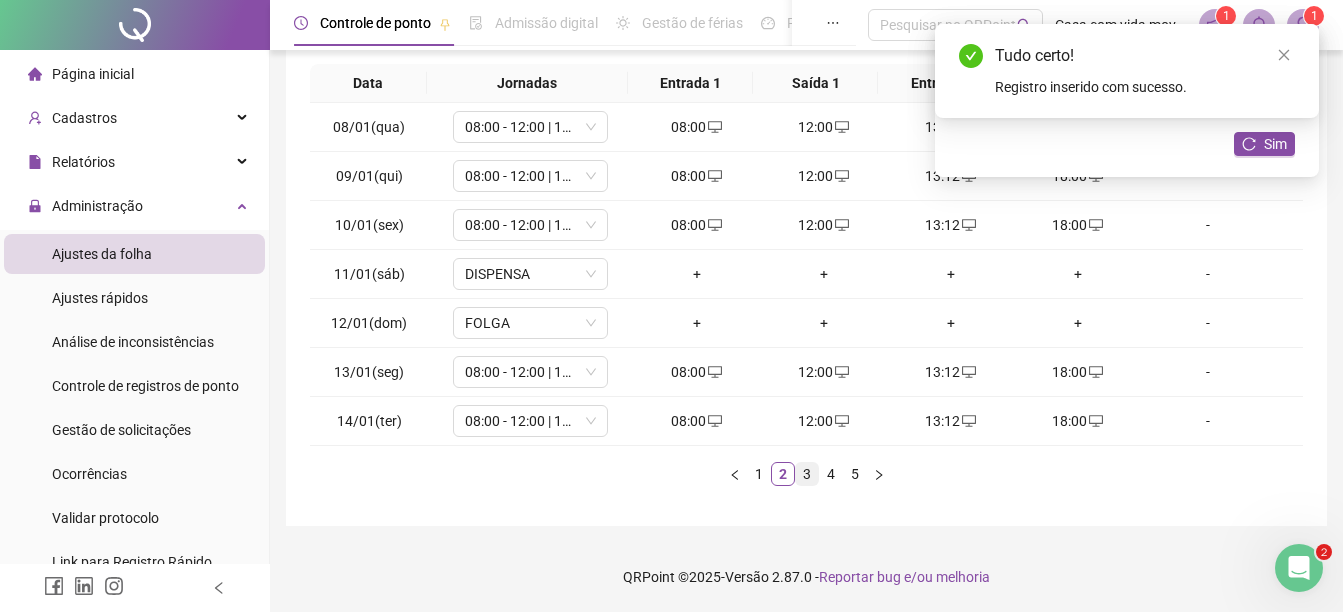 click on "3" at bounding box center (807, 474) 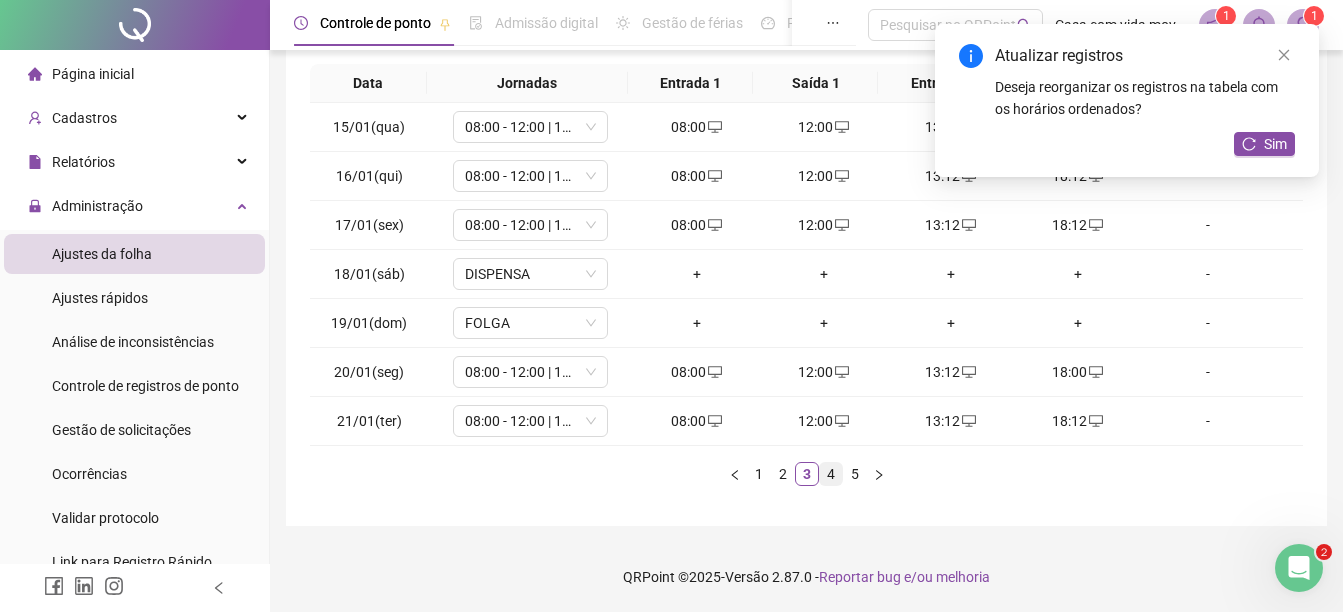 click on "4" at bounding box center [831, 474] 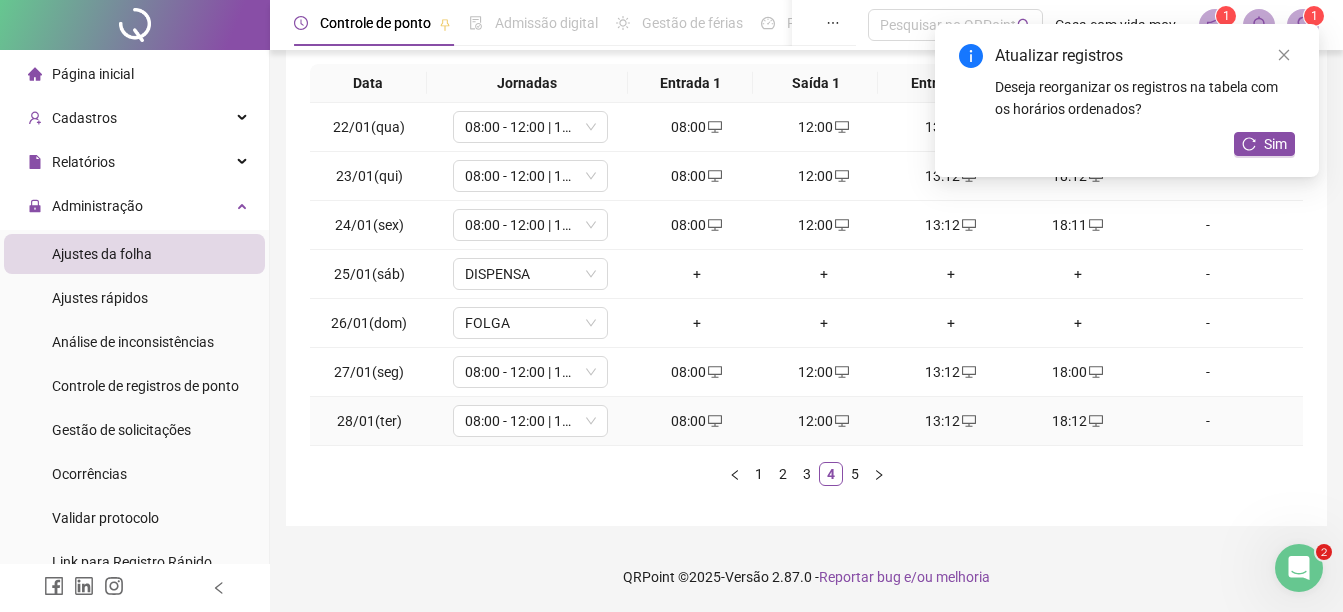 drag, startPoint x: 1036, startPoint y: 427, endPoint x: 971, endPoint y: 479, distance: 83.240616 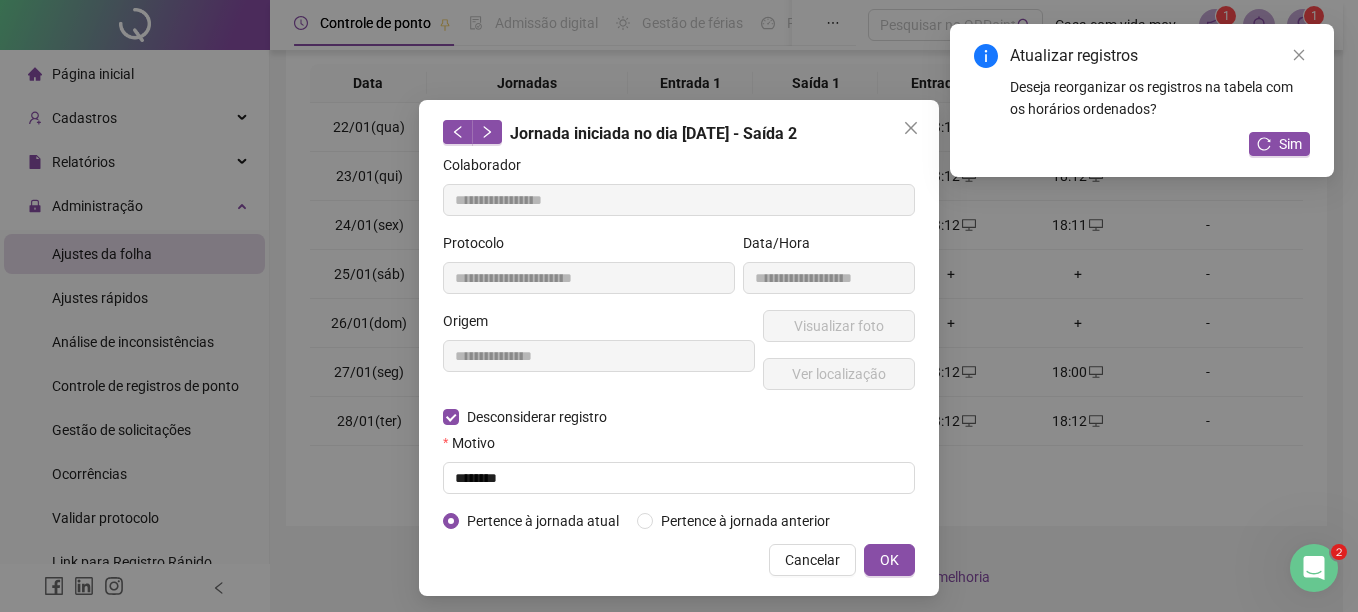 type on "**********" 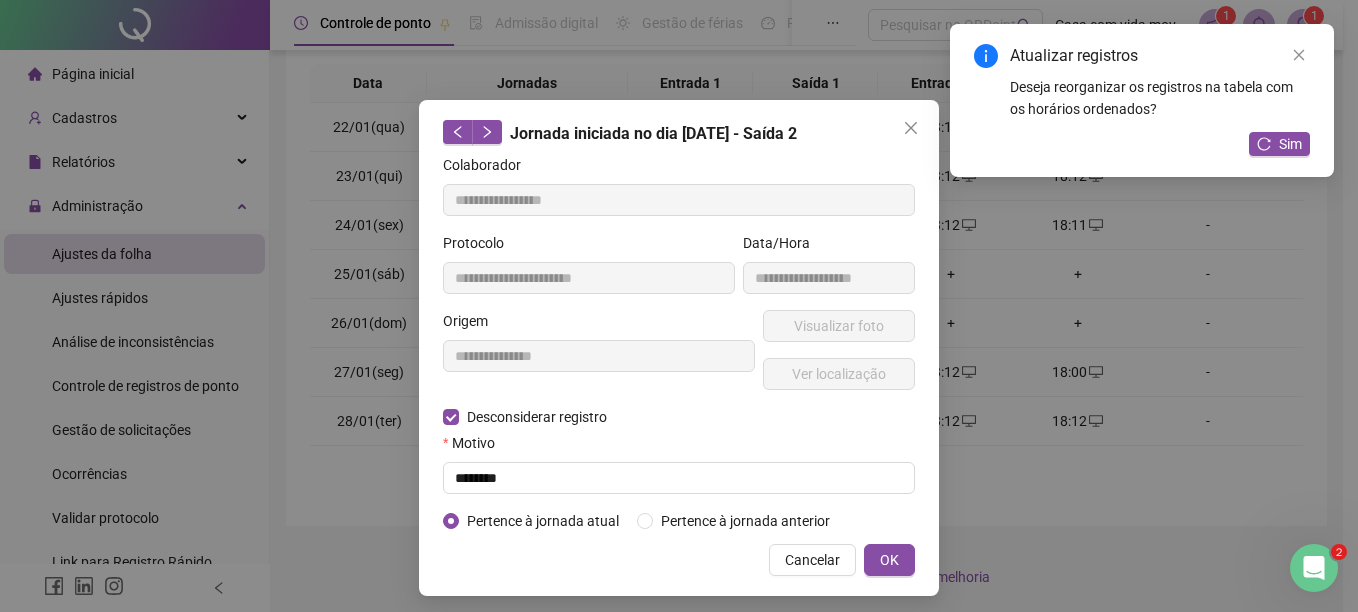 type on "**********" 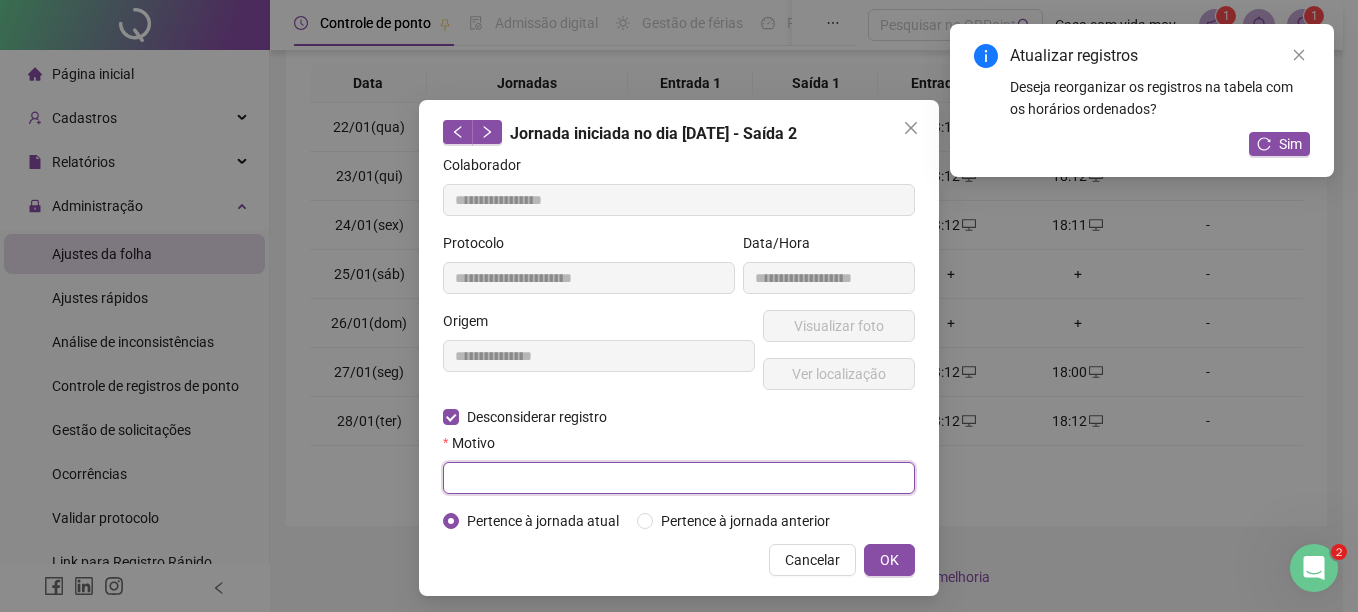 click at bounding box center [679, 478] 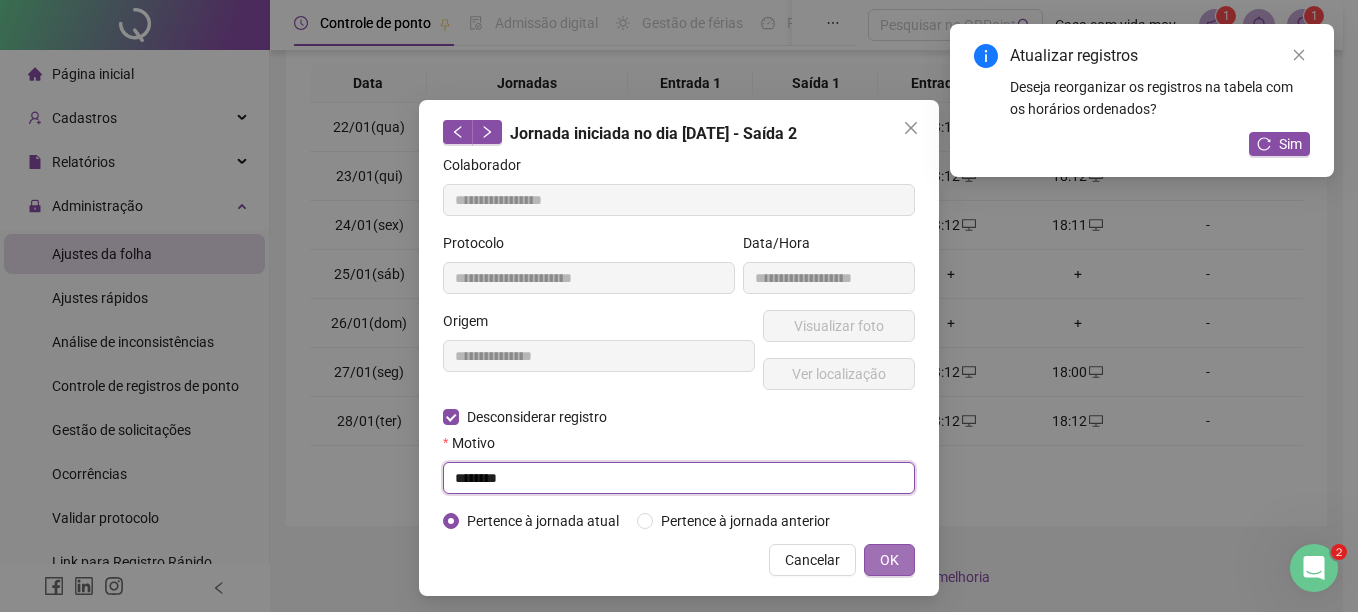 type on "********" 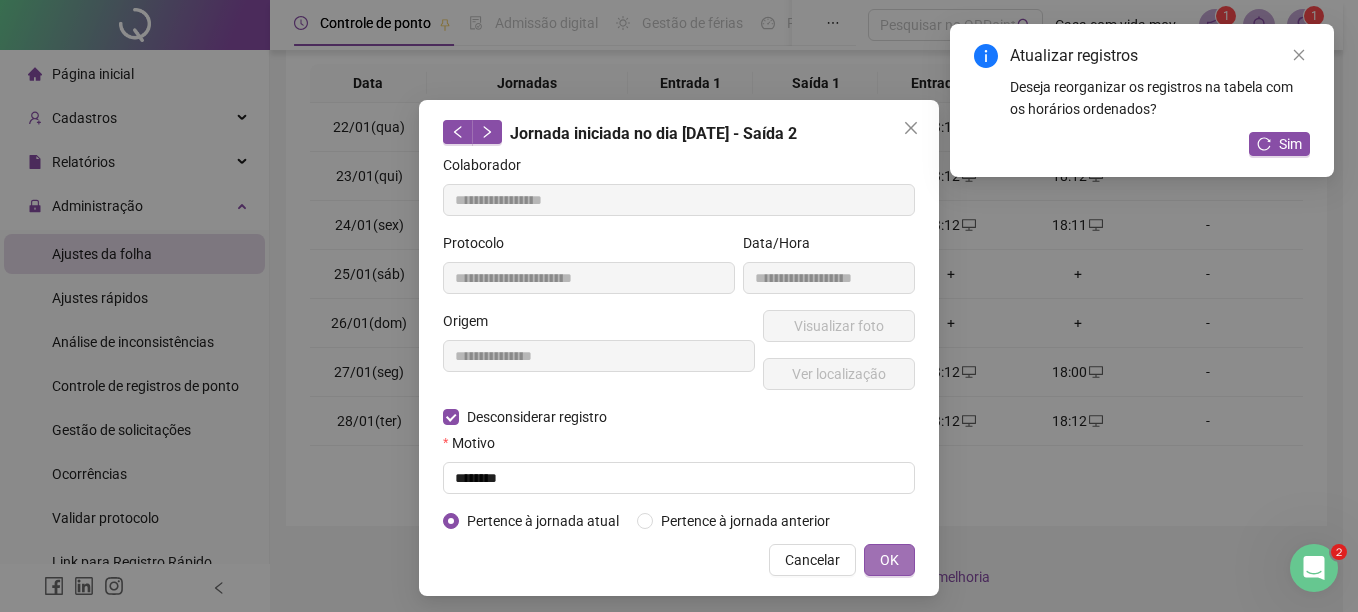 click on "OK" at bounding box center [889, 560] 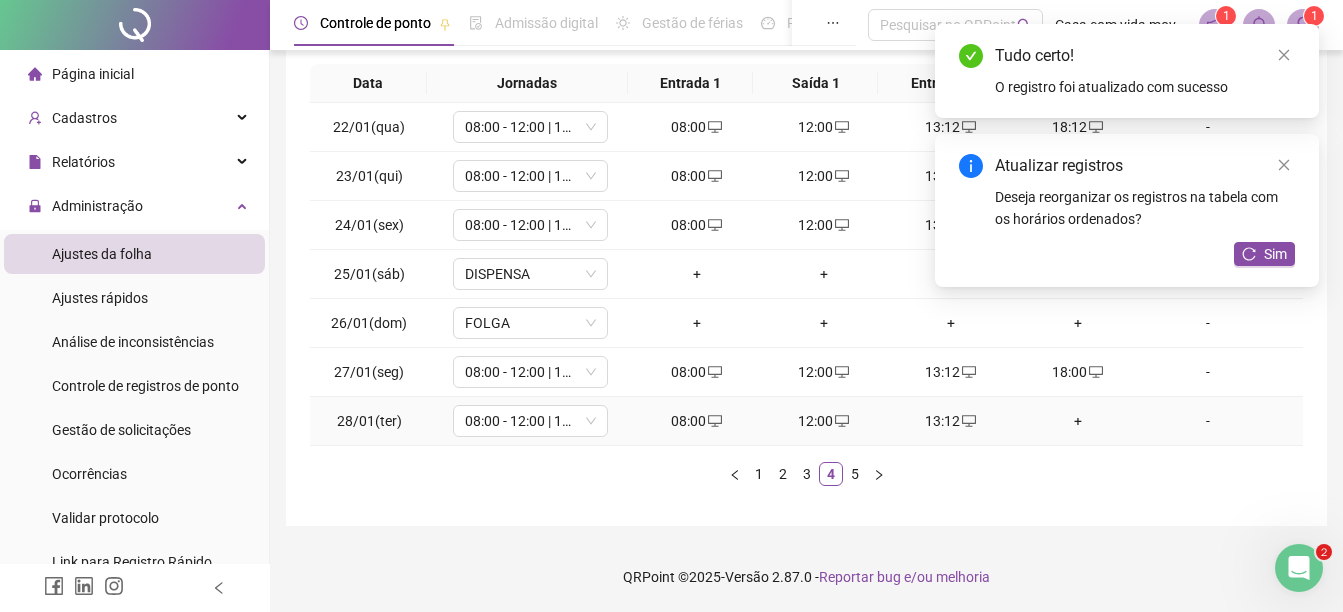 click on "+" at bounding box center [1077, 421] 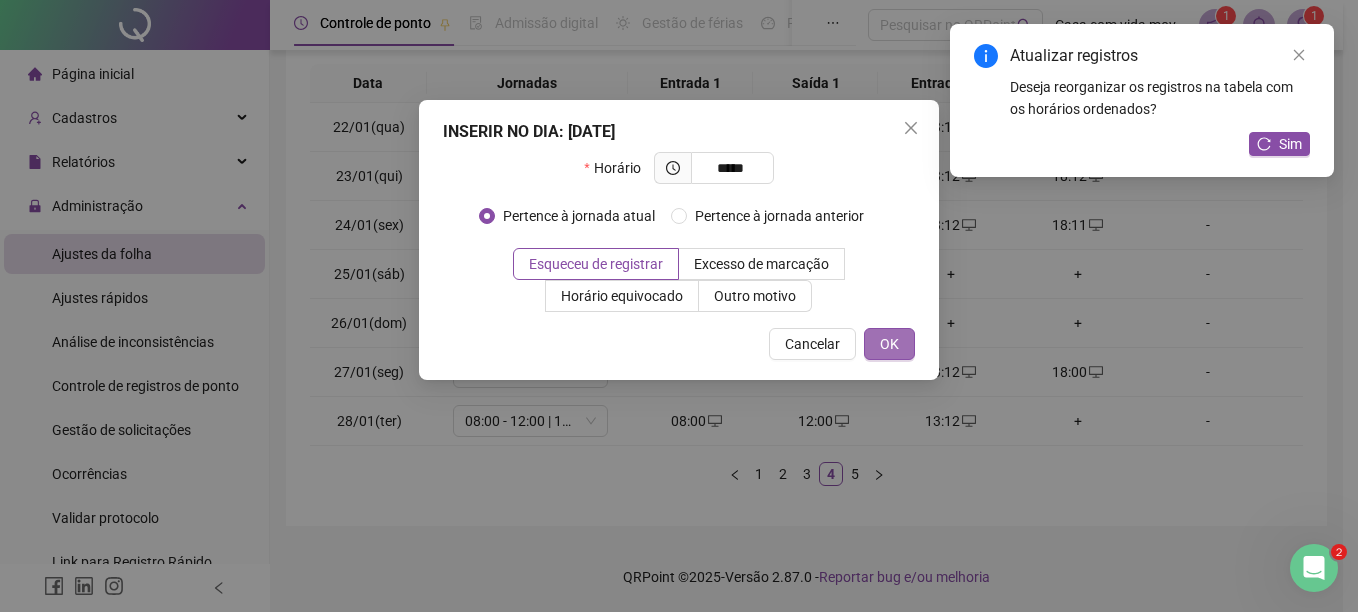 type on "*****" 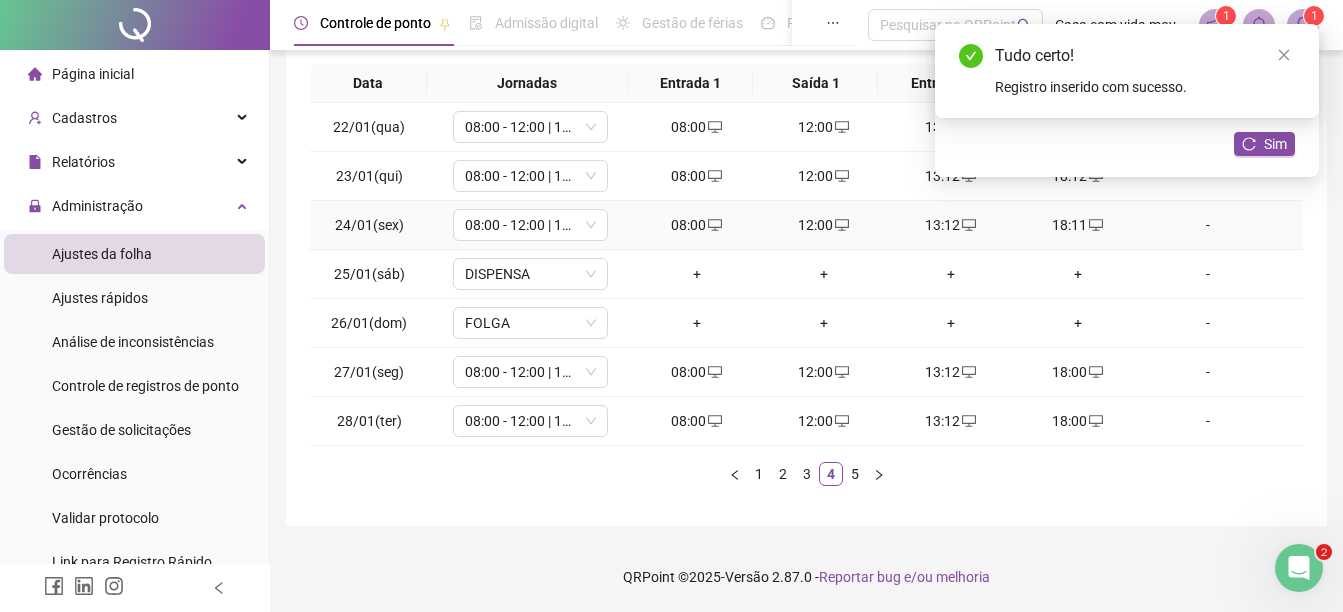 click on "18:11" at bounding box center (1077, 225) 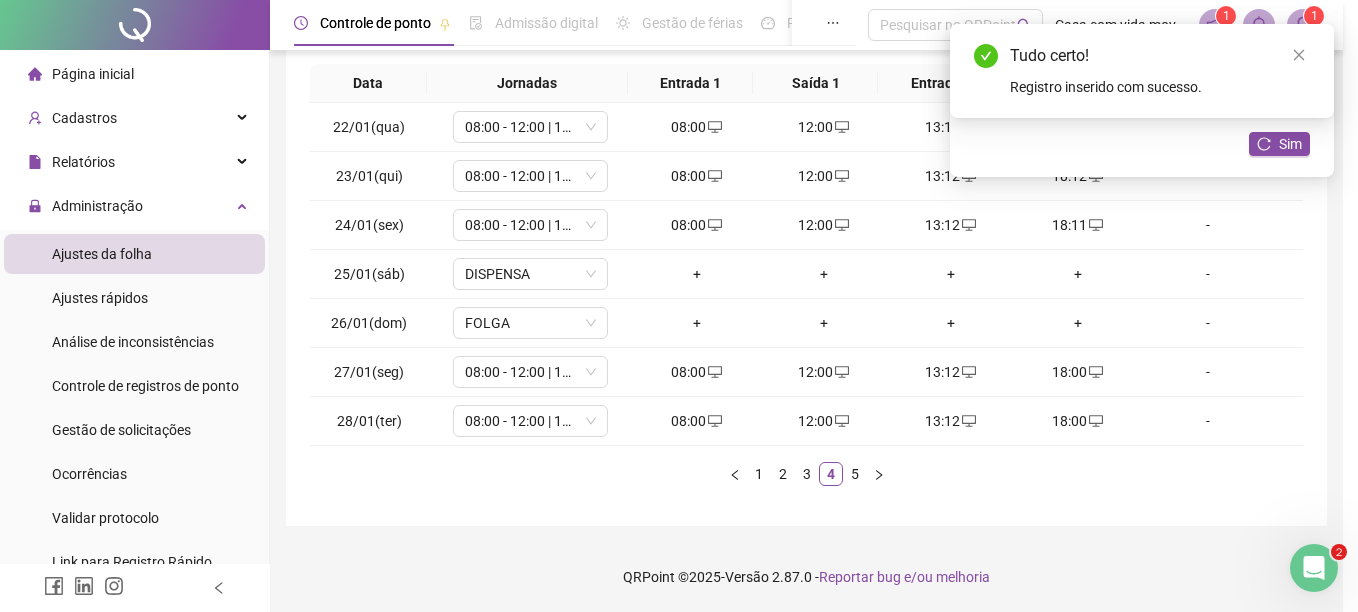 type on "**********" 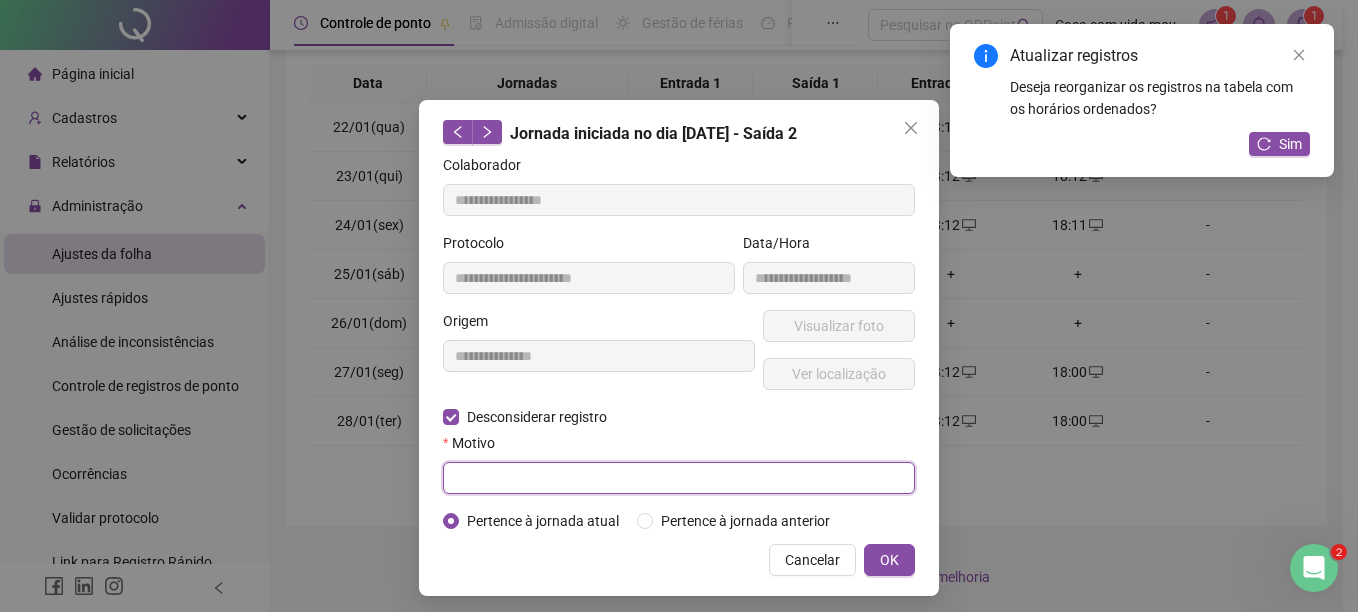 click at bounding box center [679, 478] 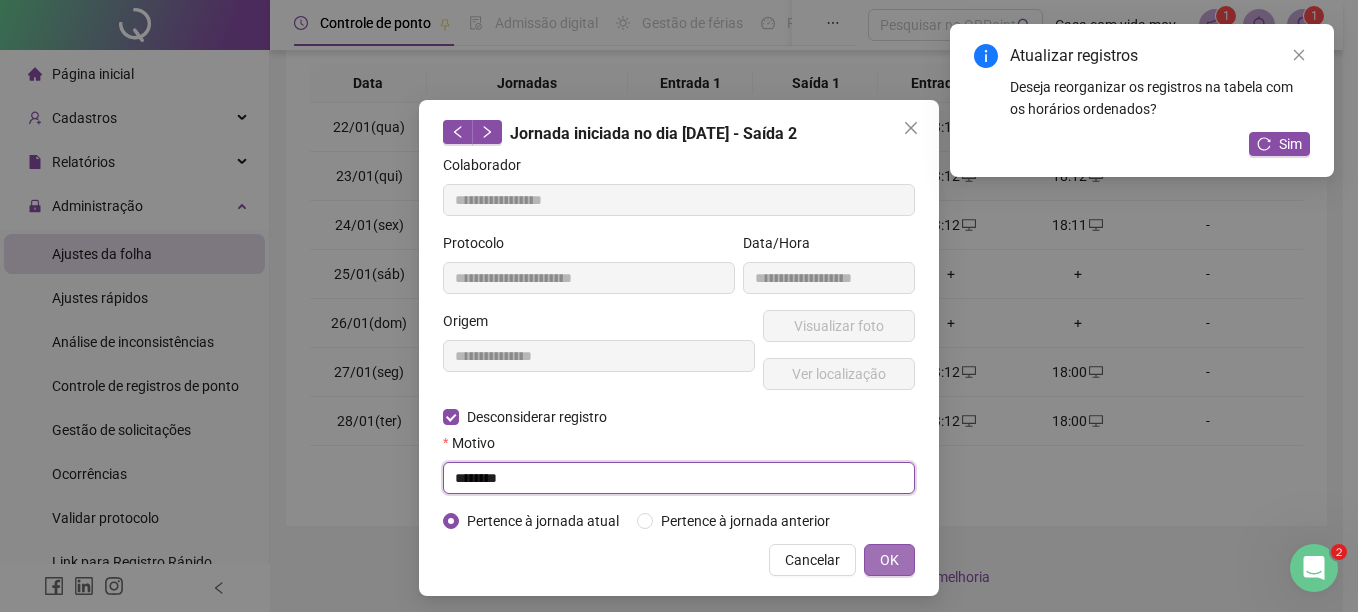 type on "********" 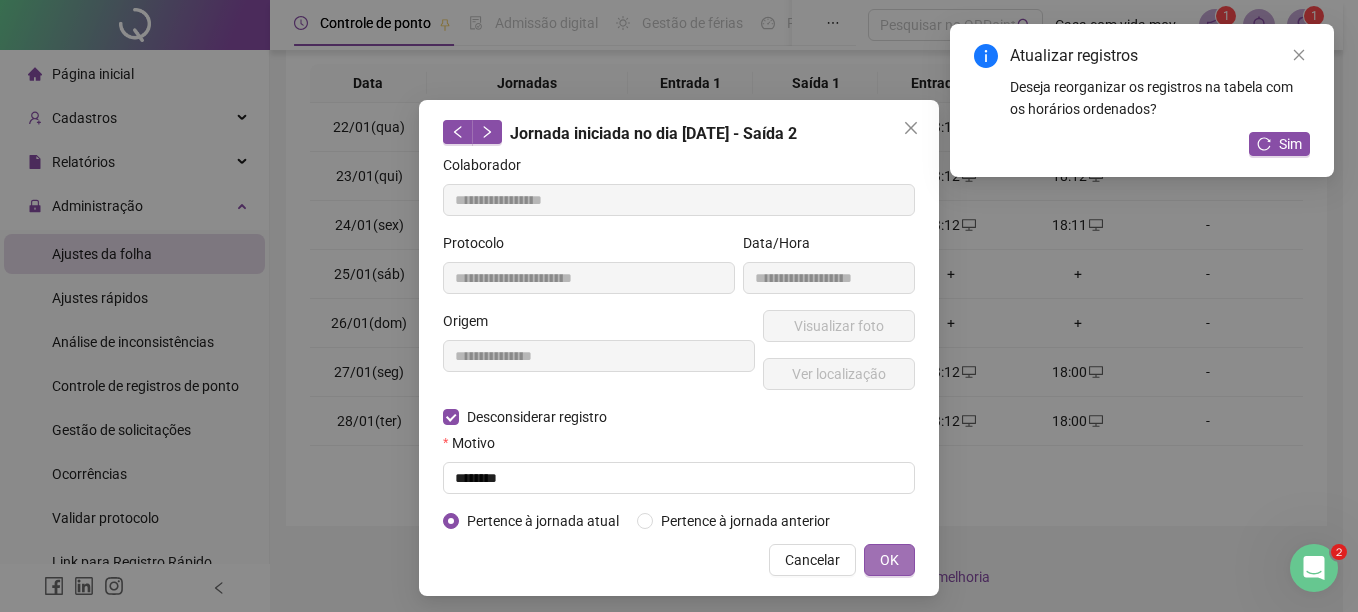 click on "OK" at bounding box center (889, 560) 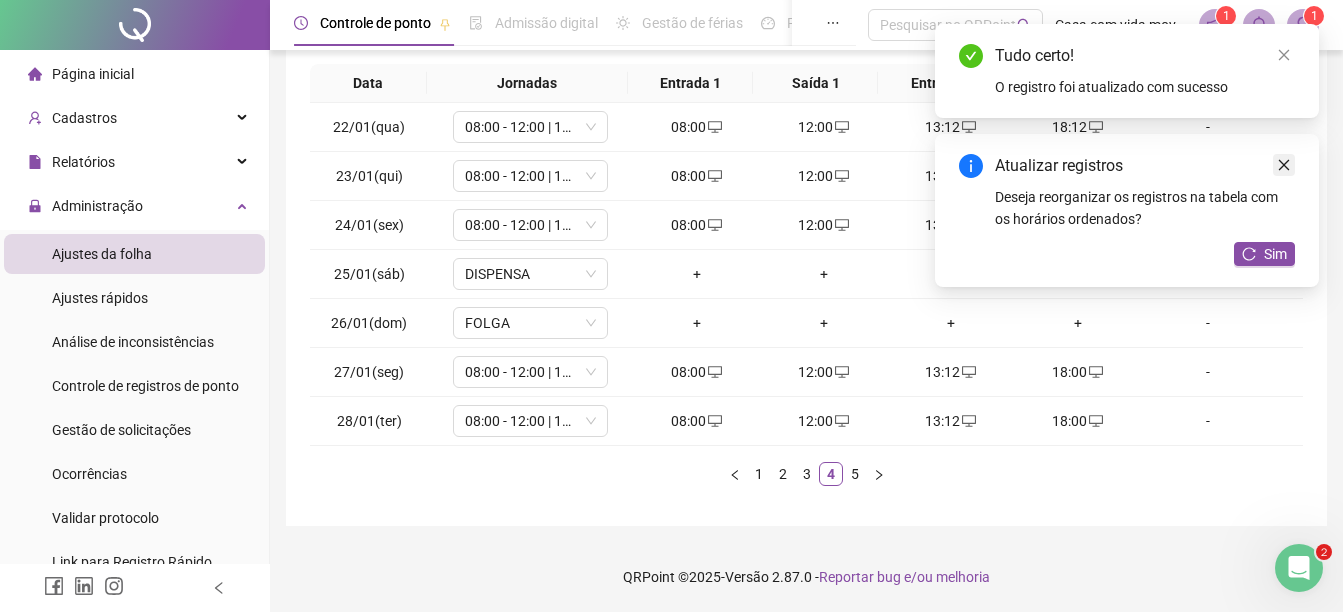 click 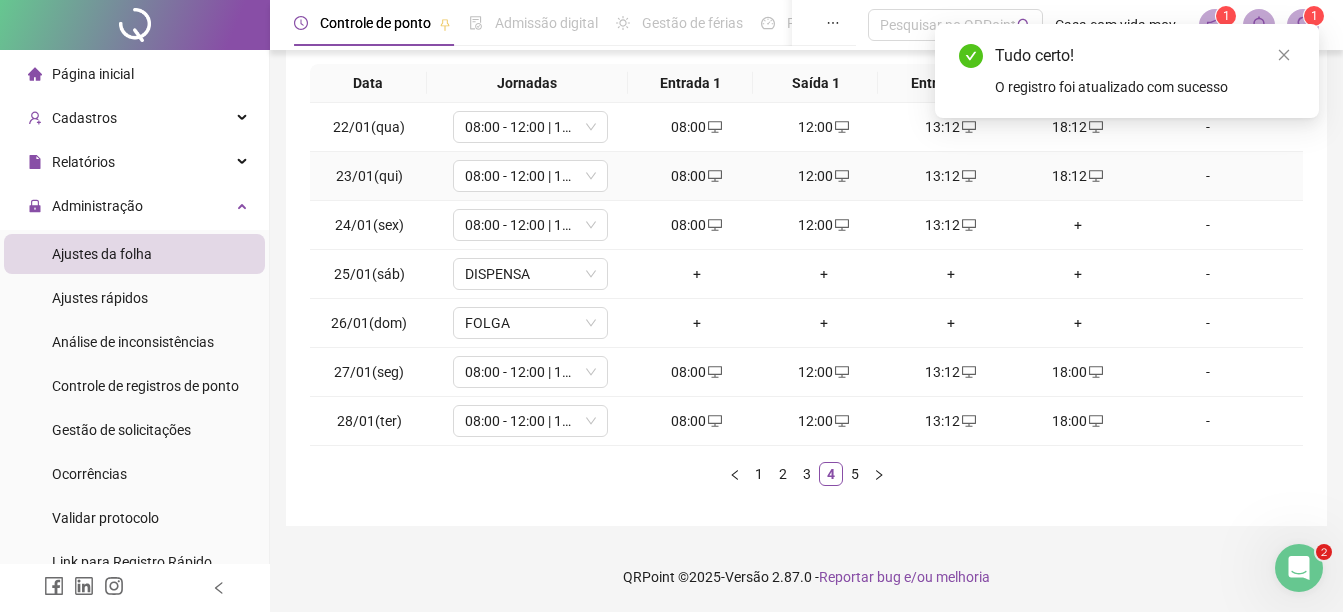drag, startPoint x: 1060, startPoint y: 169, endPoint x: 1140, endPoint y: 268, distance: 127.28315 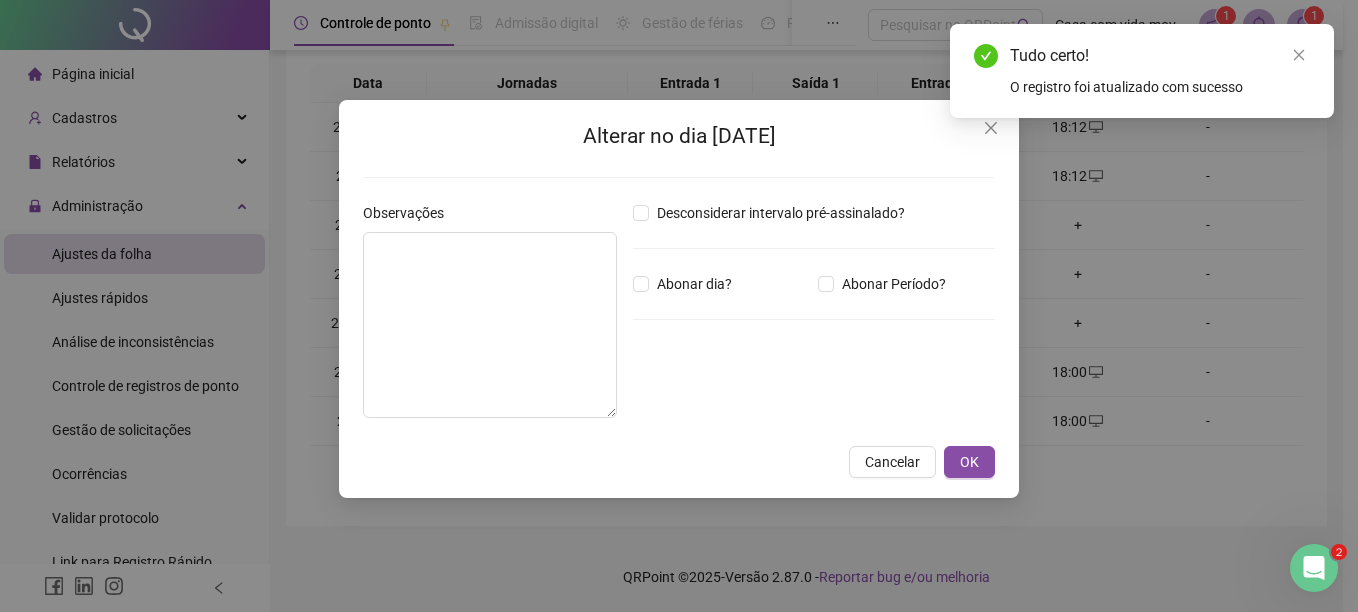 click on "Tudo certo! O registro foi atualizado com sucesso" at bounding box center [1142, 71] 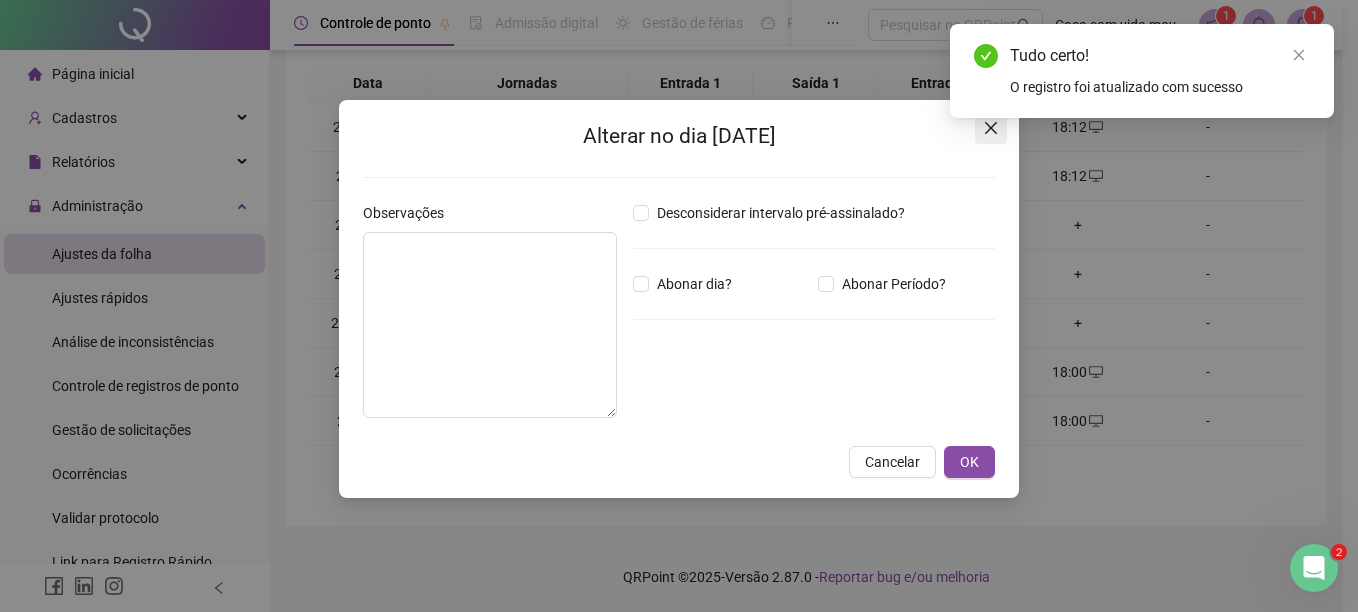 click at bounding box center (991, 128) 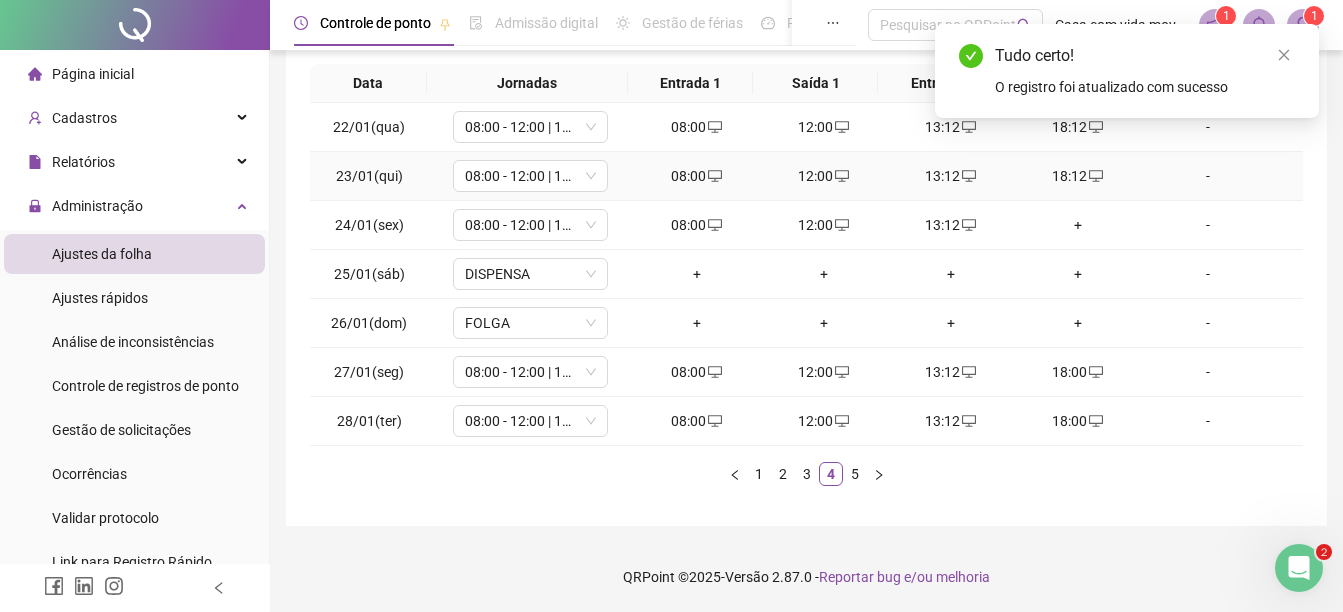 click on "18:12" at bounding box center (1077, 176) 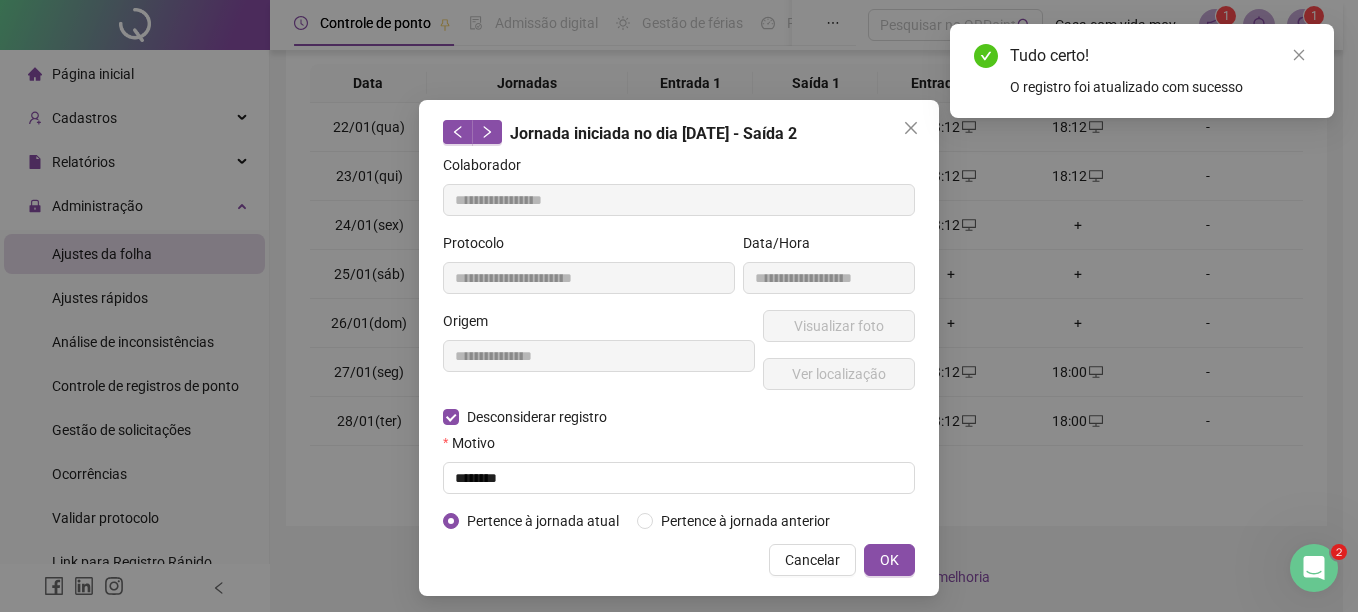 type on "**********" 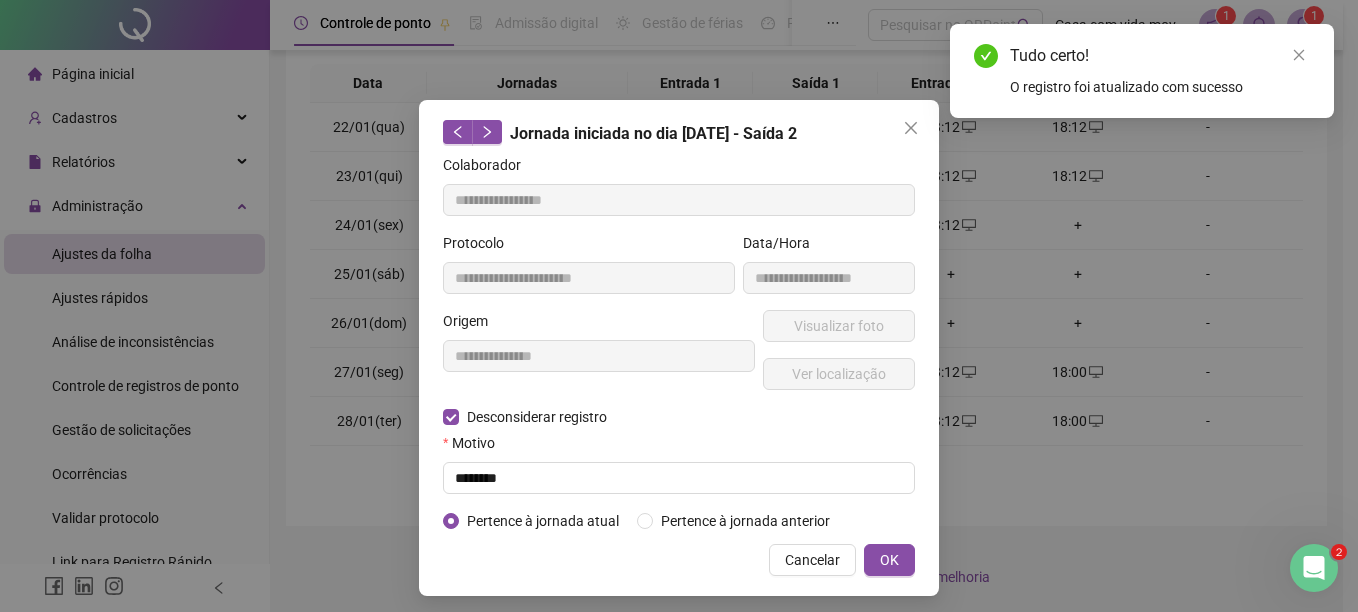 type on "**********" 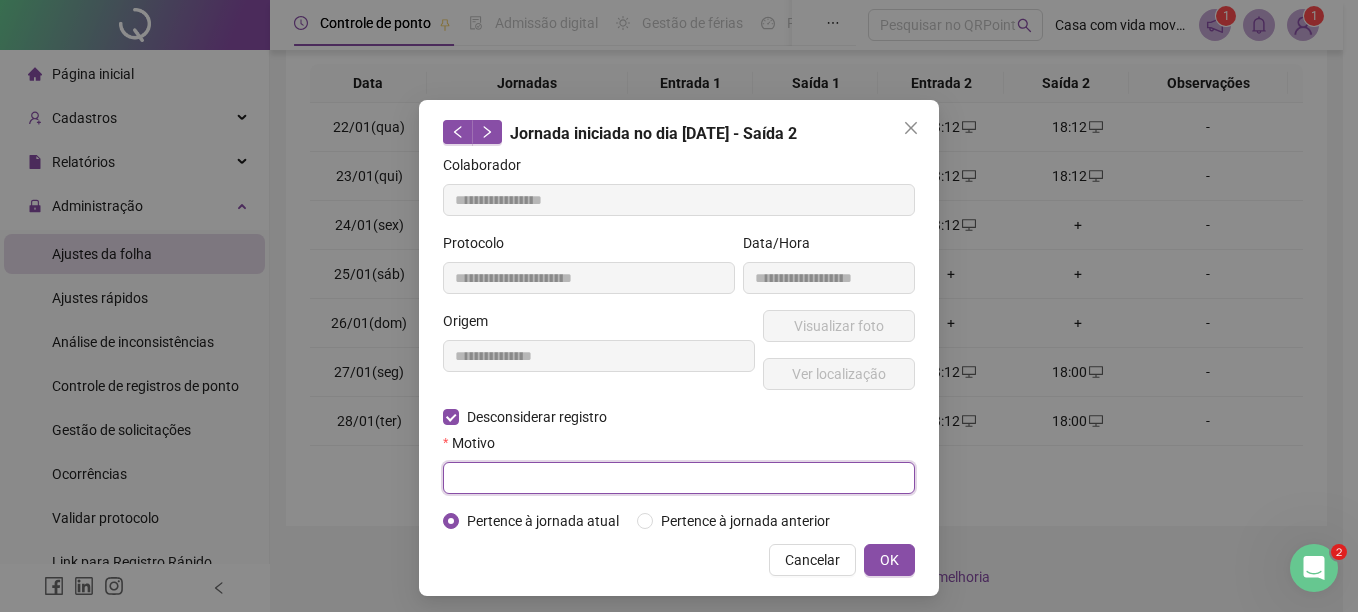 click at bounding box center (679, 478) 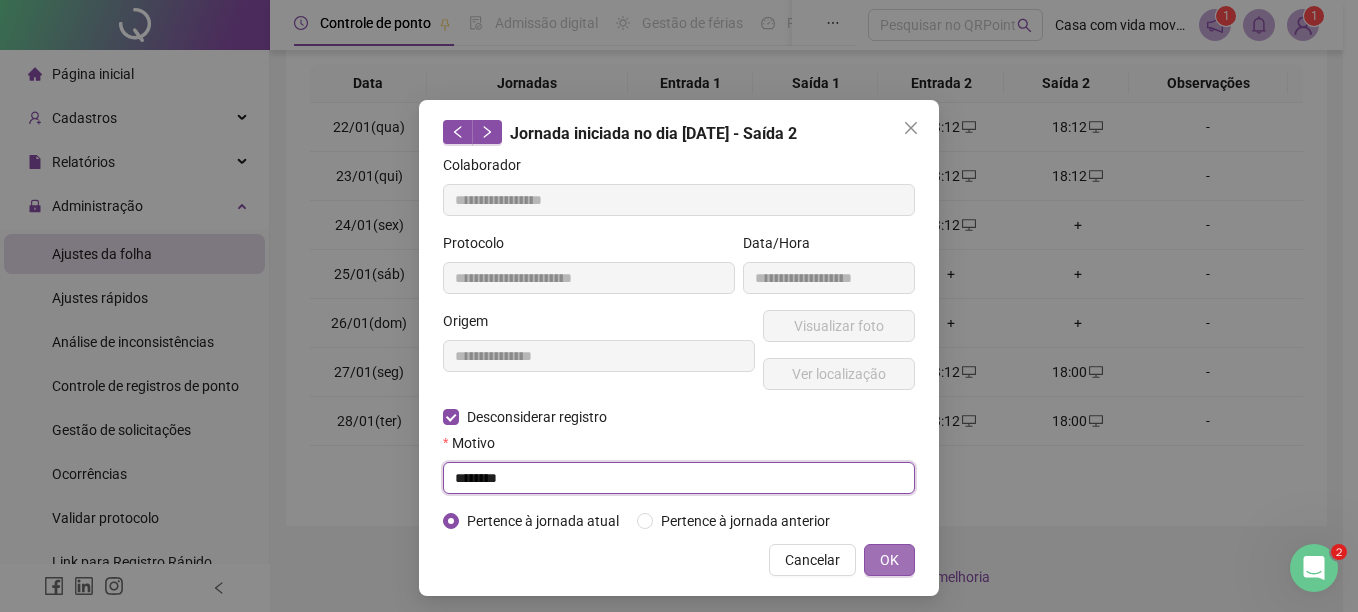 type on "********" 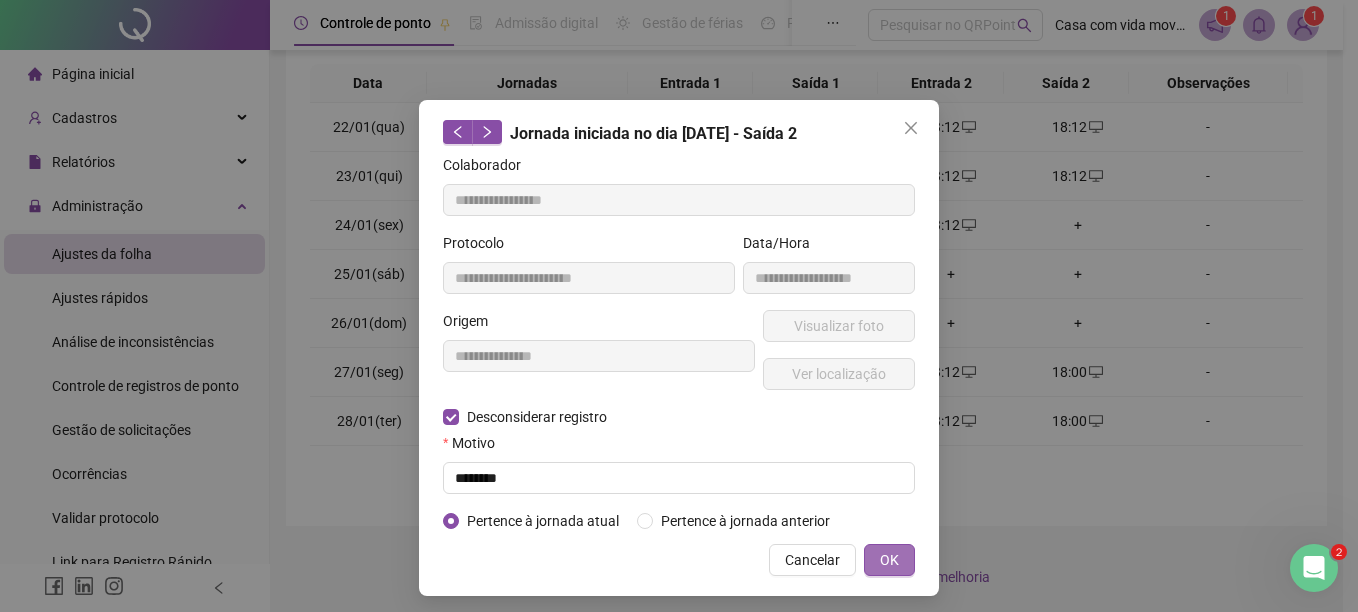 click on "OK" at bounding box center (889, 560) 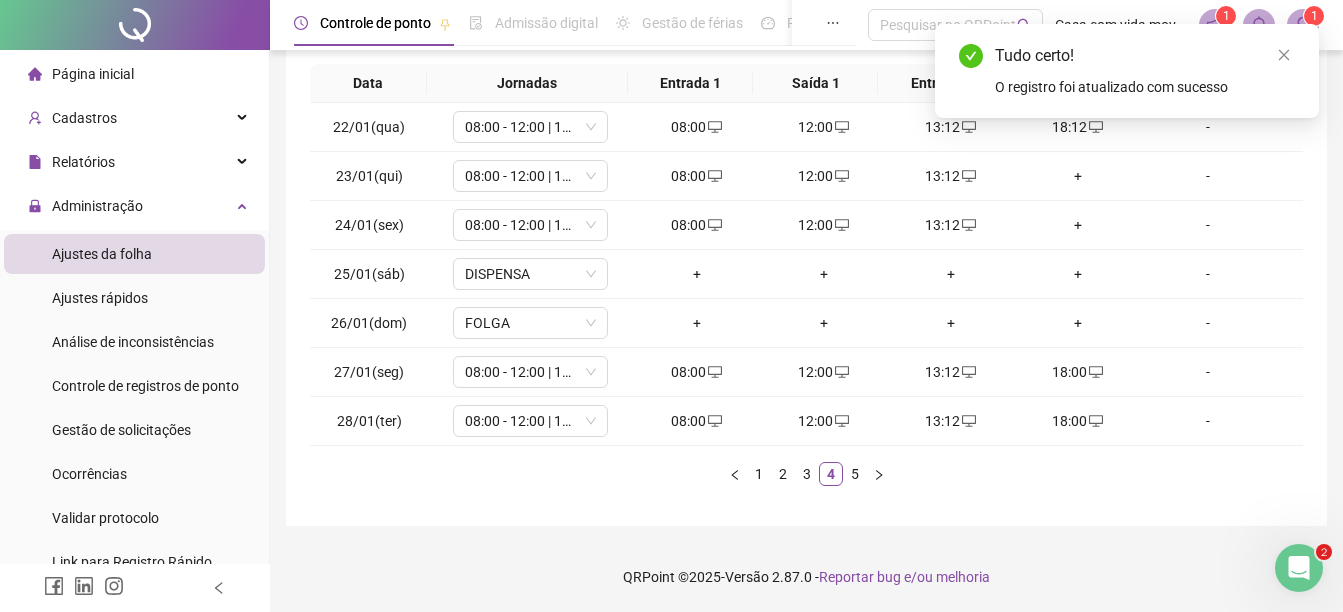 click on "Tudo certo! O registro foi atualizado com sucesso" at bounding box center [1127, 71] 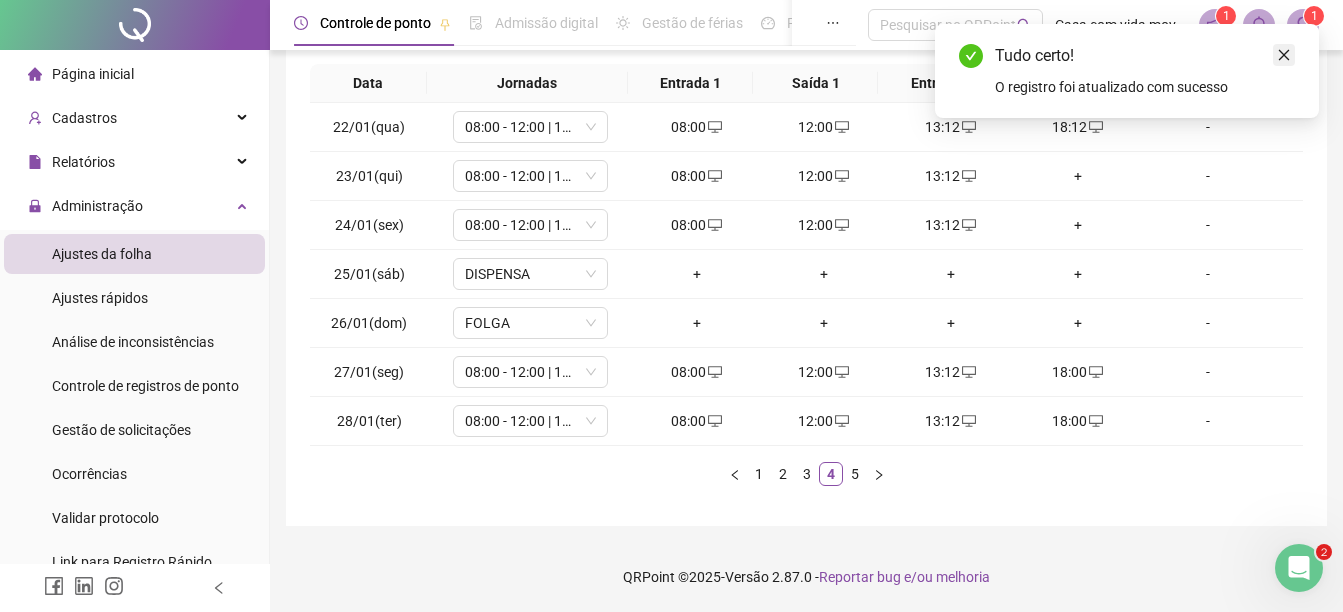 click 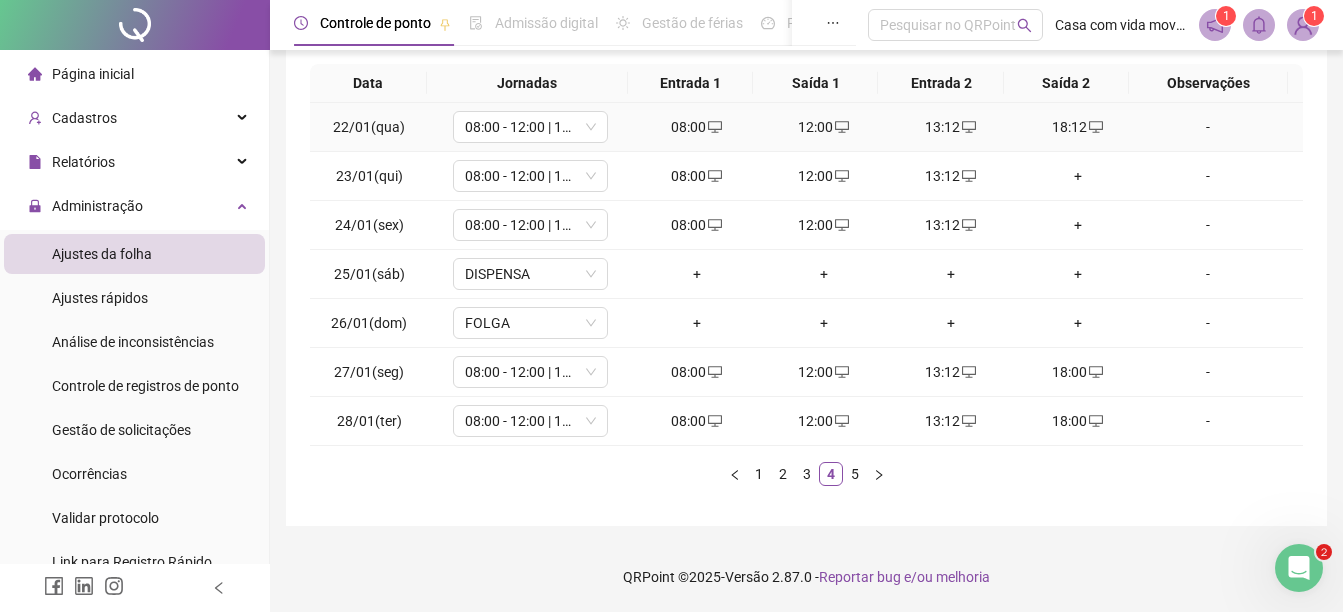 click on "18:12" at bounding box center (1077, 127) 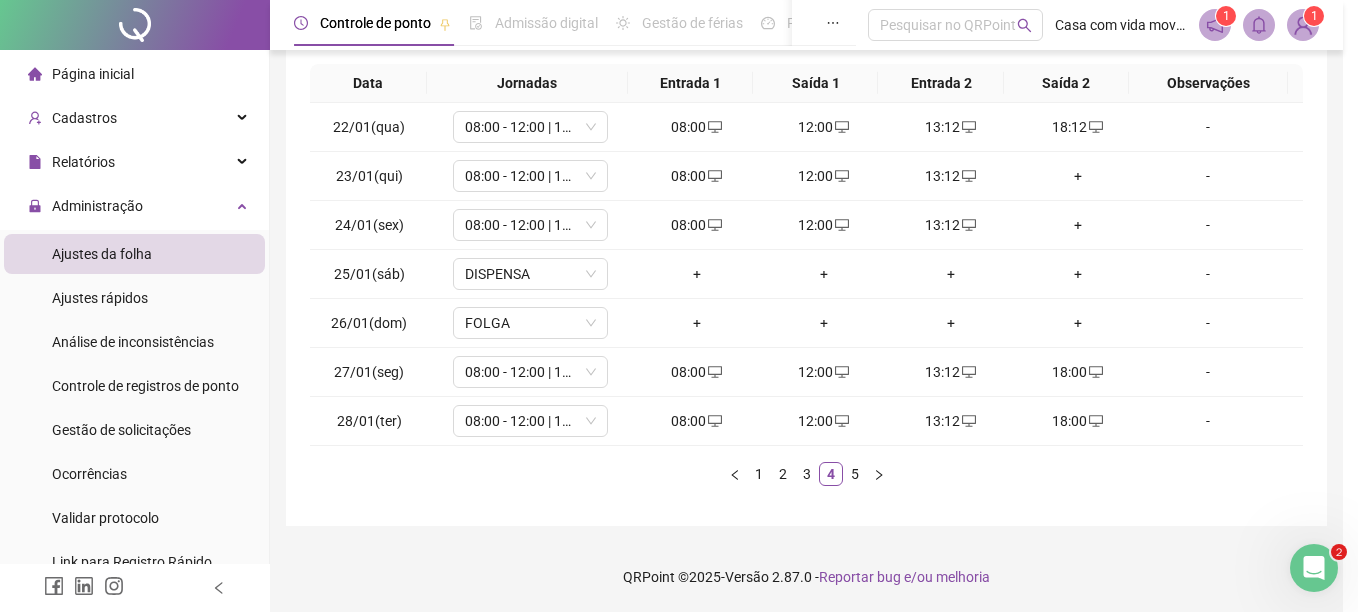 type on "**********" 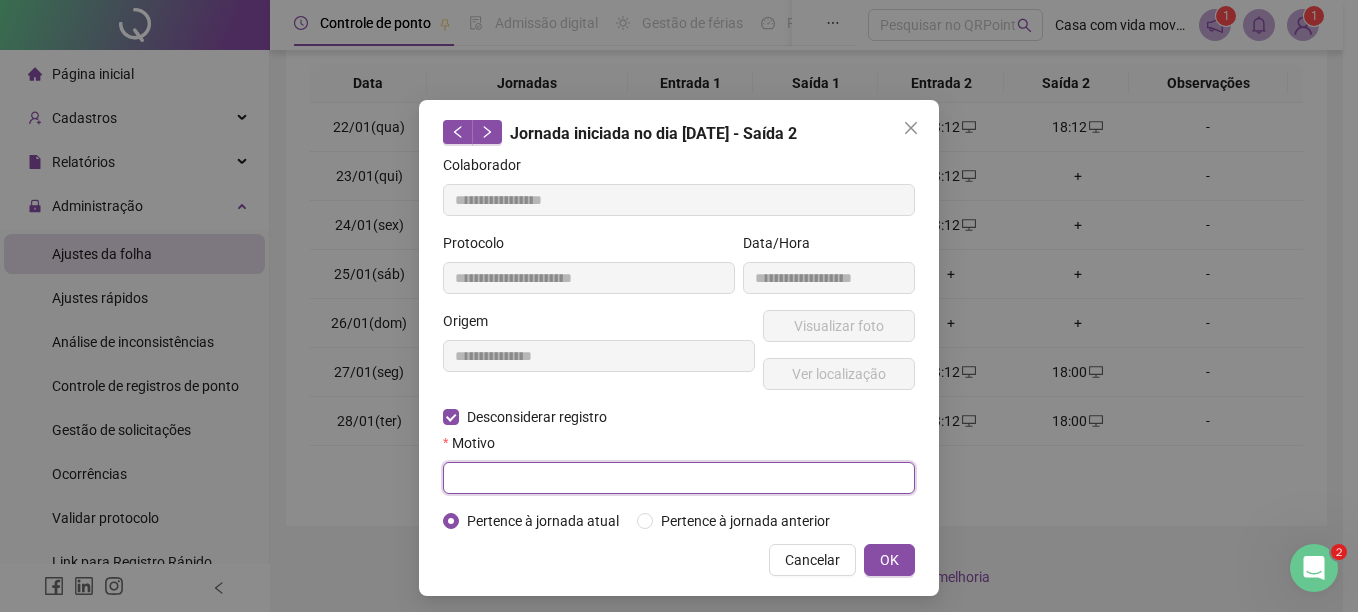 click at bounding box center (679, 478) 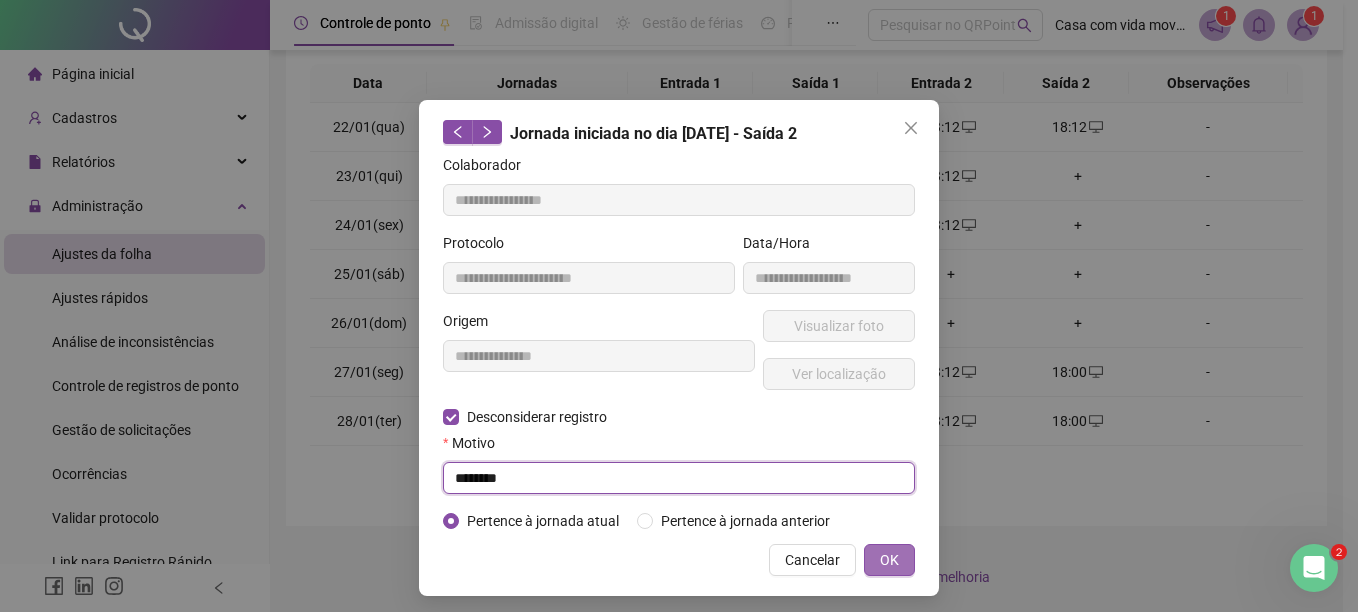 type on "********" 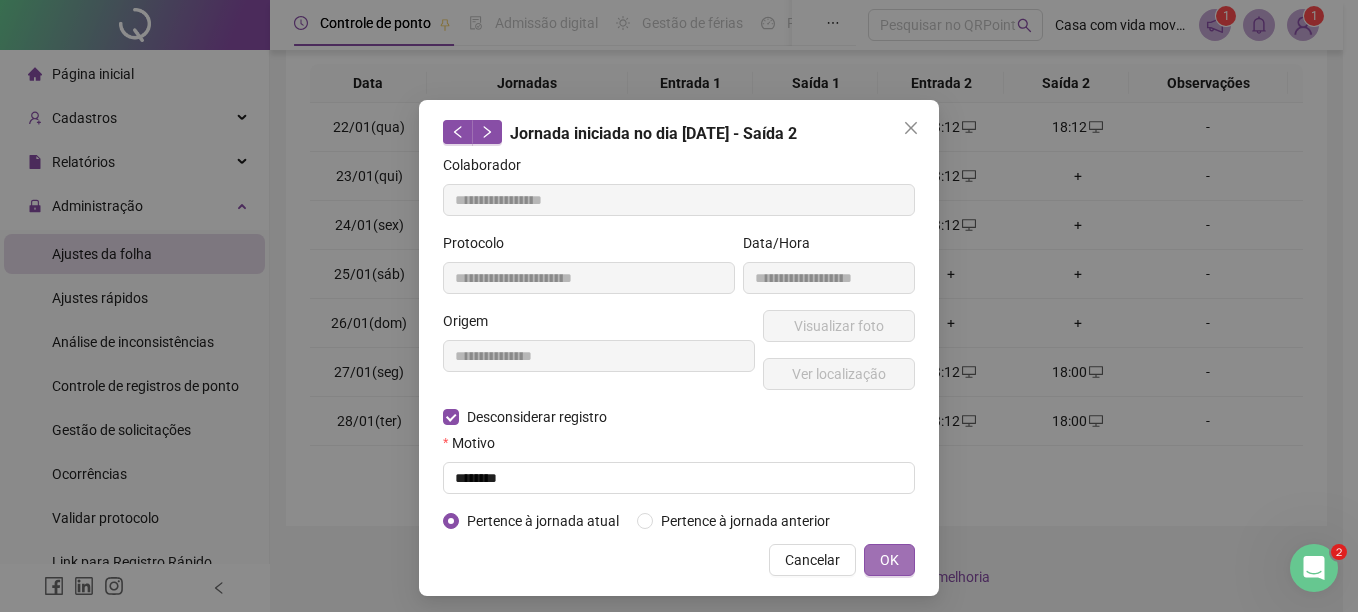 click on "OK" at bounding box center [889, 560] 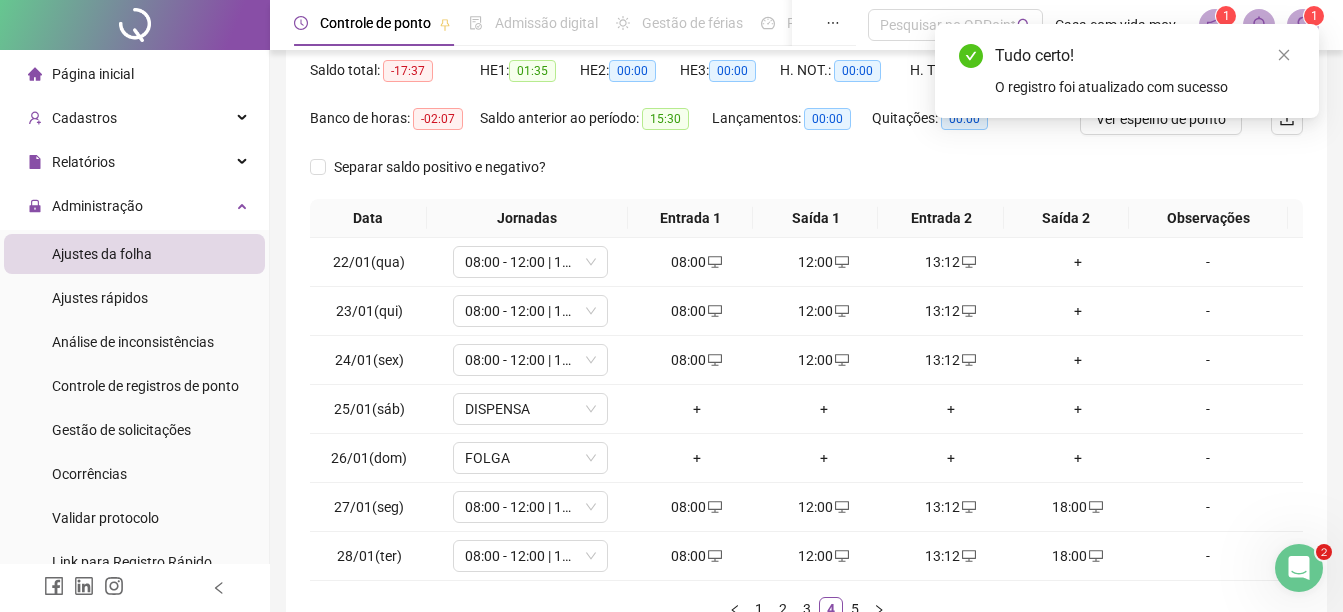 scroll, scrollTop: 142, scrollLeft: 0, axis: vertical 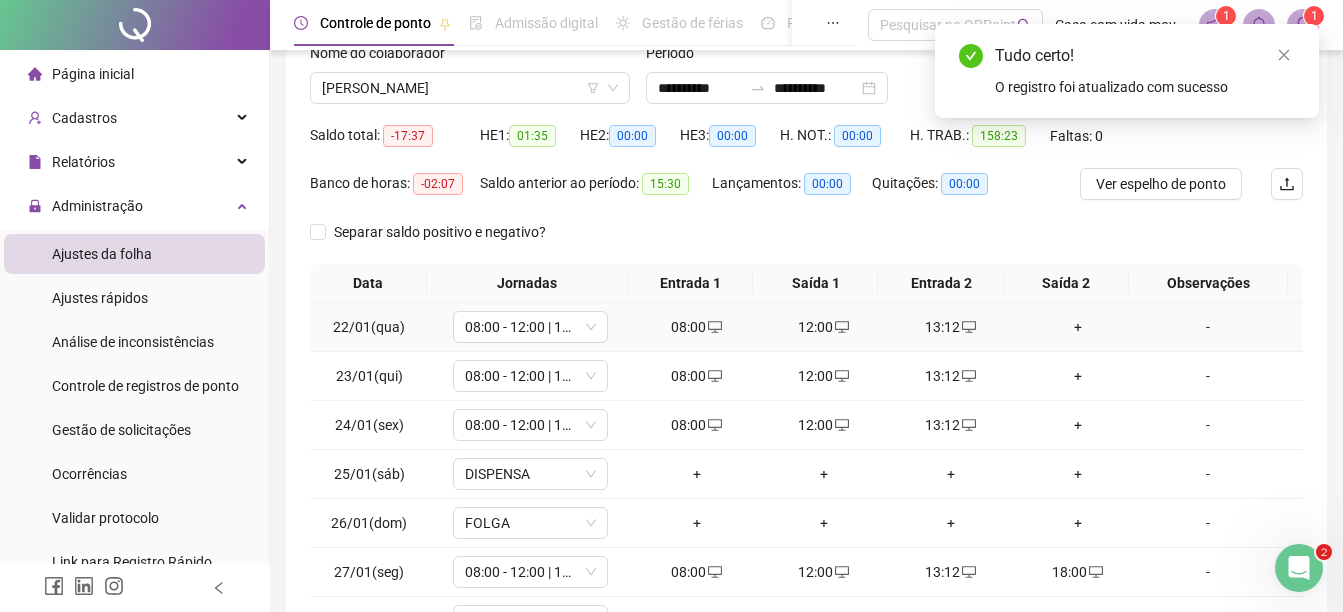 click on "+" at bounding box center (1077, 327) 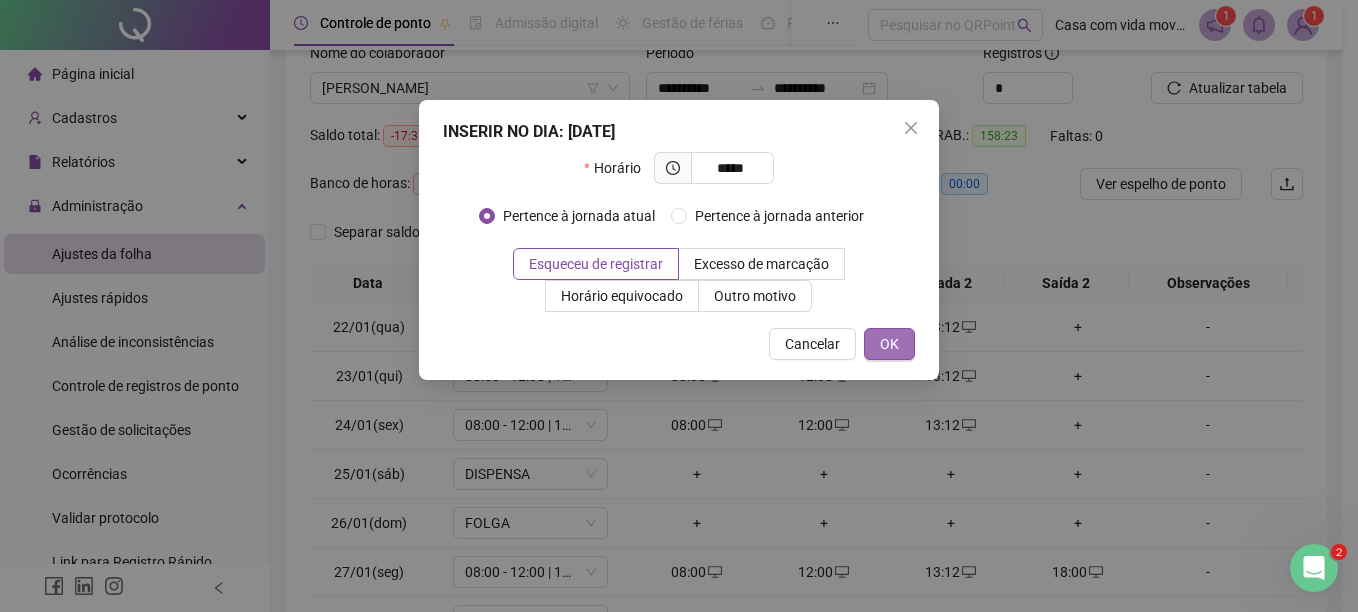 type on "*****" 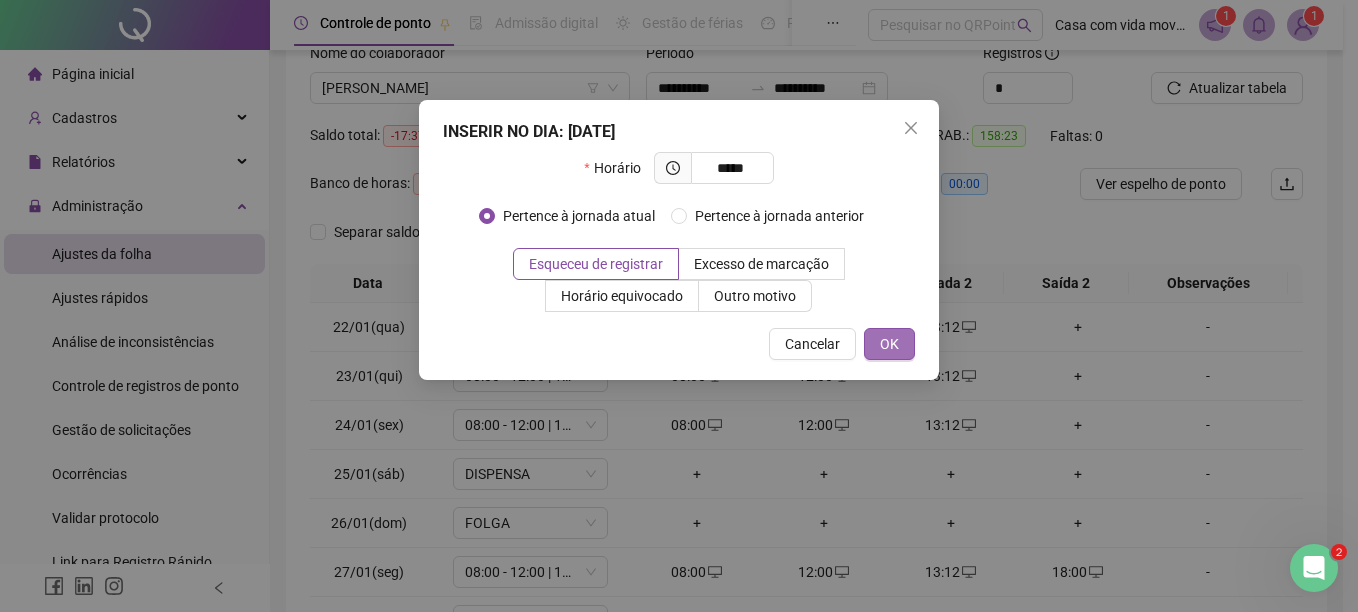 click on "OK" at bounding box center [889, 344] 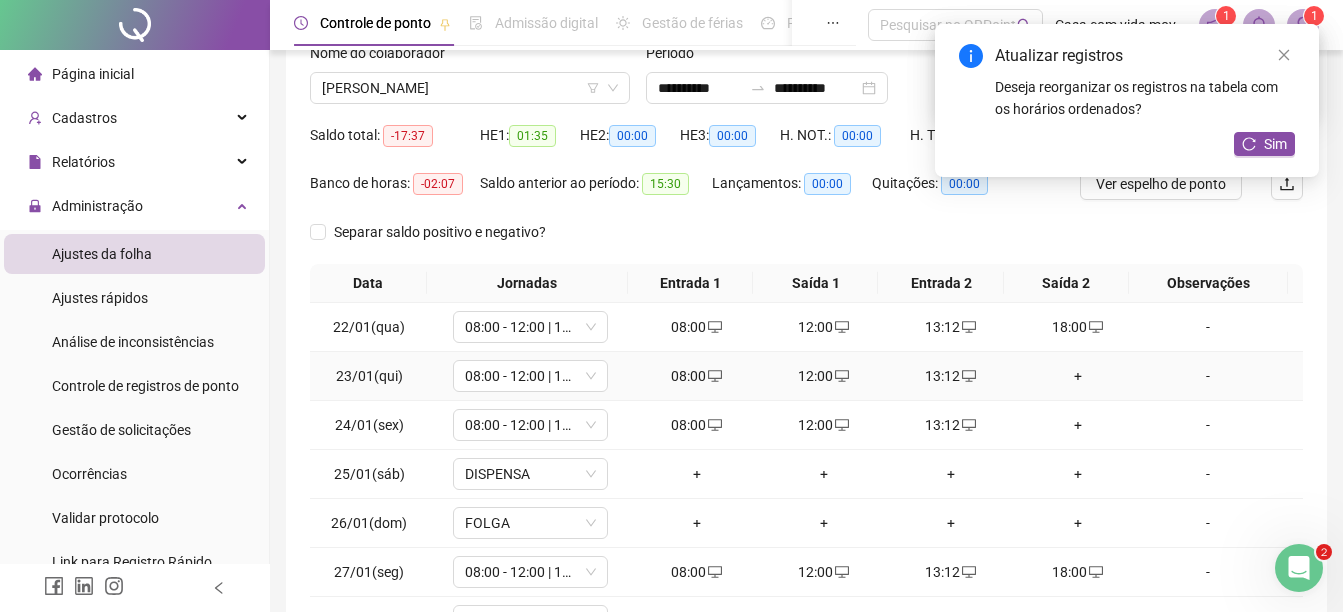 click on "+" at bounding box center (1077, 376) 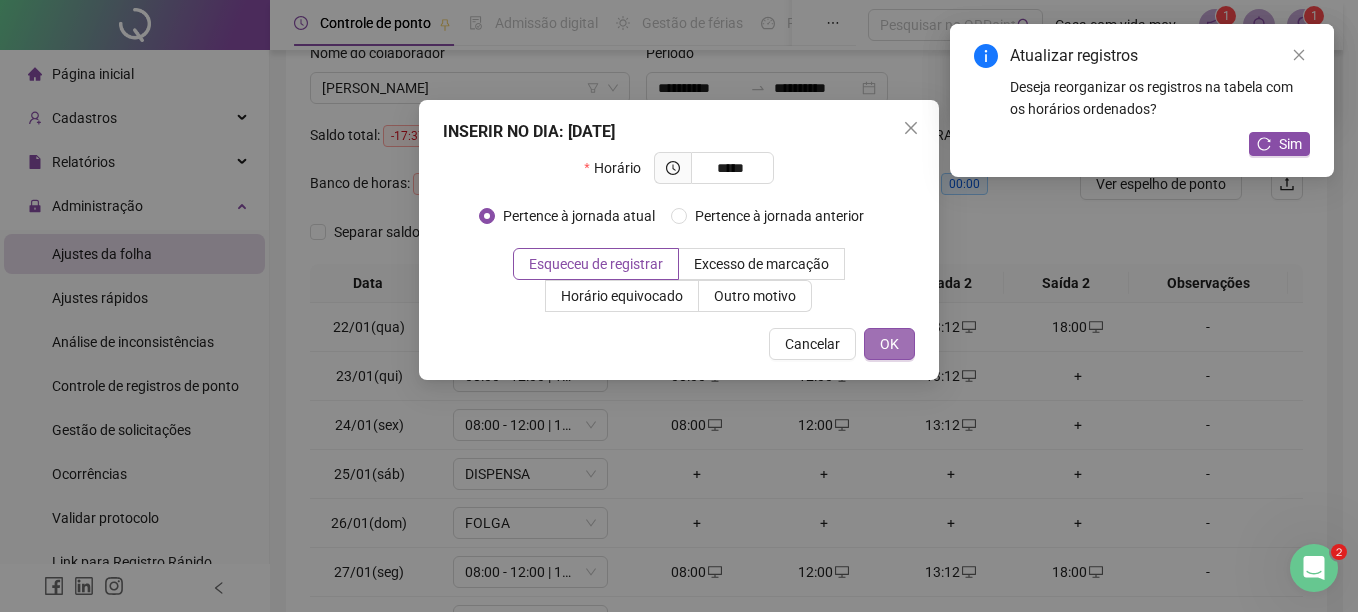 type on "*****" 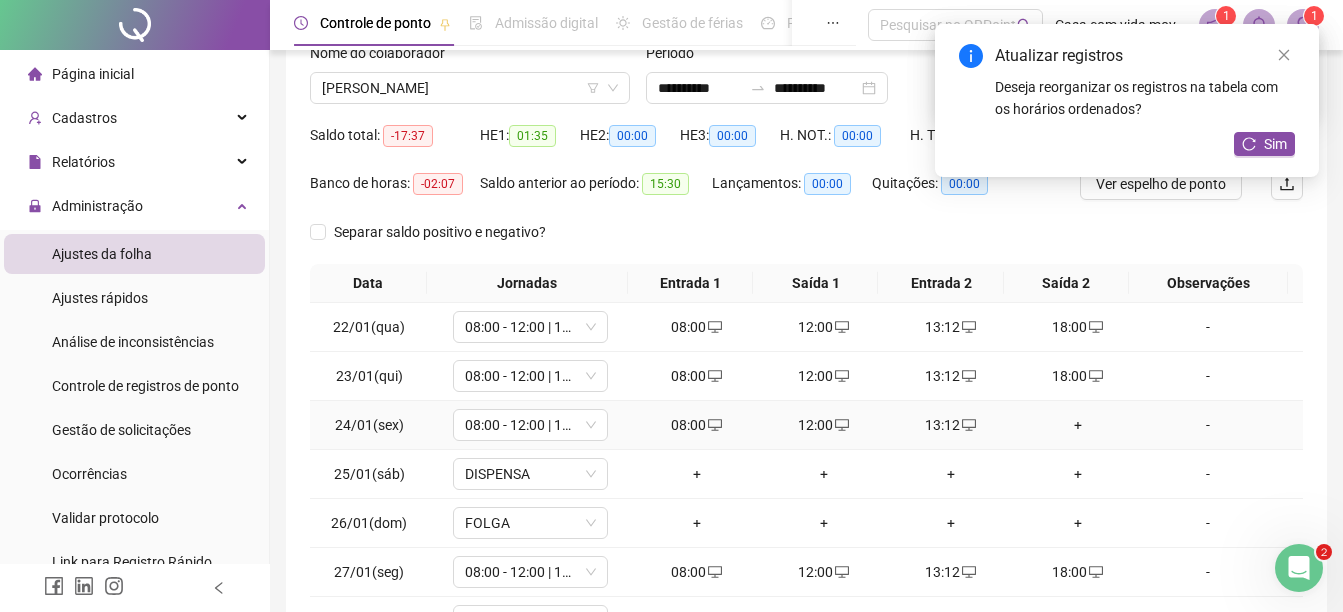 click on "+" at bounding box center [1077, 425] 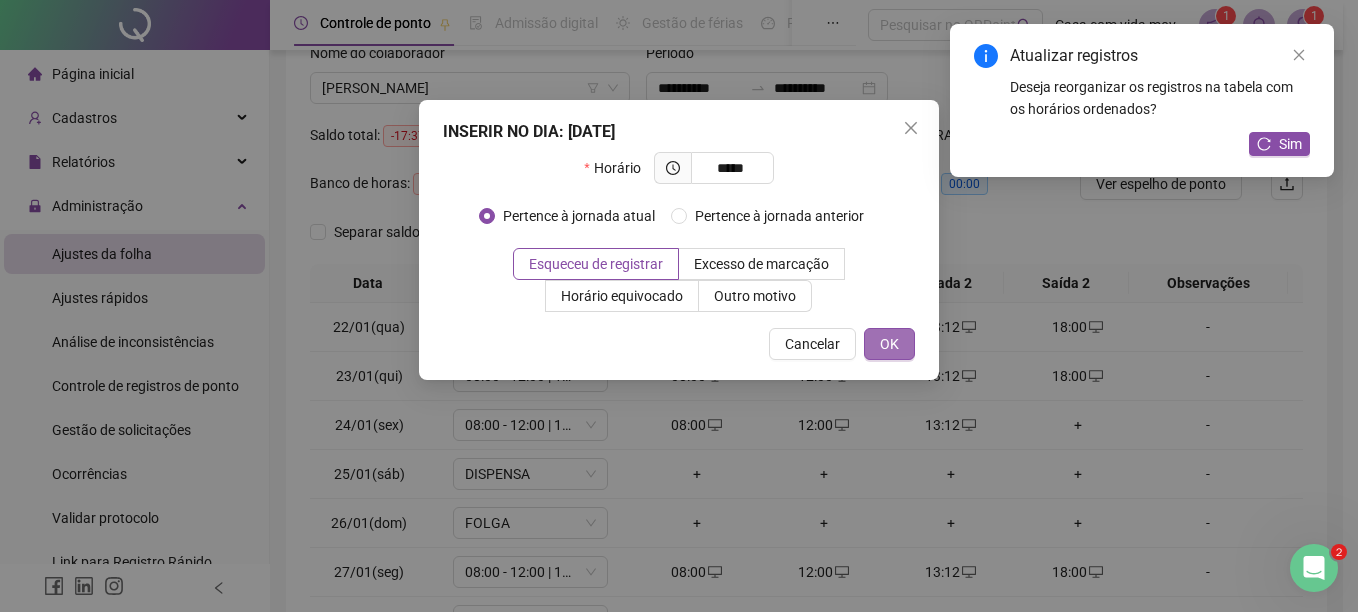 type on "*****" 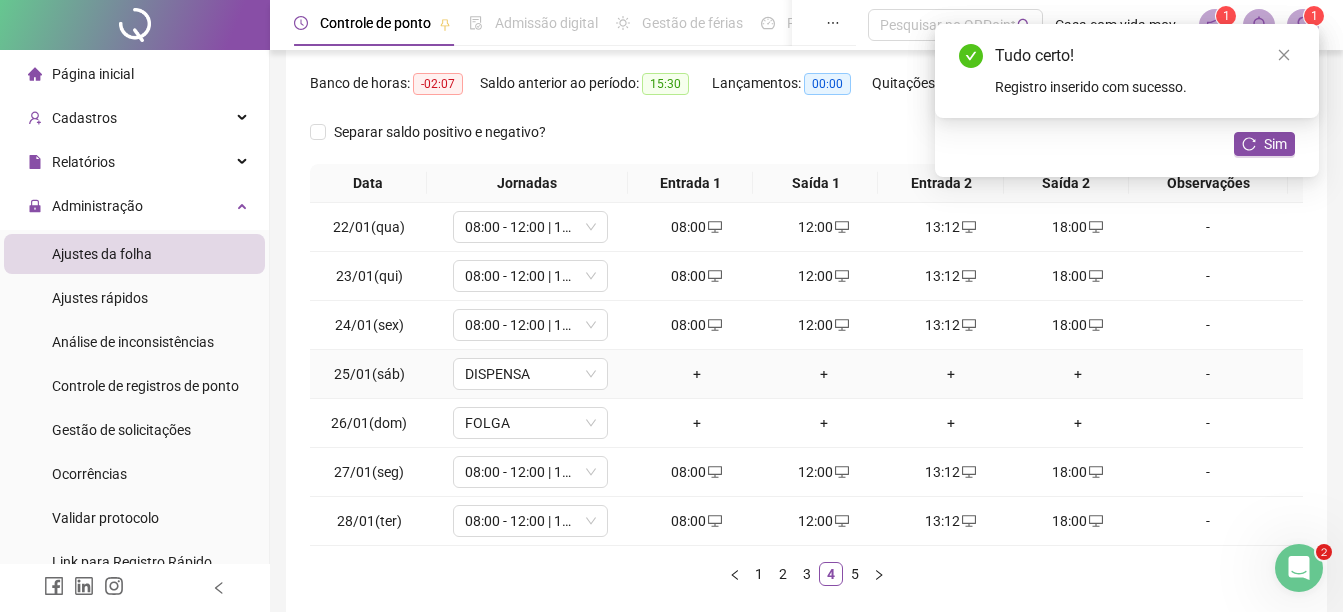 scroll, scrollTop: 342, scrollLeft: 0, axis: vertical 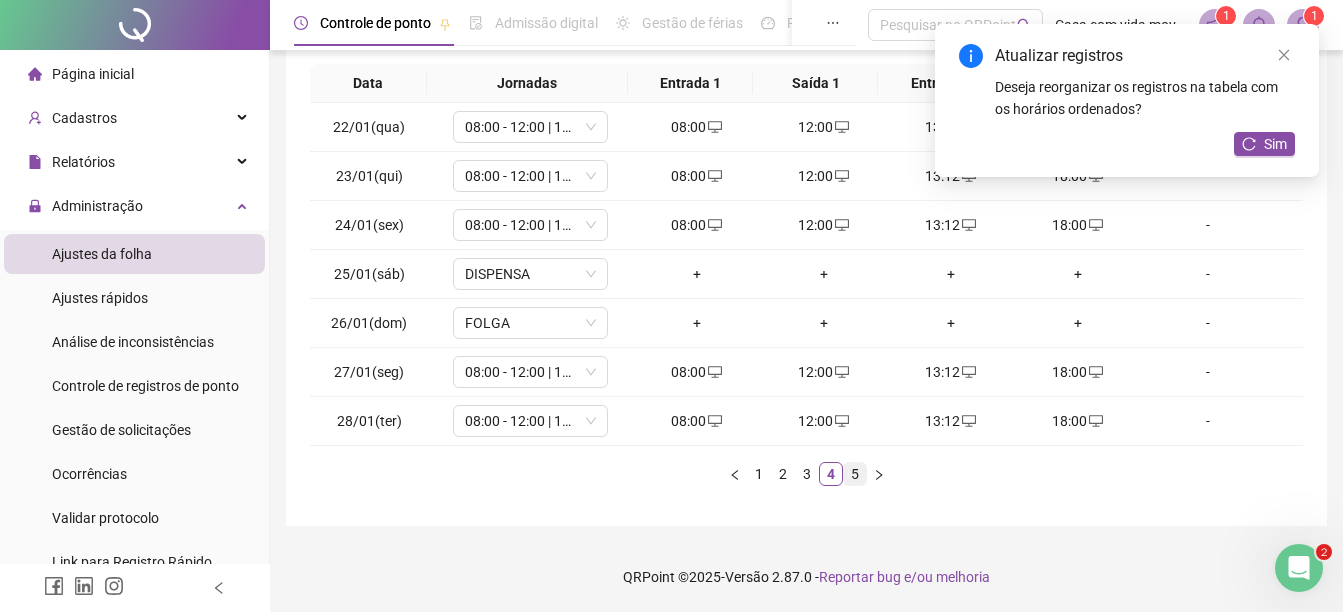 click on "5" at bounding box center [855, 474] 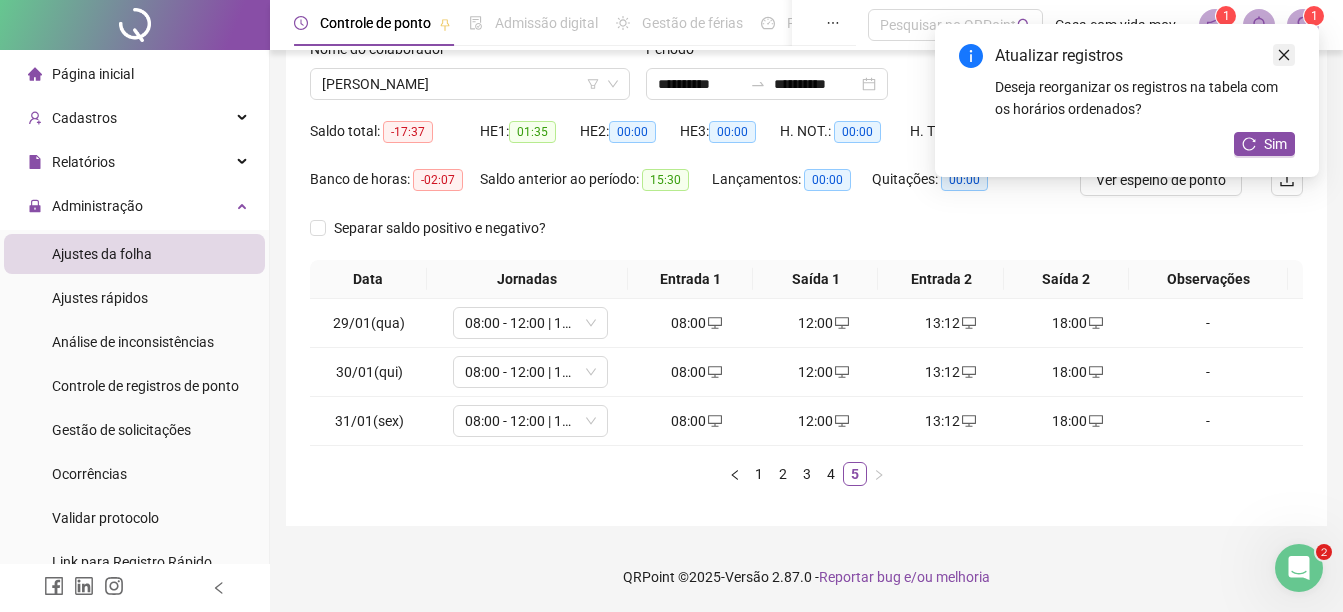 click at bounding box center [1284, 55] 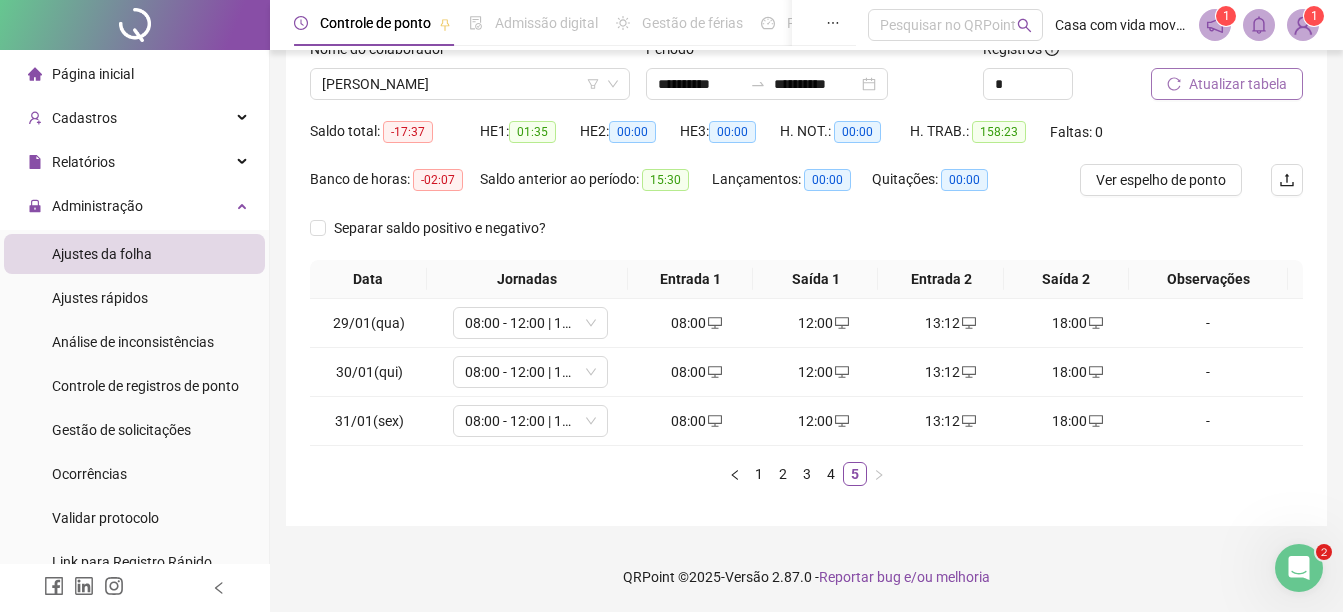 click on "Atualizar tabela" at bounding box center (1238, 84) 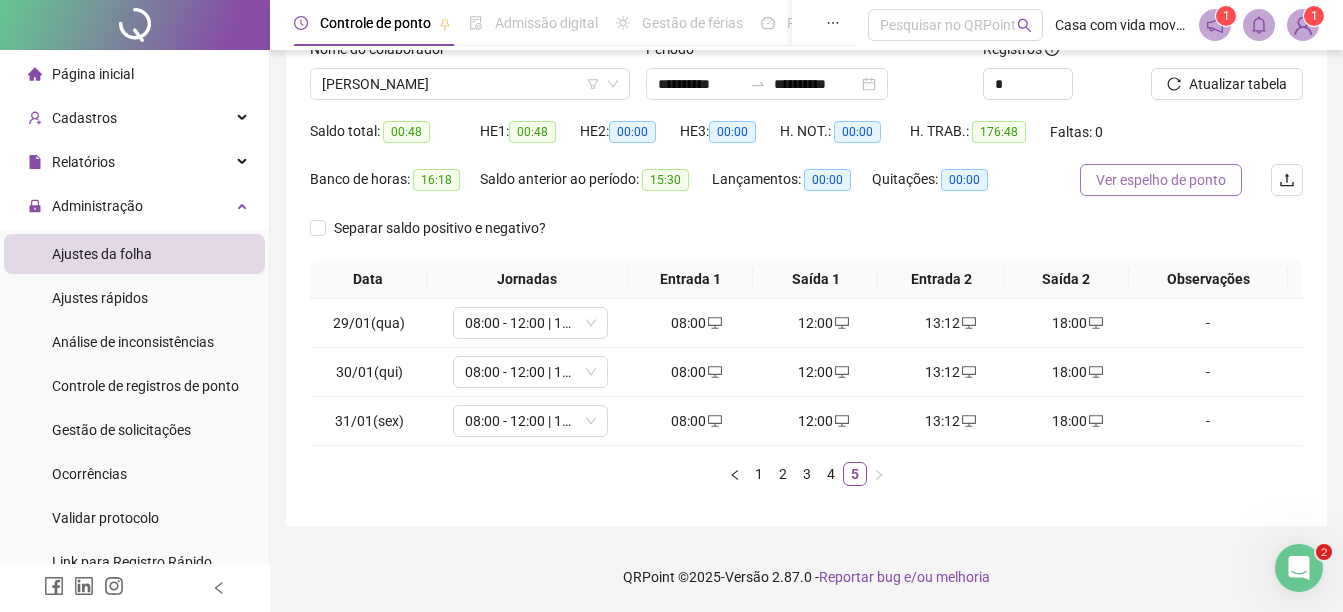 click on "Ver espelho de ponto" at bounding box center (1161, 180) 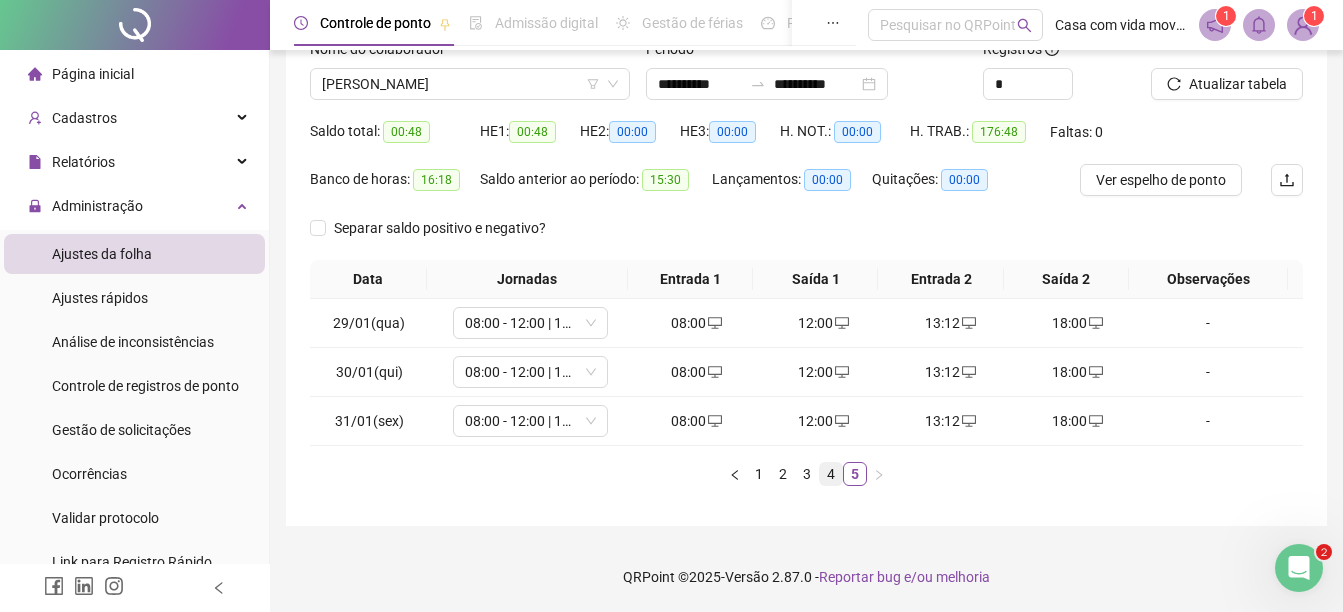 click on "4" at bounding box center [831, 474] 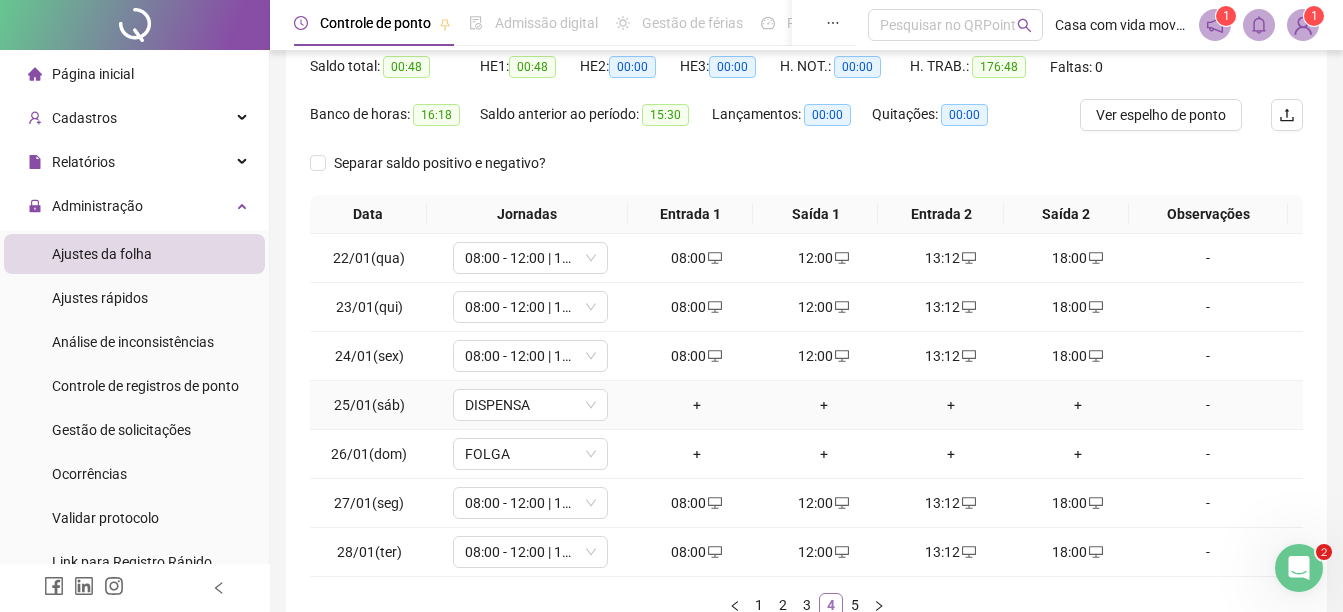 scroll, scrollTop: 342, scrollLeft: 0, axis: vertical 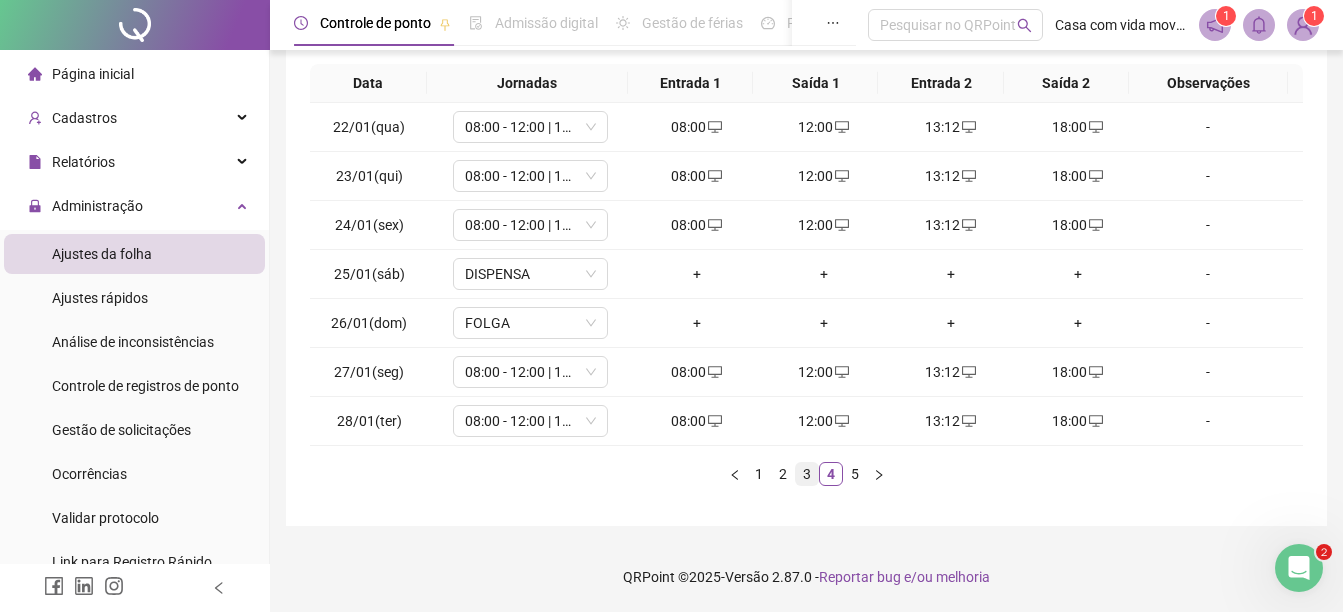 click on "3" at bounding box center [807, 474] 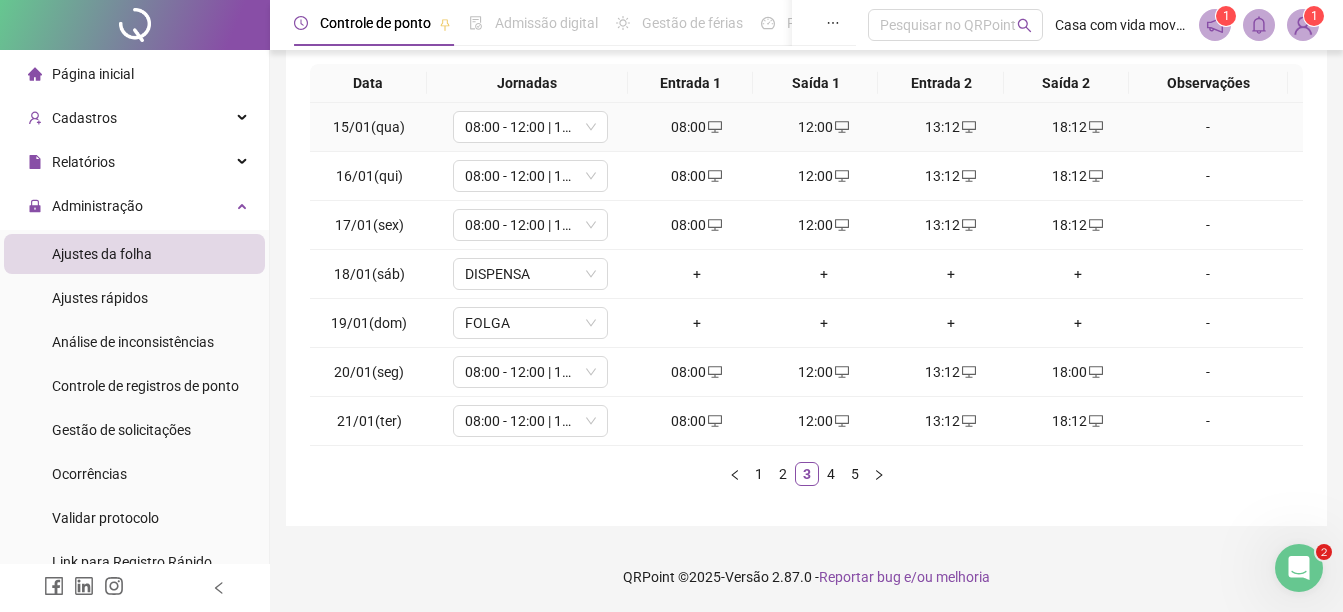 click on "18:12" at bounding box center (1077, 127) 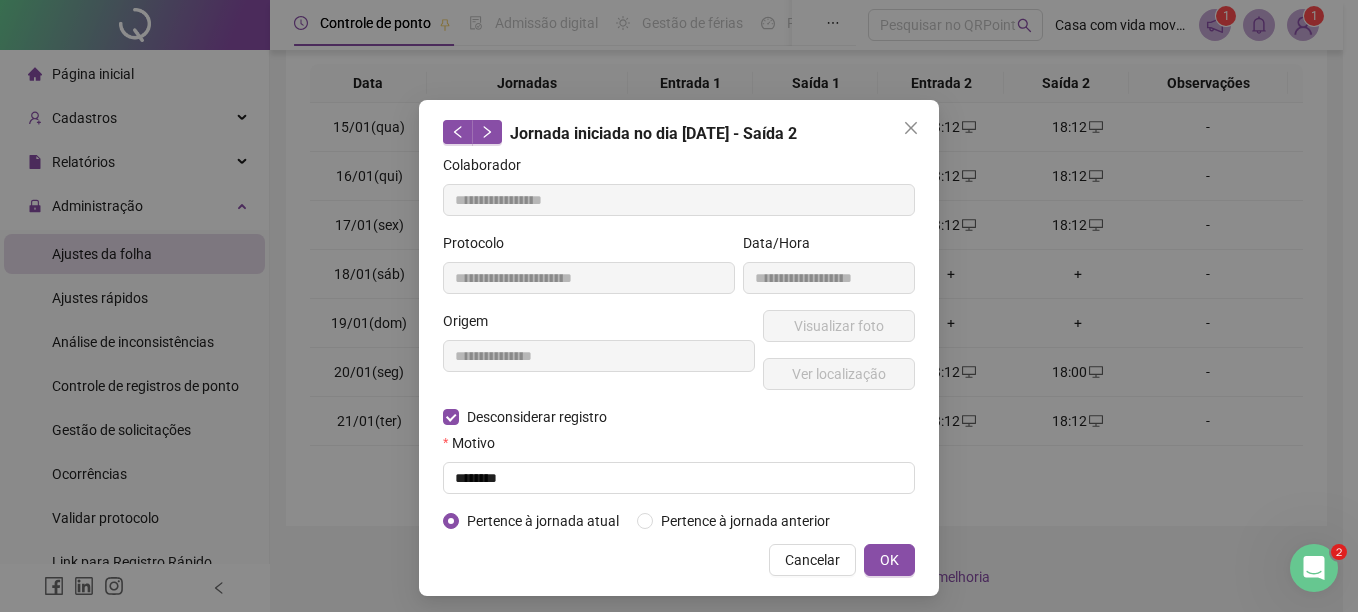 type on "**********" 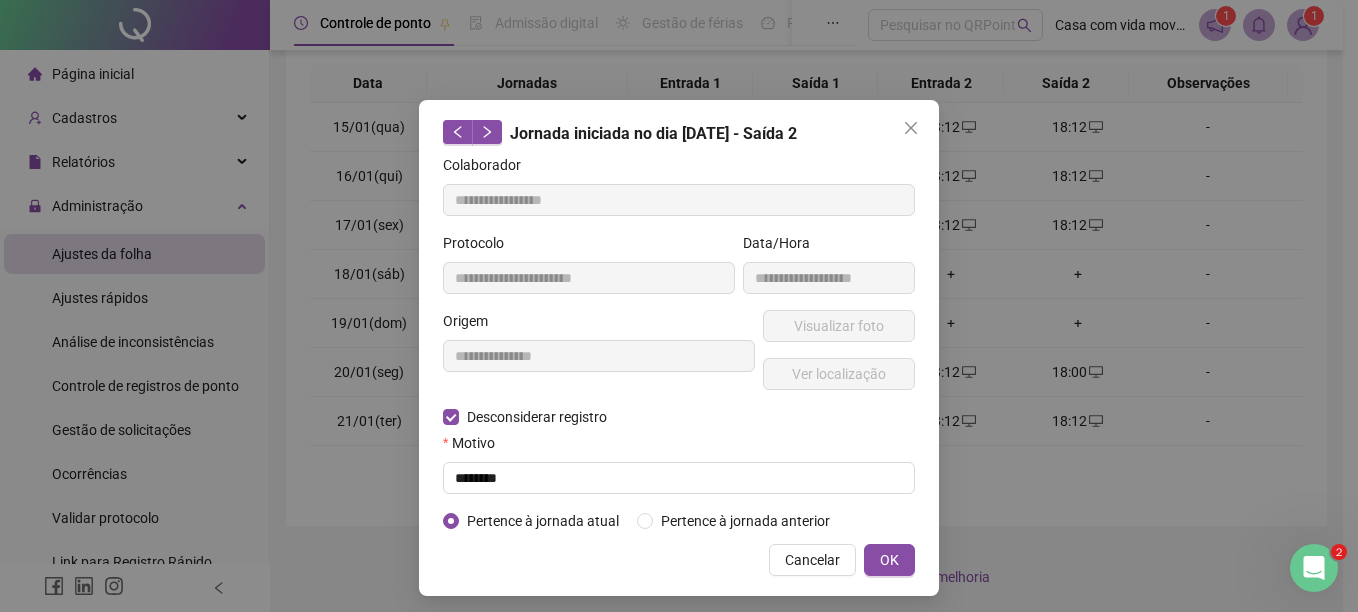 type on "**********" 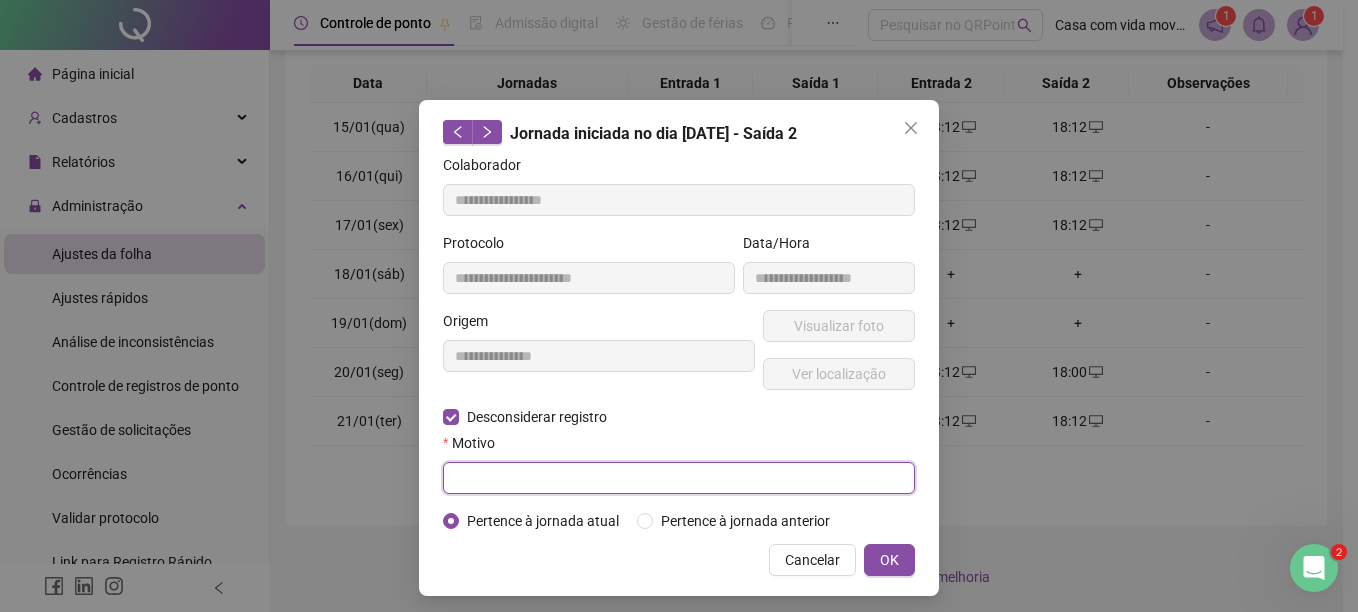 click at bounding box center (679, 478) 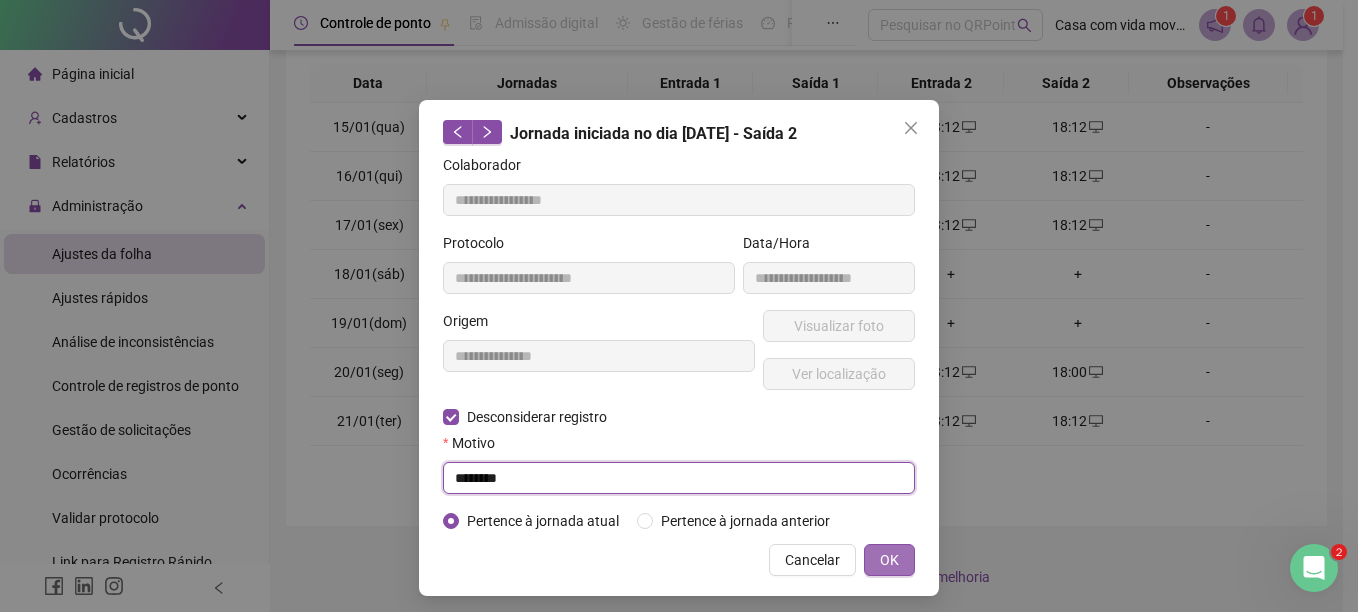 type on "********" 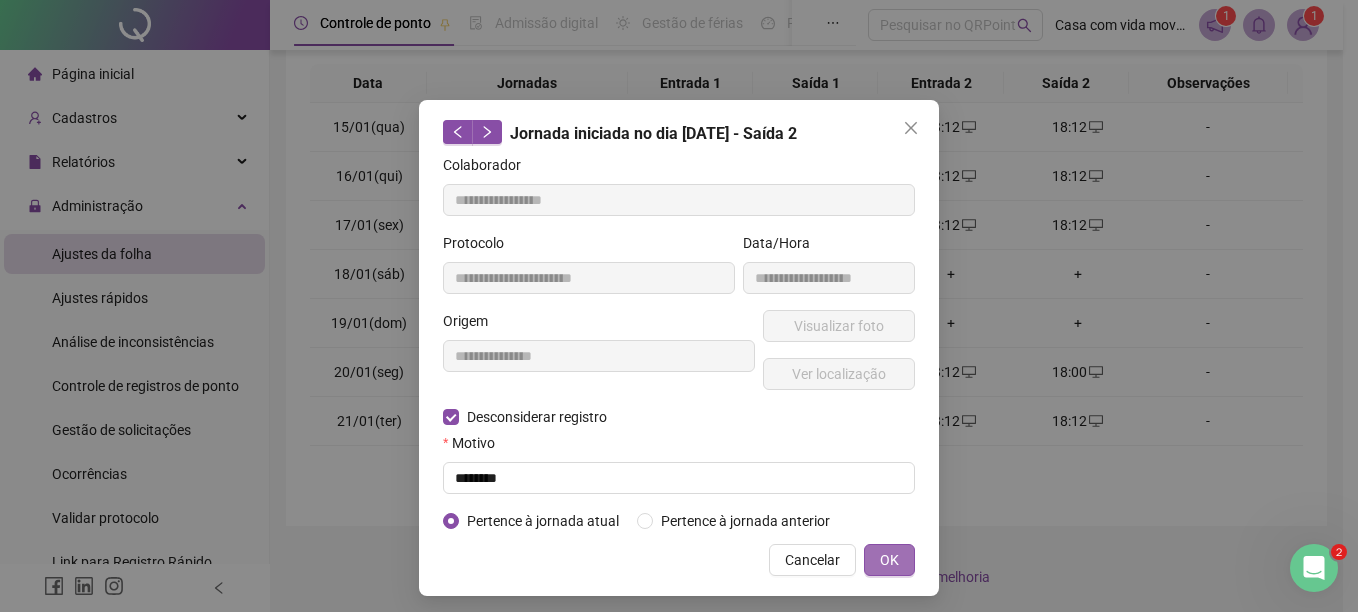 click on "OK" at bounding box center (889, 560) 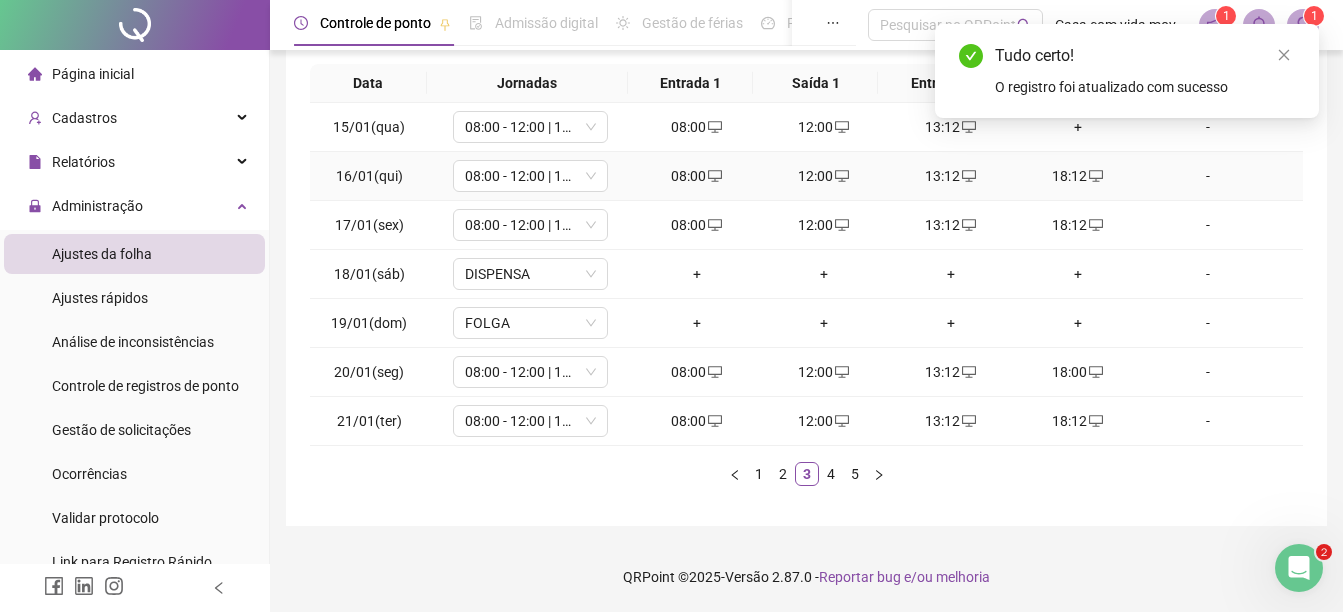 click on "18:12" at bounding box center [1077, 176] 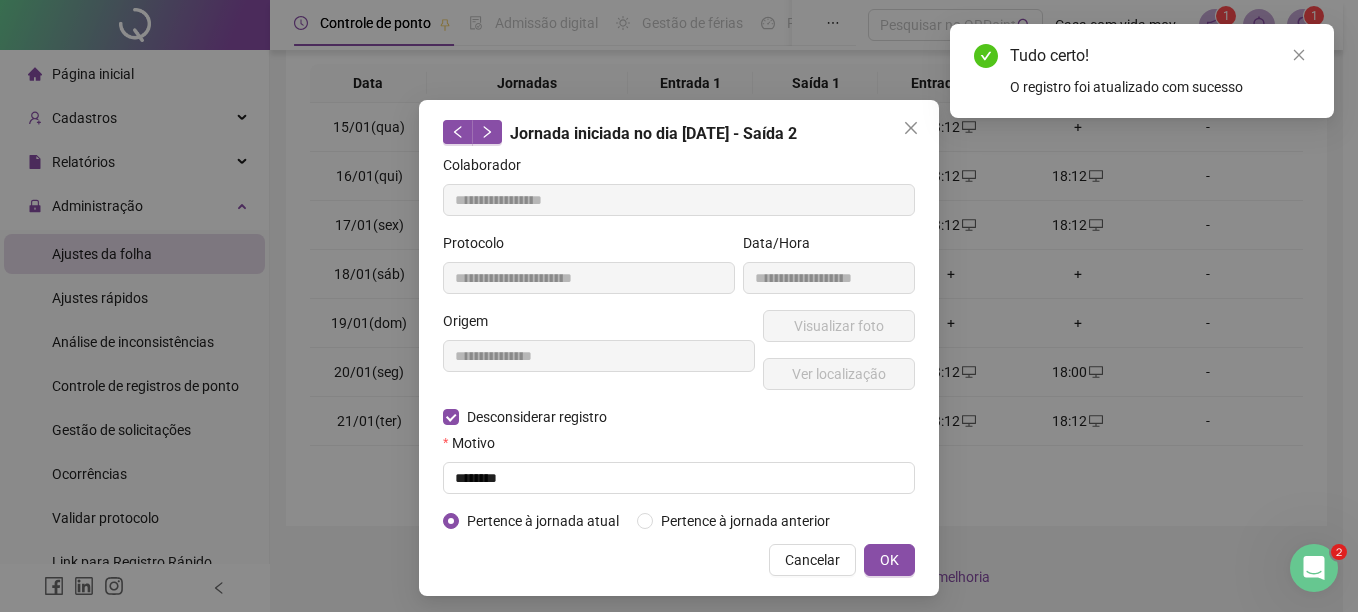 type on "**********" 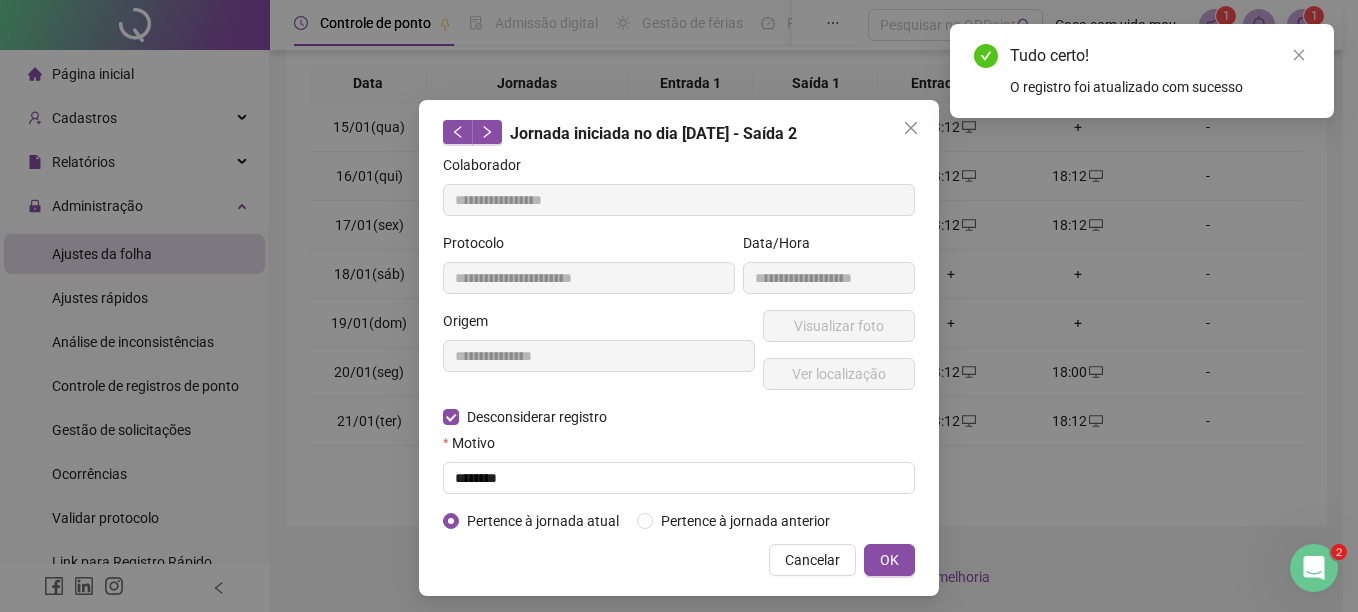 type on "**********" 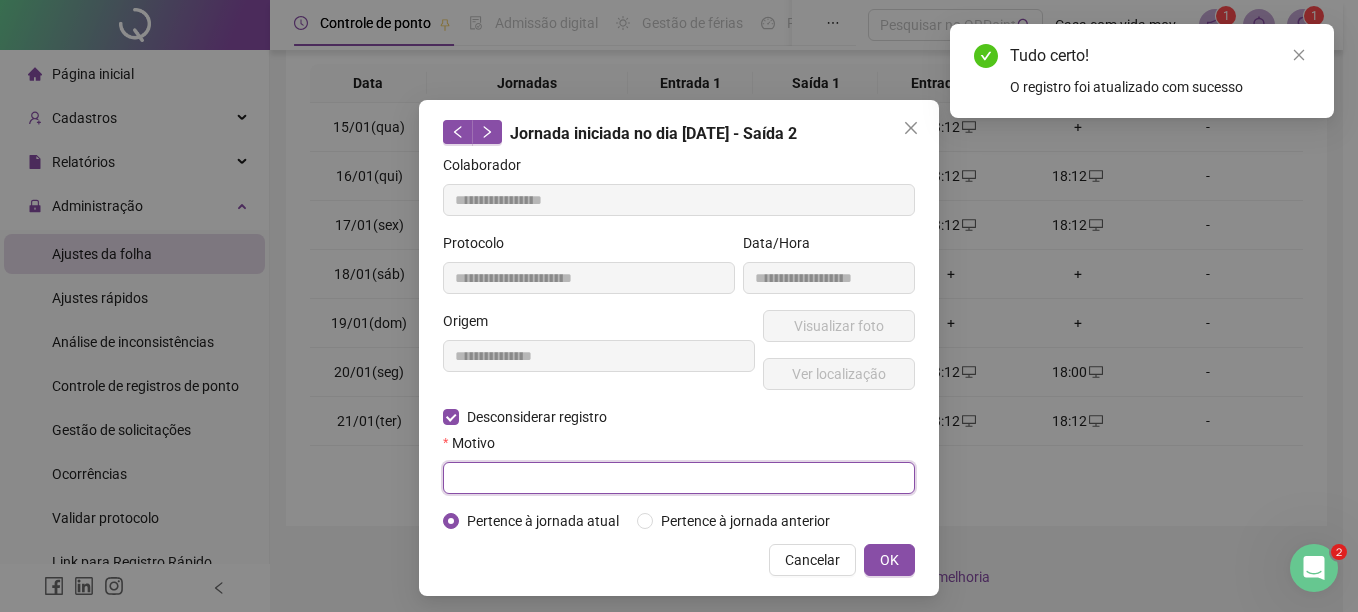 click at bounding box center [679, 478] 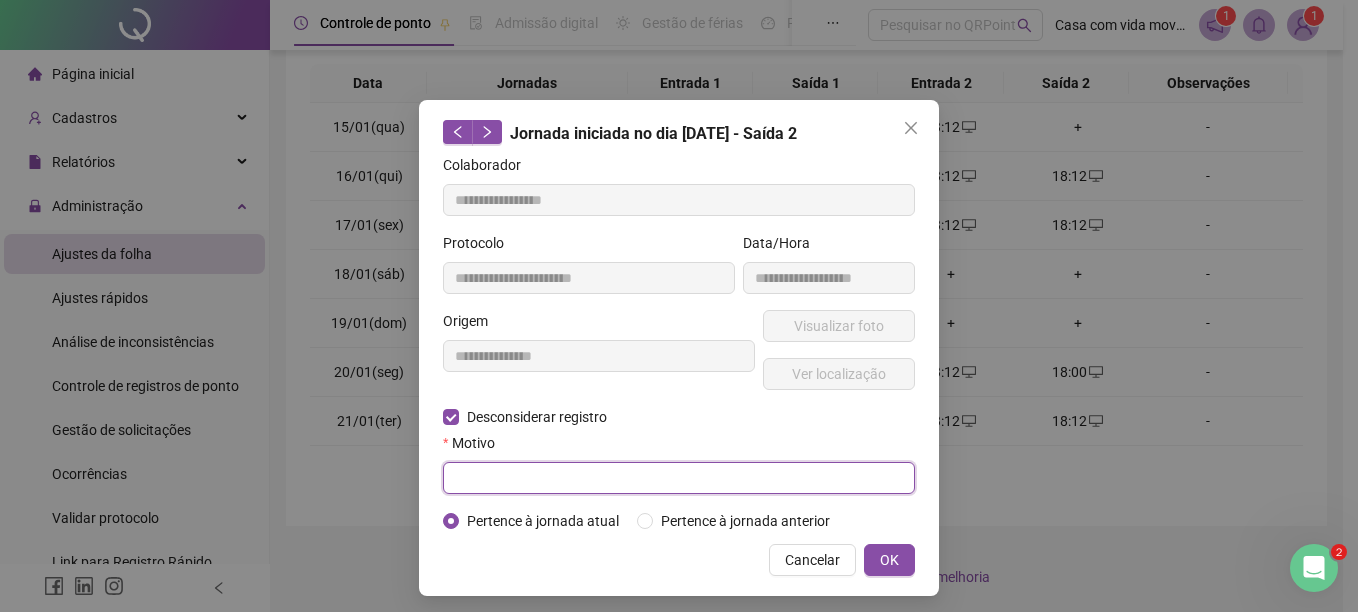 paste on "********" 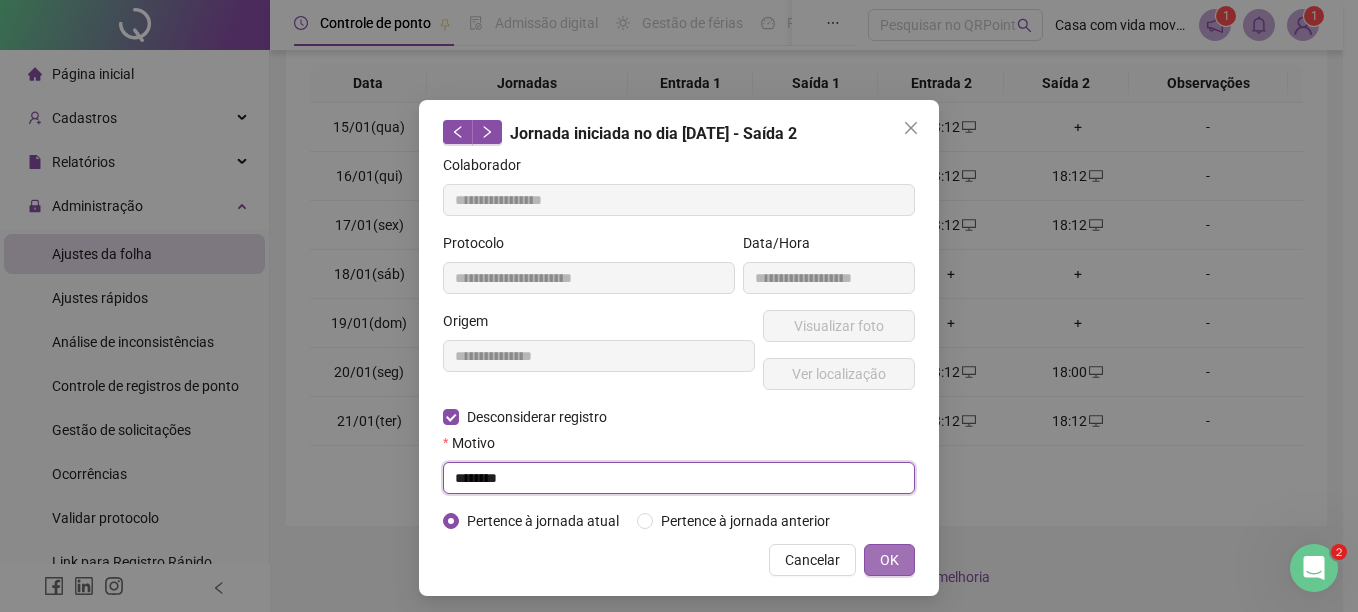 type on "********" 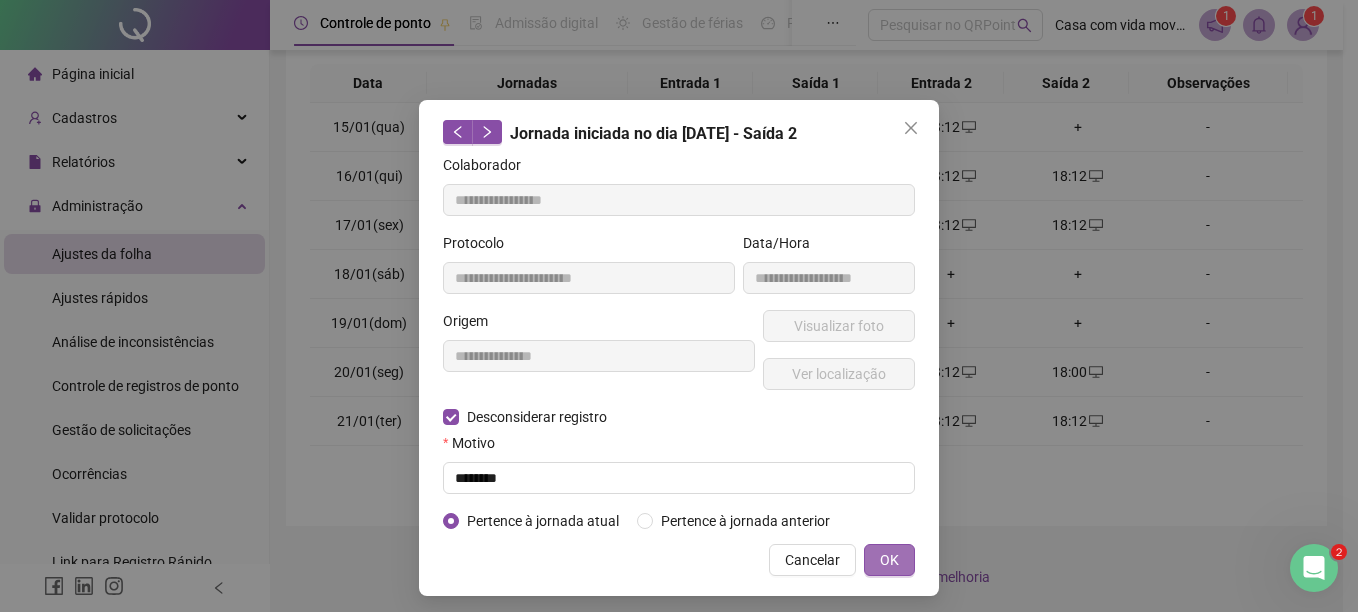 click on "OK" at bounding box center [889, 560] 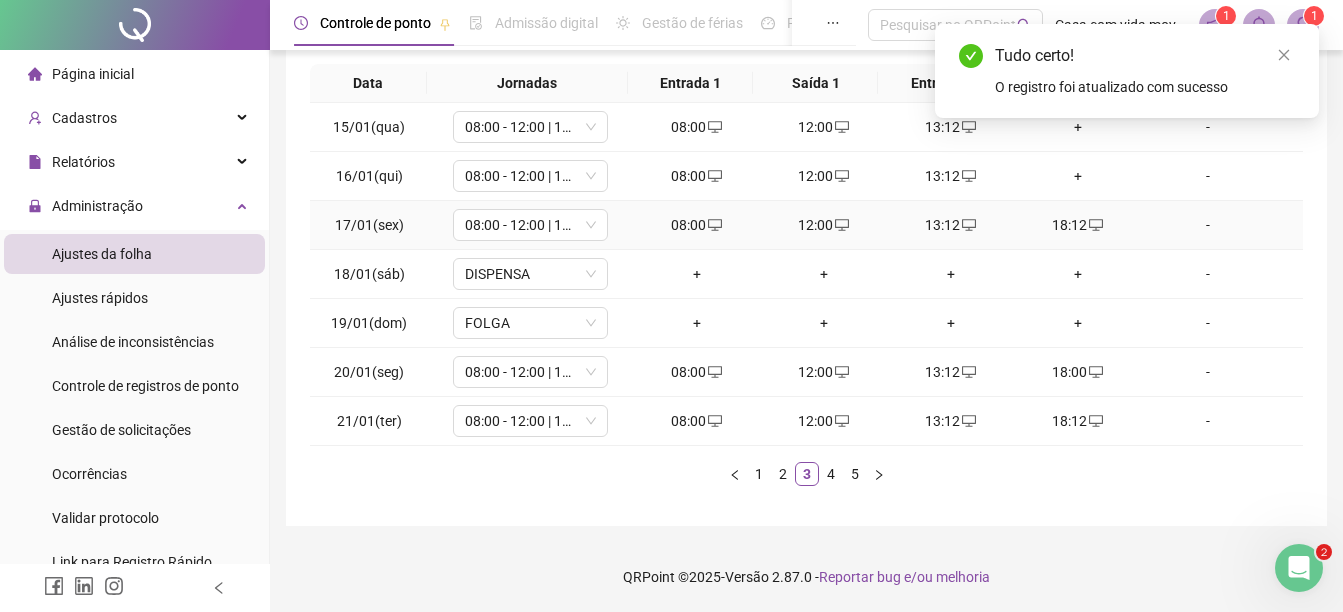 click on "18:12" at bounding box center [1077, 225] 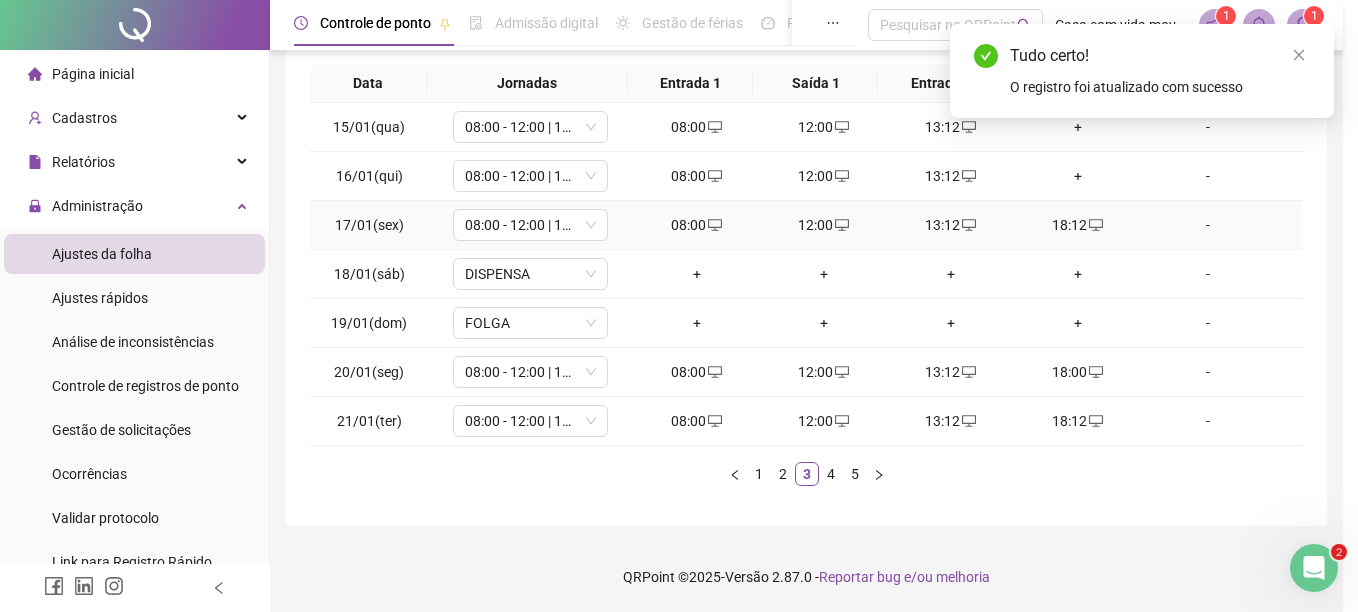 type on "**********" 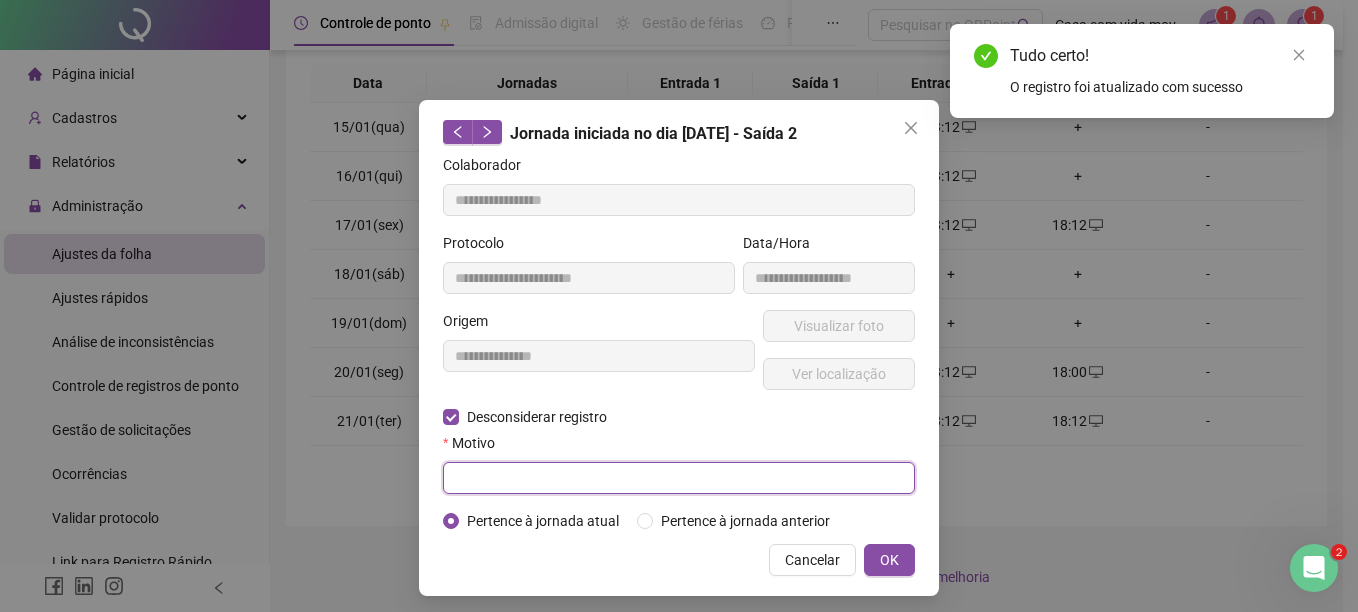 click at bounding box center [679, 478] 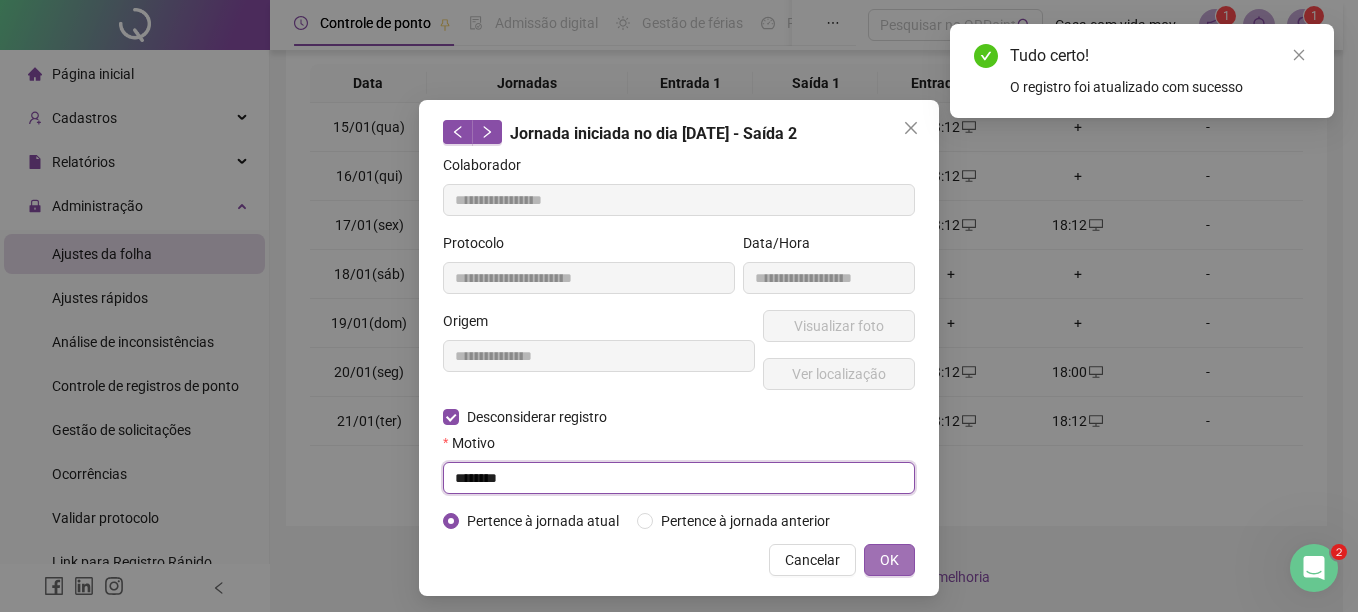 type on "********" 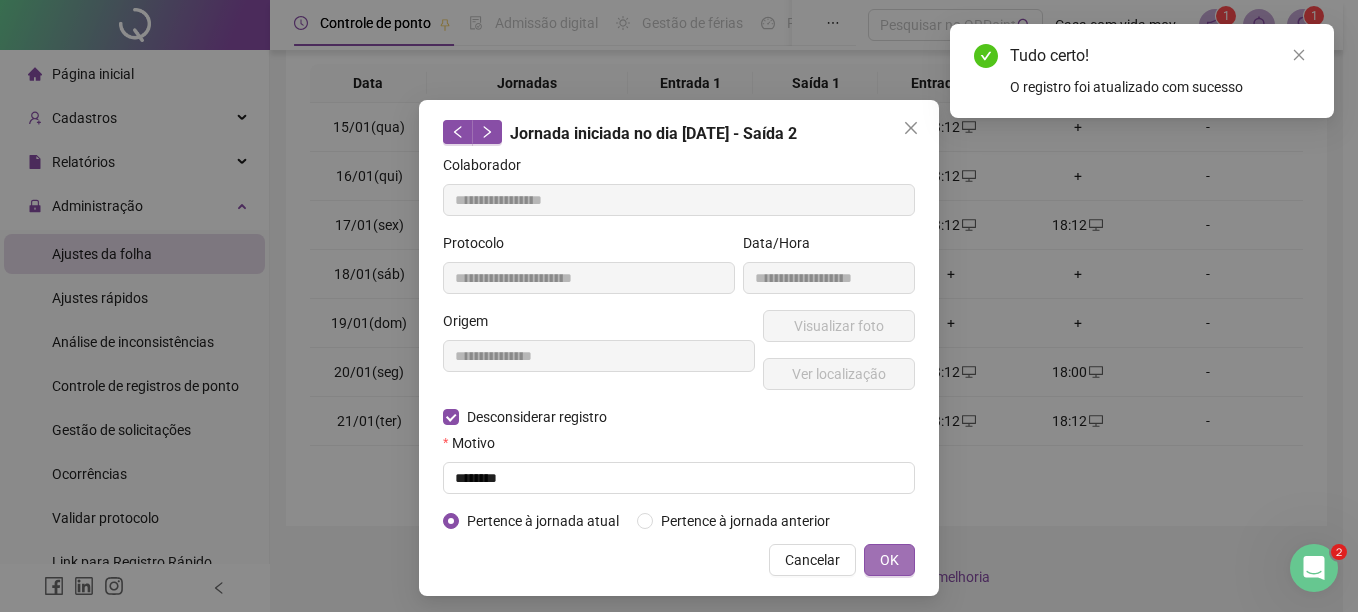 click on "OK" at bounding box center (889, 560) 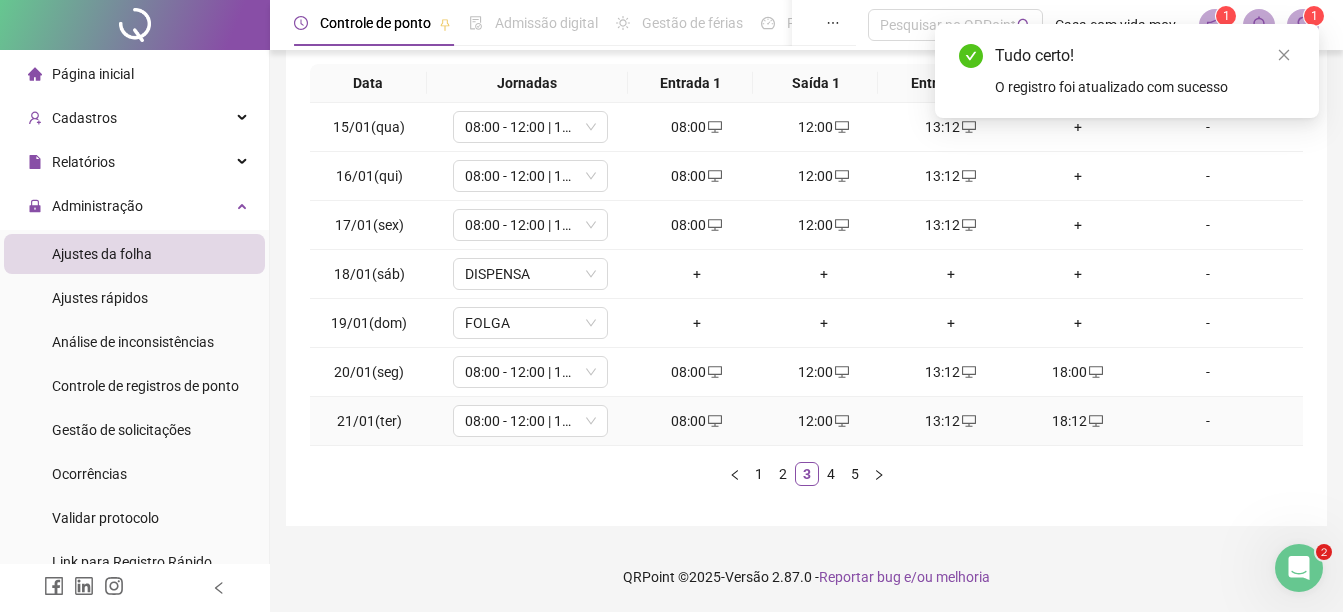 click on "18:12" at bounding box center [1077, 421] 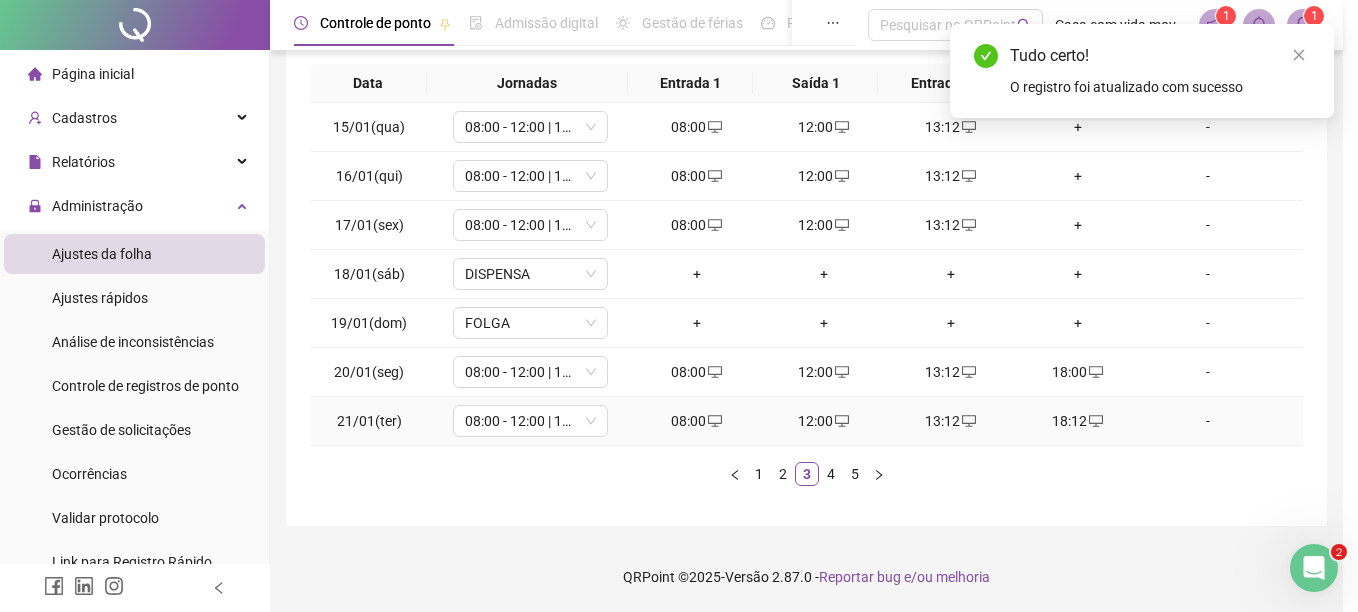 type on "**********" 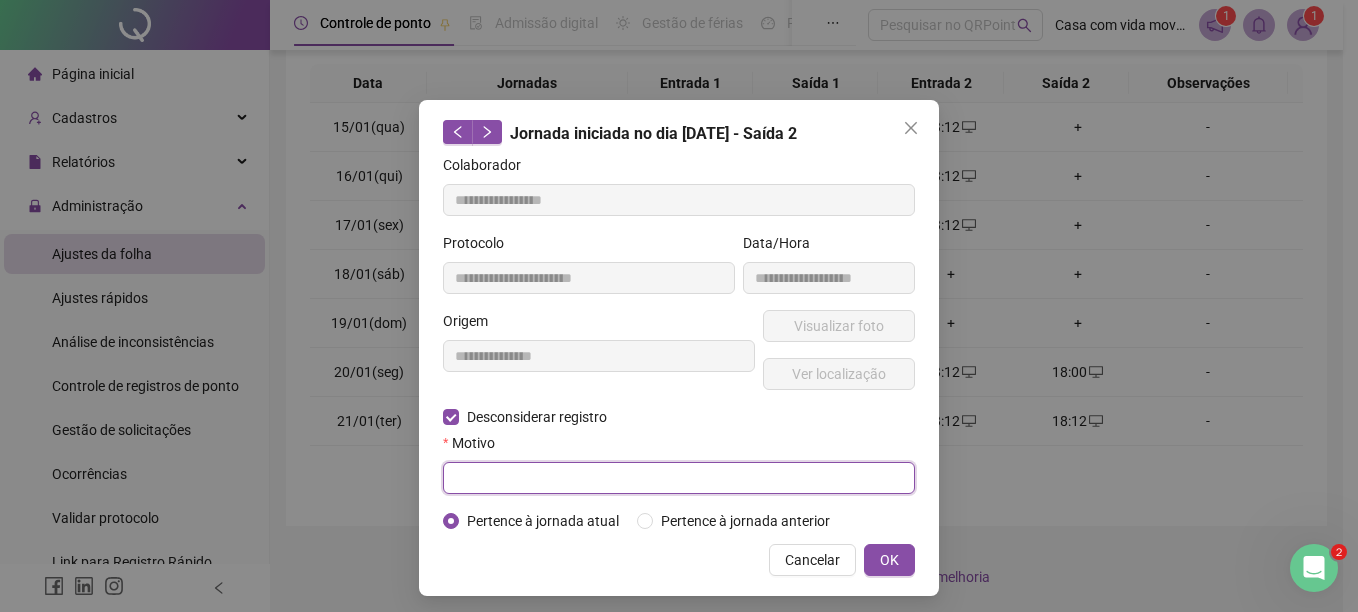 click at bounding box center [679, 478] 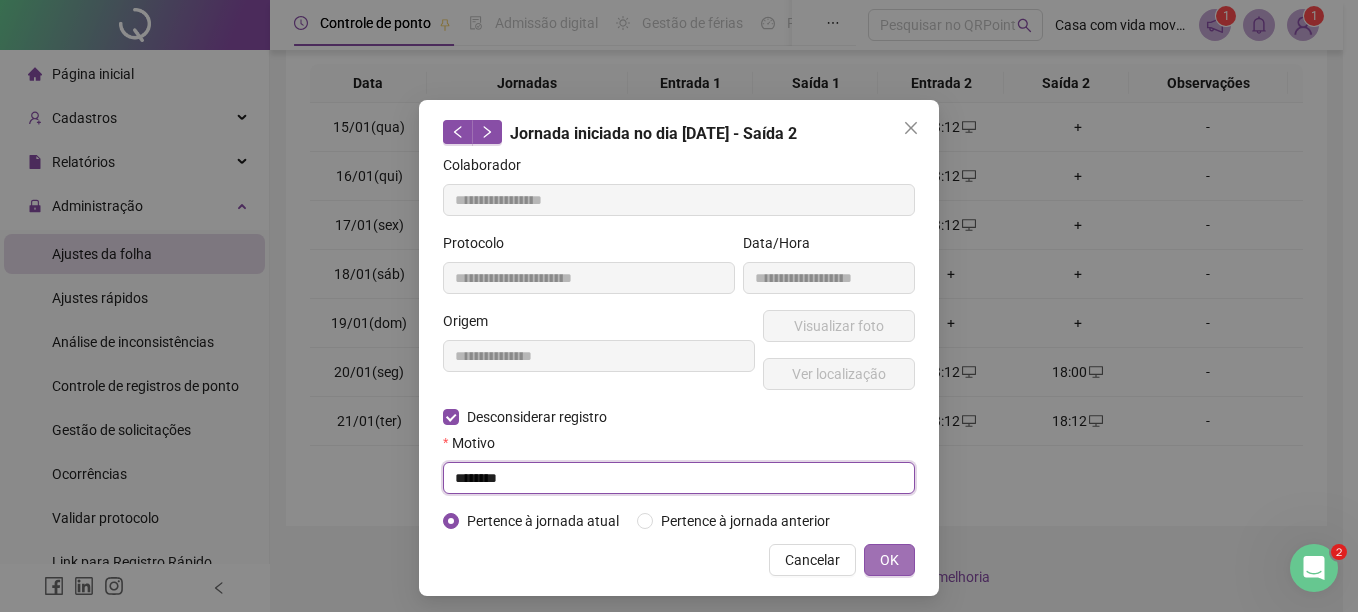 type on "********" 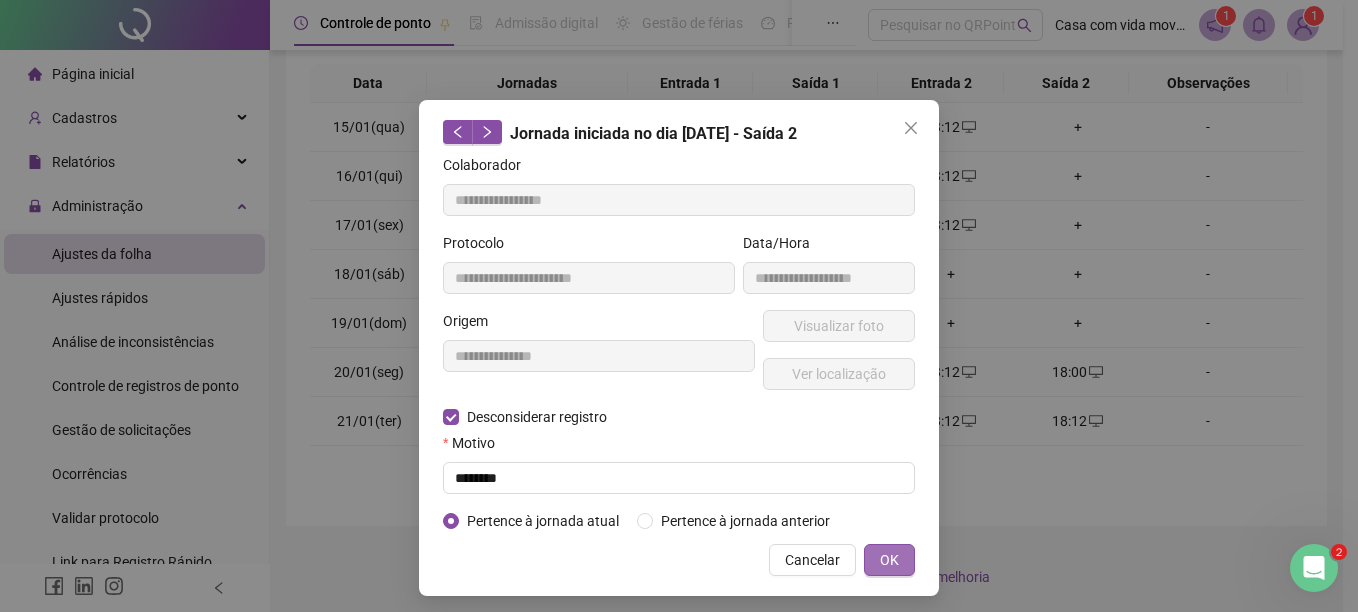 click on "OK" at bounding box center [889, 560] 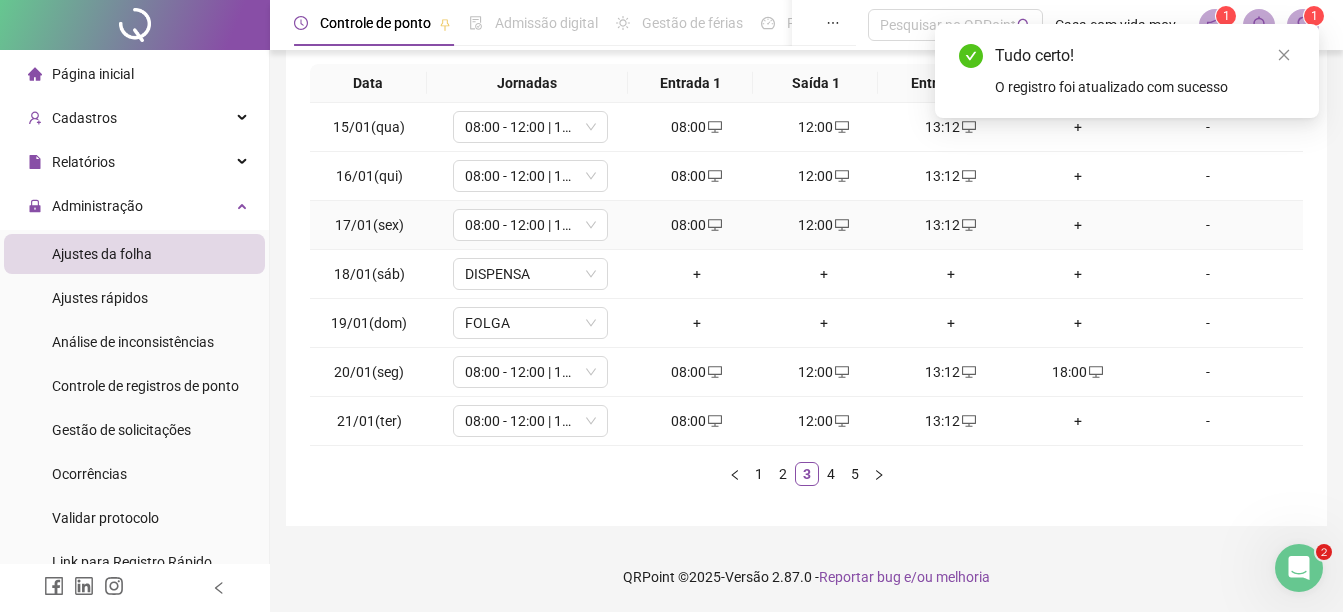scroll, scrollTop: 242, scrollLeft: 0, axis: vertical 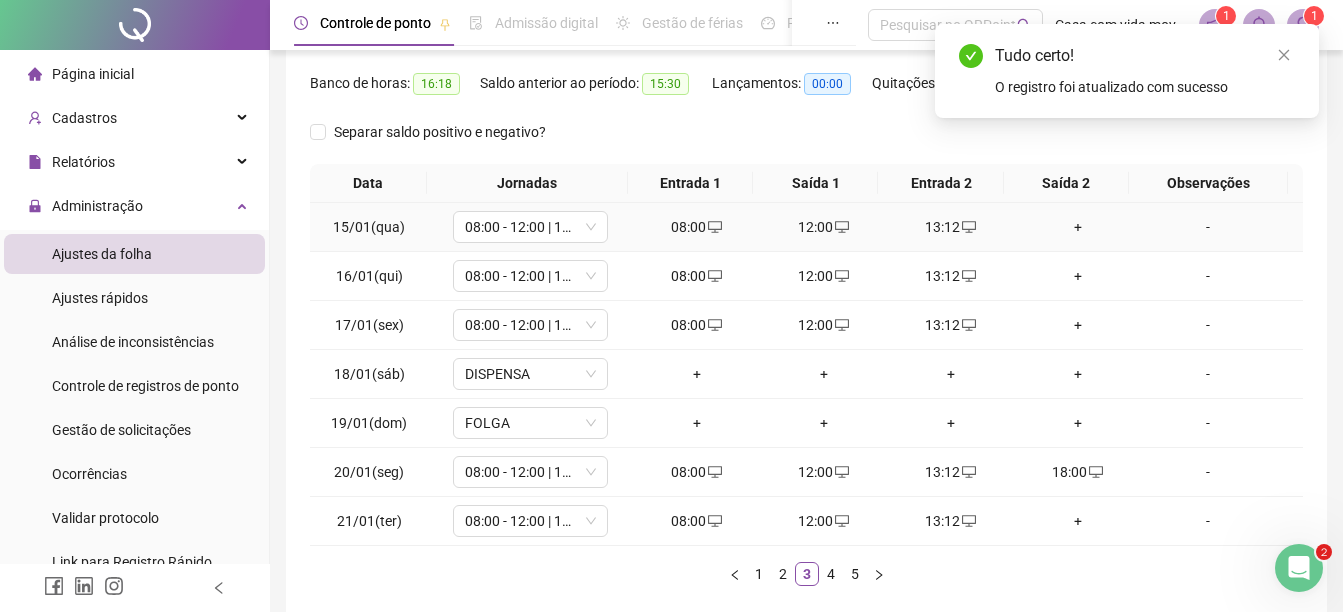 click on "+" at bounding box center (1077, 227) 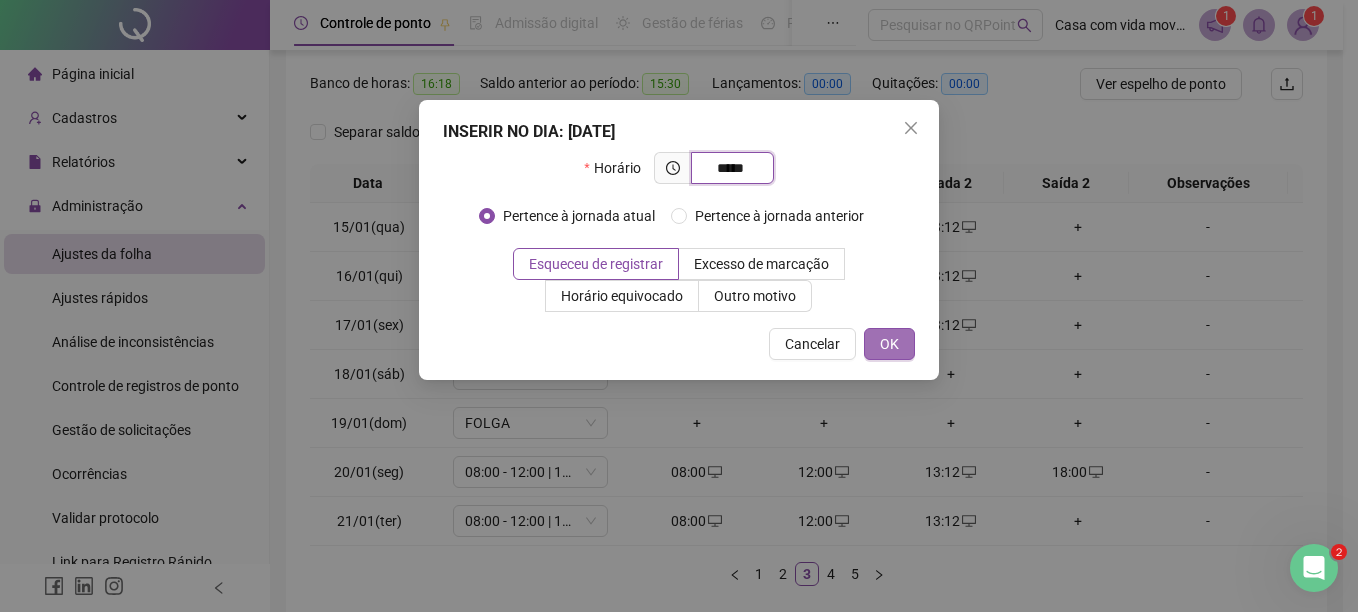 type on "*****" 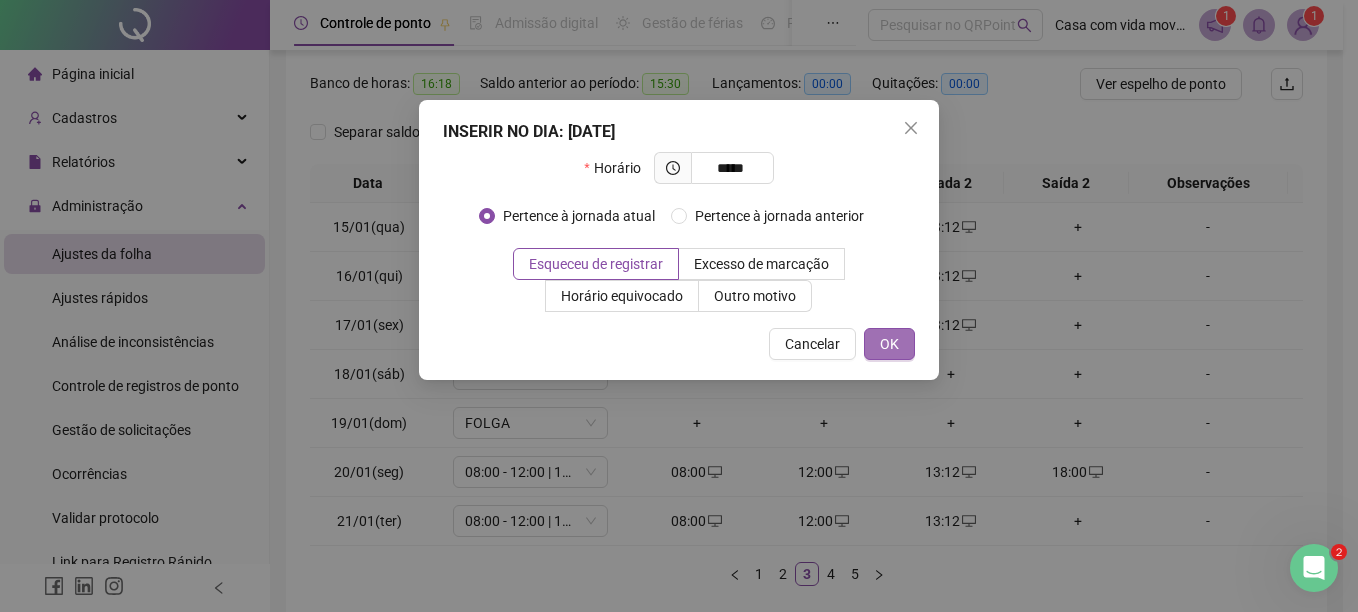 click on "OK" at bounding box center (889, 344) 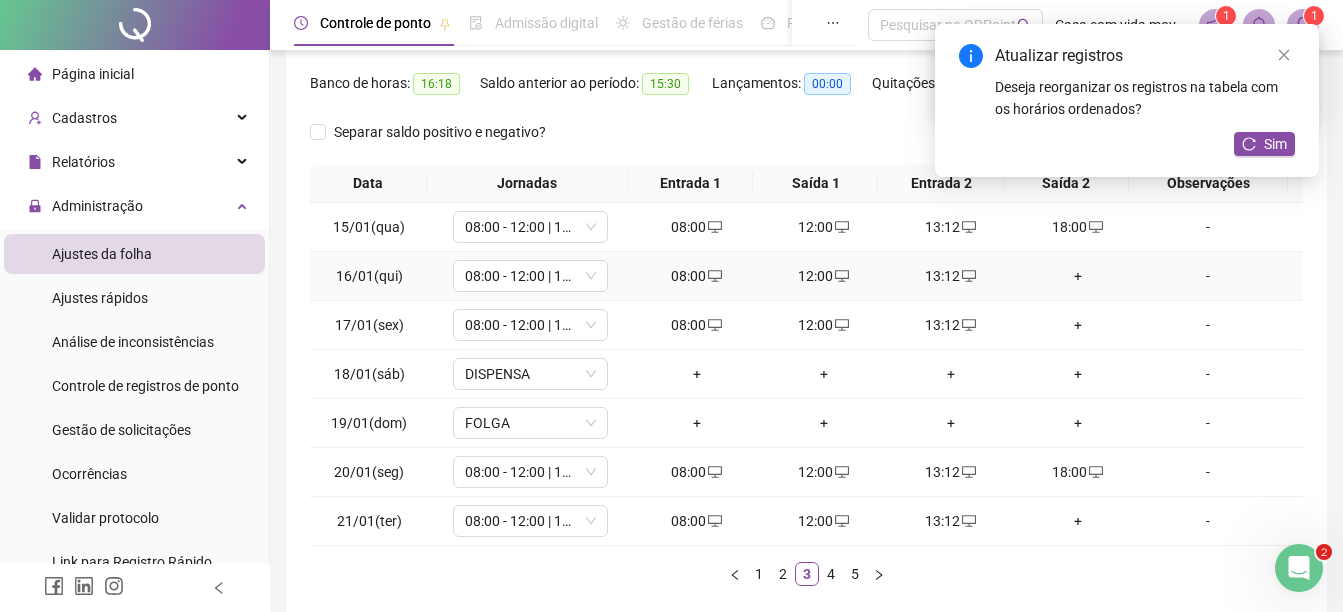 click on "+" at bounding box center (1077, 276) 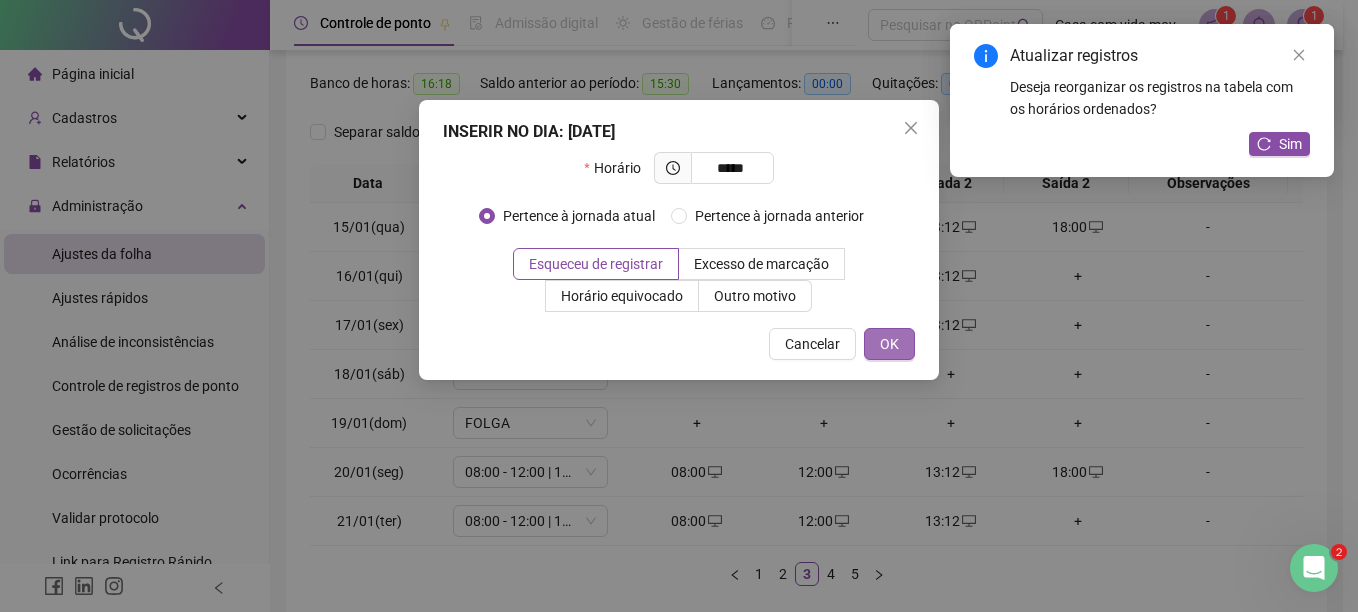 type on "*****" 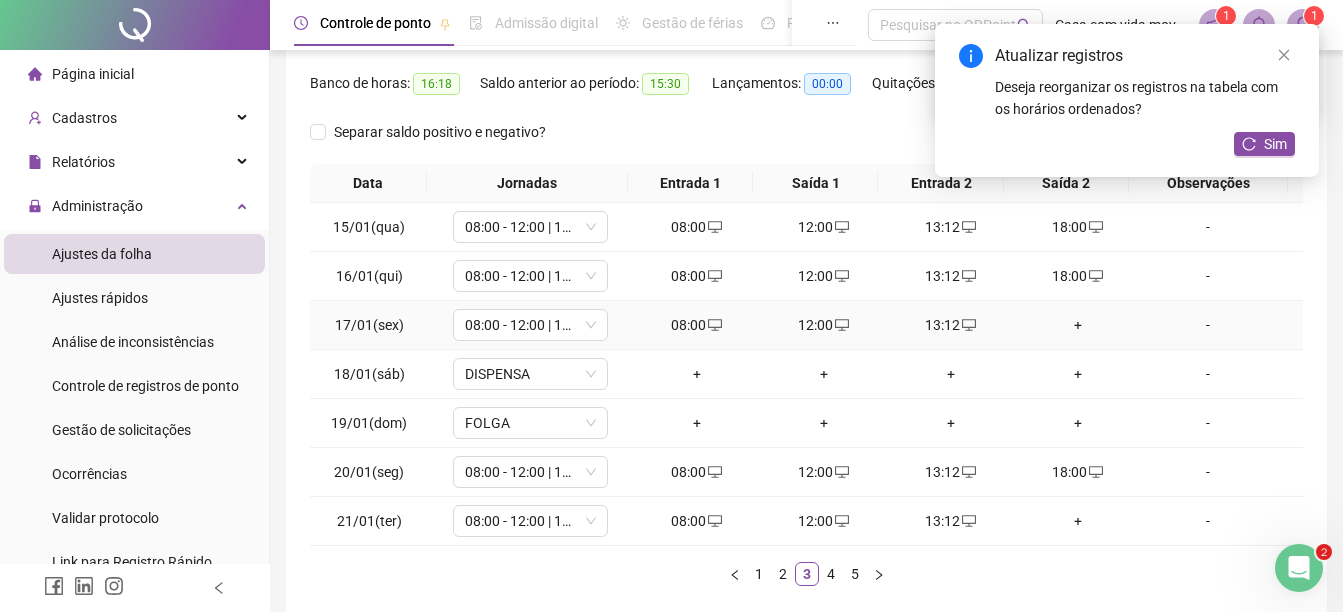 click on "+" at bounding box center [1077, 325] 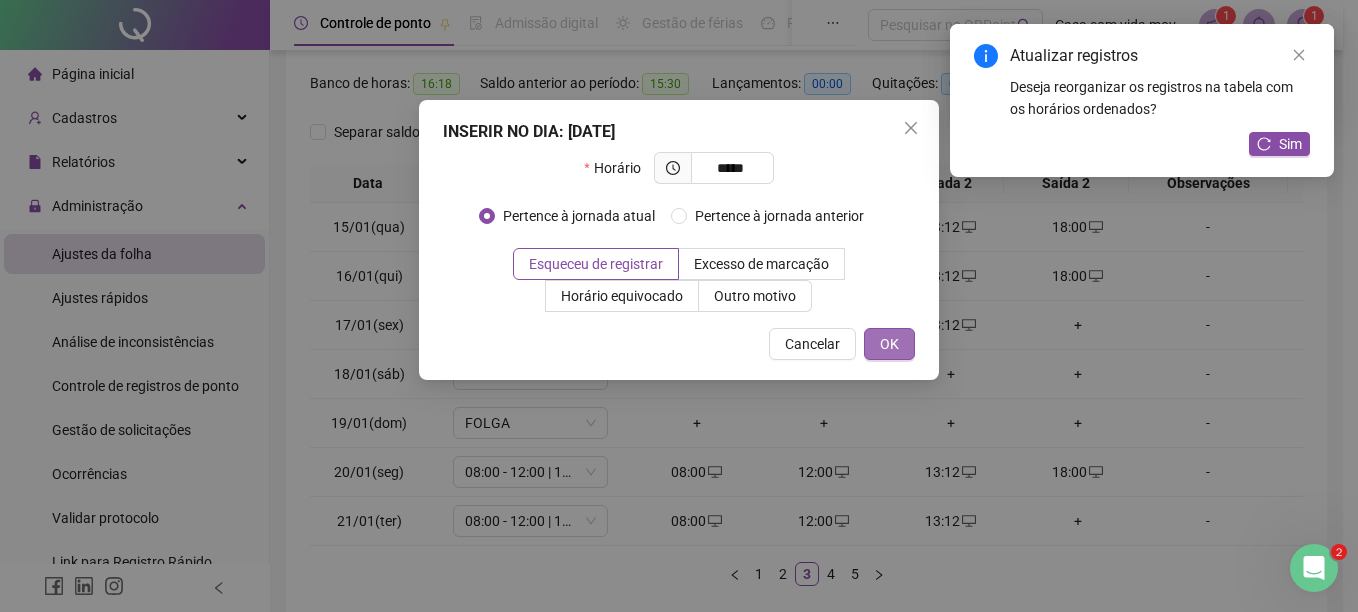 type on "*****" 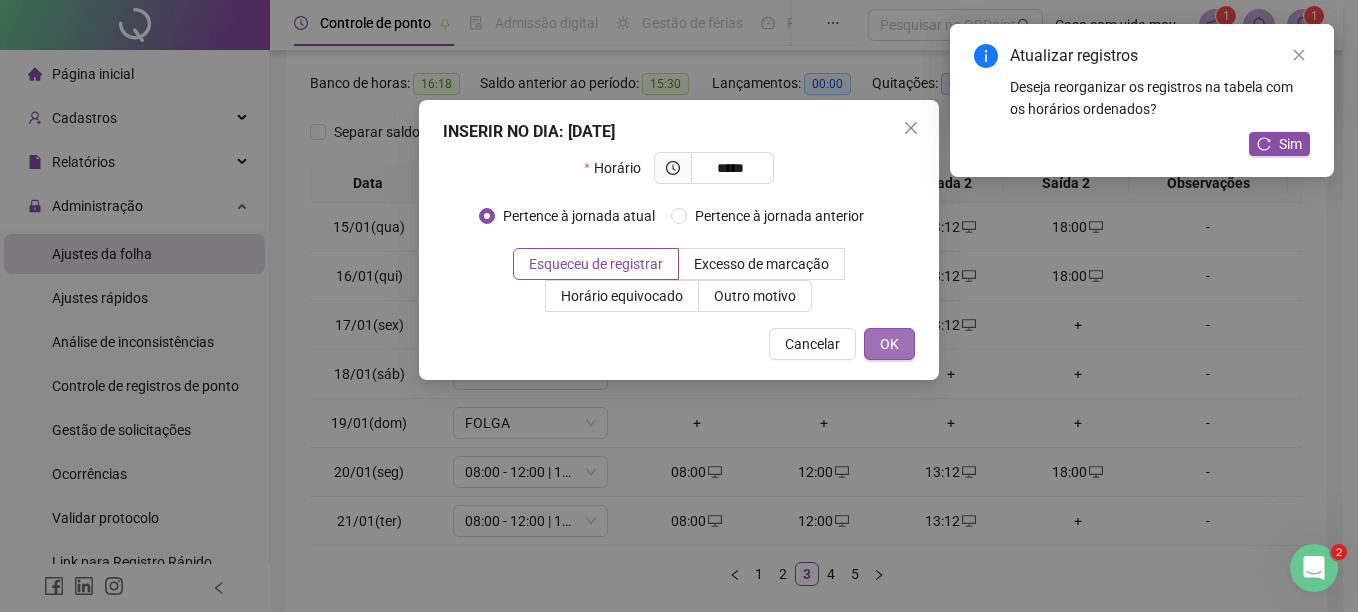 click on "OK" at bounding box center [889, 344] 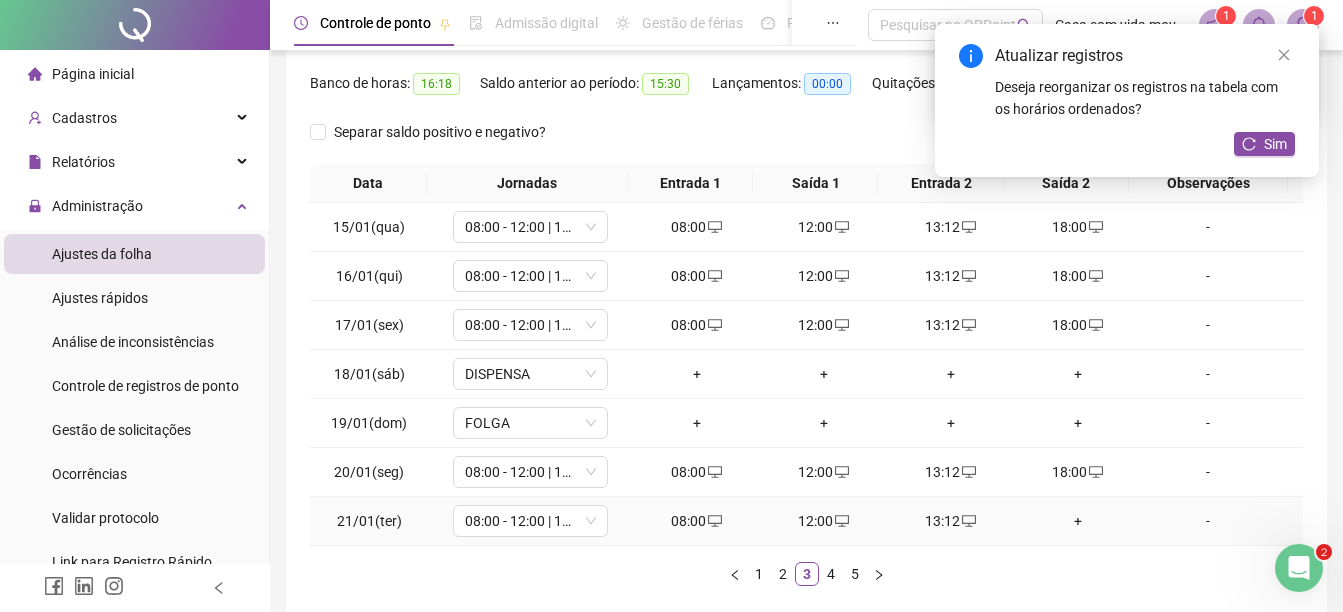 click on "+" at bounding box center (1077, 521) 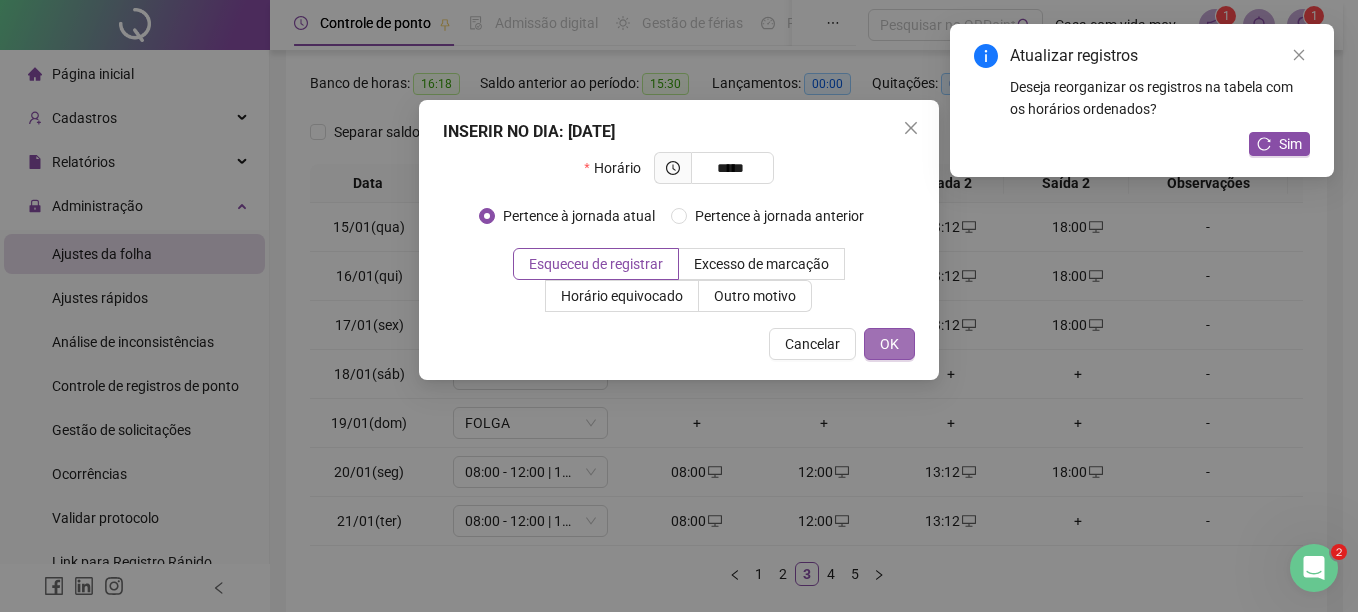 type on "*****" 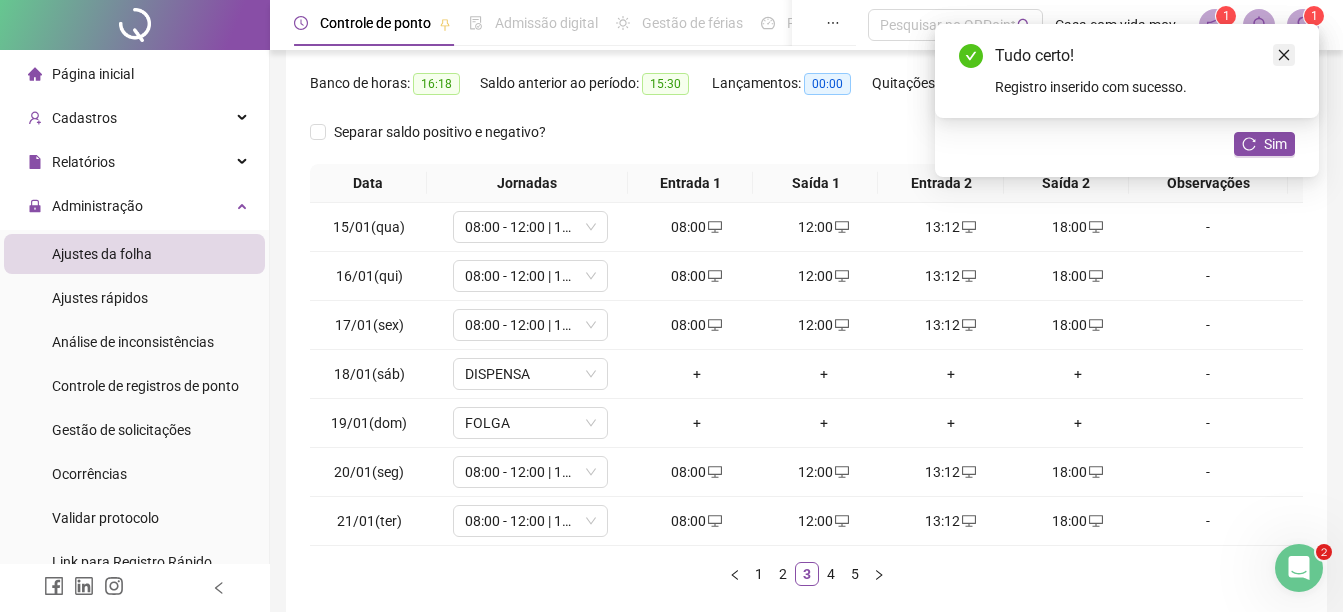 click 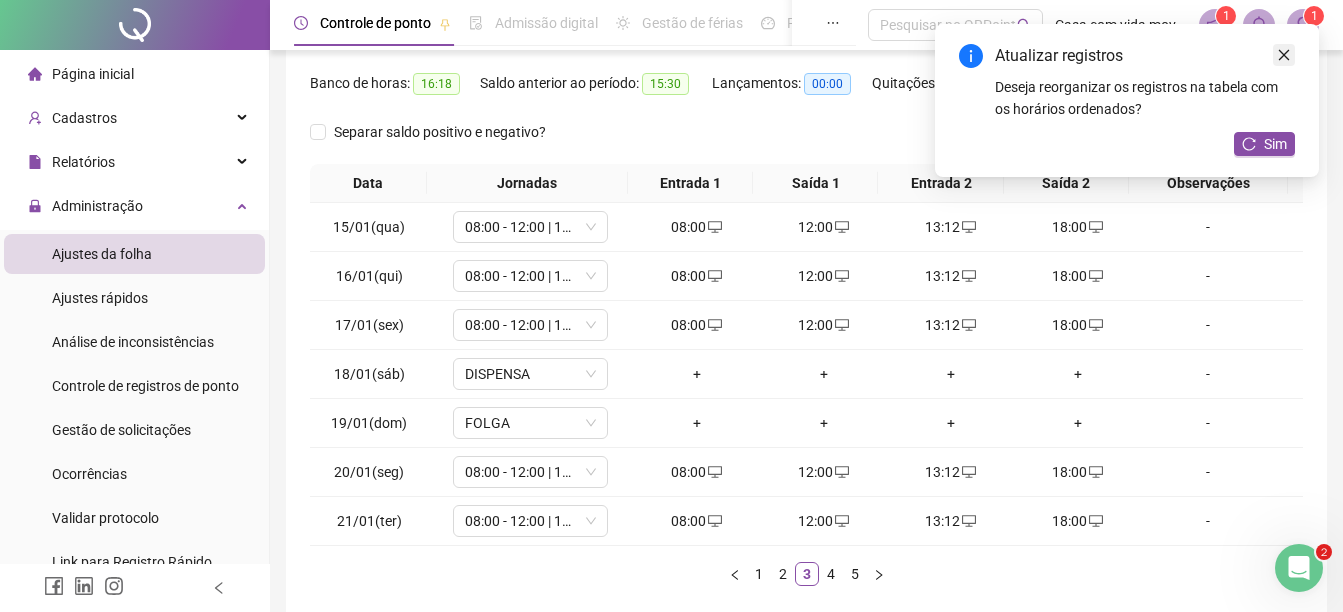 click 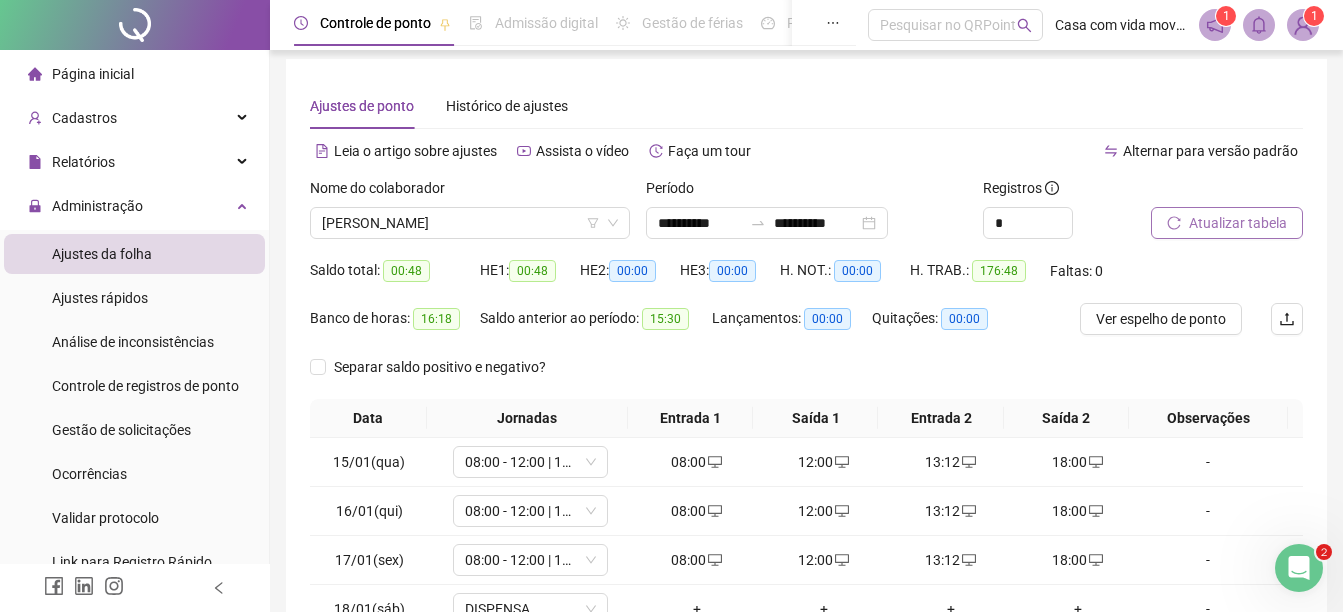 scroll, scrollTop: 0, scrollLeft: 0, axis: both 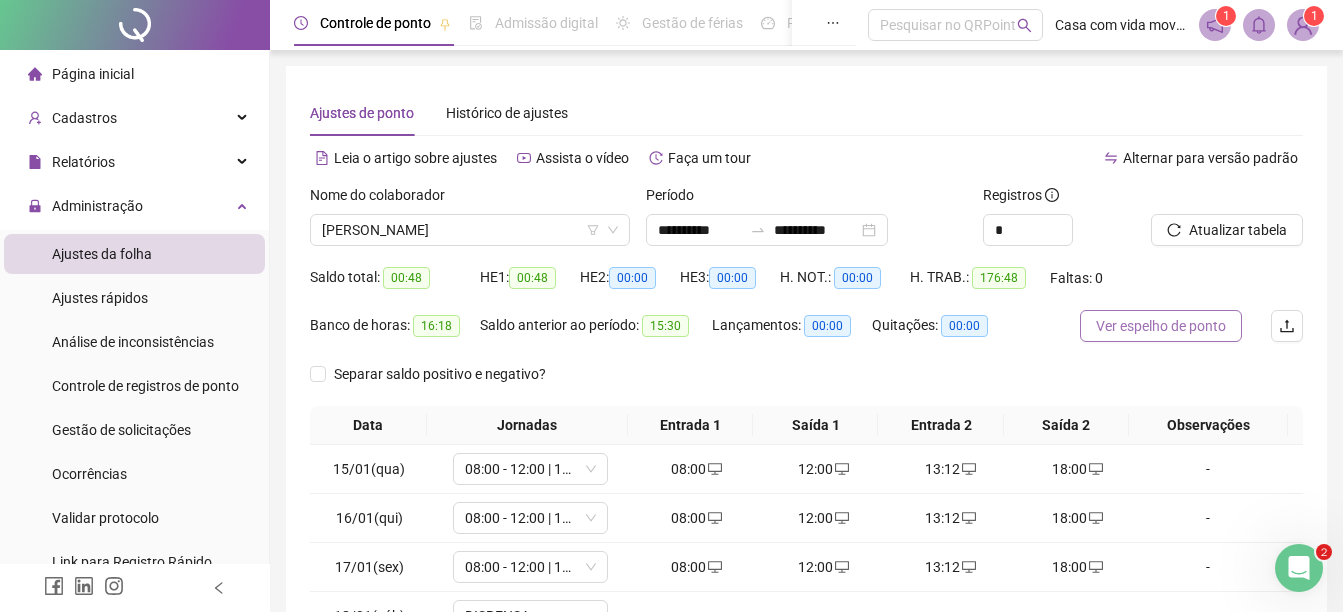 click on "Ver espelho de ponto" at bounding box center (1161, 326) 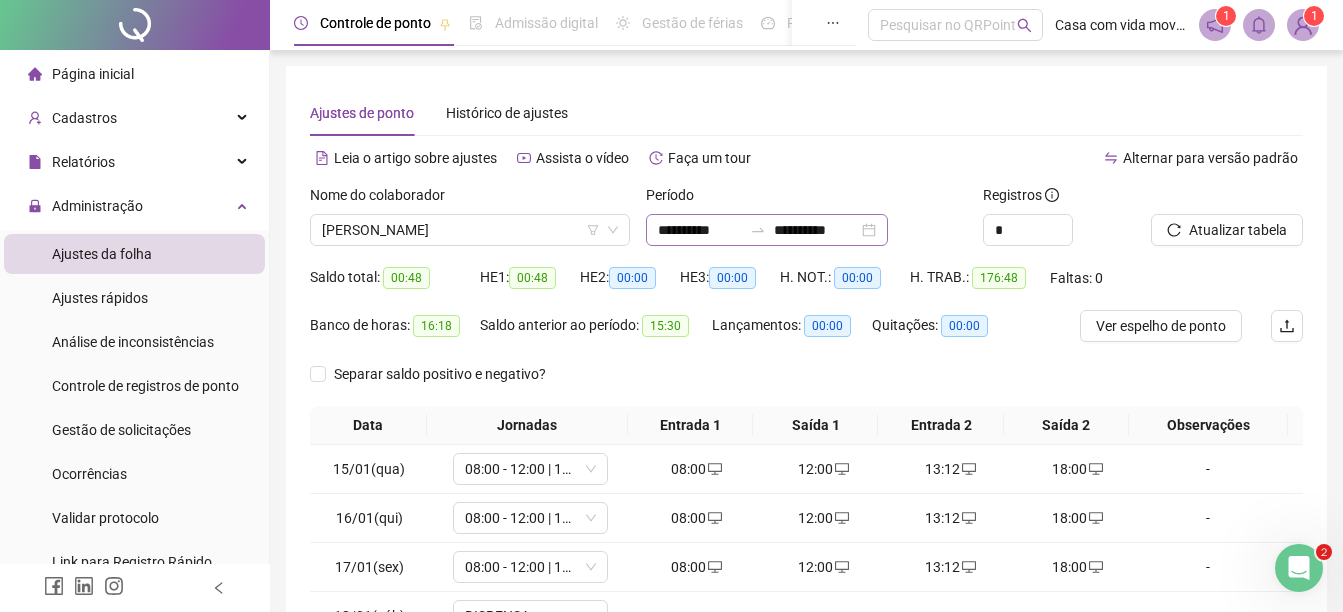 click 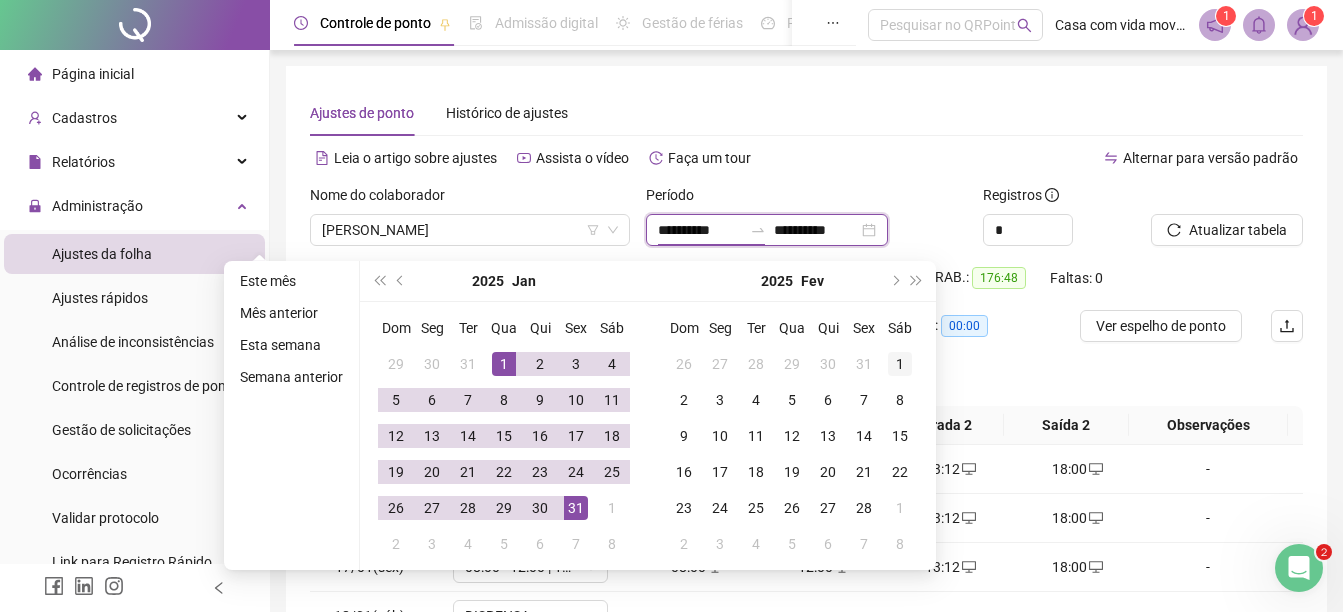 type on "**********" 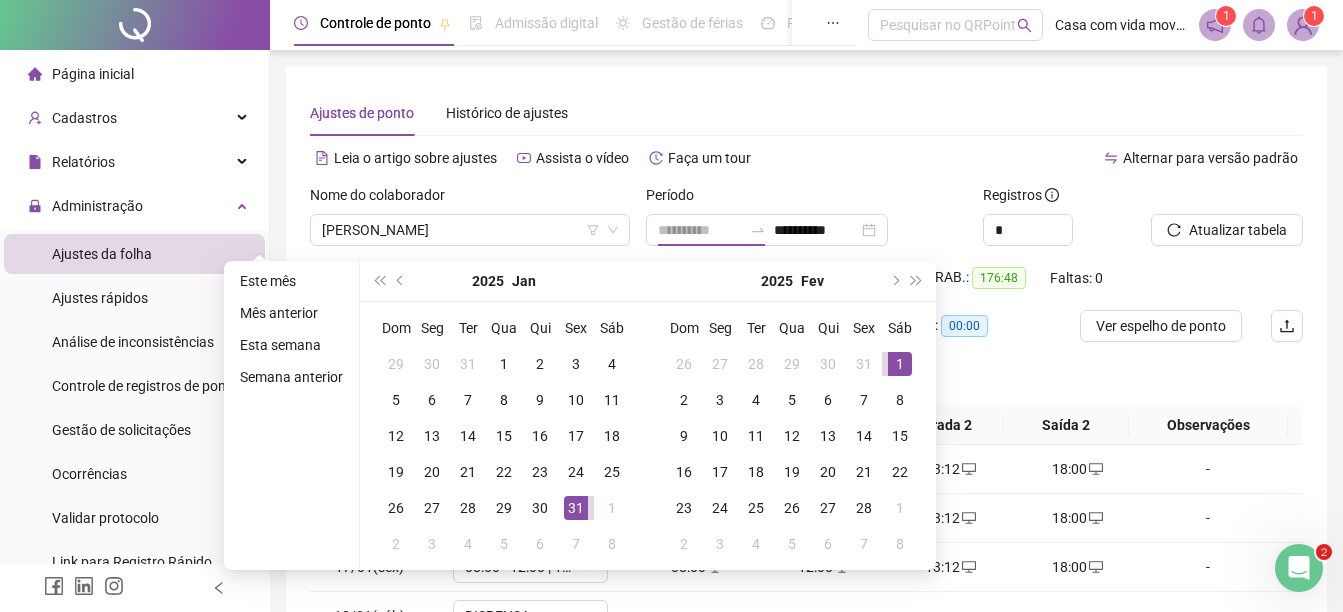click on "1" at bounding box center (900, 364) 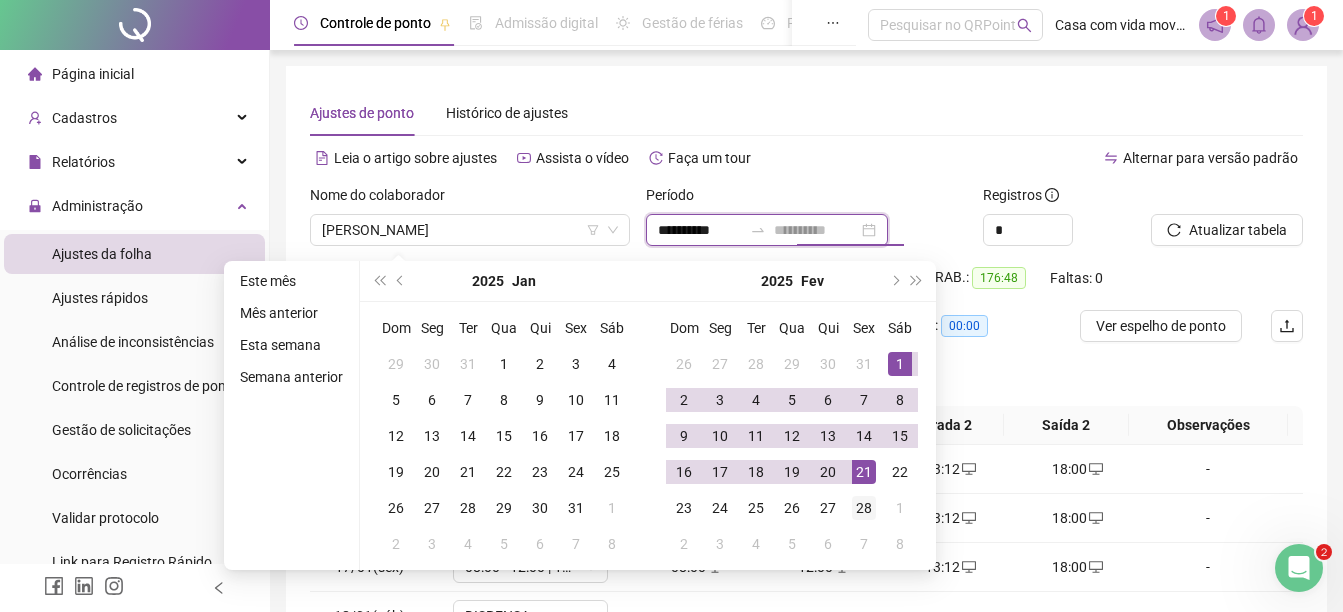 type on "**********" 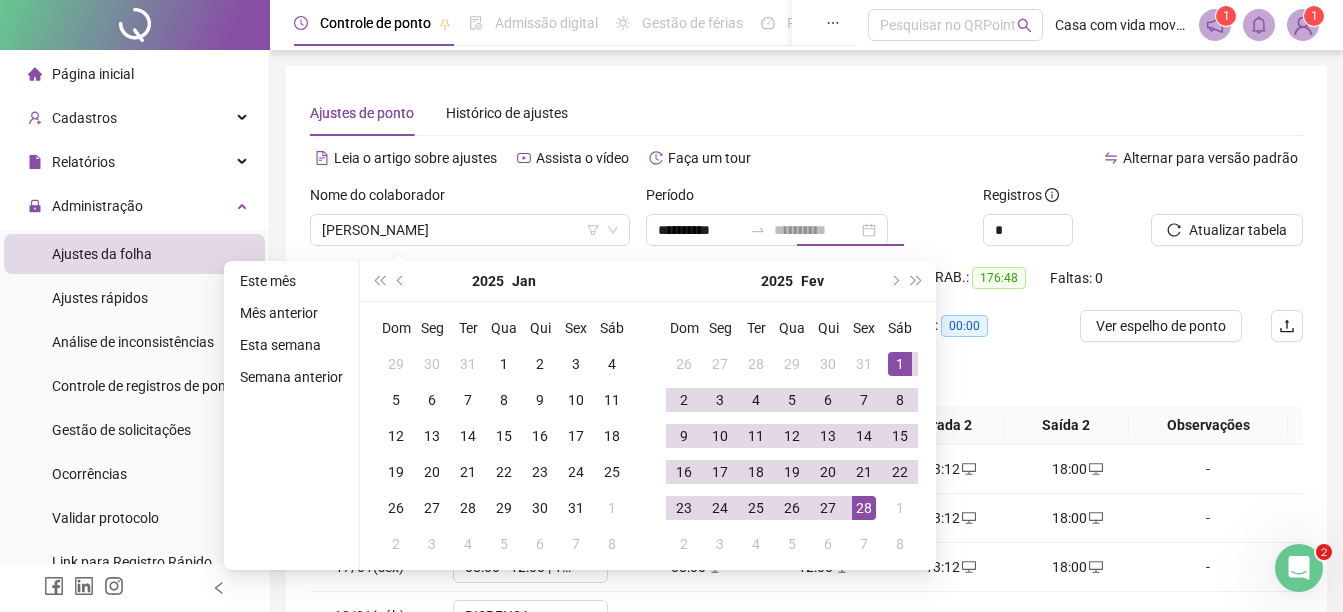 click on "28" at bounding box center [864, 508] 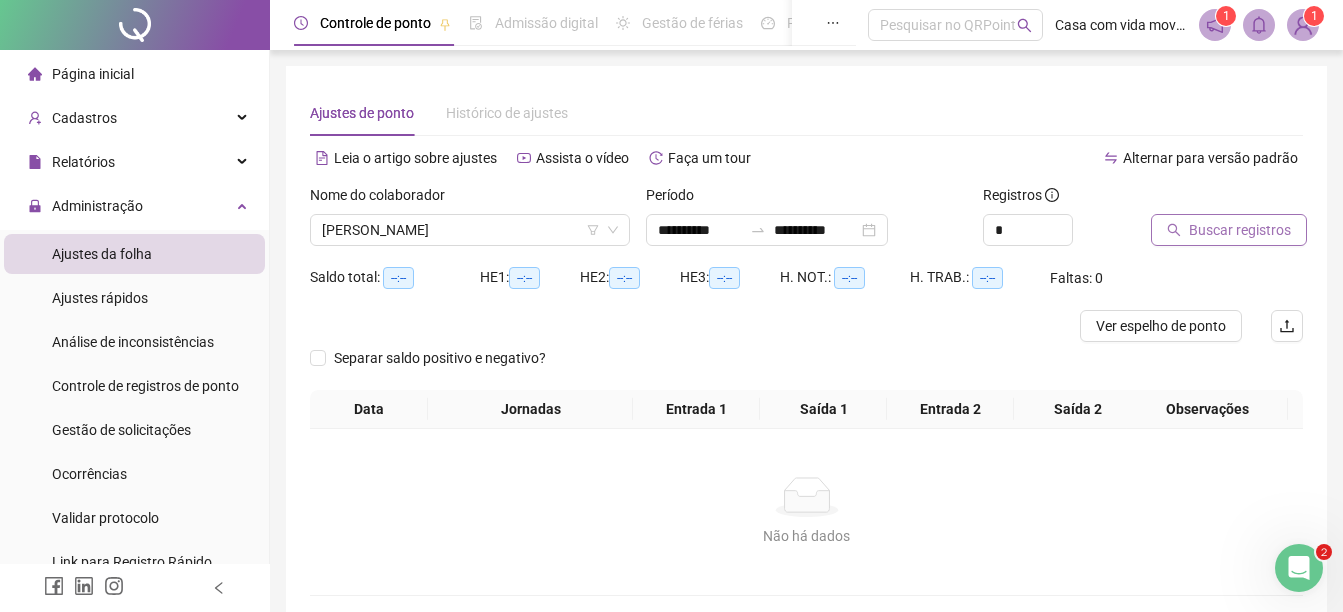 click on "Buscar registros" at bounding box center [1229, 230] 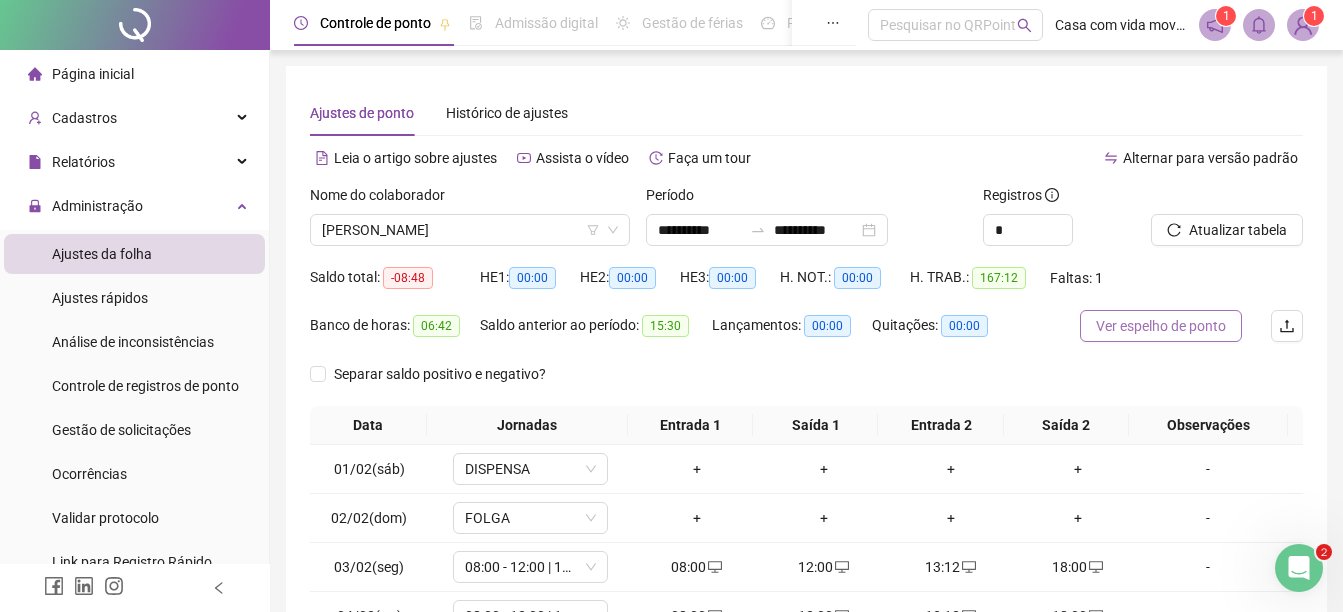 click on "Ver espelho de ponto" at bounding box center (1161, 326) 